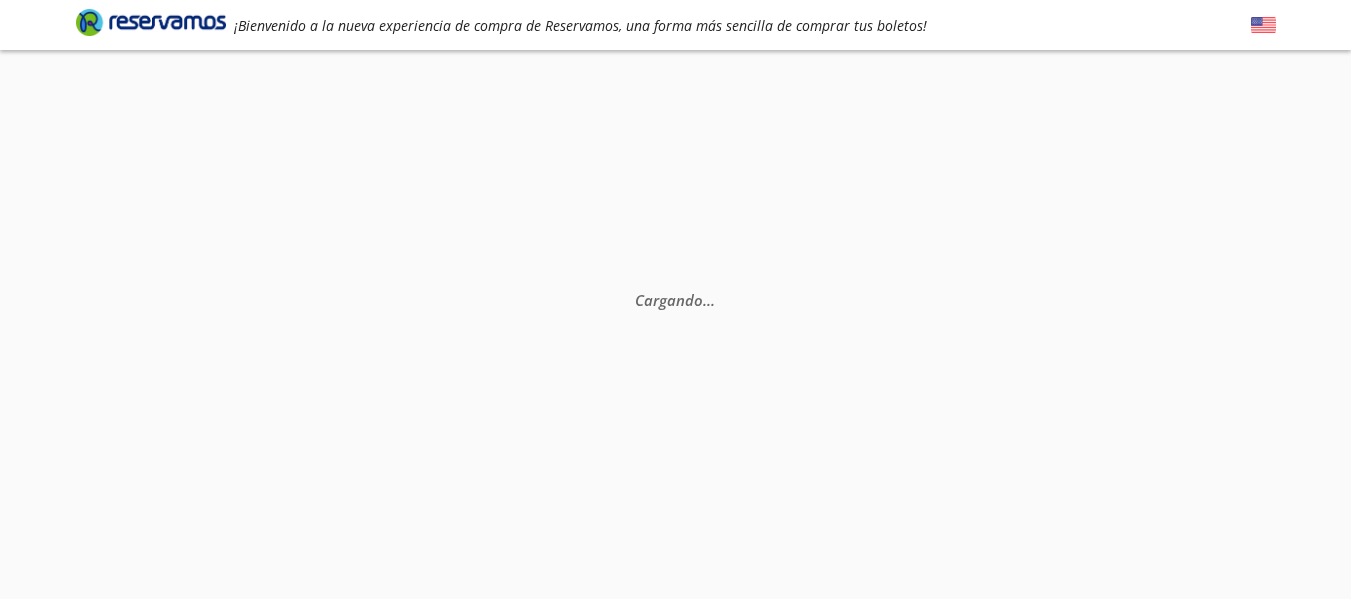 scroll, scrollTop: 0, scrollLeft: 0, axis: both 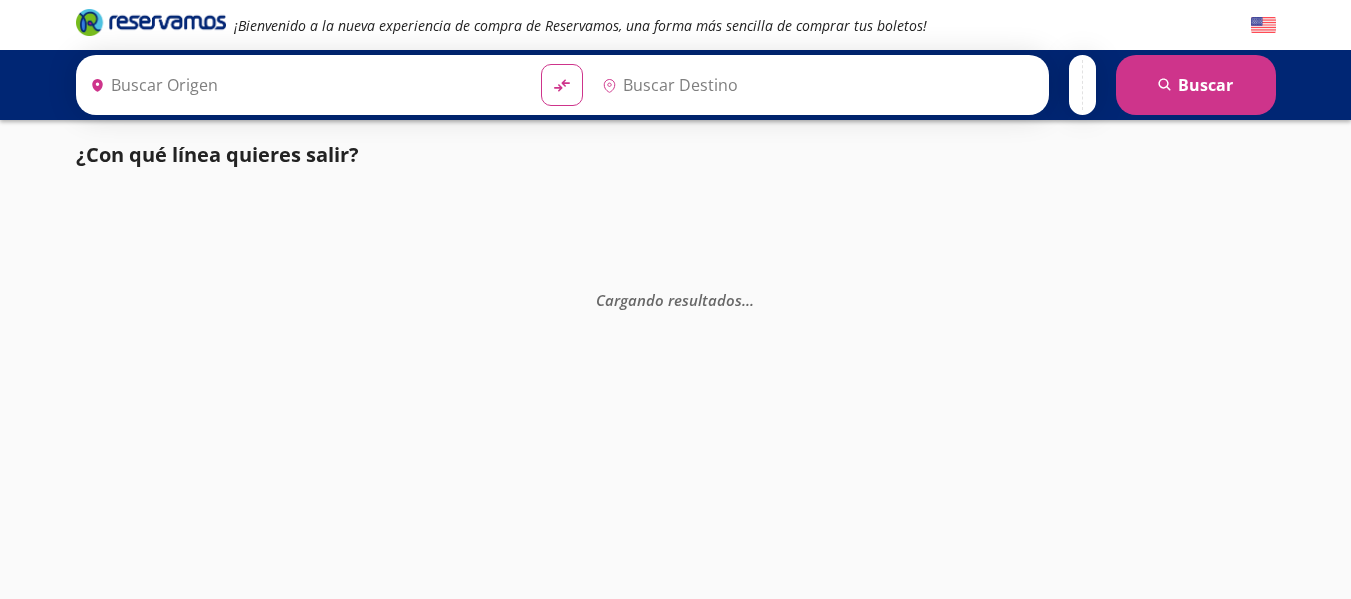 type on "[GEOGRAPHIC_DATA], [GEOGRAPHIC_DATA]" 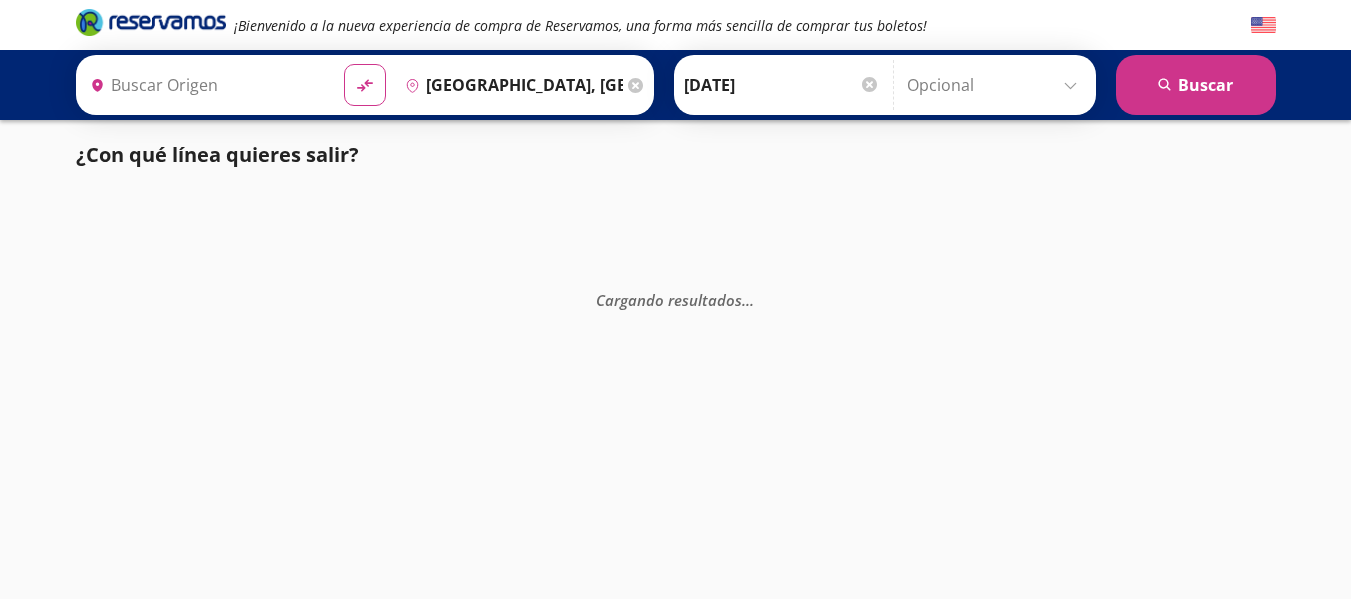 type on "Acapulco, [GEOGRAPHIC_DATA]" 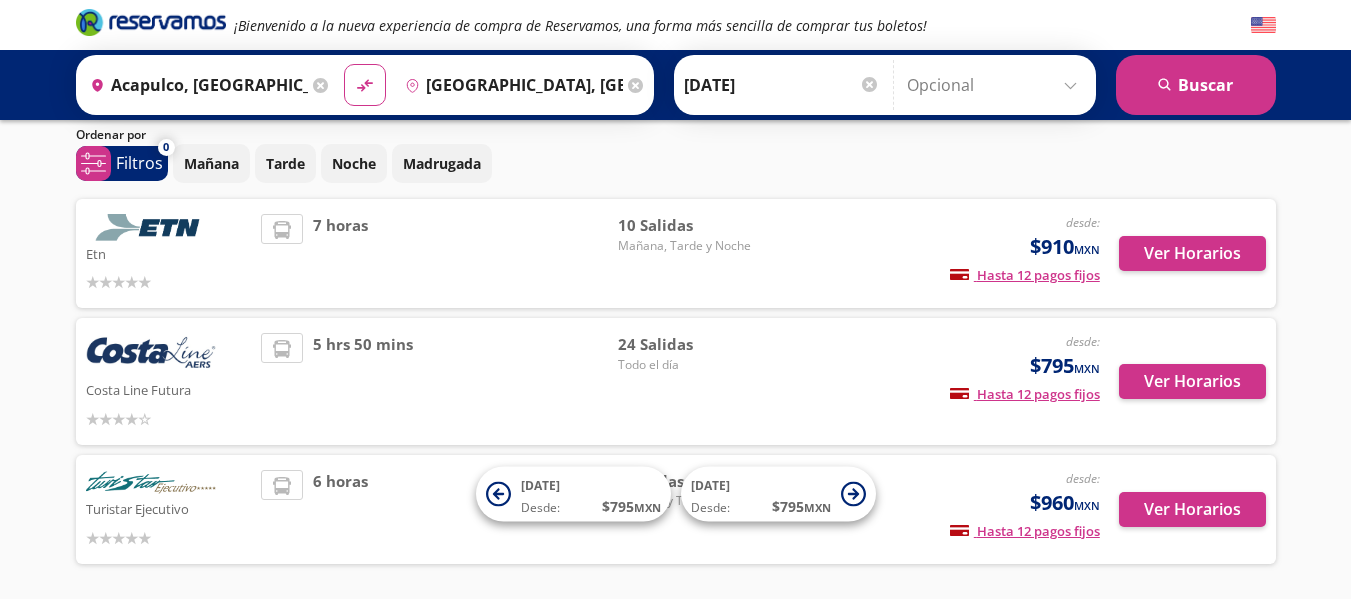 scroll, scrollTop: 100, scrollLeft: 0, axis: vertical 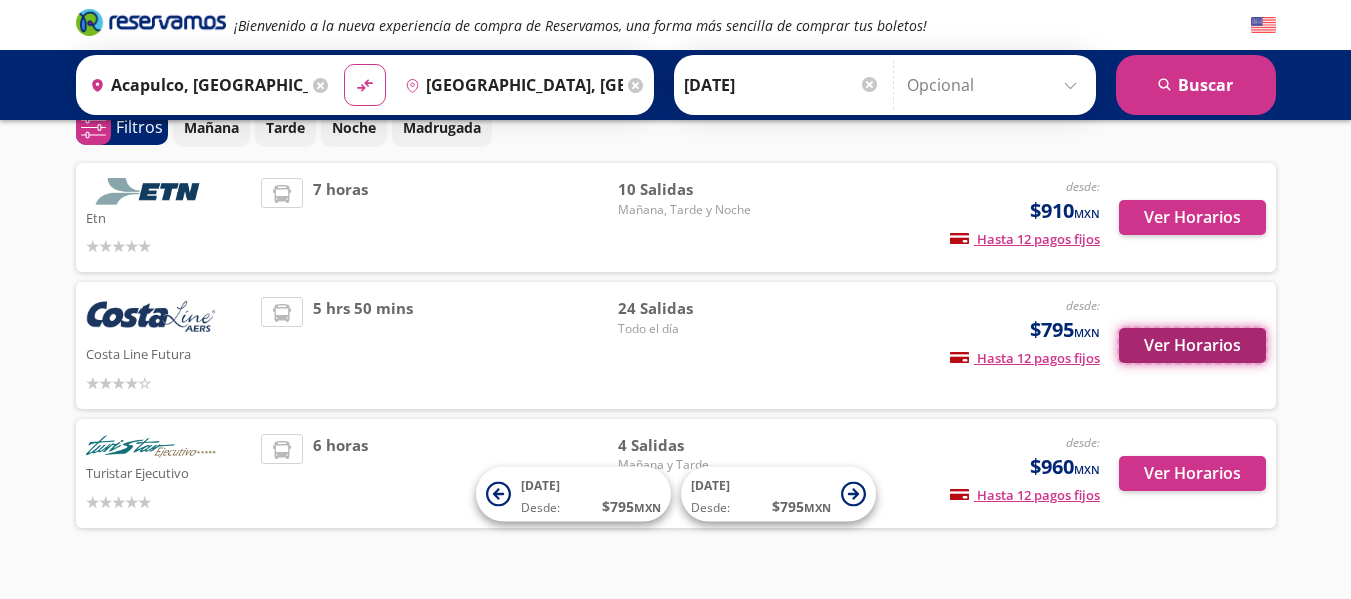 click on "Ver Horarios" at bounding box center [1192, 345] 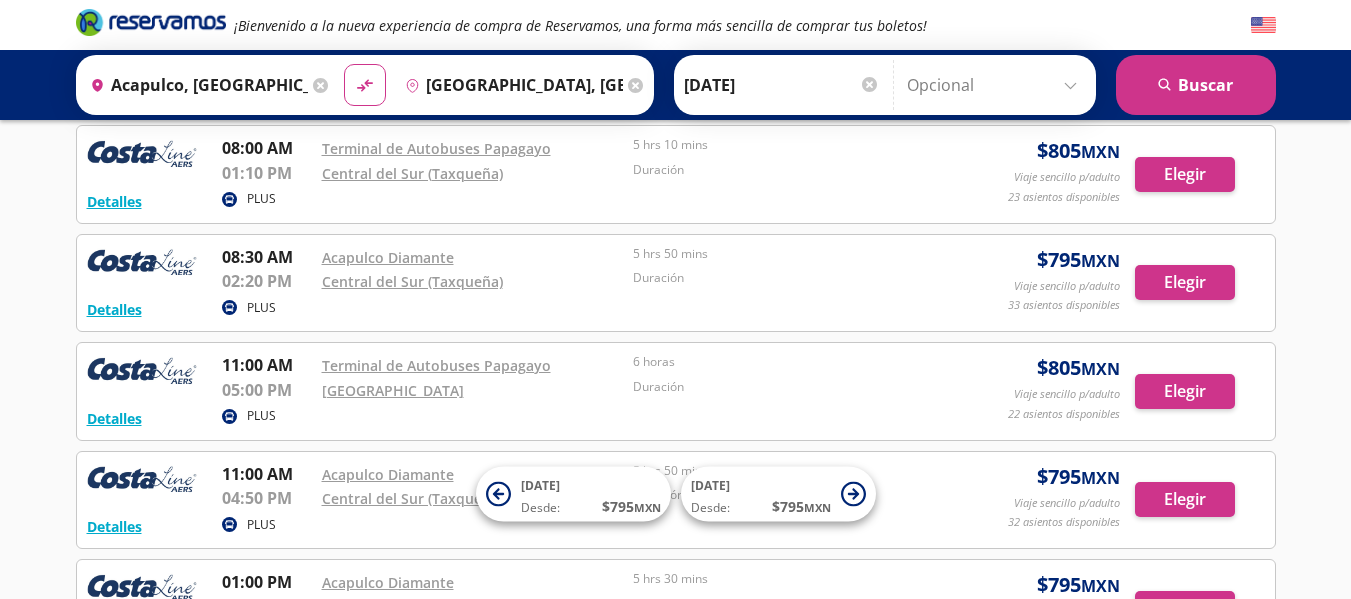 scroll, scrollTop: 700, scrollLeft: 0, axis: vertical 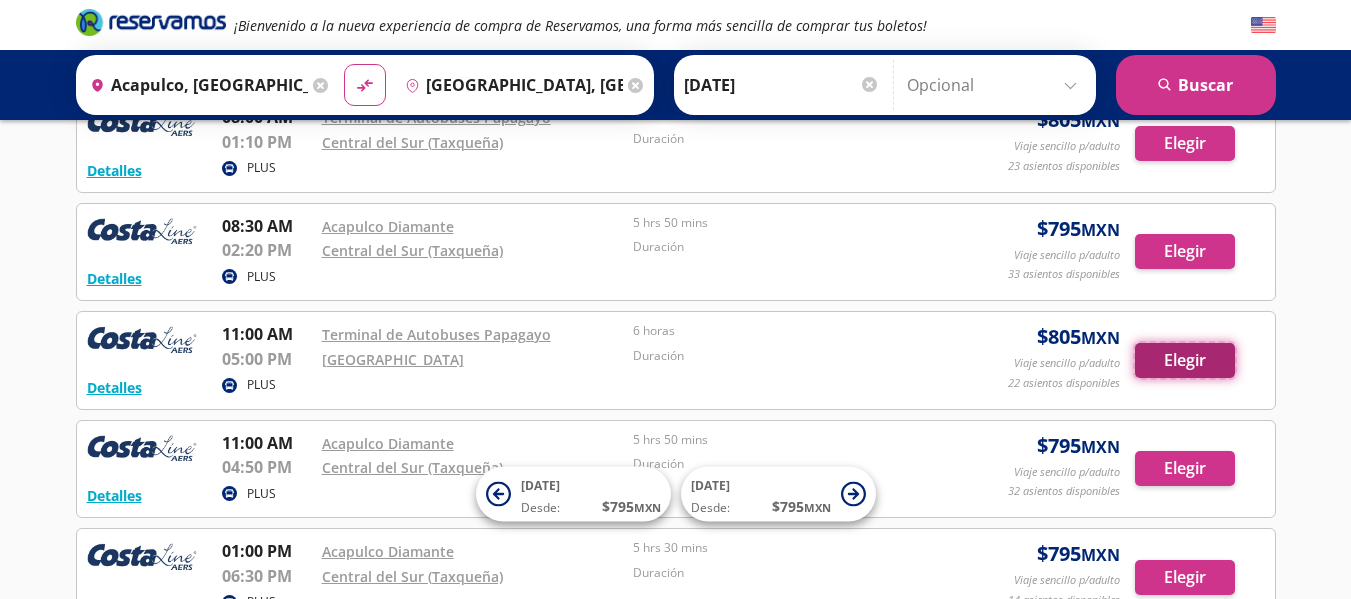 click on "Elegir" at bounding box center [1185, 360] 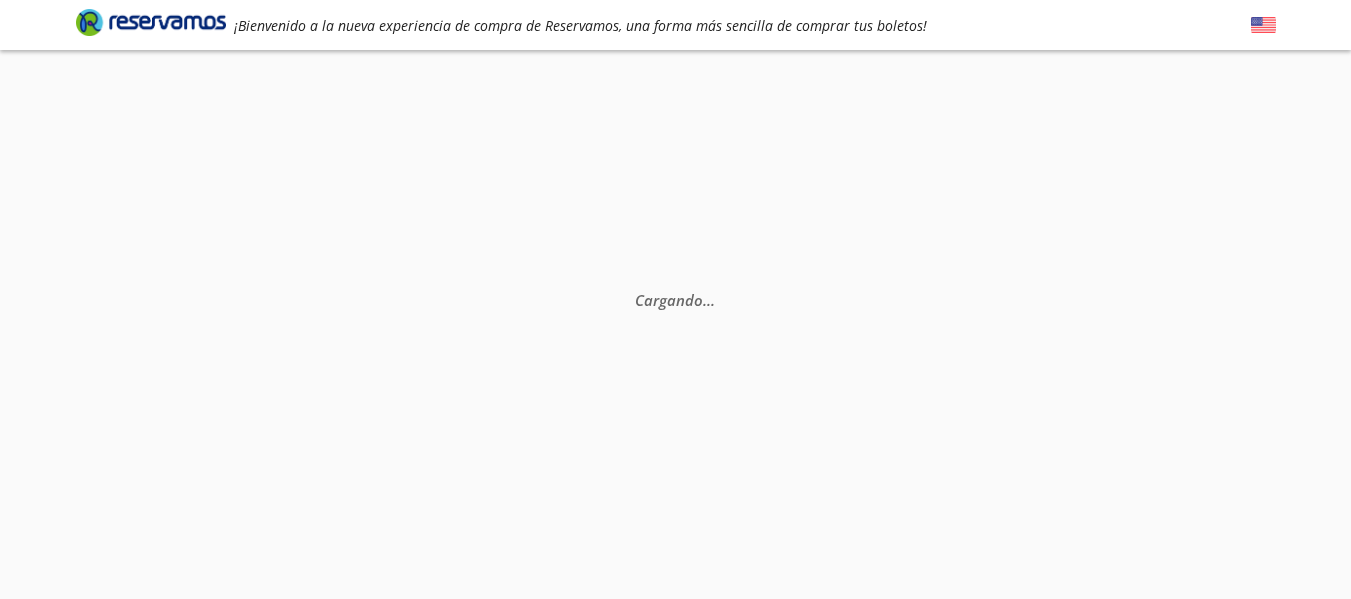 scroll, scrollTop: 0, scrollLeft: 0, axis: both 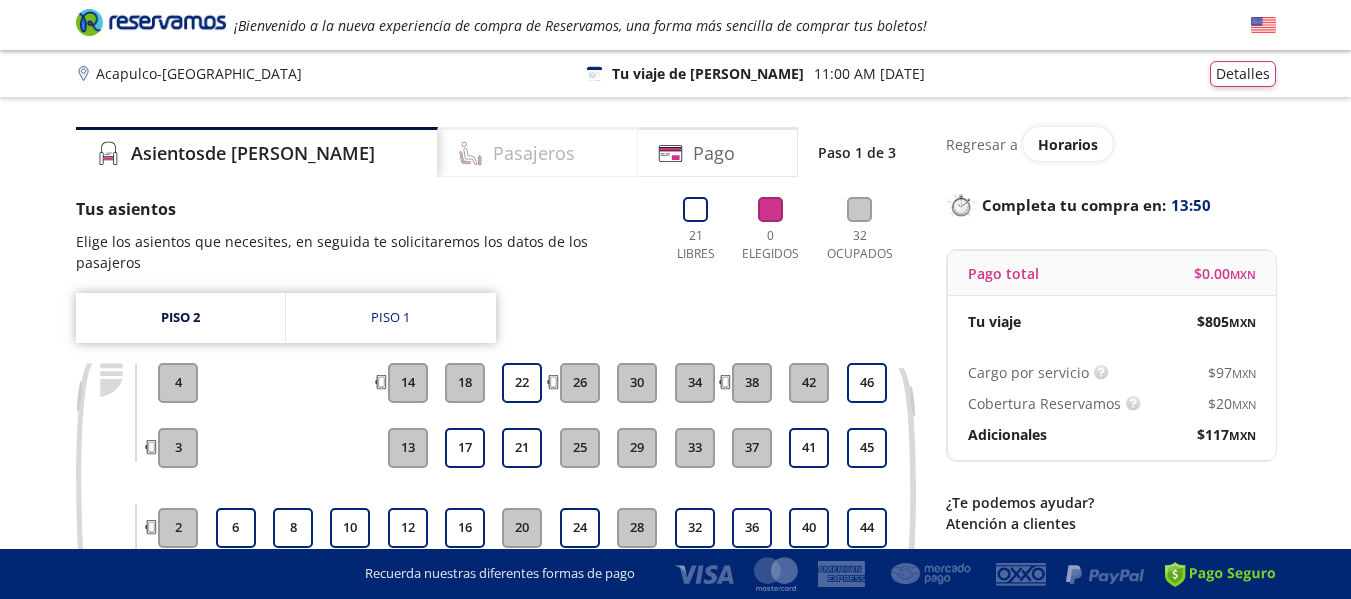 click on "Pasajeros" at bounding box center (538, 152) 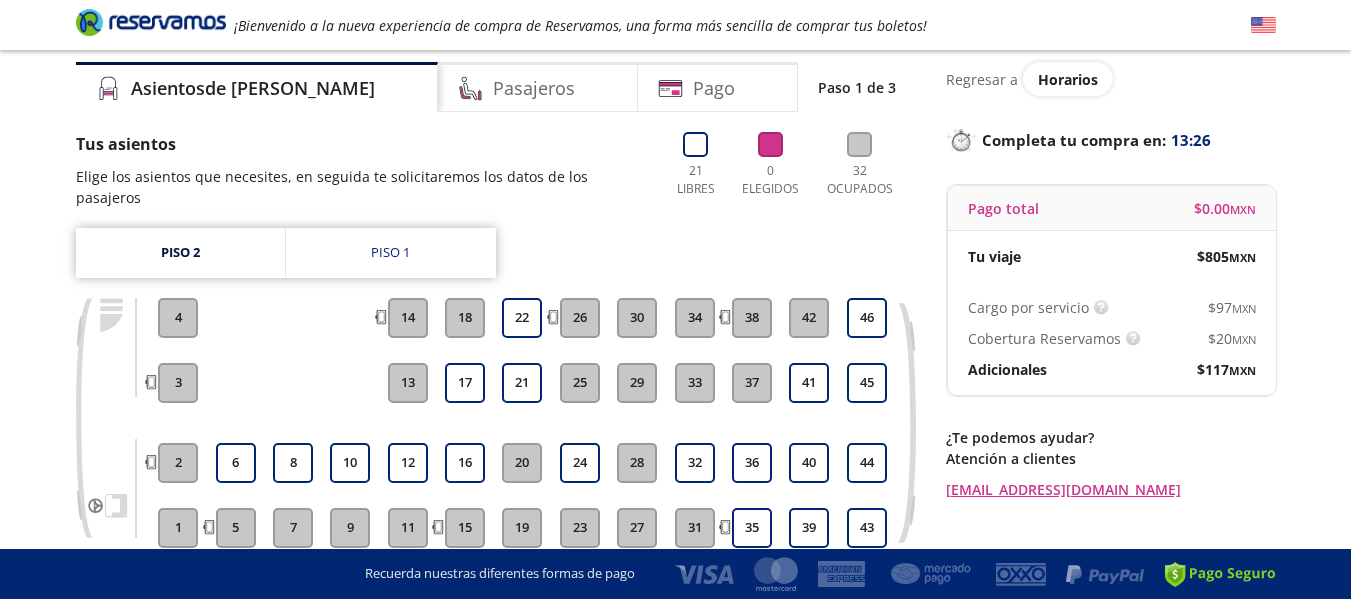 scroll, scrollTop: 100, scrollLeft: 0, axis: vertical 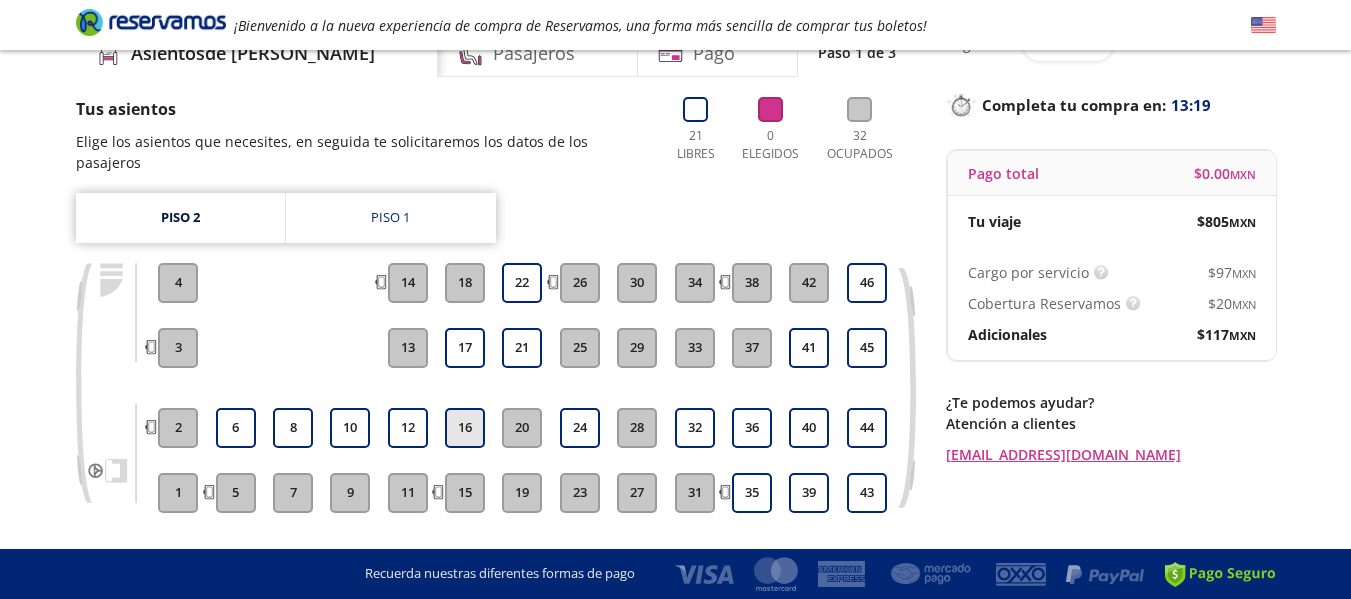 click on "16" at bounding box center [465, 428] 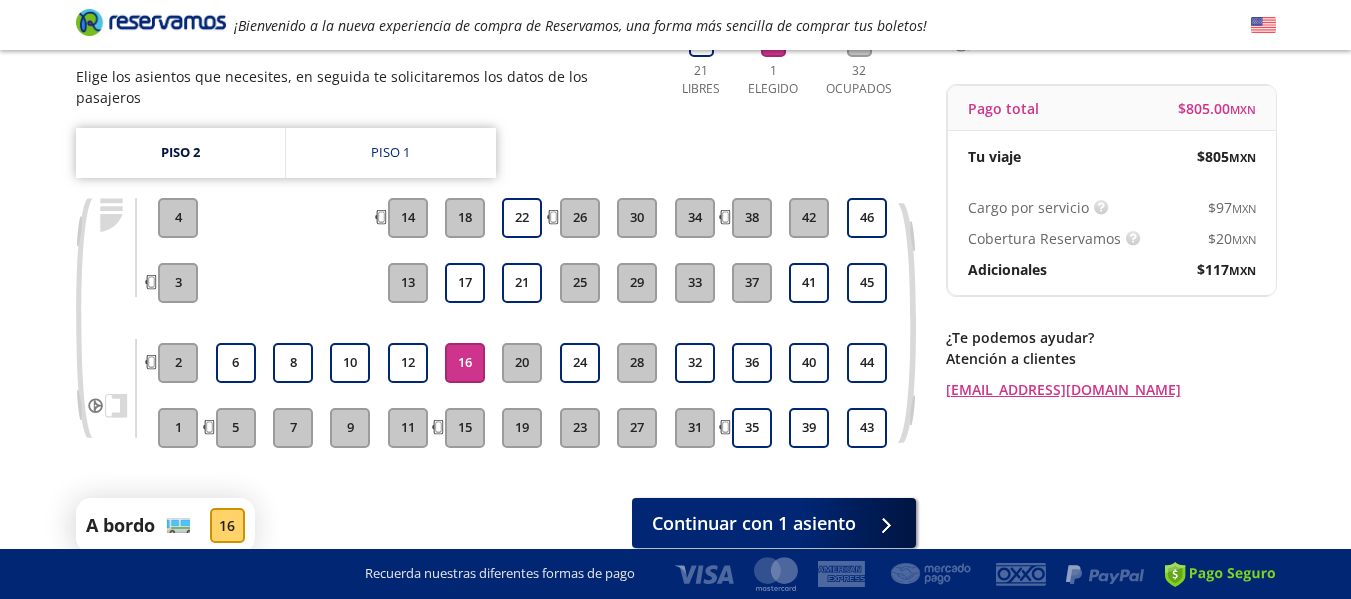 scroll, scrollTop: 200, scrollLeft: 0, axis: vertical 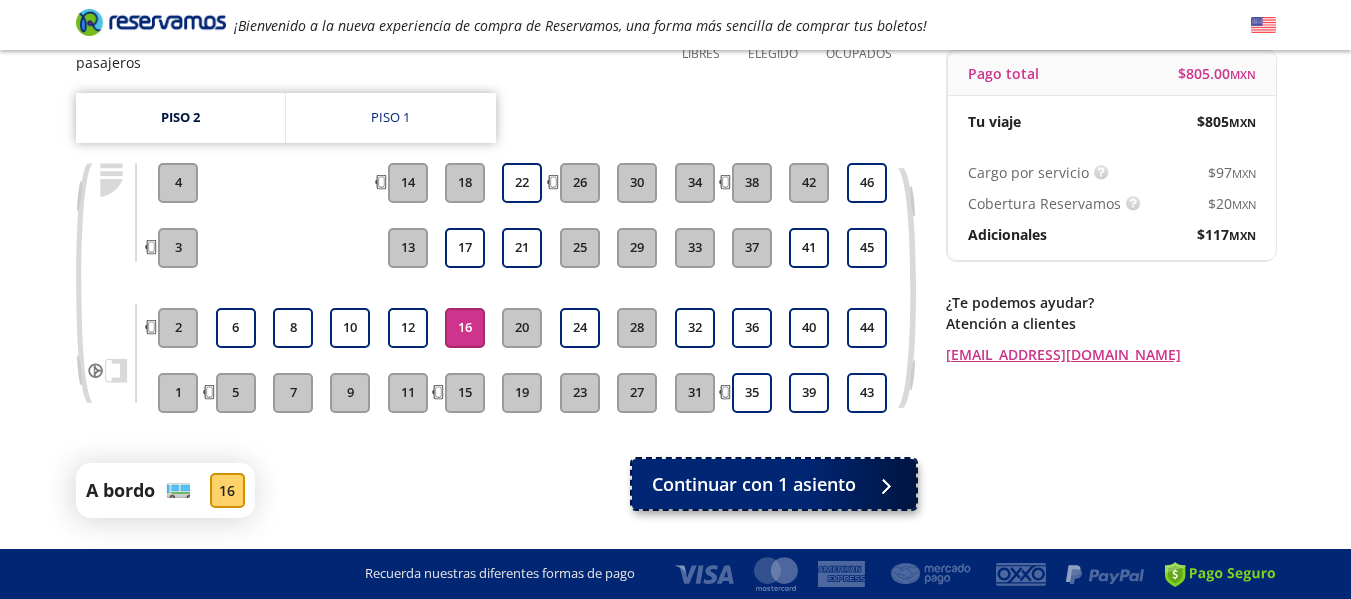 click at bounding box center (881, 484) 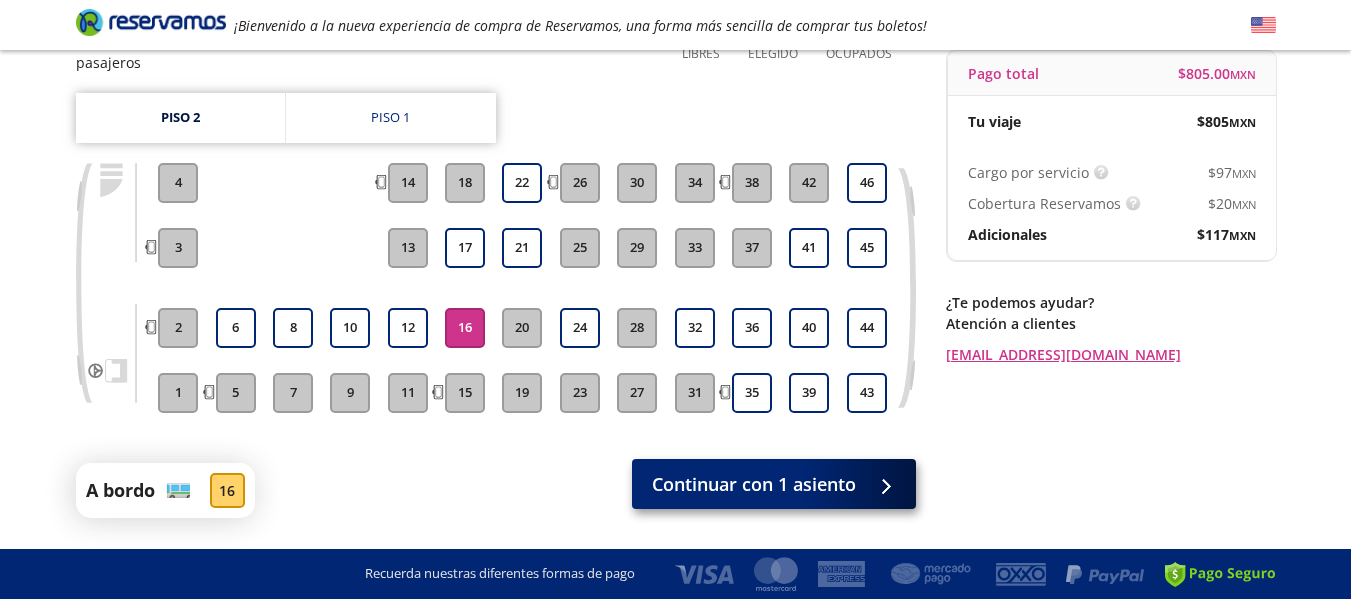 scroll, scrollTop: 0, scrollLeft: 0, axis: both 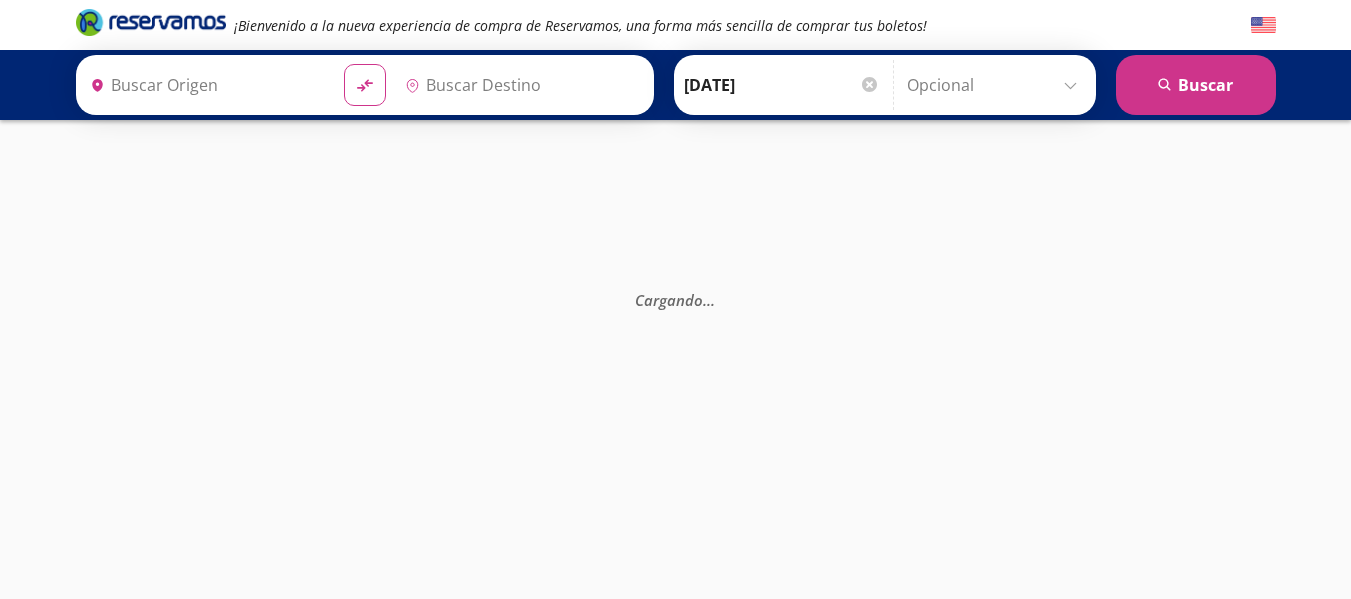 type on "[GEOGRAPHIC_DATA], [GEOGRAPHIC_DATA]" 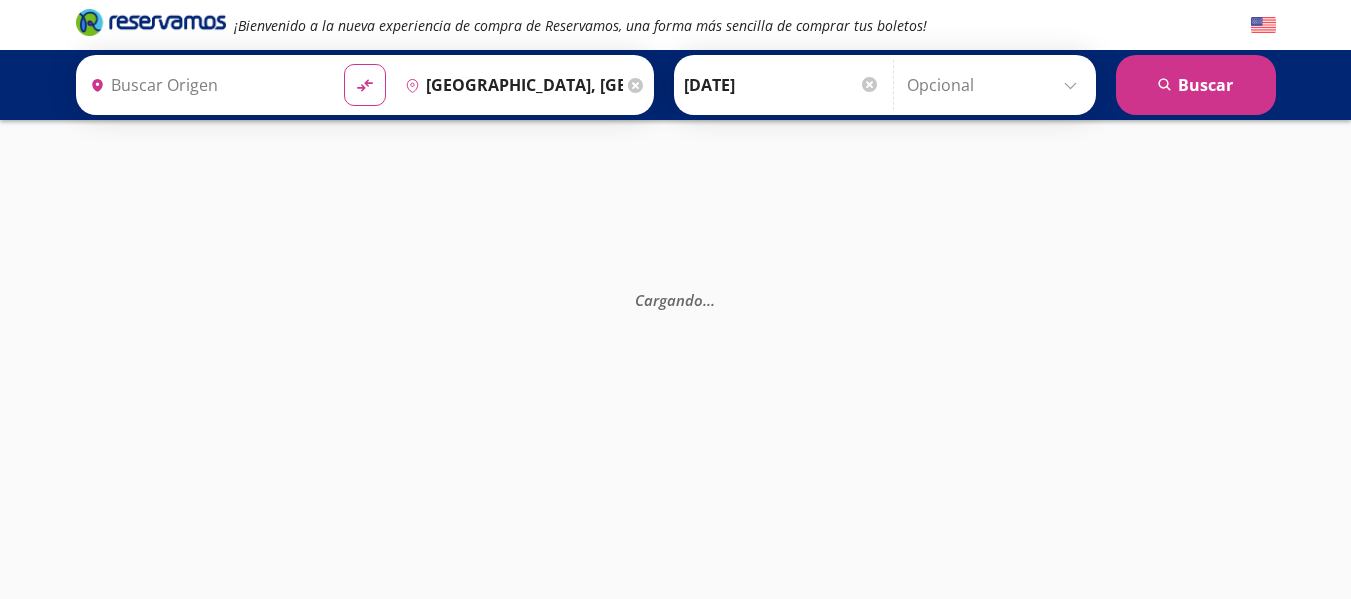 type on "Acapulco, [GEOGRAPHIC_DATA]" 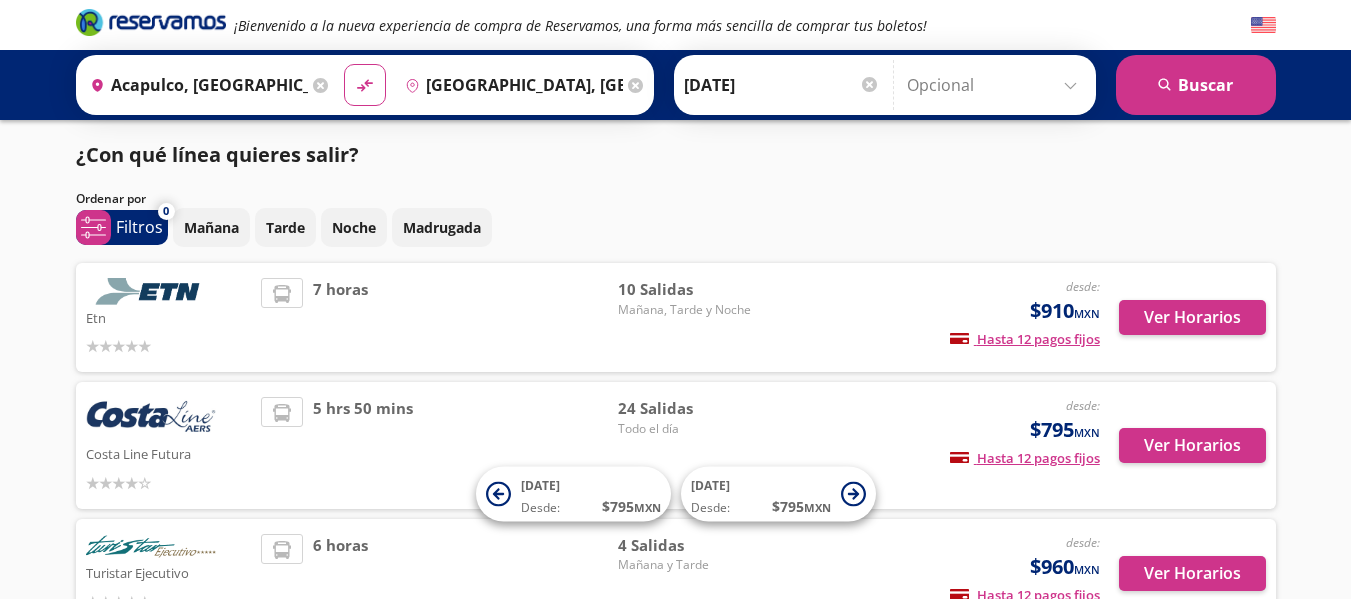 scroll, scrollTop: 100, scrollLeft: 0, axis: vertical 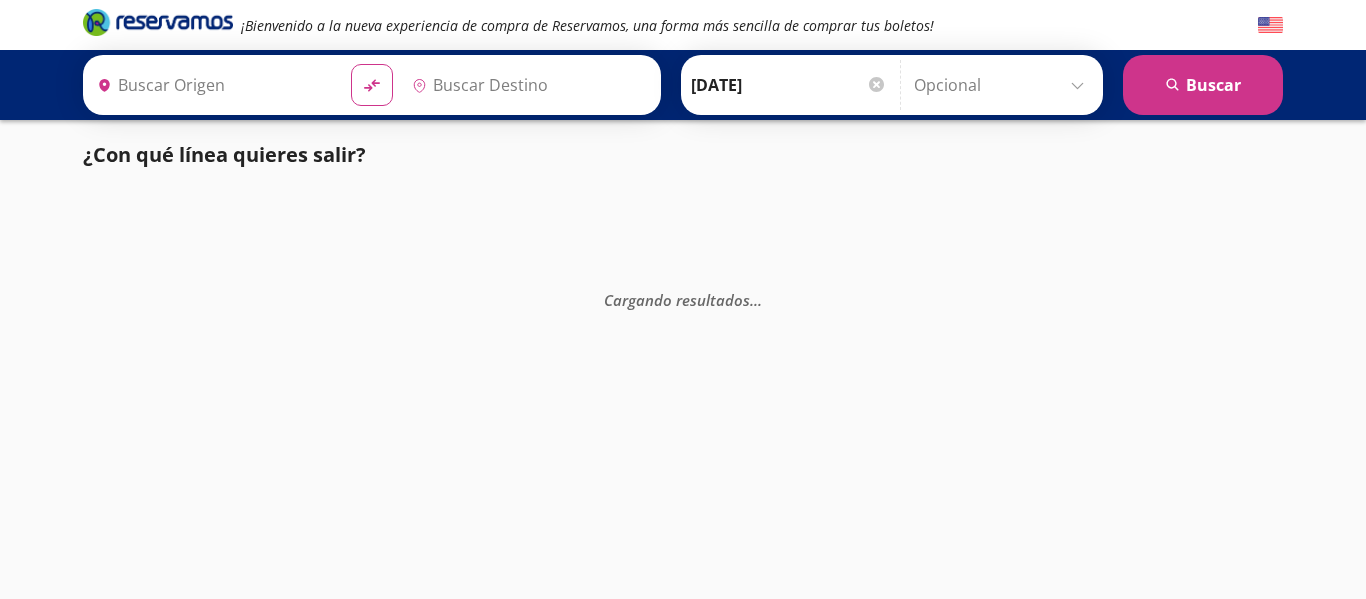 type on "[GEOGRAPHIC_DATA], [GEOGRAPHIC_DATA]" 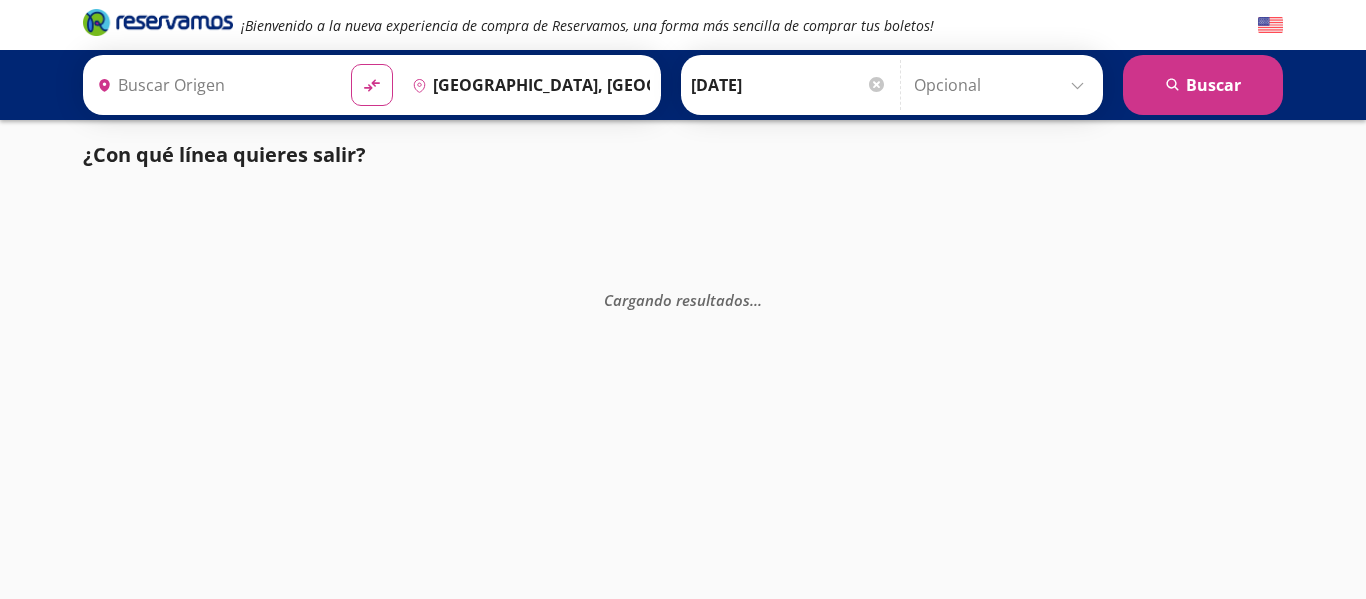 type on "Acapulco, [GEOGRAPHIC_DATA]" 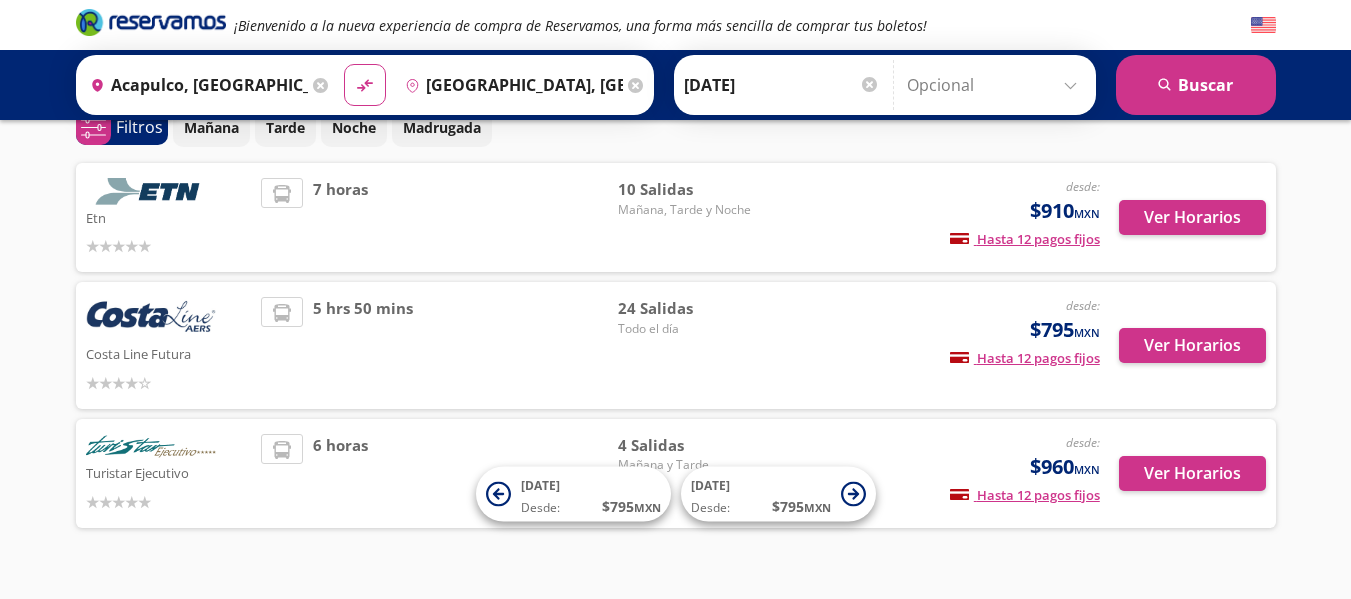 scroll, scrollTop: 143, scrollLeft: 0, axis: vertical 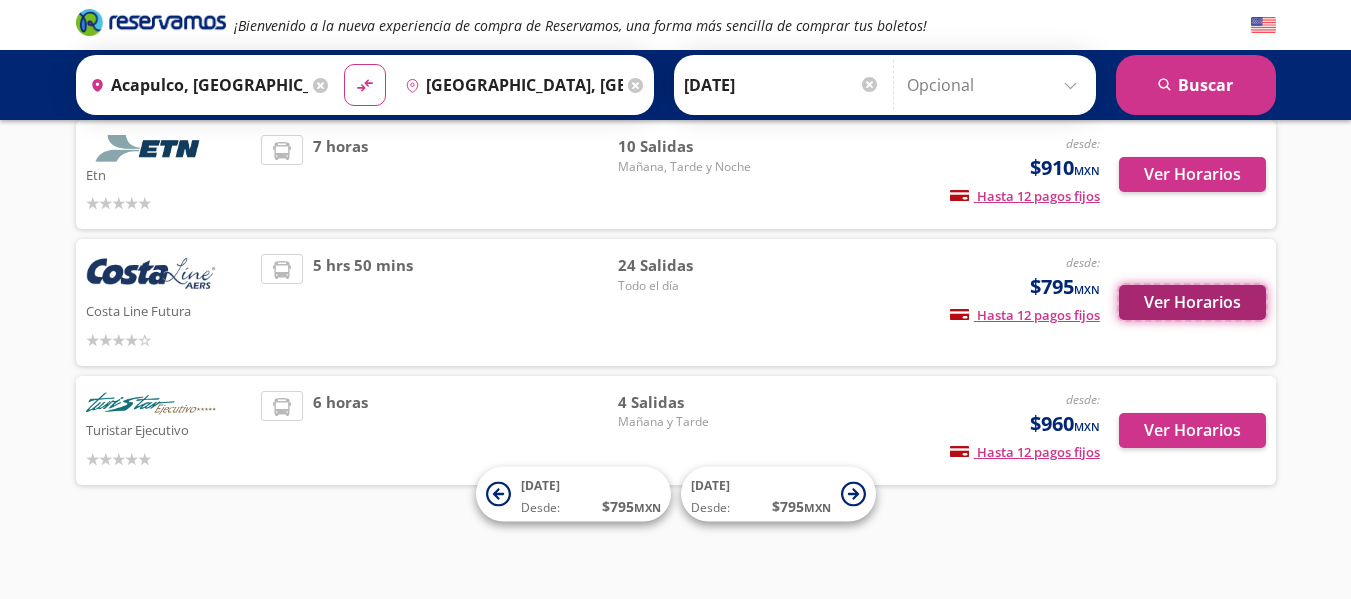 click on "Ver Horarios" at bounding box center (1192, 302) 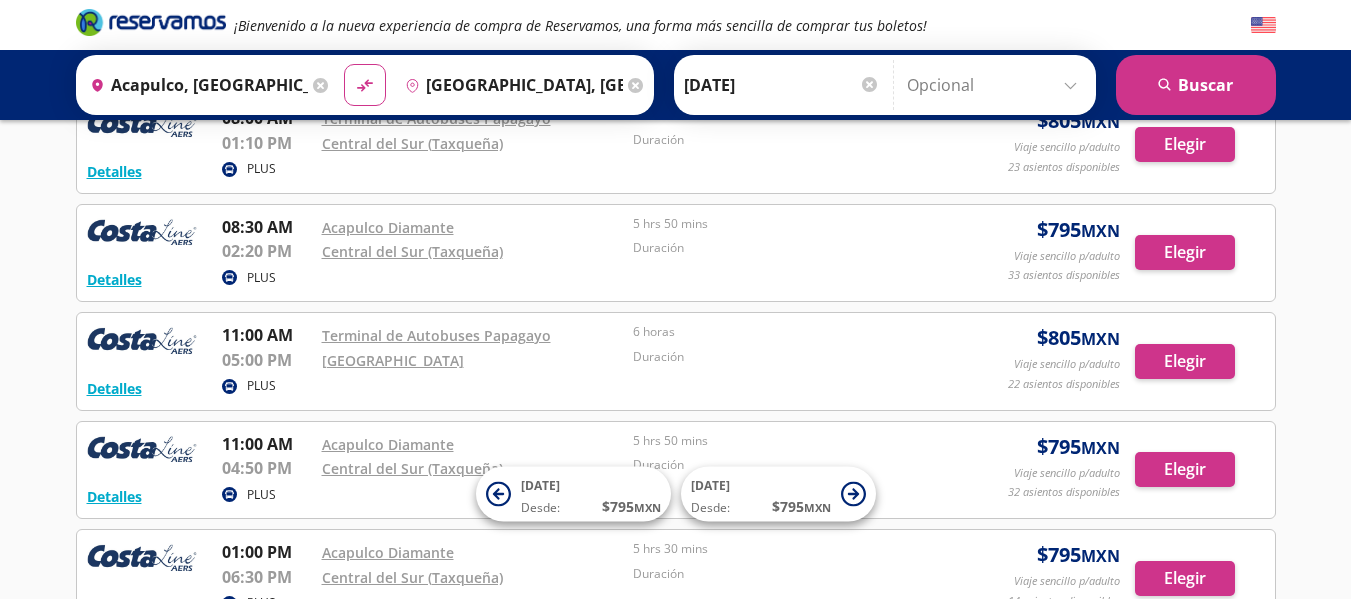 scroll, scrollTop: 700, scrollLeft: 0, axis: vertical 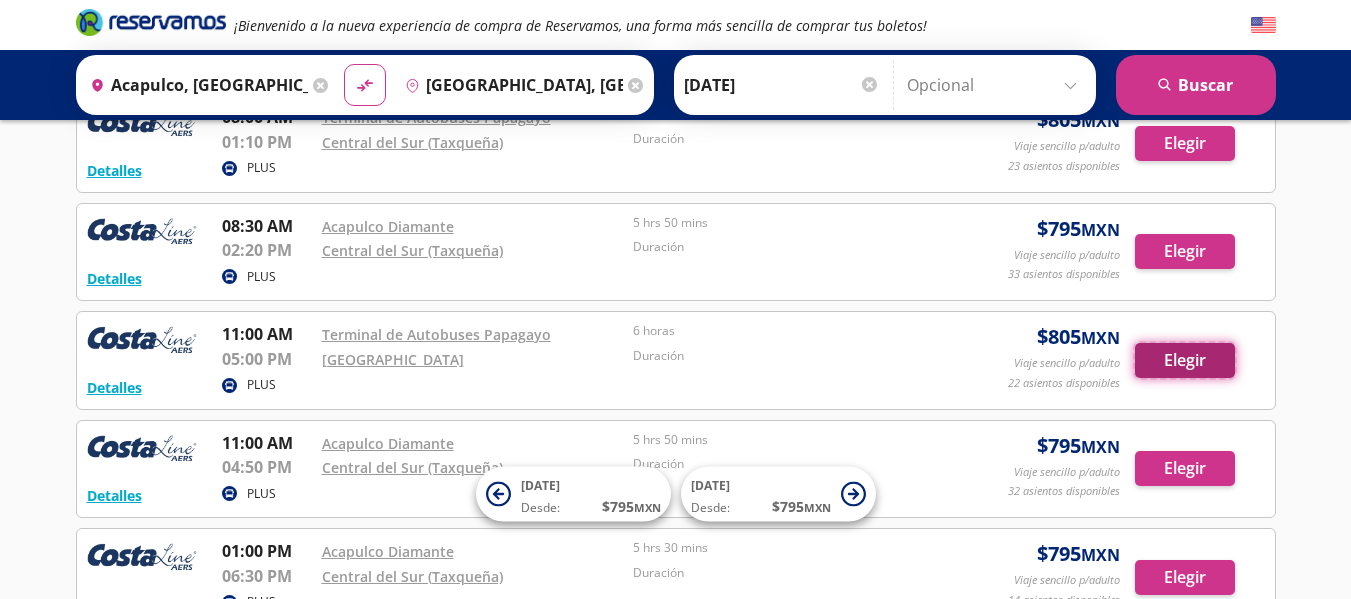 click on "Elegir" at bounding box center [1185, 360] 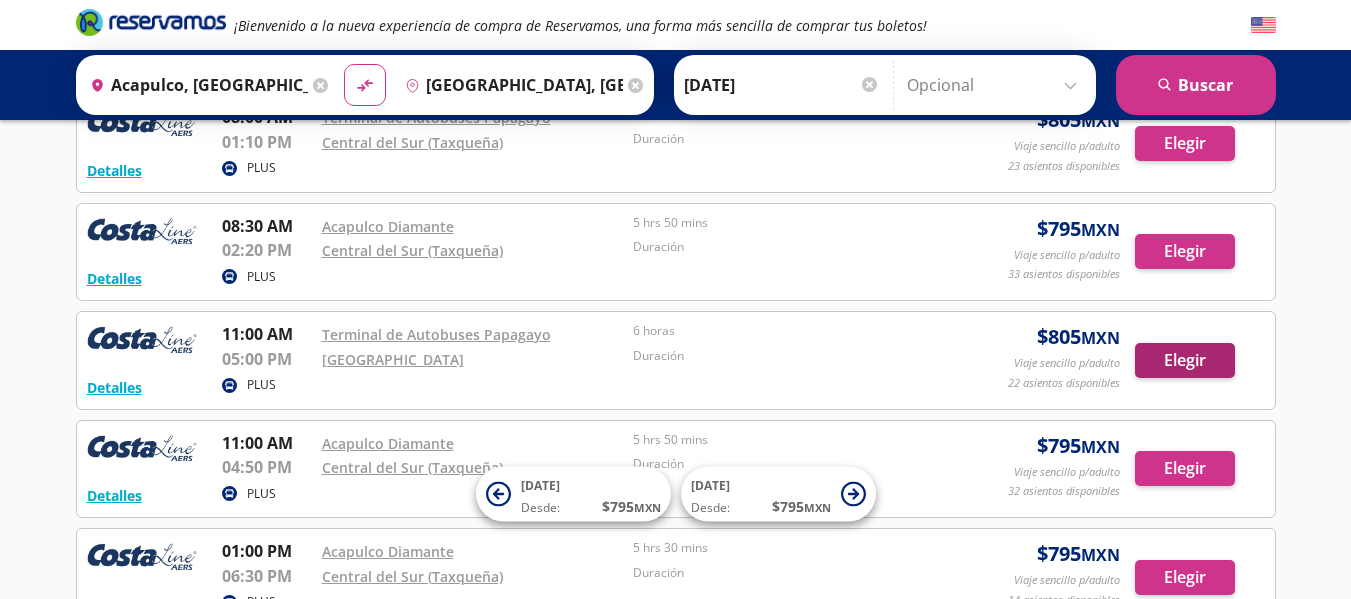 scroll, scrollTop: 0, scrollLeft: 0, axis: both 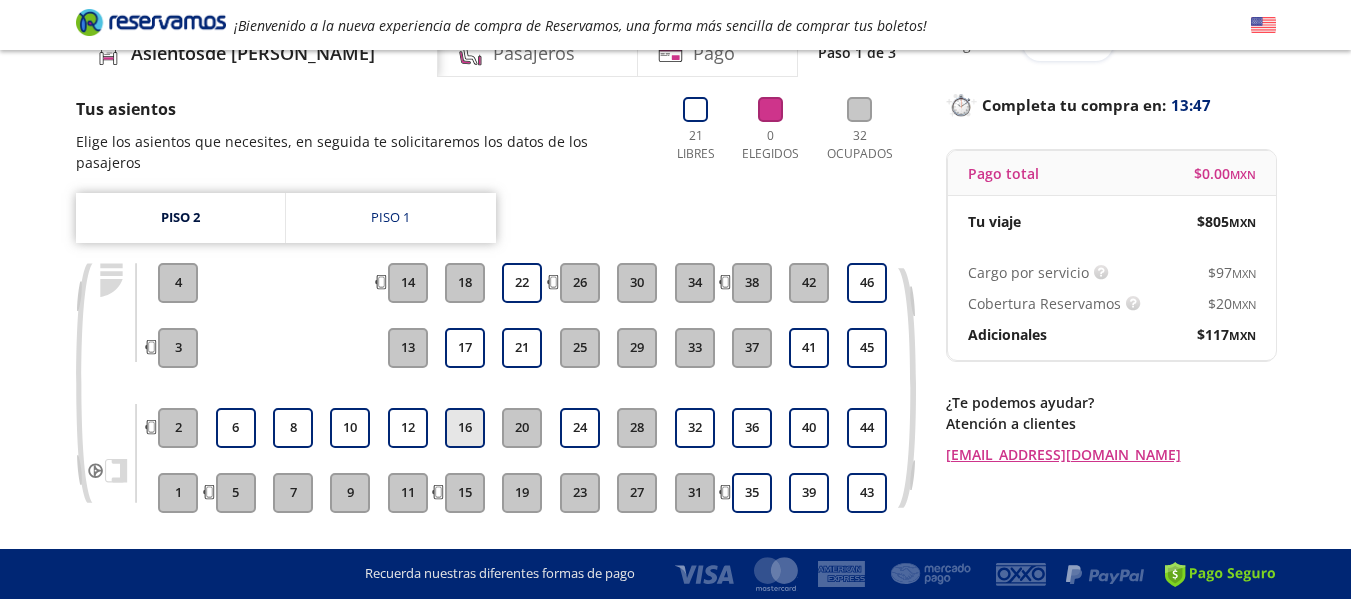 click on "16" at bounding box center (465, 428) 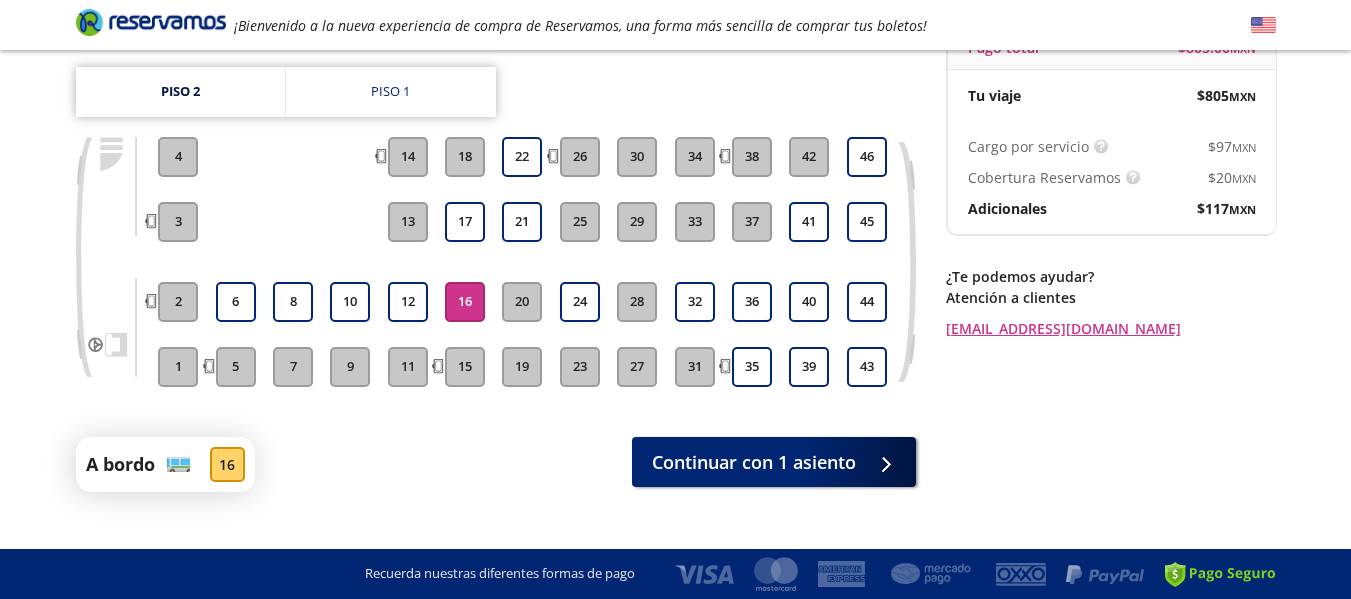scroll, scrollTop: 238, scrollLeft: 0, axis: vertical 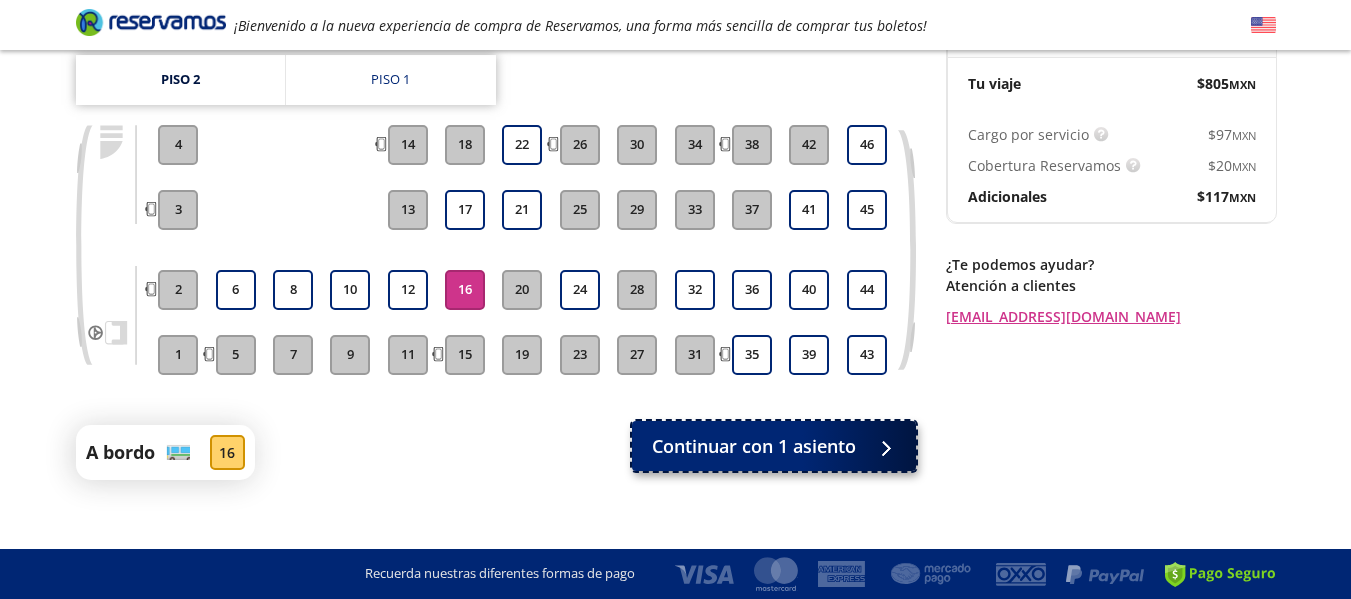 click on "Continuar con 1 asiento" at bounding box center (754, 446) 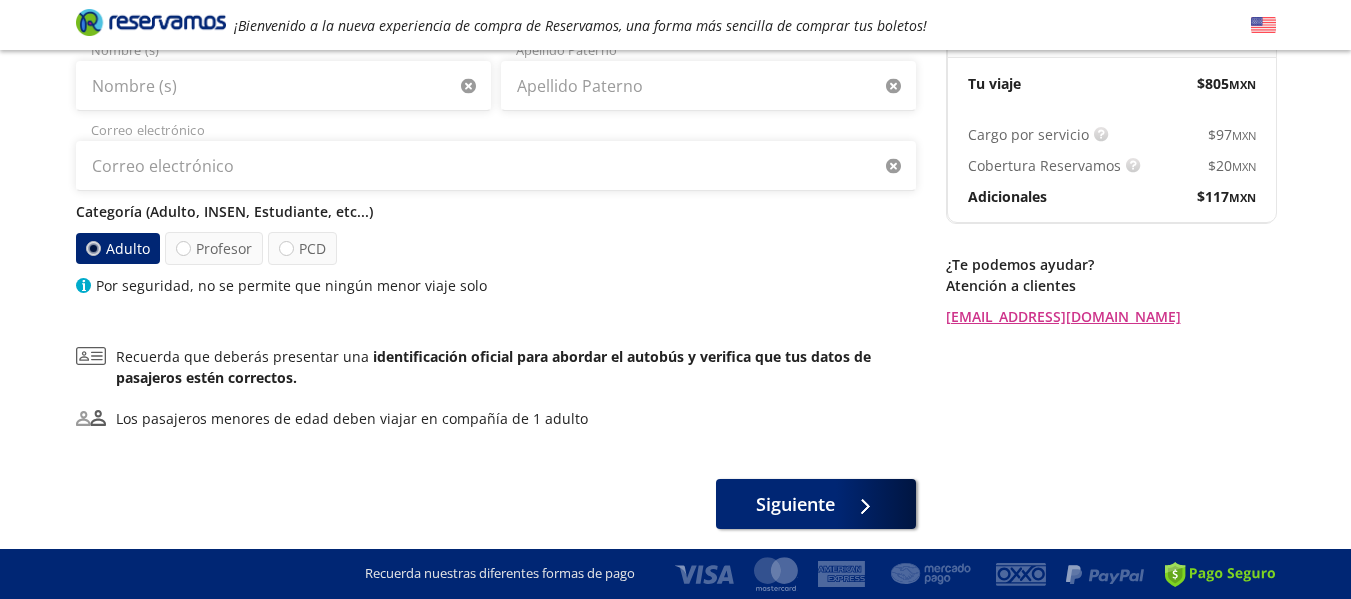 scroll, scrollTop: 0, scrollLeft: 0, axis: both 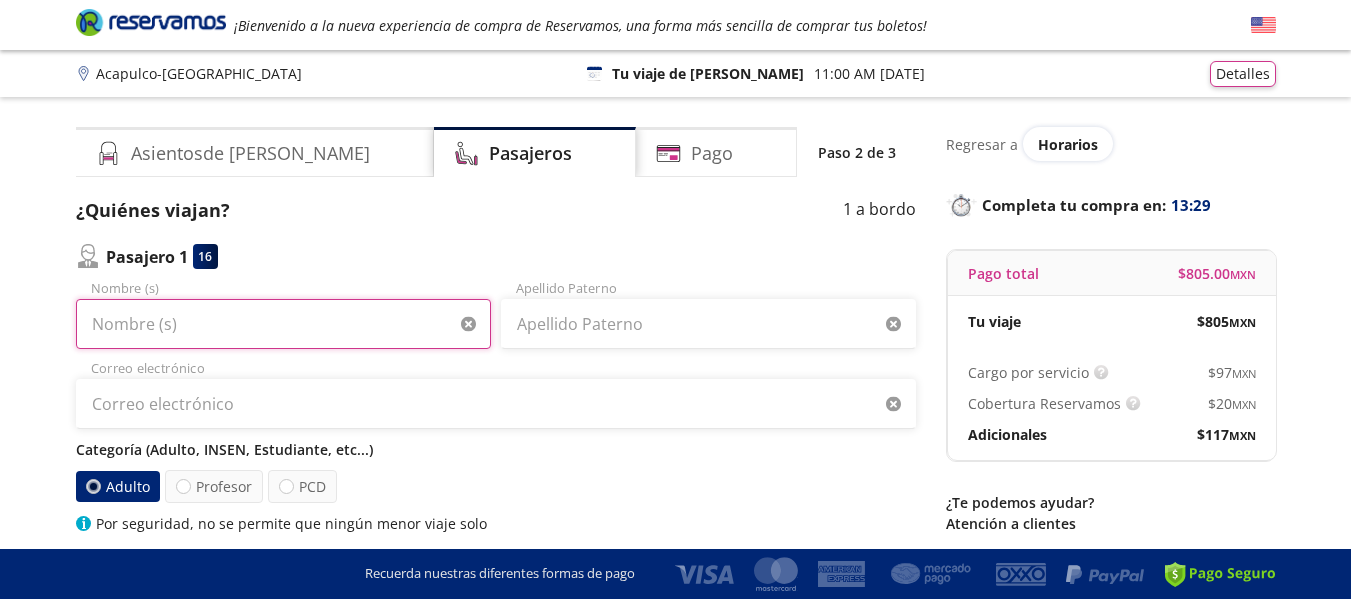 click on "Nombre (s)" at bounding box center [283, 324] 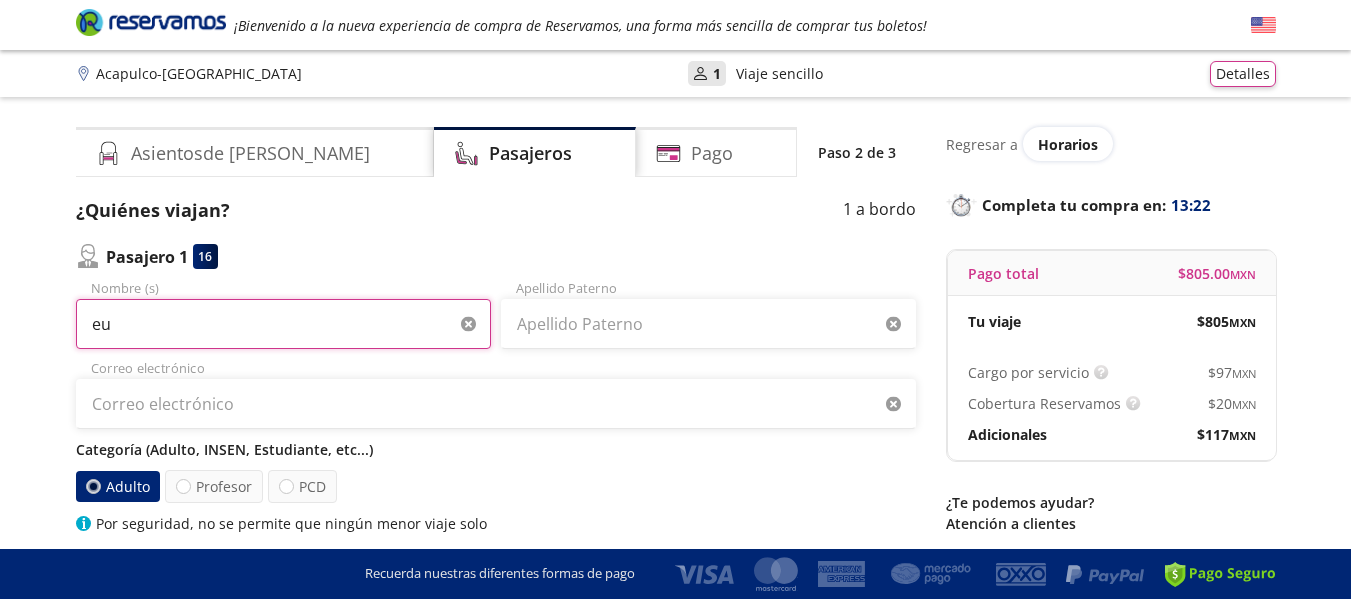 type on "e" 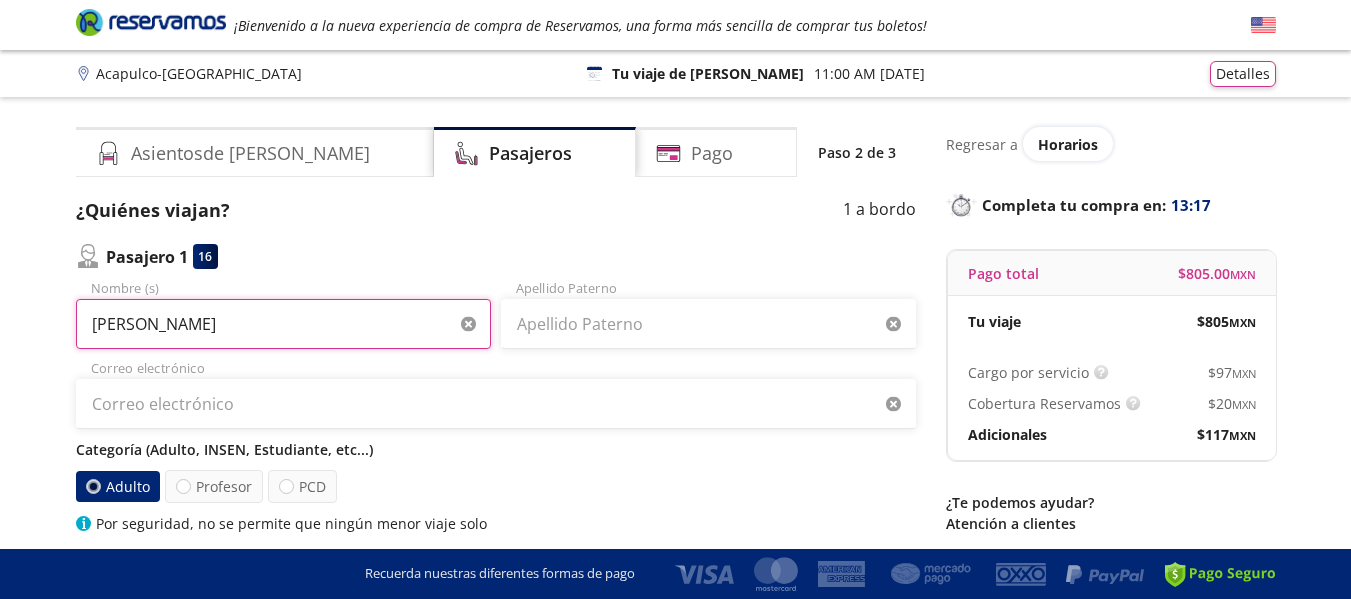 type on "[PERSON_NAME]" 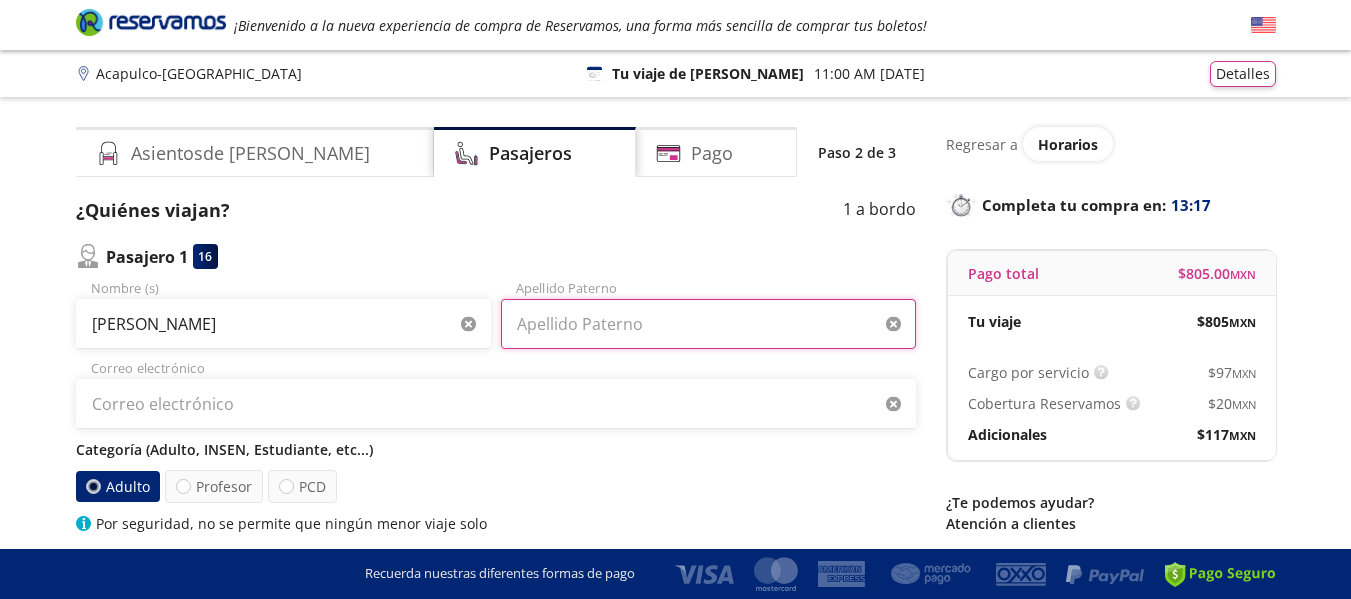 click on "Apellido Paterno" at bounding box center (708, 324) 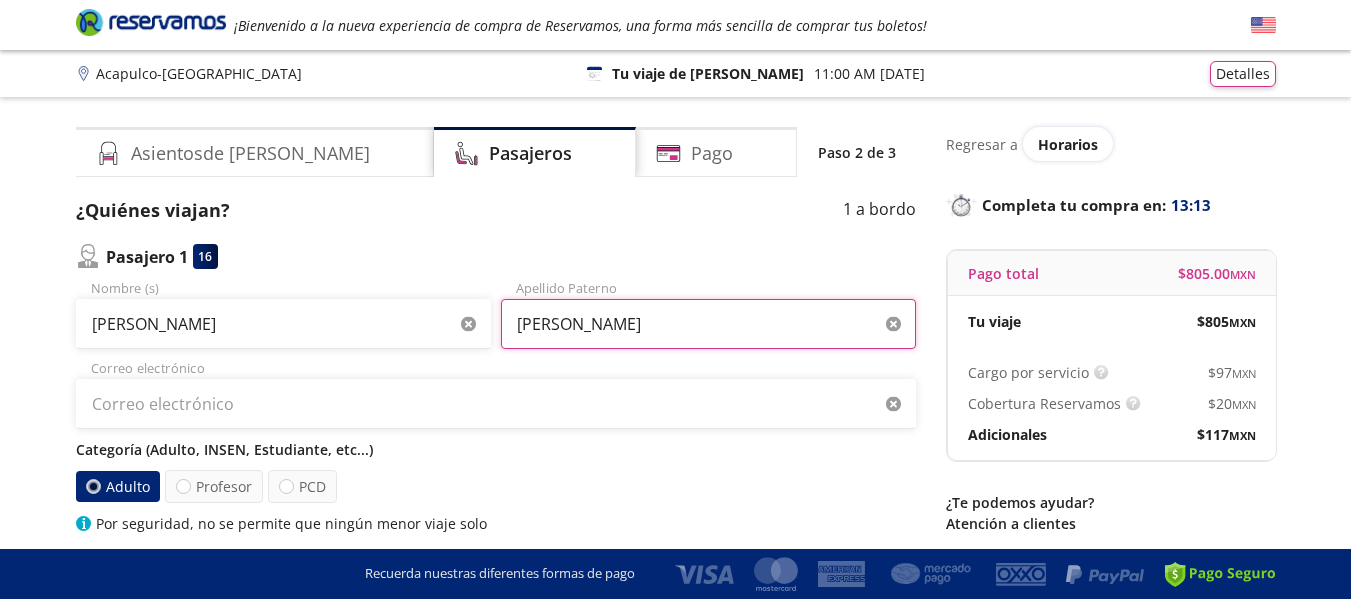 click on "[PERSON_NAME]" at bounding box center (708, 324) 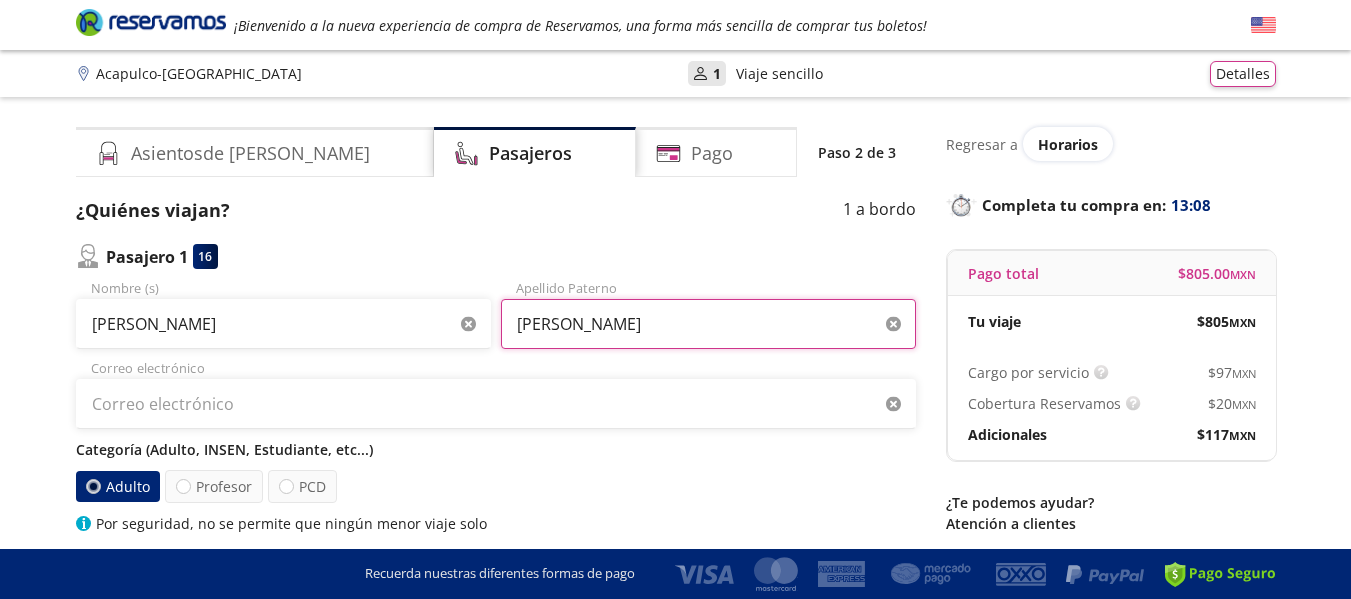 click on "[PERSON_NAME]" at bounding box center [708, 324] 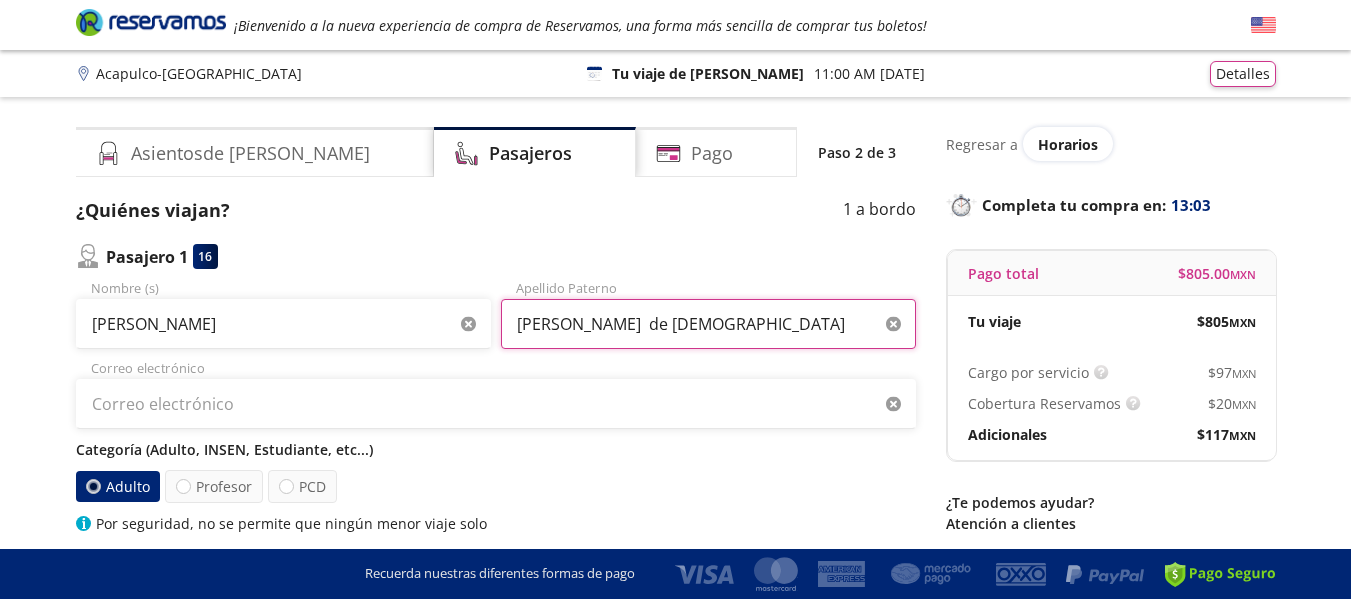 type on "[PERSON_NAME]  de [DEMOGRAPHIC_DATA]" 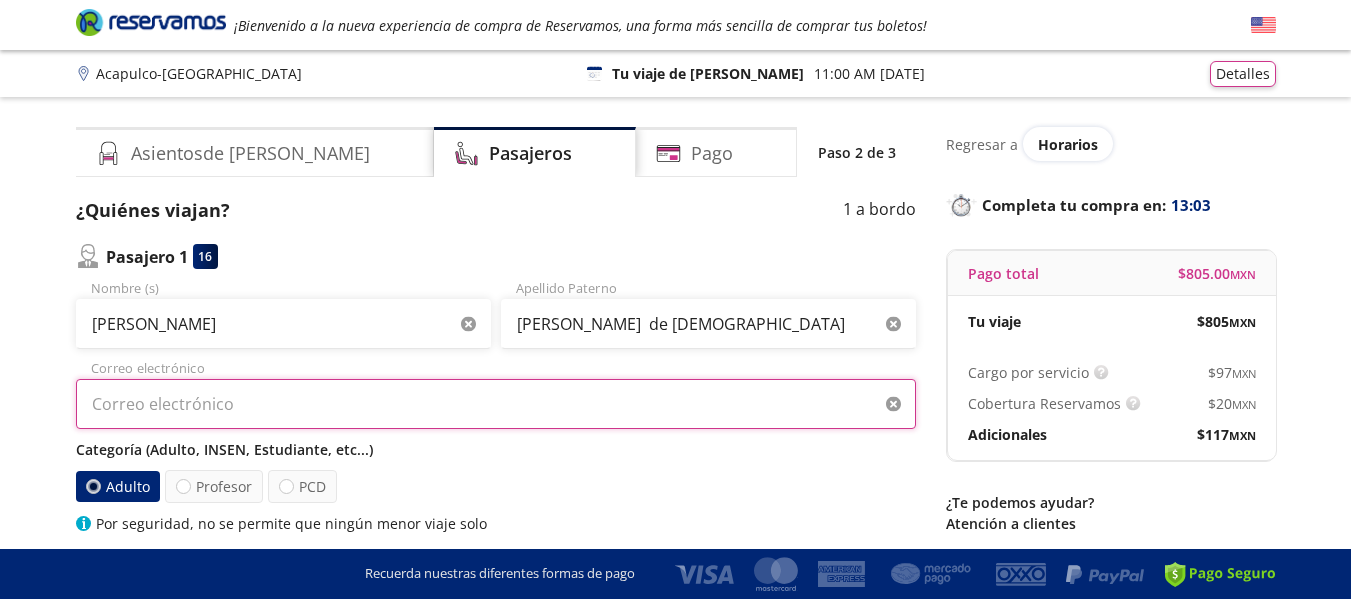 click on "Correo electrónico" at bounding box center [496, 404] 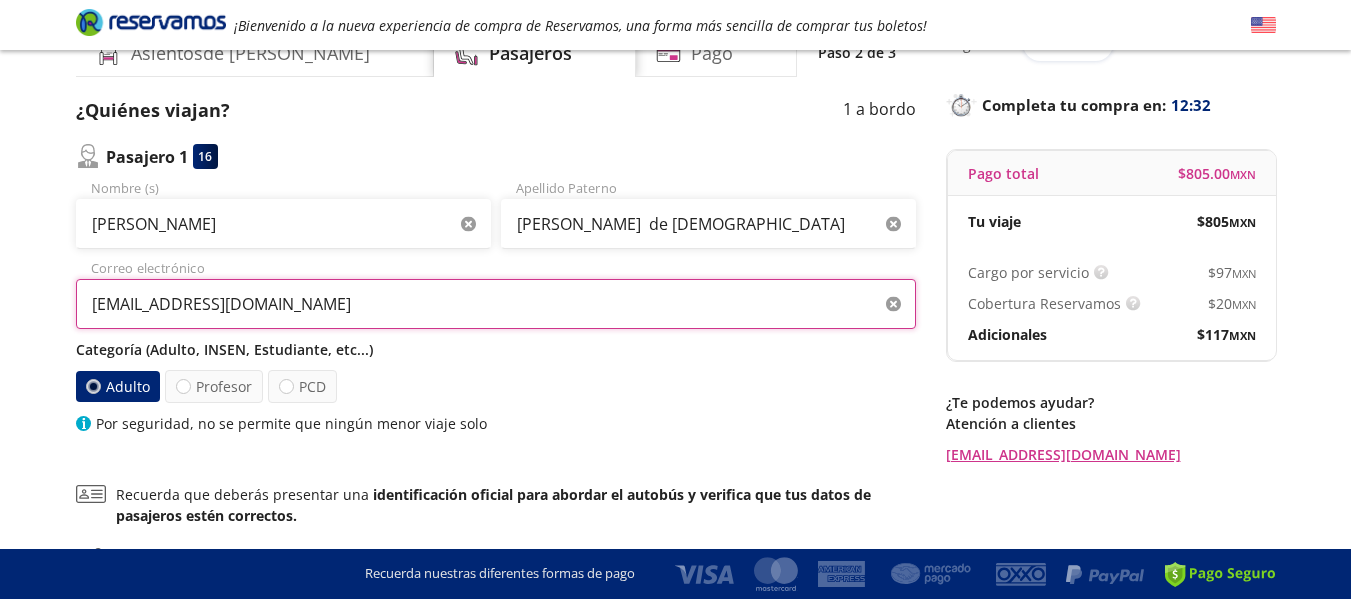 scroll, scrollTop: 200, scrollLeft: 0, axis: vertical 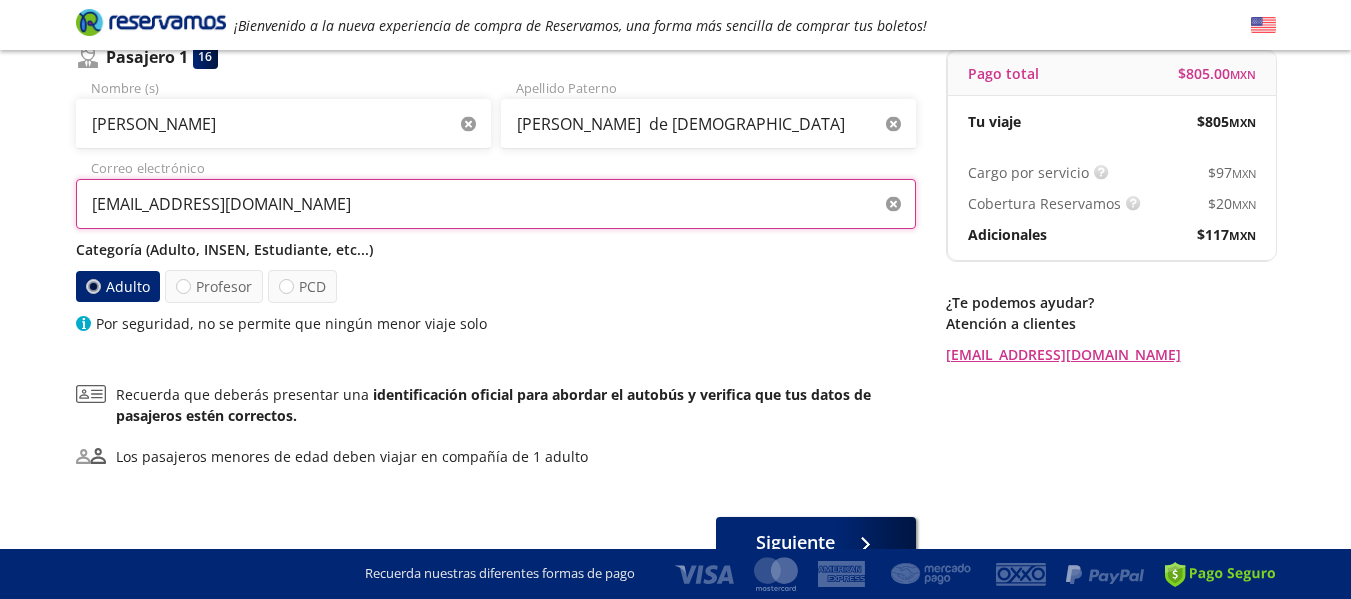 type on "[EMAIL_ADDRESS][DOMAIN_NAME]" 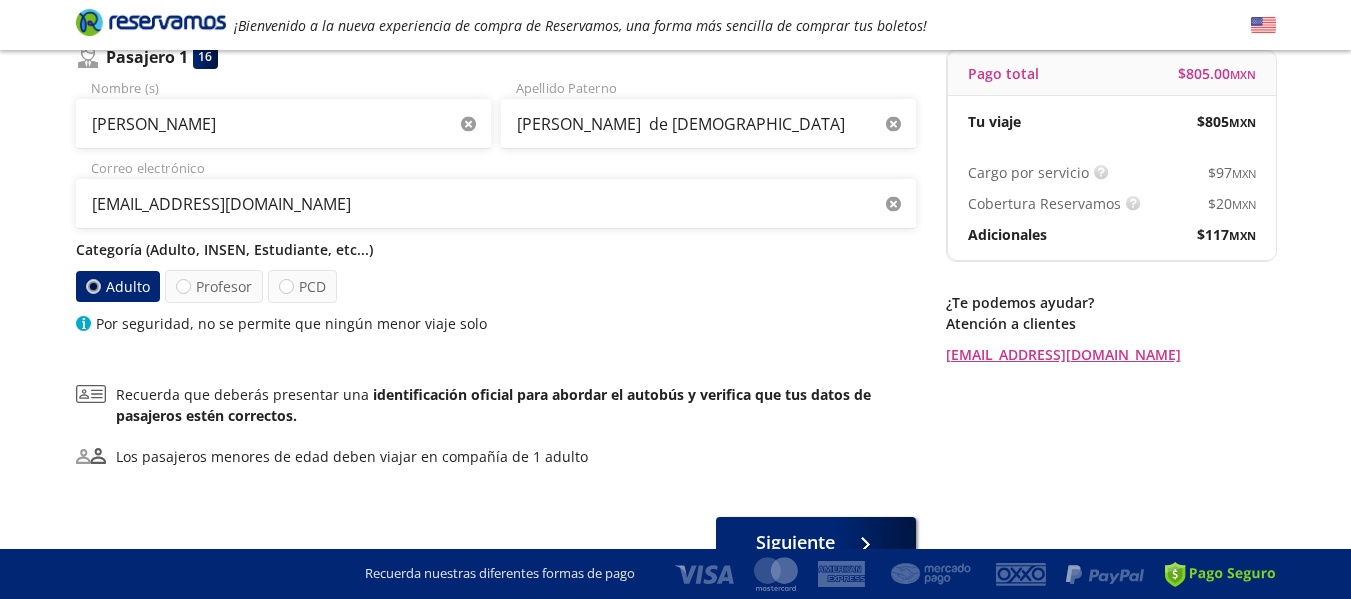 click on "Adulto" at bounding box center [117, 286] 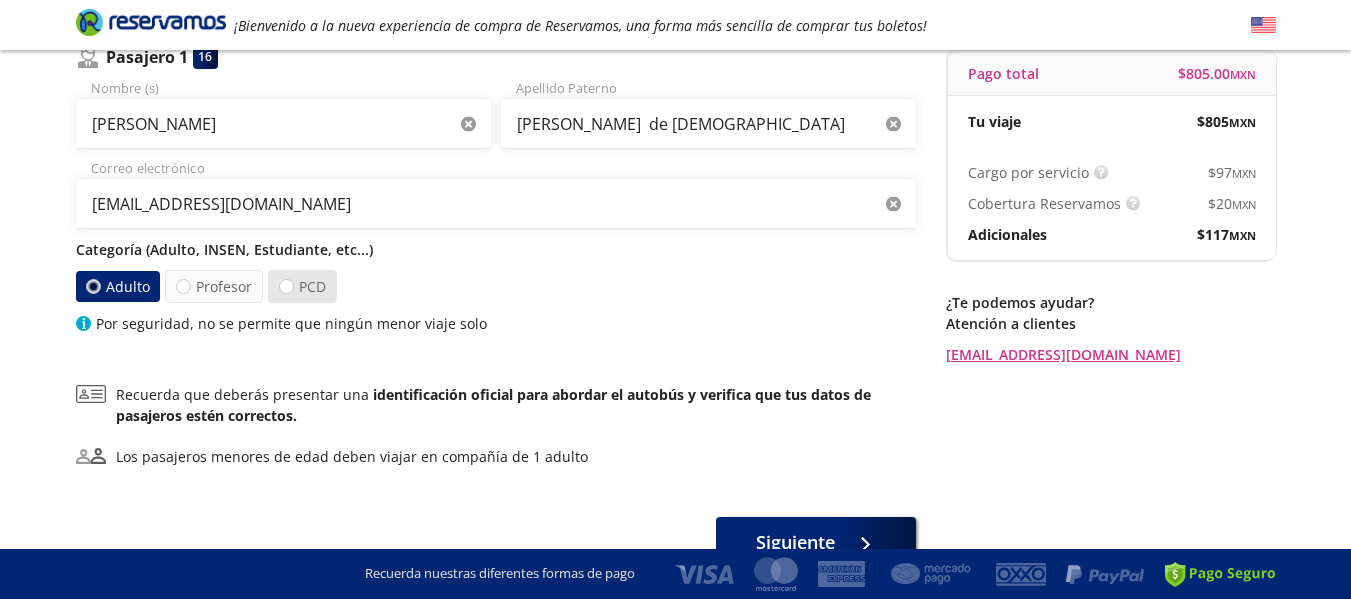click on "PCD" at bounding box center (302, 286) 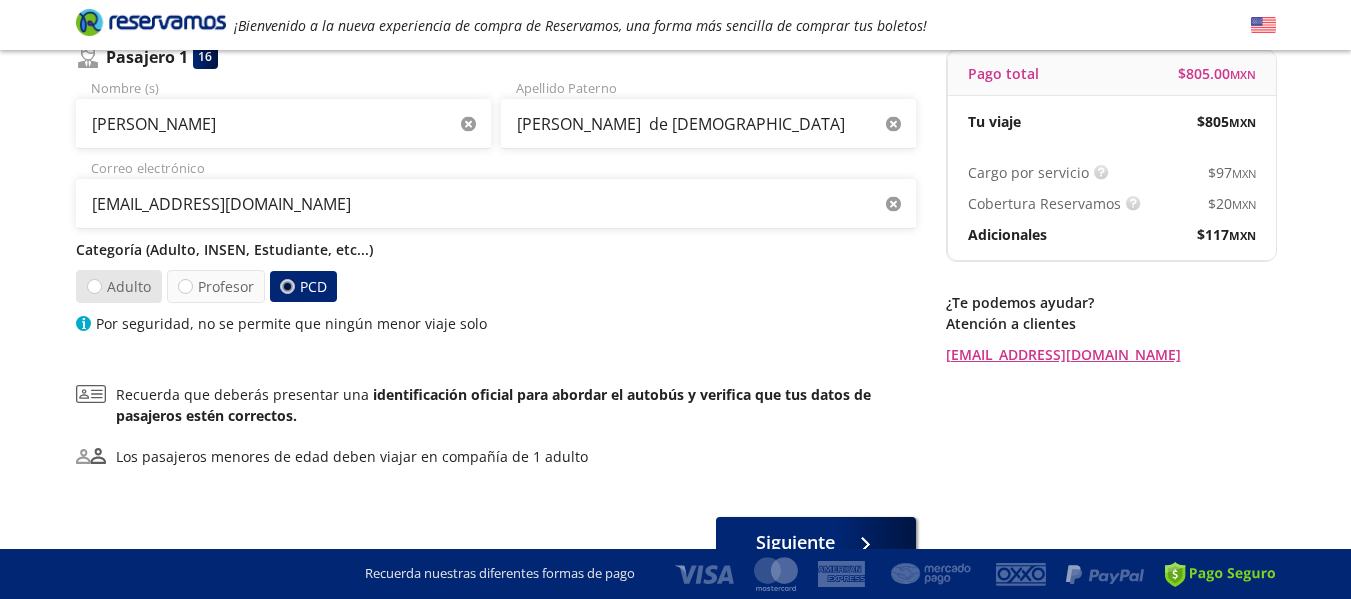 click on "Adulto" at bounding box center (118, 286) 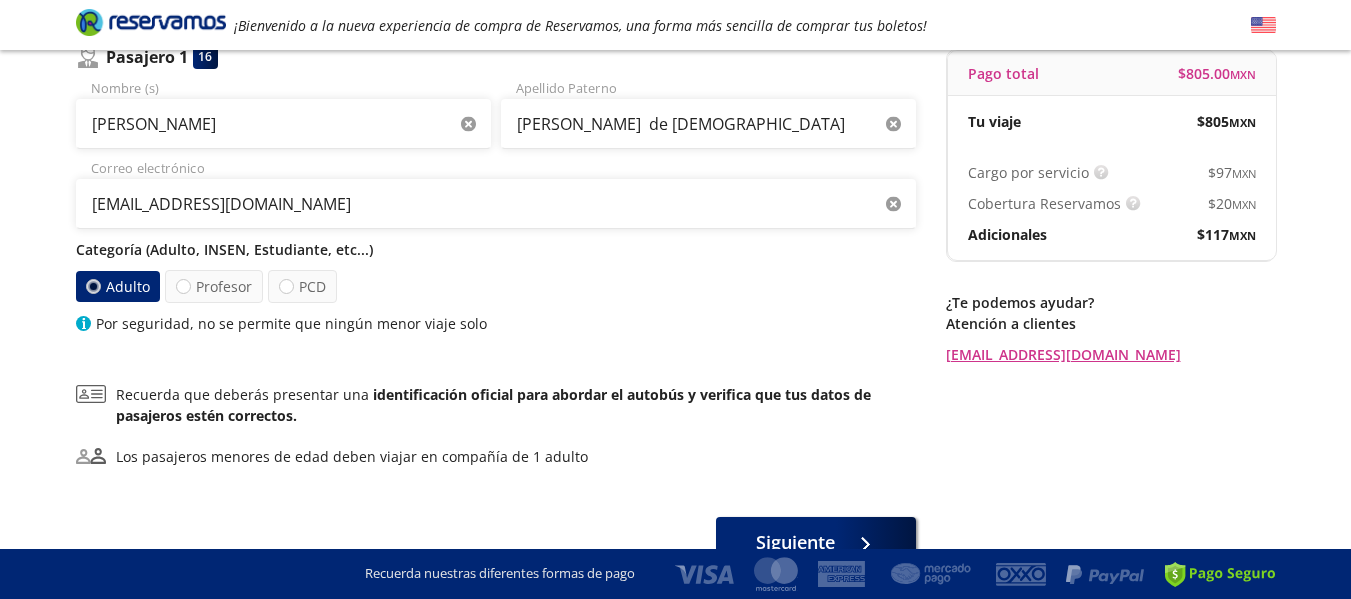 click on "Categoría (Adulto, INSEN, Estudiante, etc...)" at bounding box center [496, 249] 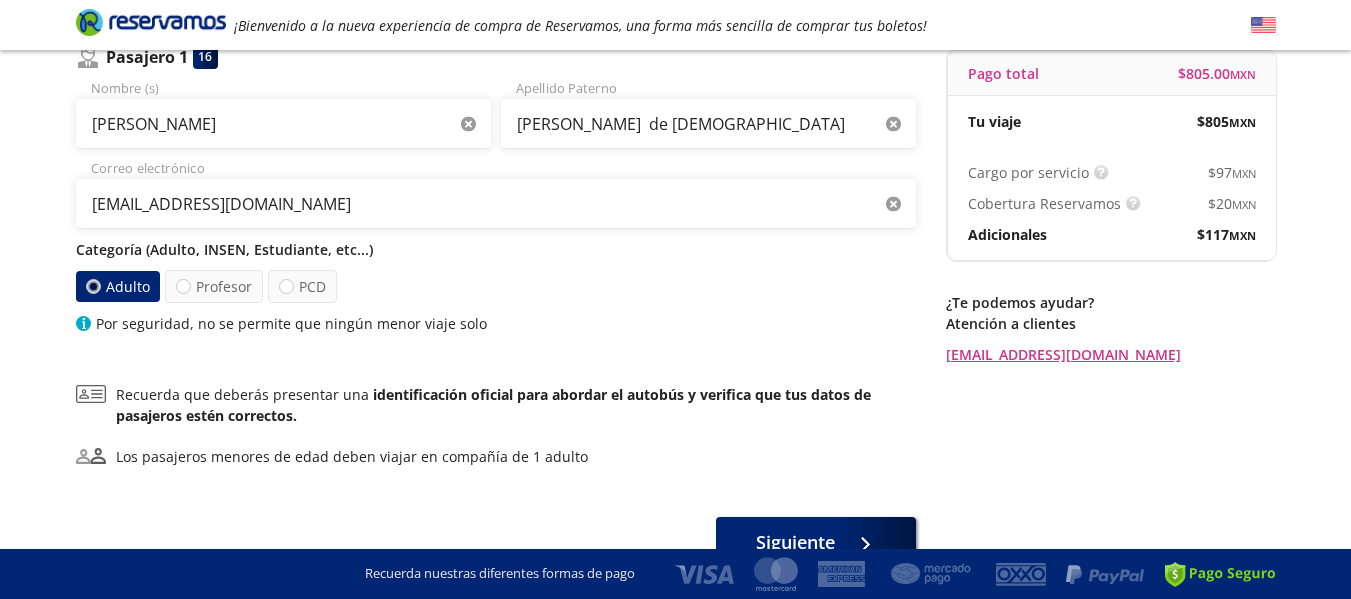scroll, scrollTop: 300, scrollLeft: 0, axis: vertical 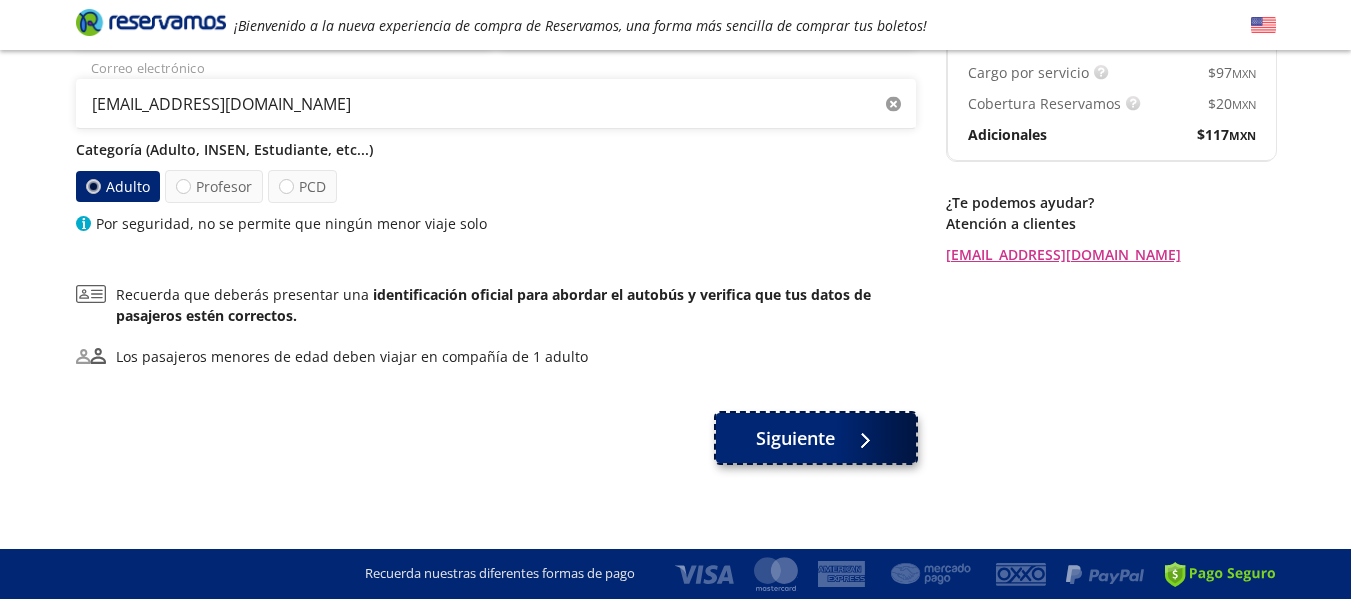 click at bounding box center [860, 438] 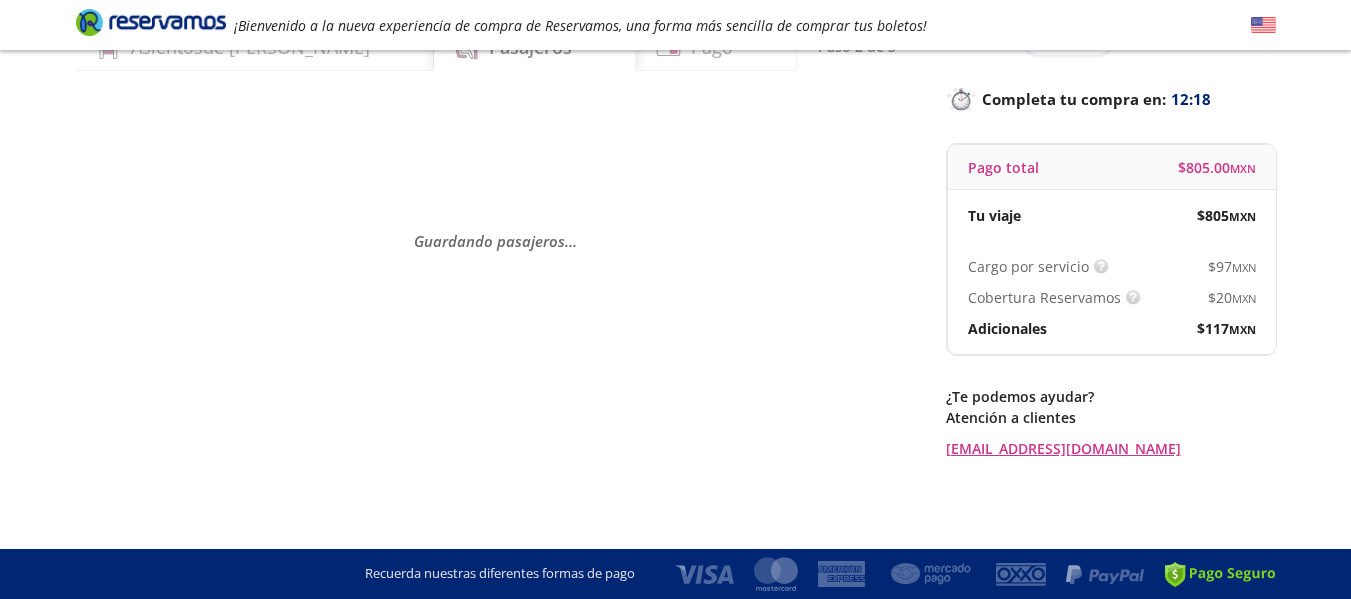 scroll, scrollTop: 0, scrollLeft: 0, axis: both 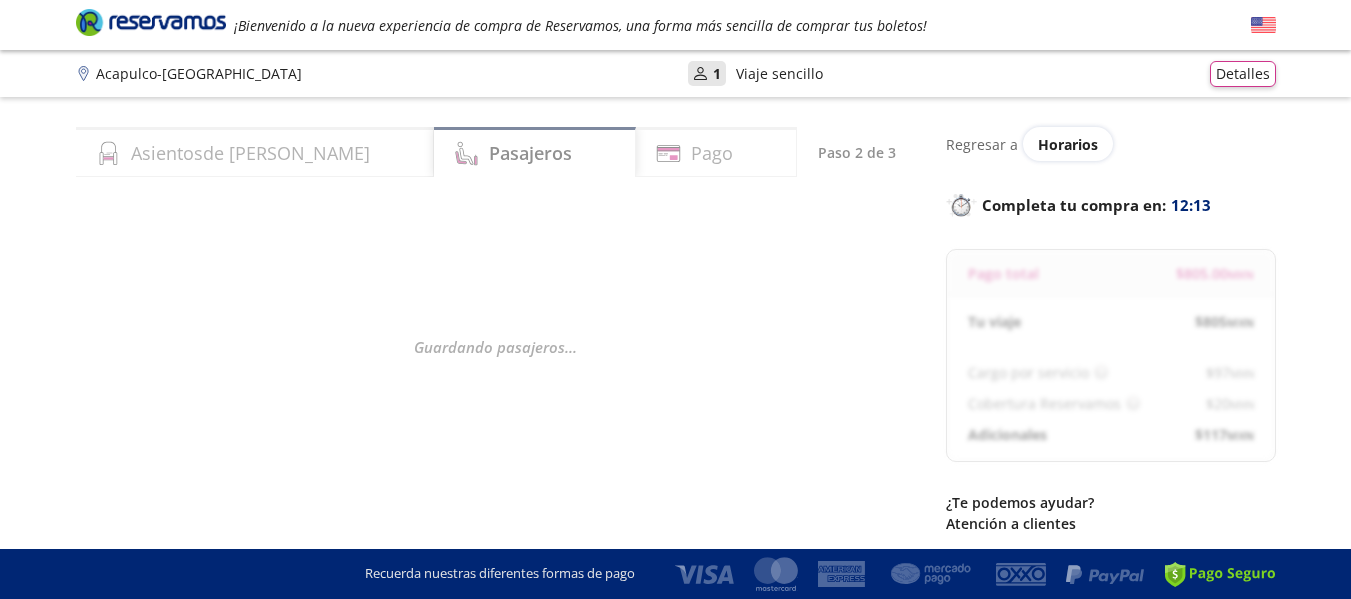 select on "MX" 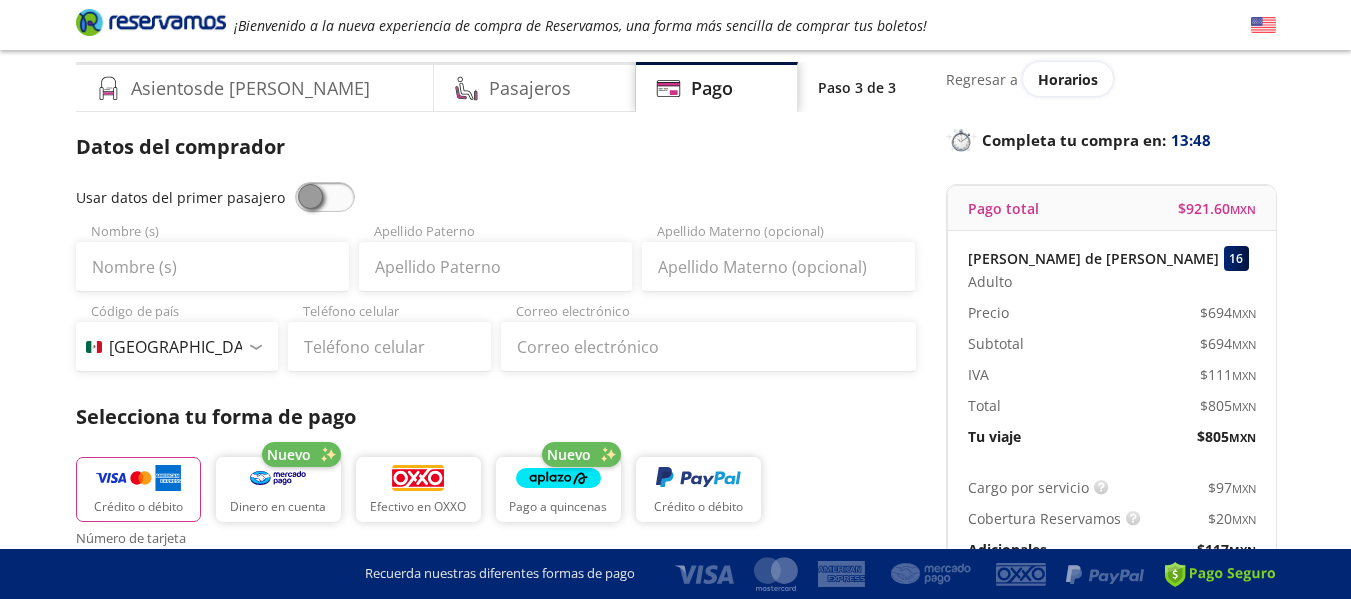 scroll, scrollTop: 100, scrollLeft: 0, axis: vertical 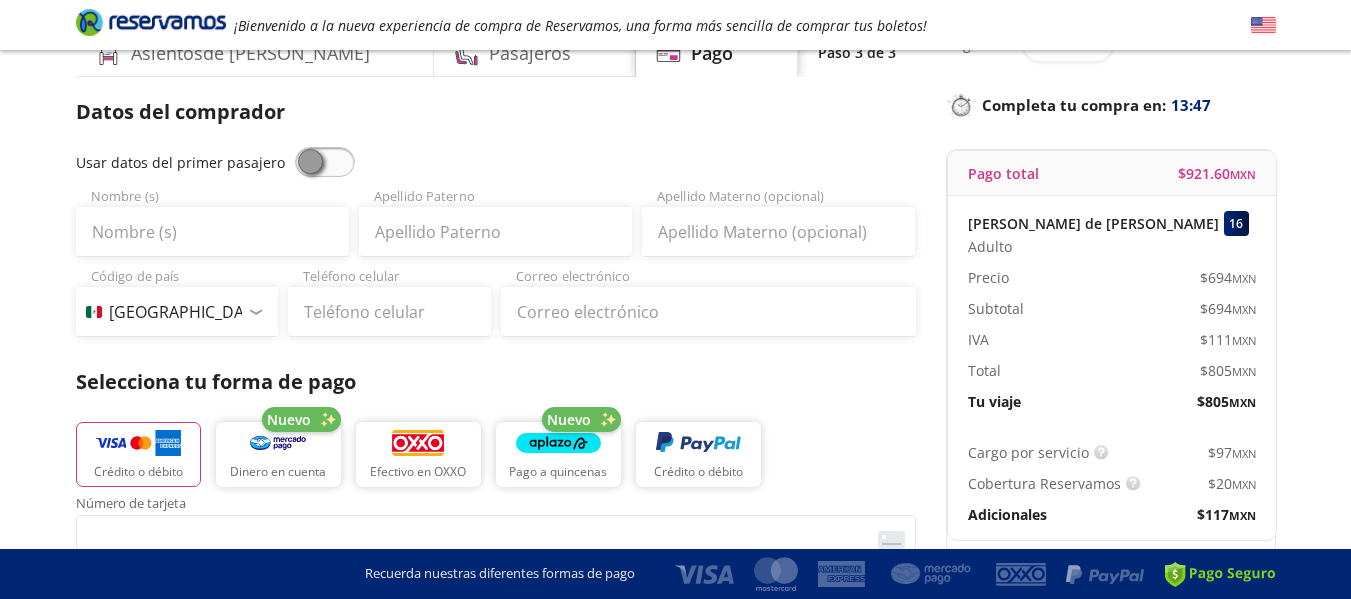 click at bounding box center [325, 162] 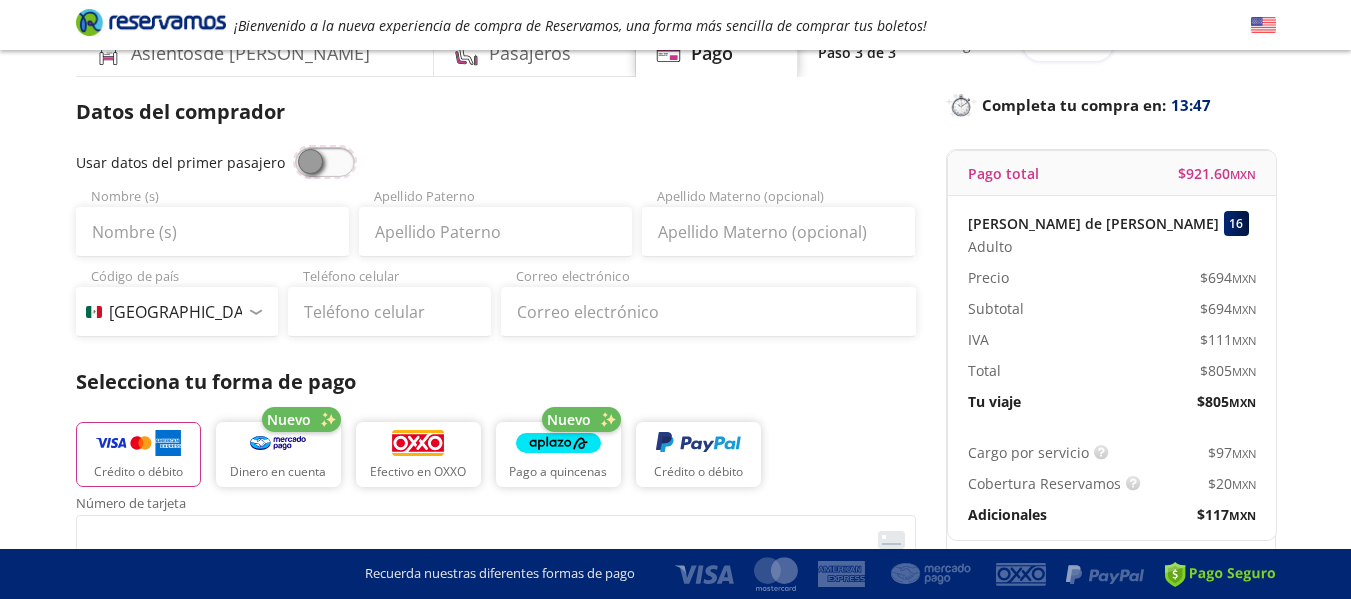 click at bounding box center (295, 147) 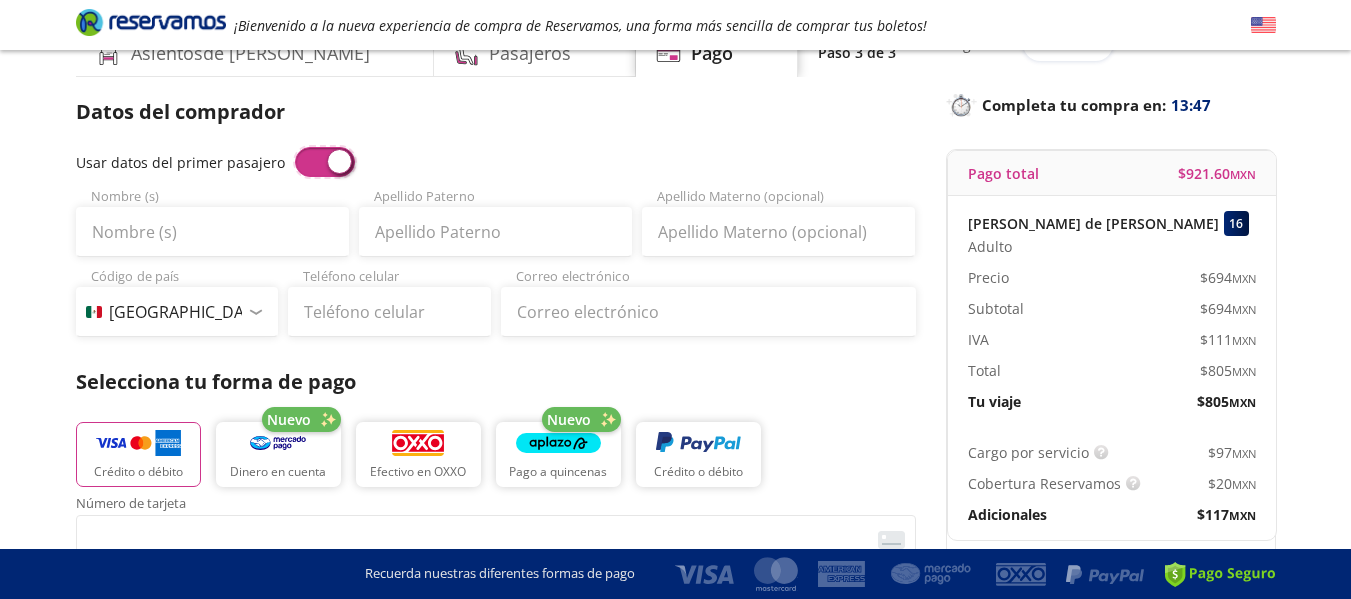 type on "[PERSON_NAME]" 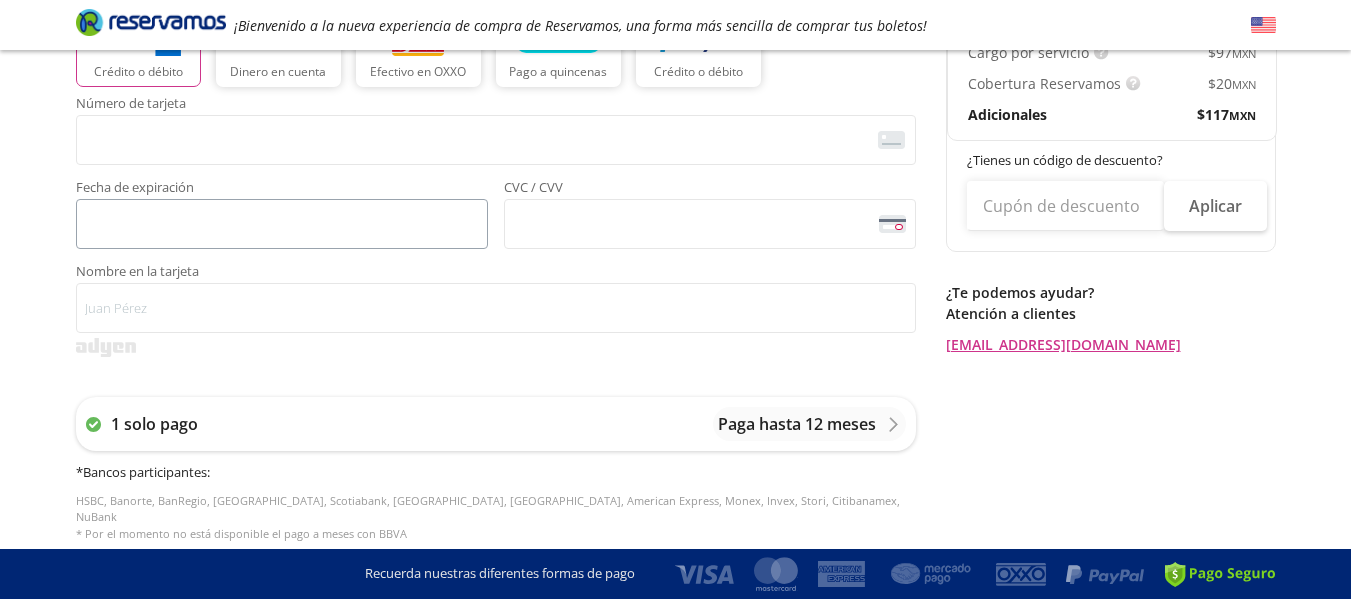 scroll, scrollTop: 0, scrollLeft: 0, axis: both 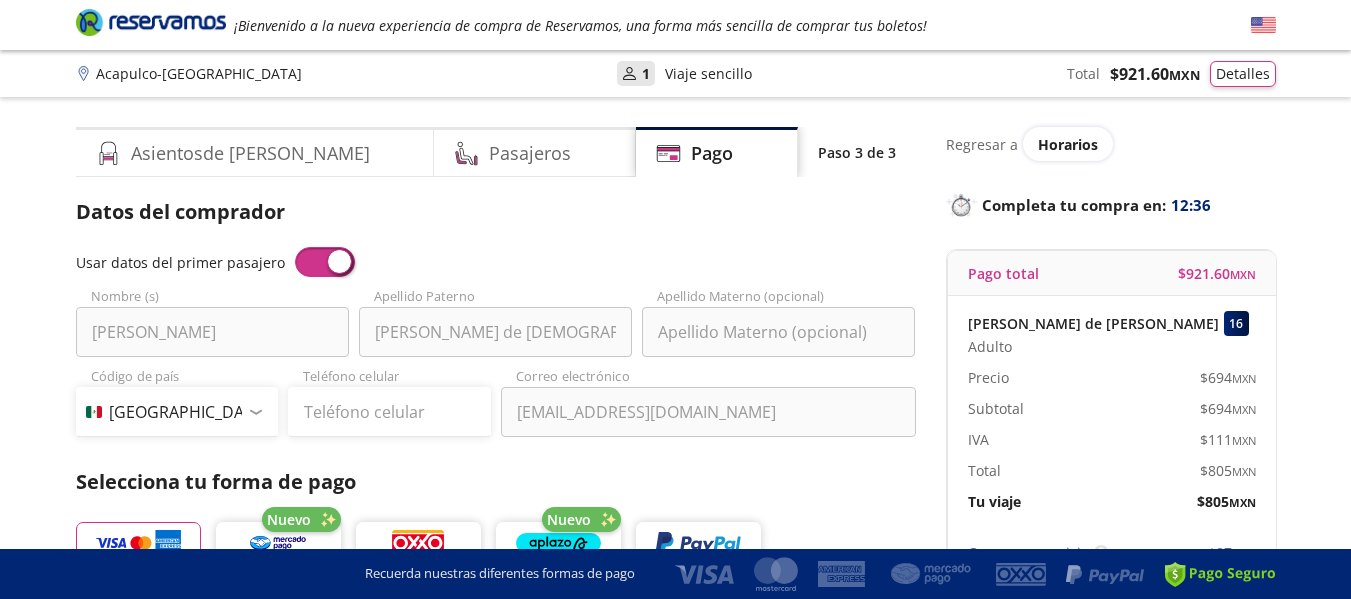 click on "Regresar a" at bounding box center (982, 144) 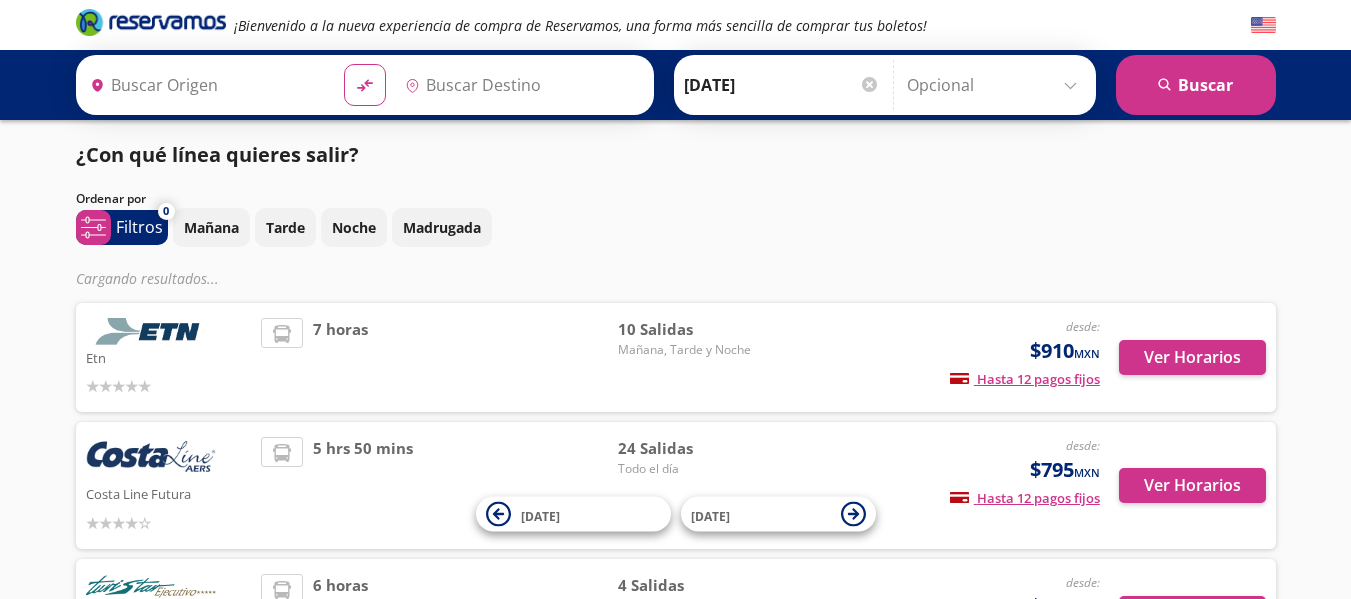 type on "[GEOGRAPHIC_DATA], [GEOGRAPHIC_DATA]" 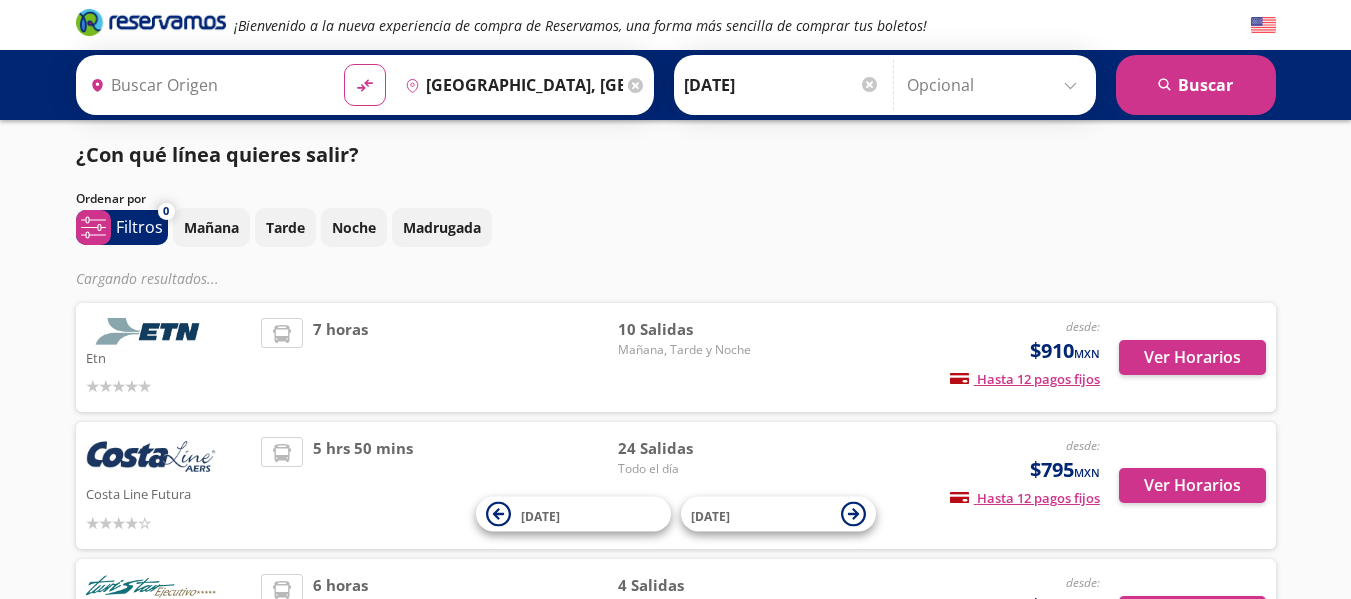 type on "Acapulco, [GEOGRAPHIC_DATA]" 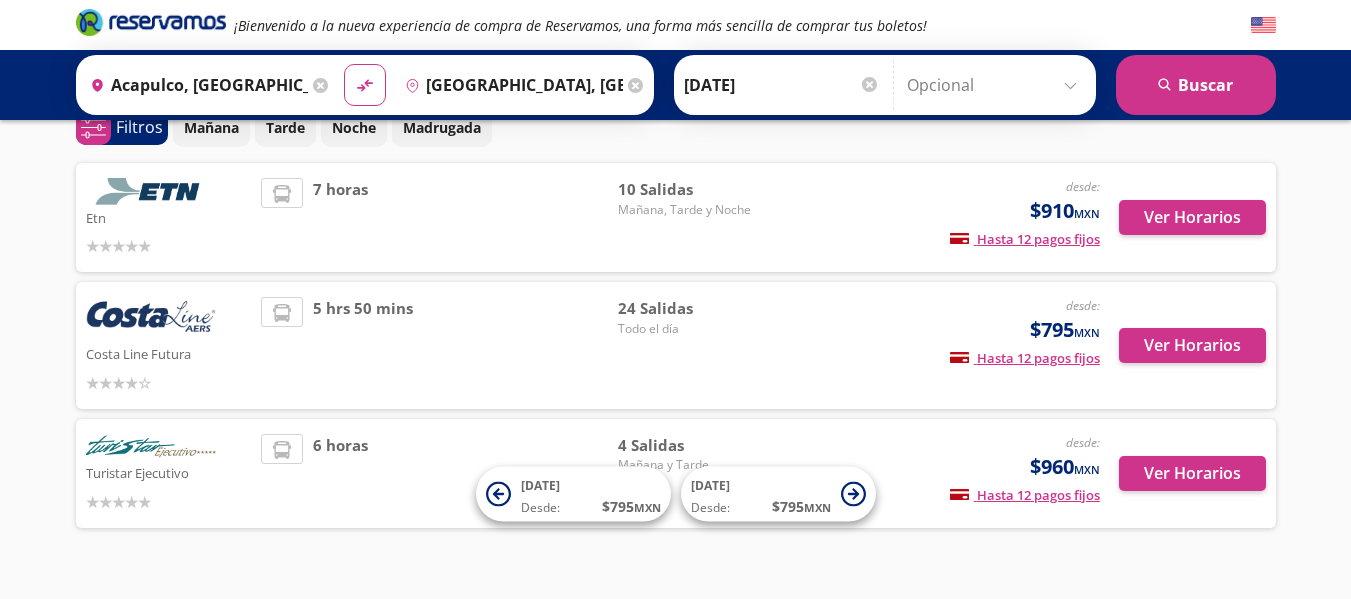 scroll, scrollTop: 143, scrollLeft: 0, axis: vertical 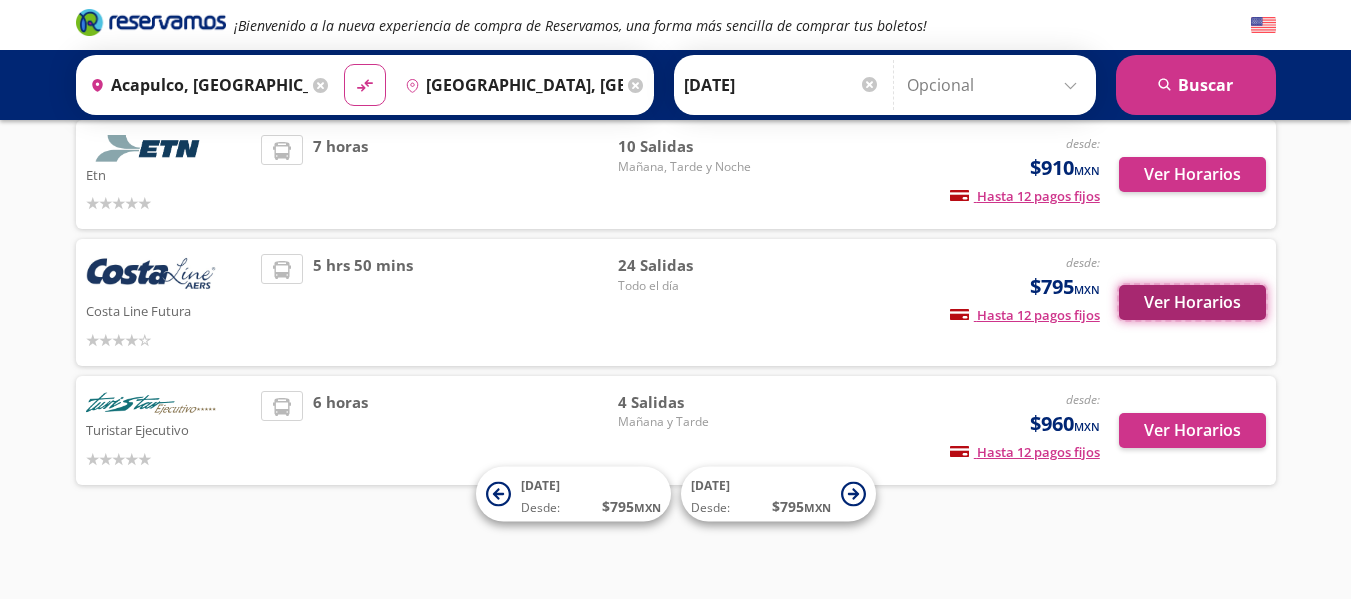 click on "Ver Horarios" at bounding box center [1192, 302] 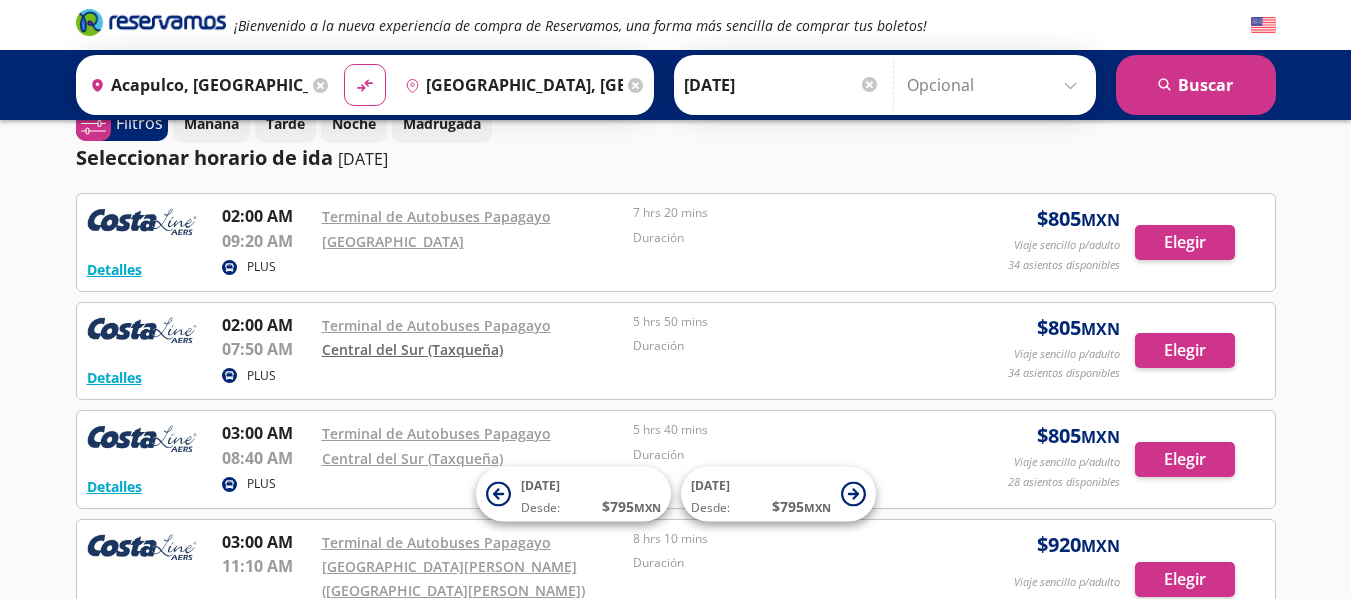 scroll, scrollTop: 0, scrollLeft: 0, axis: both 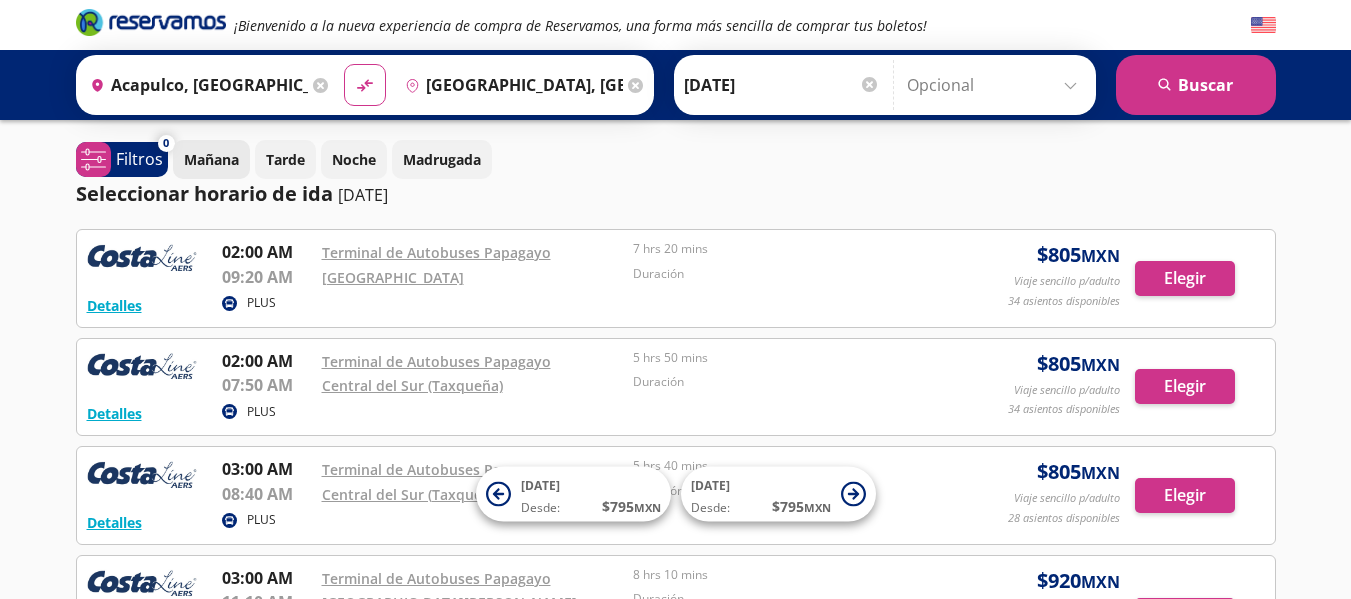 click on "Mañana" at bounding box center [211, 159] 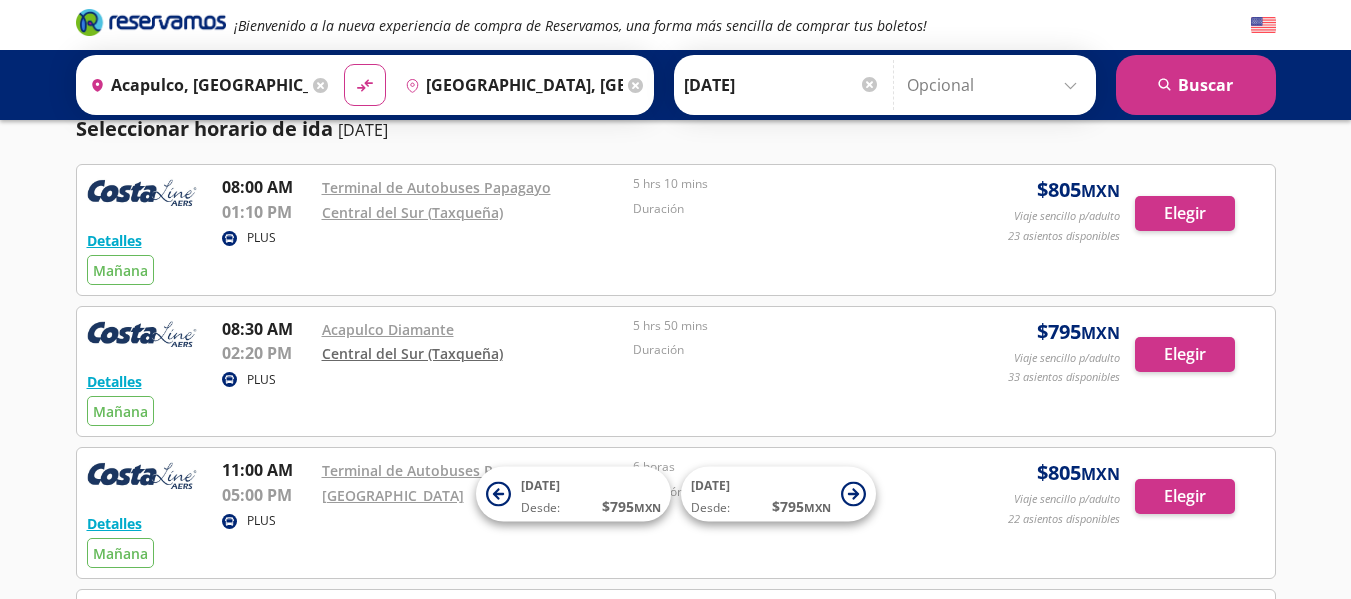 scroll, scrollTop: 100, scrollLeft: 0, axis: vertical 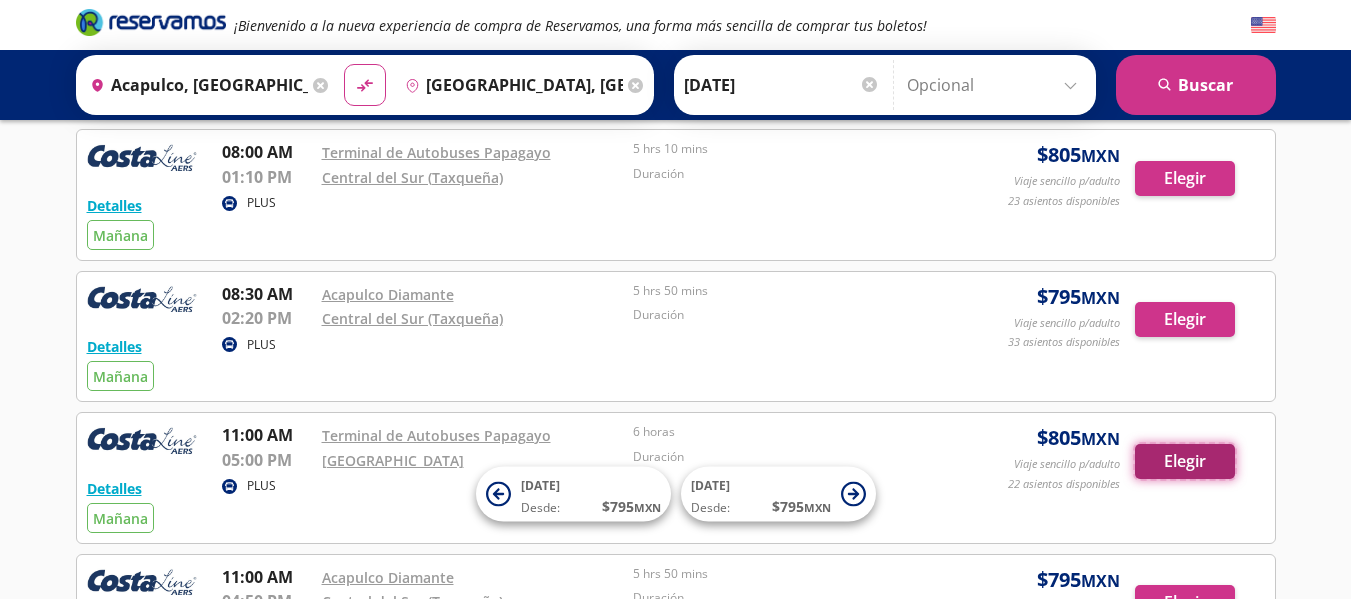 click on "Elegir" at bounding box center (1185, 461) 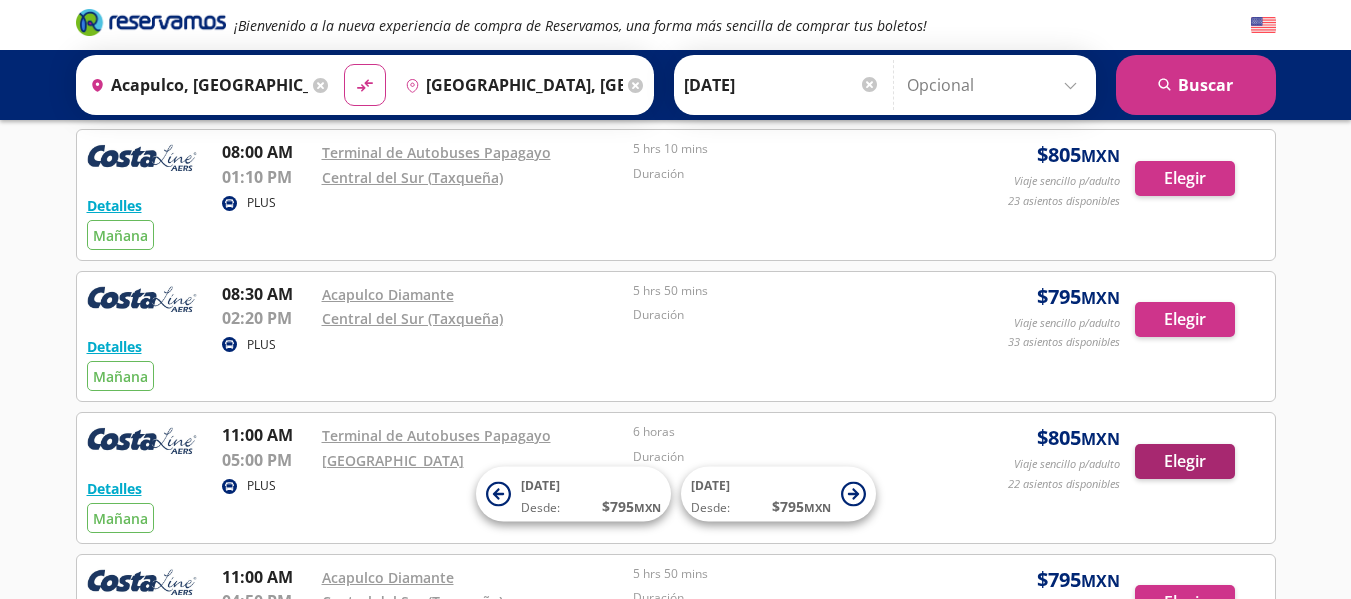 scroll, scrollTop: 0, scrollLeft: 0, axis: both 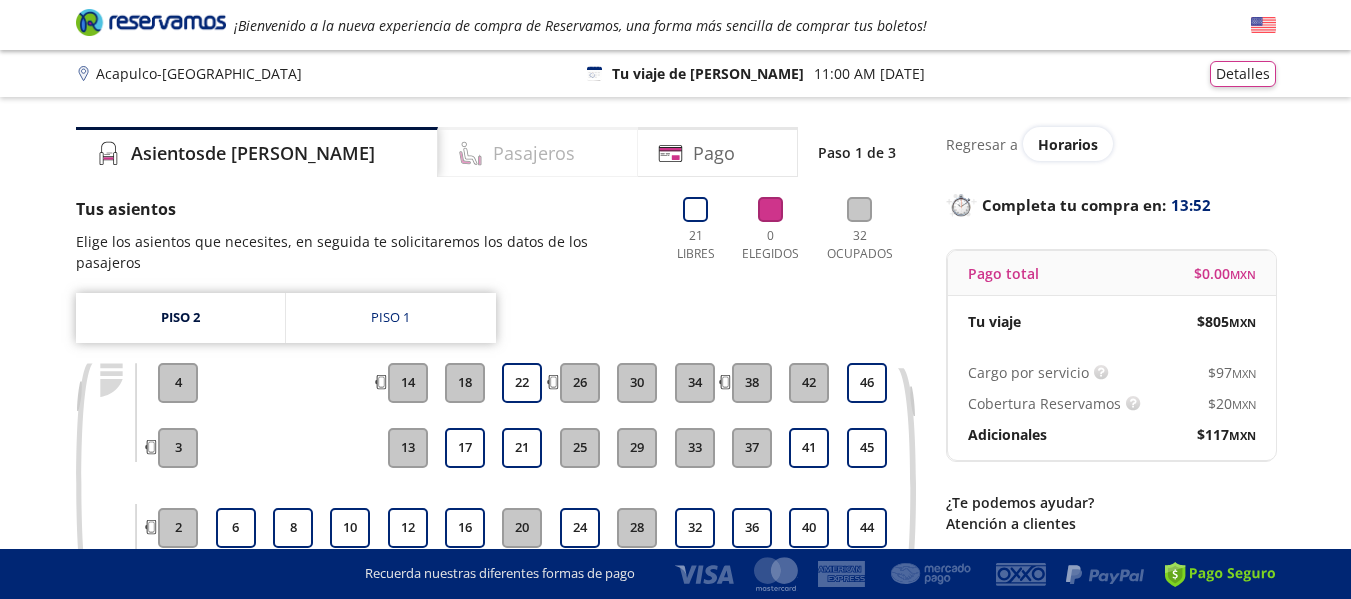 click on "Pasajeros" at bounding box center (534, 153) 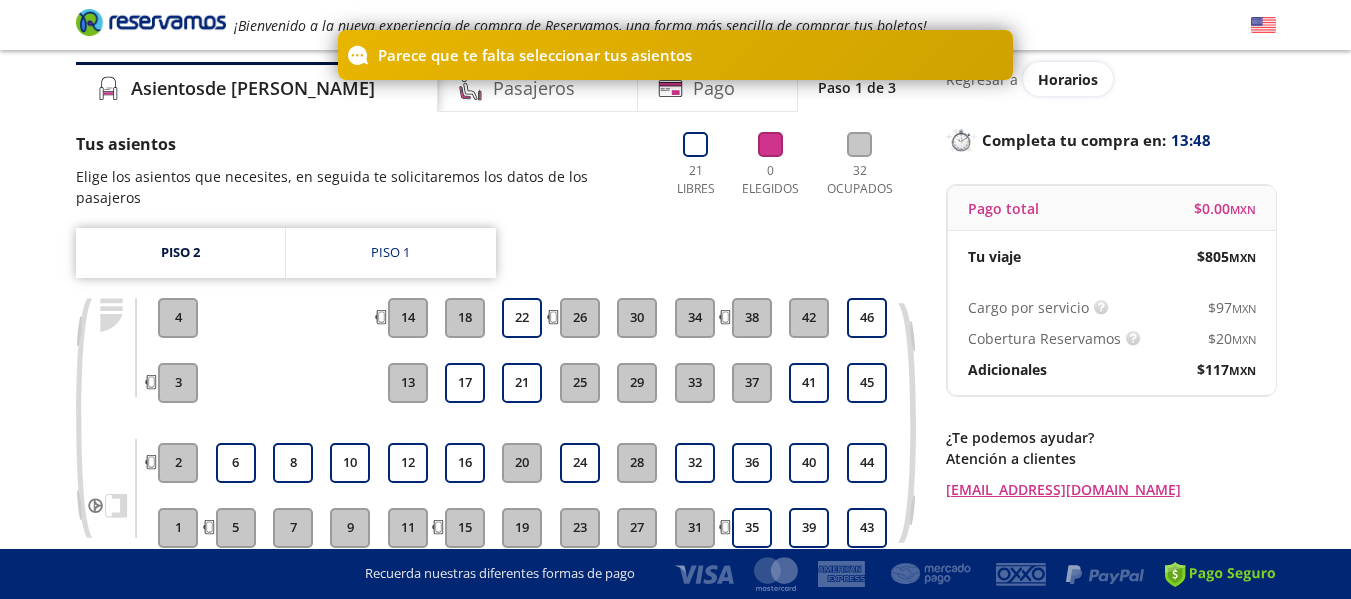 scroll, scrollTop: 100, scrollLeft: 0, axis: vertical 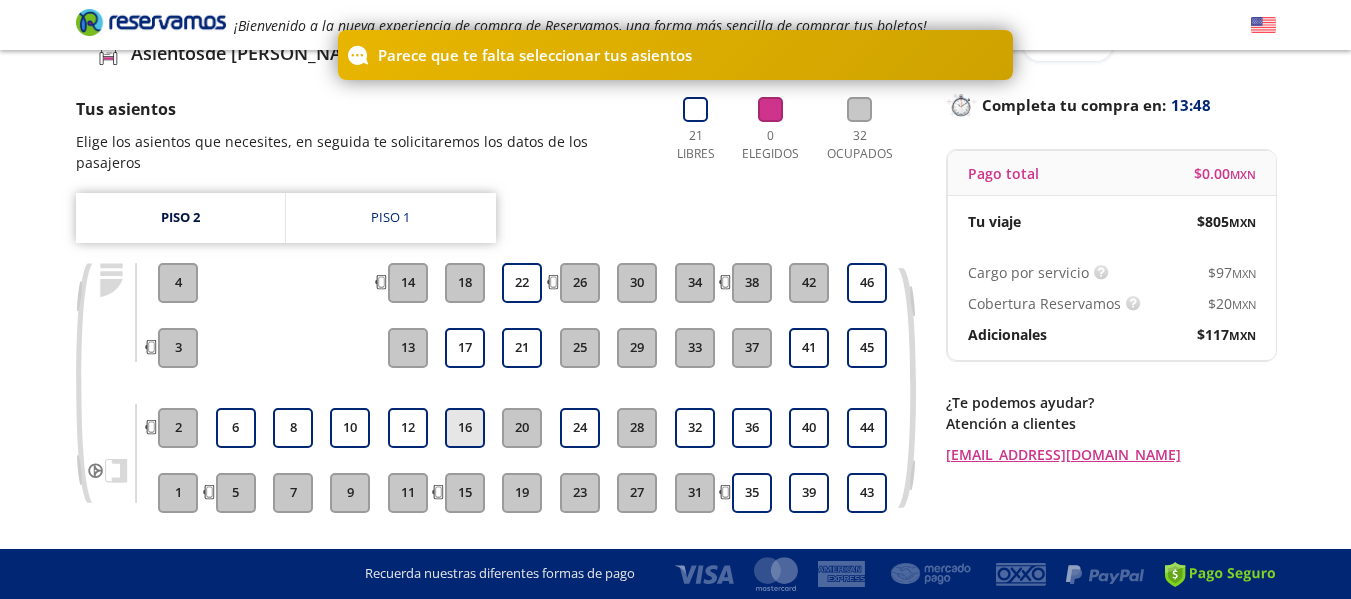 click on "16" at bounding box center [465, 428] 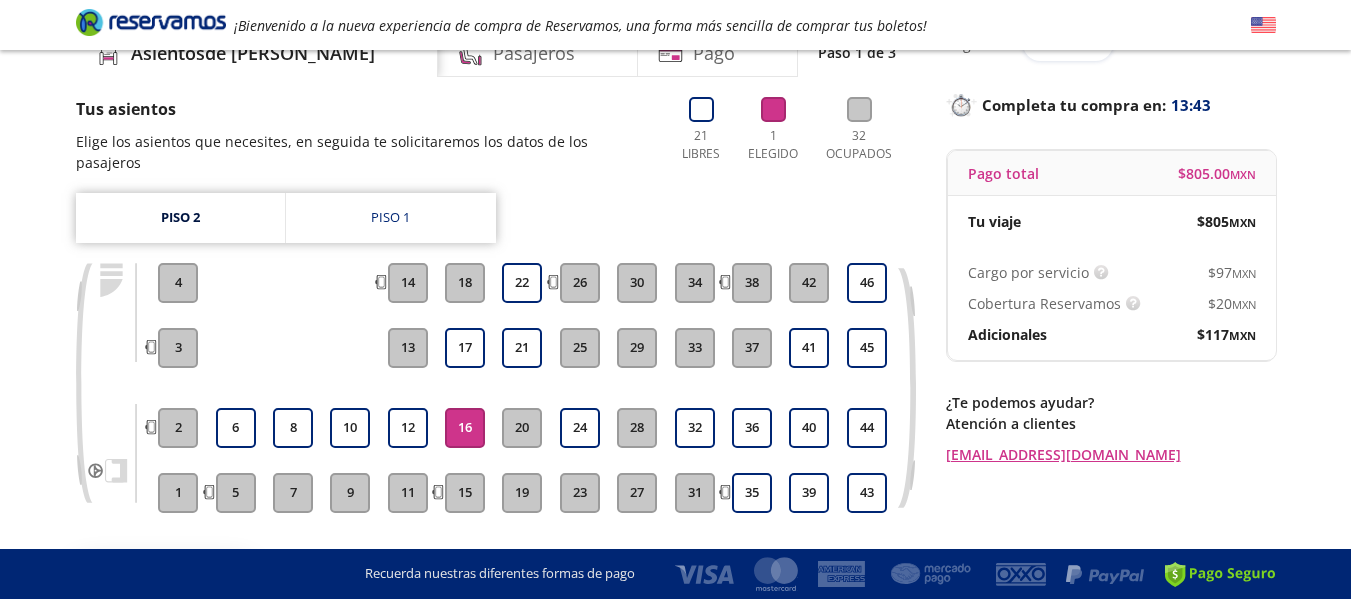 scroll, scrollTop: 200, scrollLeft: 0, axis: vertical 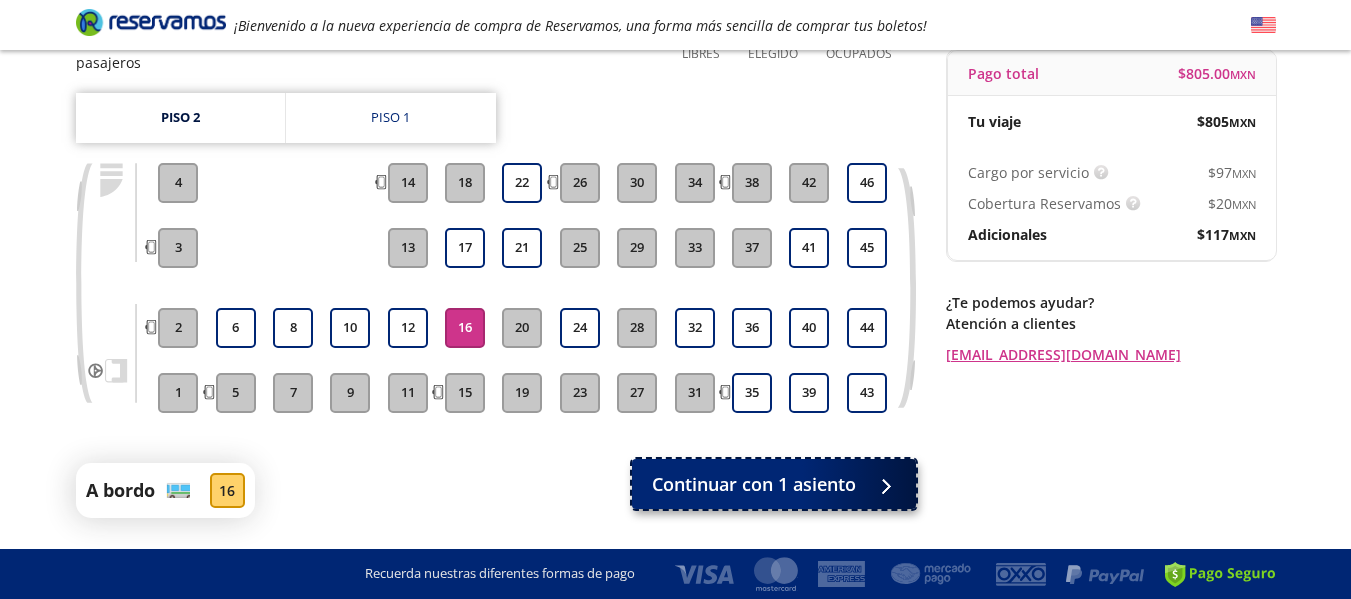click on "Continuar con 1 asiento" at bounding box center (754, 484) 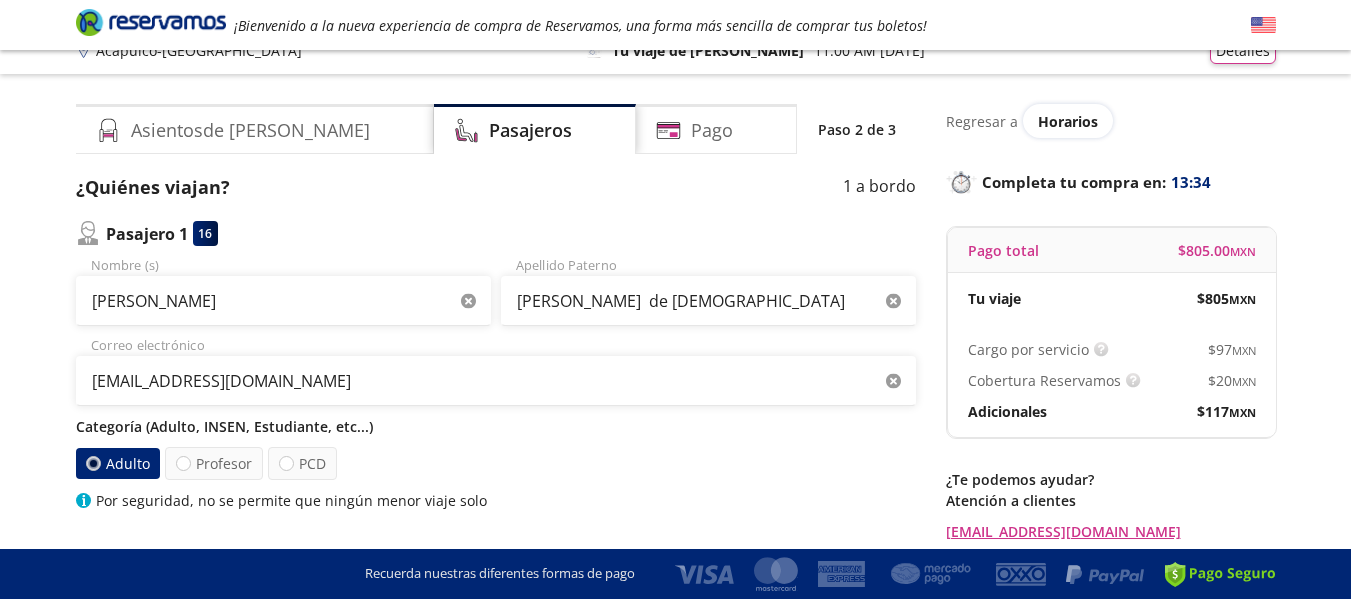 scroll, scrollTop: 100, scrollLeft: 0, axis: vertical 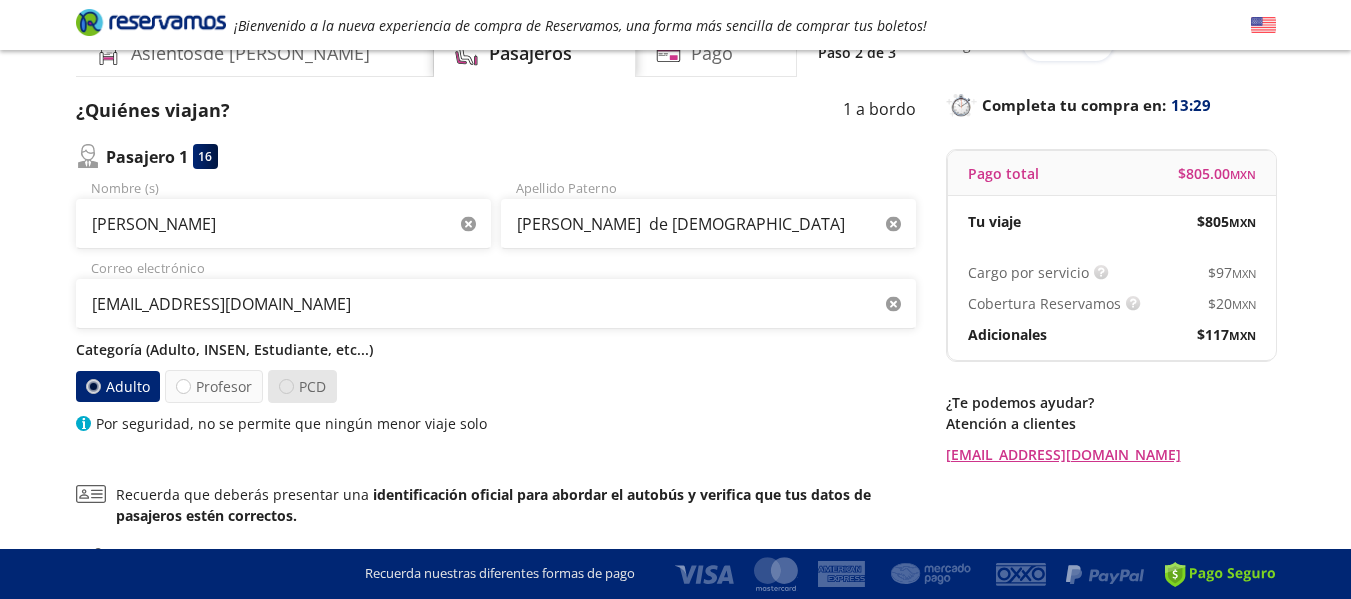 click at bounding box center (286, 386) 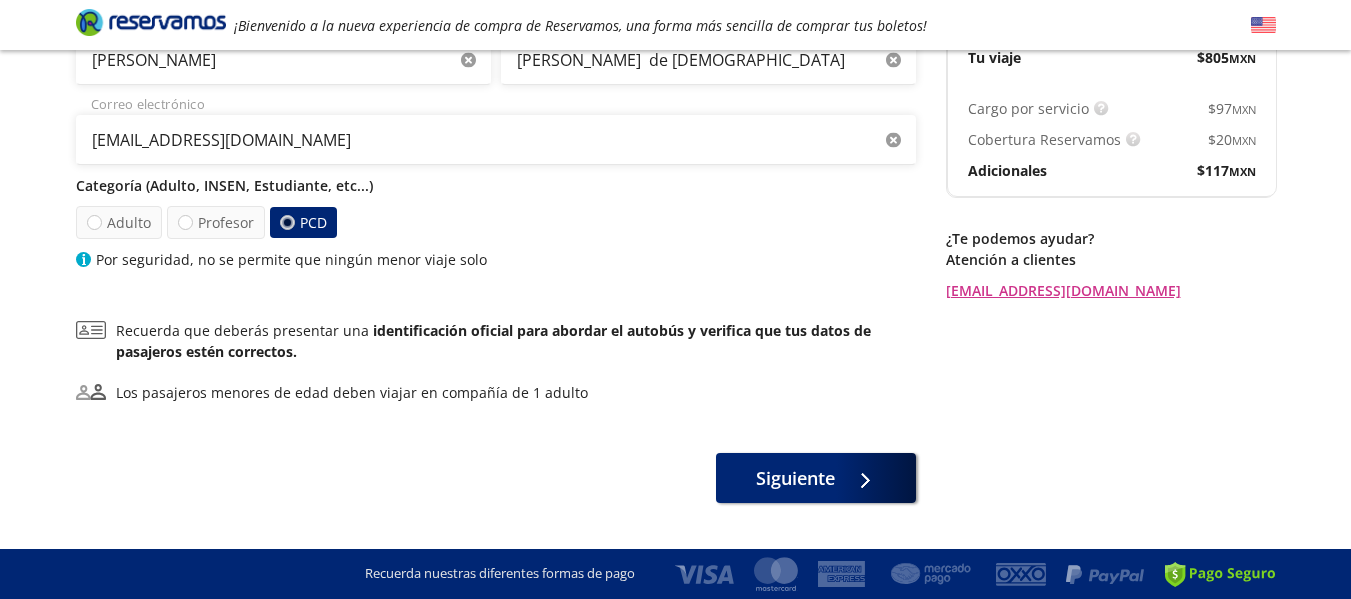 scroll, scrollTop: 300, scrollLeft: 0, axis: vertical 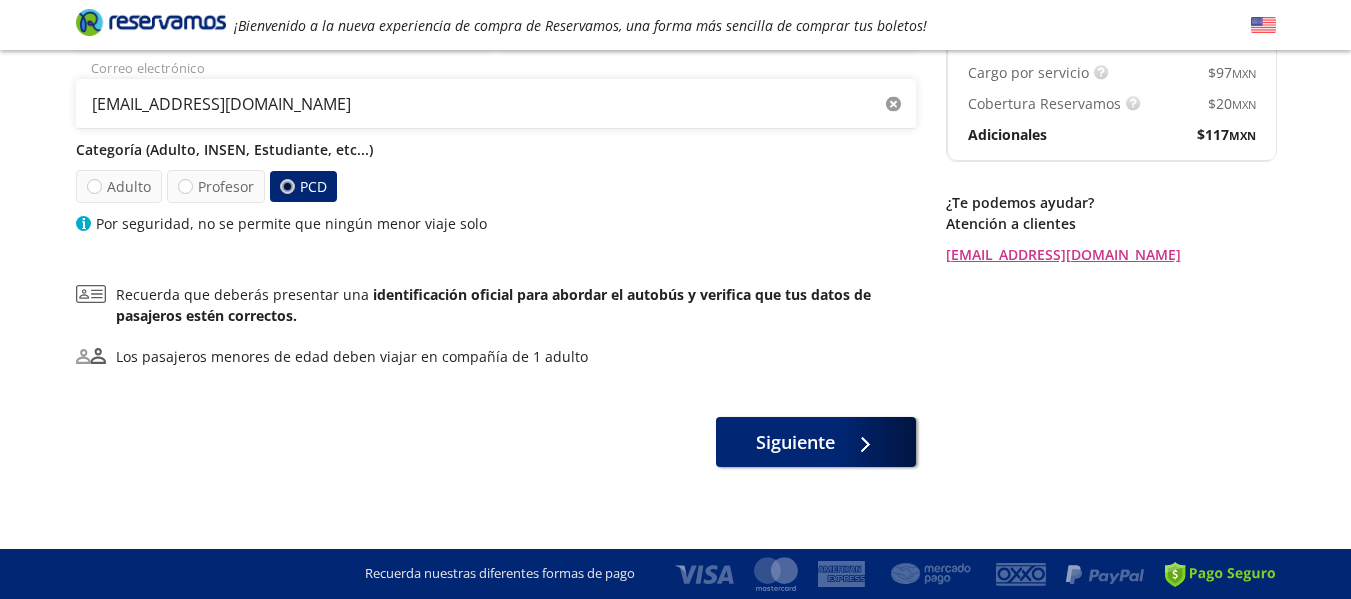 click on "Categoría (Adulto, INSEN, Estudiante, etc...)" at bounding box center (496, 149) 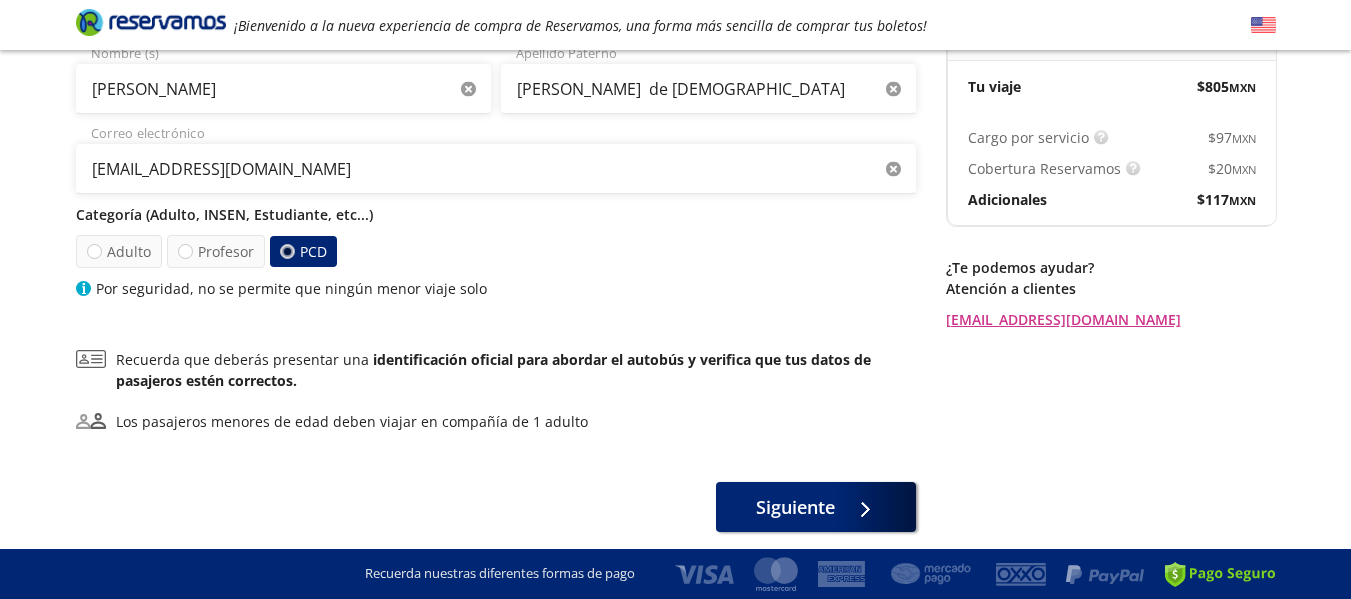 scroll, scrollTop: 200, scrollLeft: 0, axis: vertical 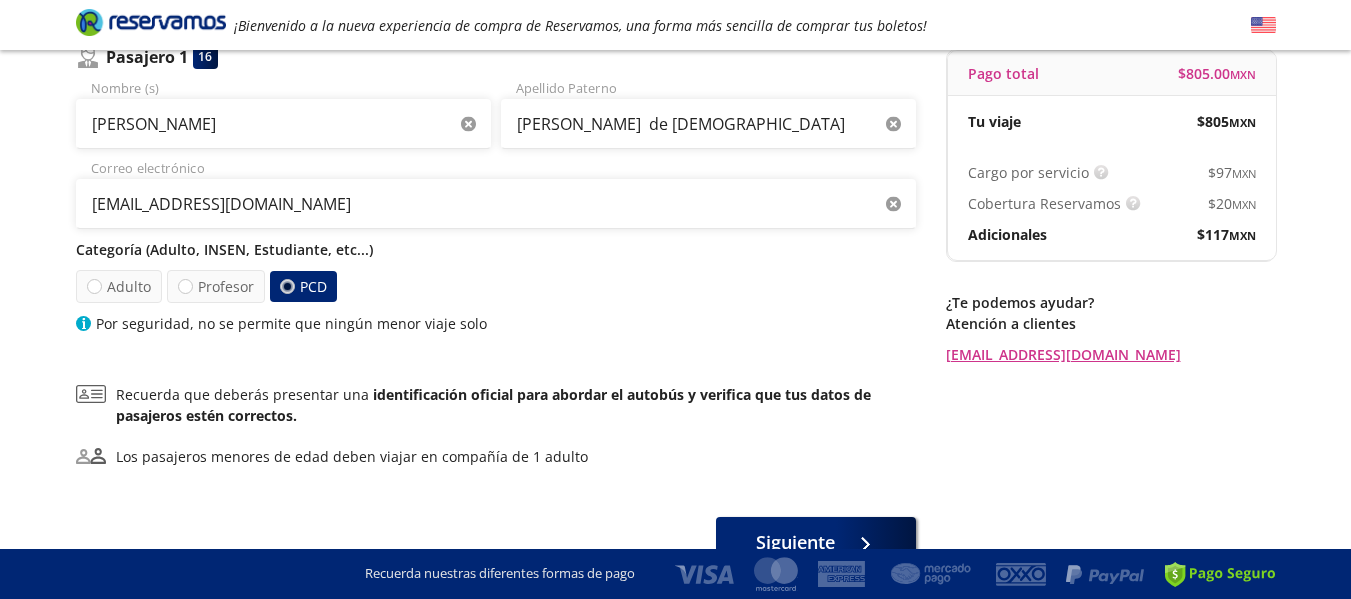 click on "Categoría (Adulto, INSEN, Estudiante, etc...)" at bounding box center [496, 249] 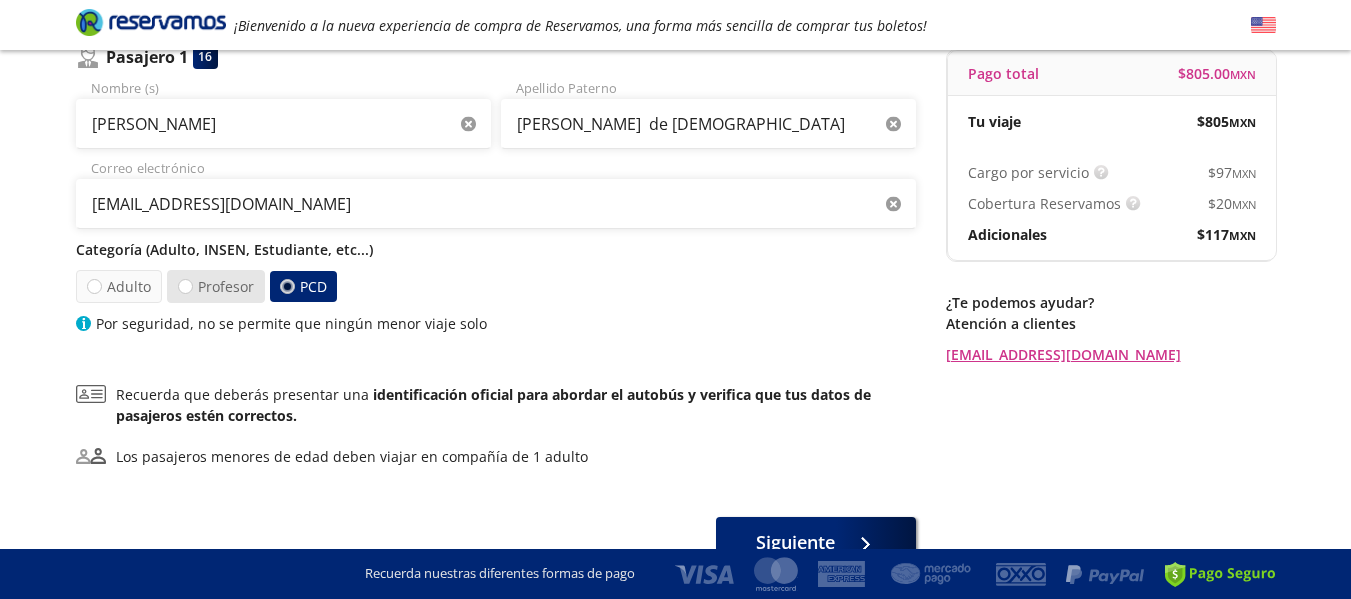 click on "Profesor" at bounding box center (216, 286) 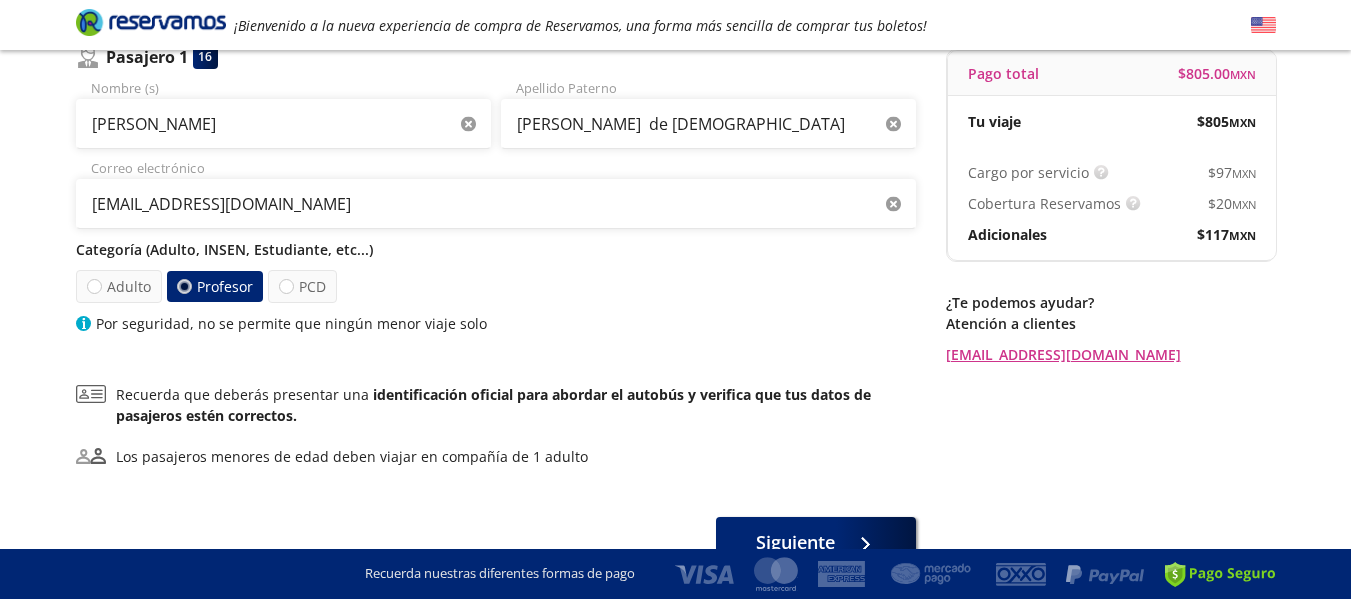click on "Categoría (Adulto, INSEN, Estudiante, etc...)" at bounding box center [496, 249] 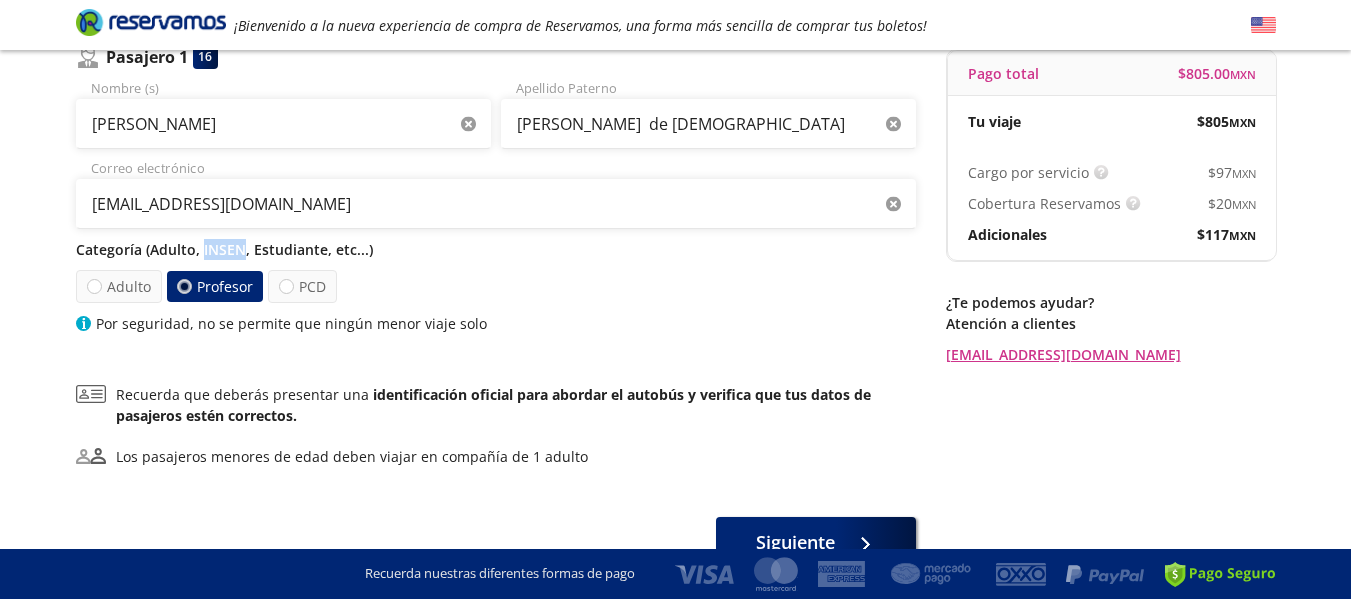 click on "Categoría (Adulto, INSEN, Estudiante, etc...)" at bounding box center [496, 249] 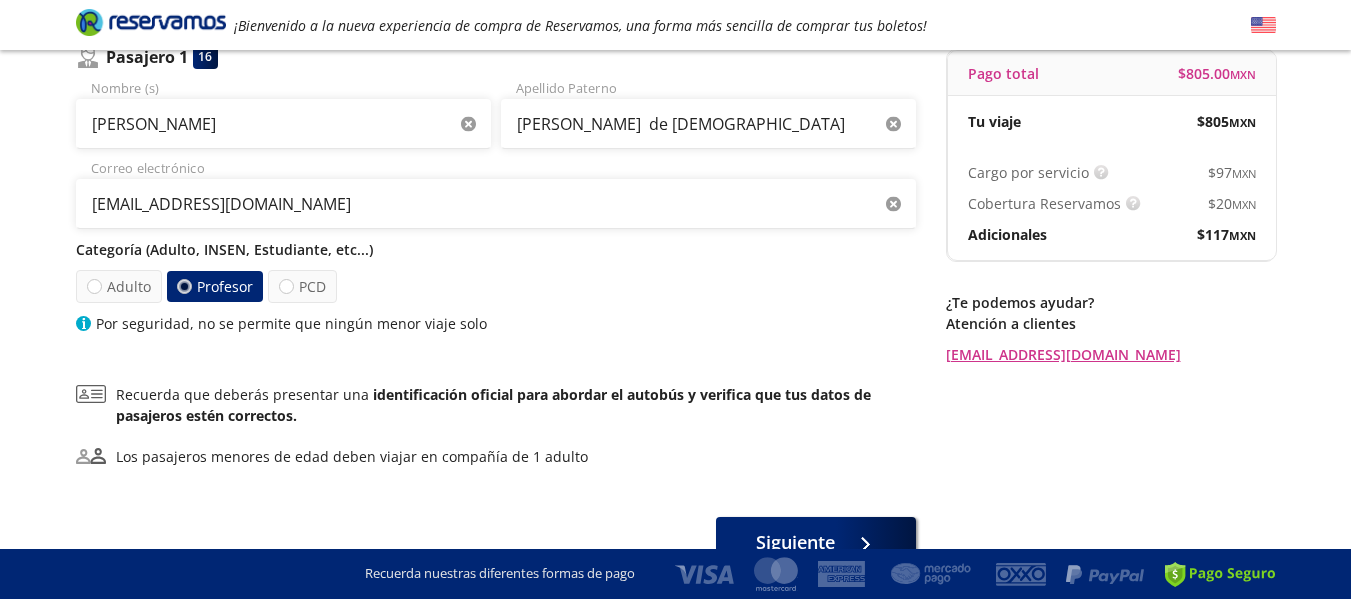 click on "Adulto Profesor PCD" at bounding box center (496, 286) 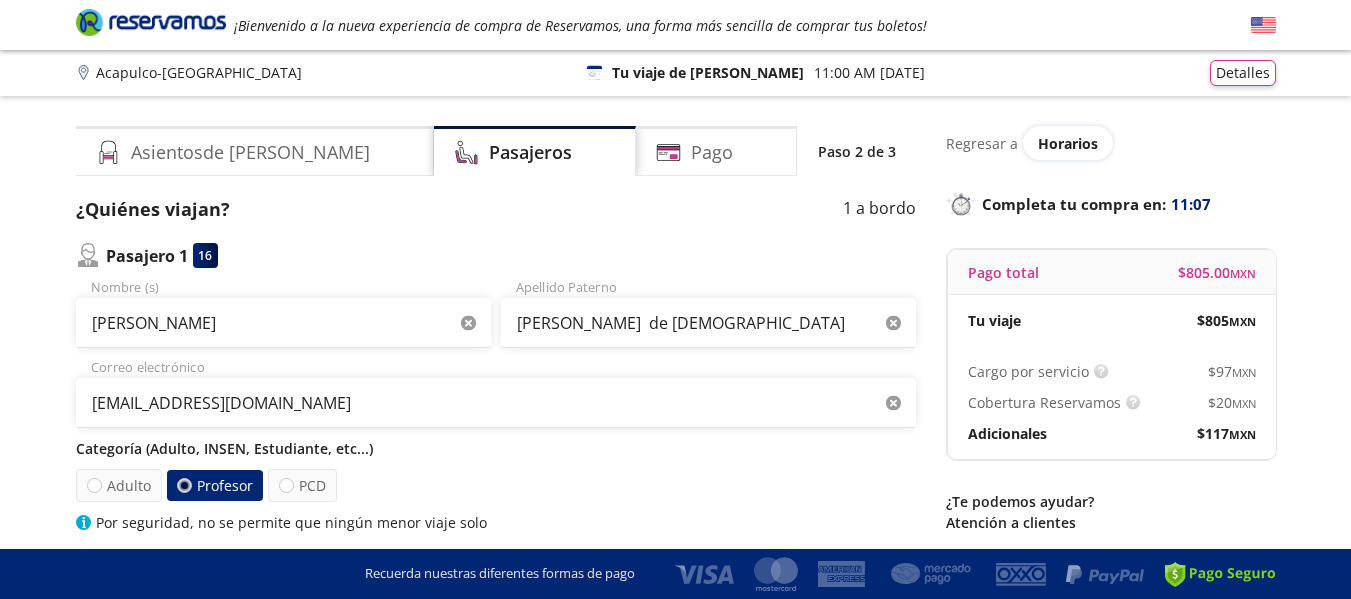 scroll, scrollTop: 0, scrollLeft: 0, axis: both 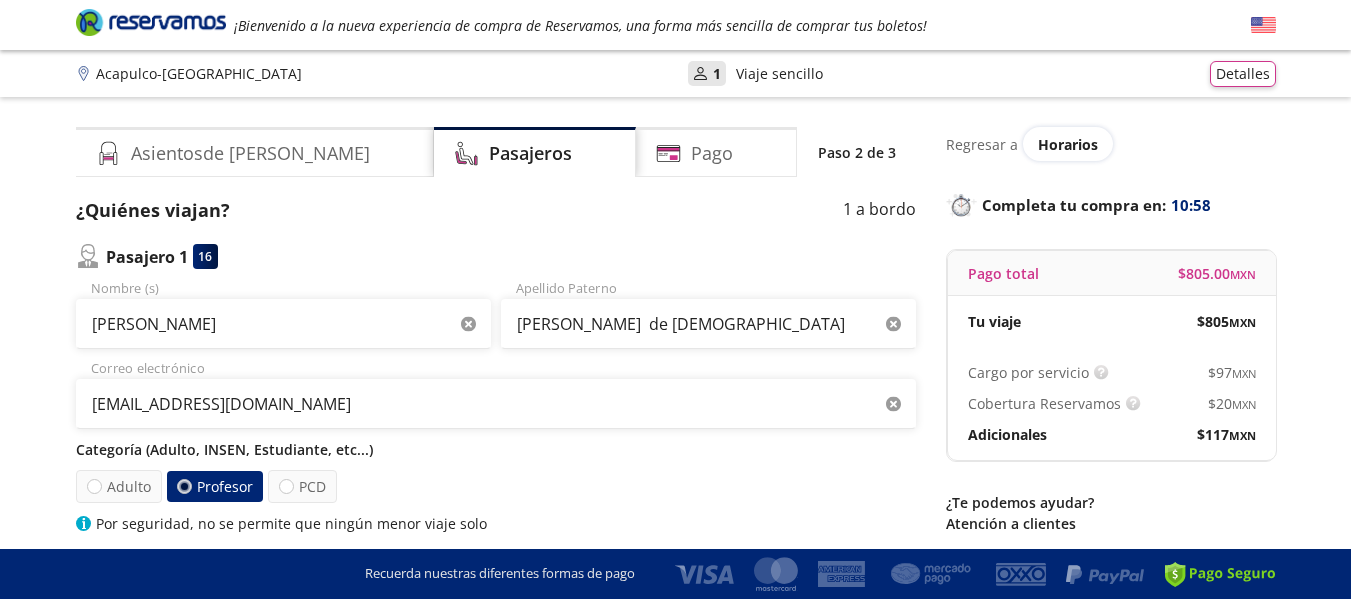 click on "User" 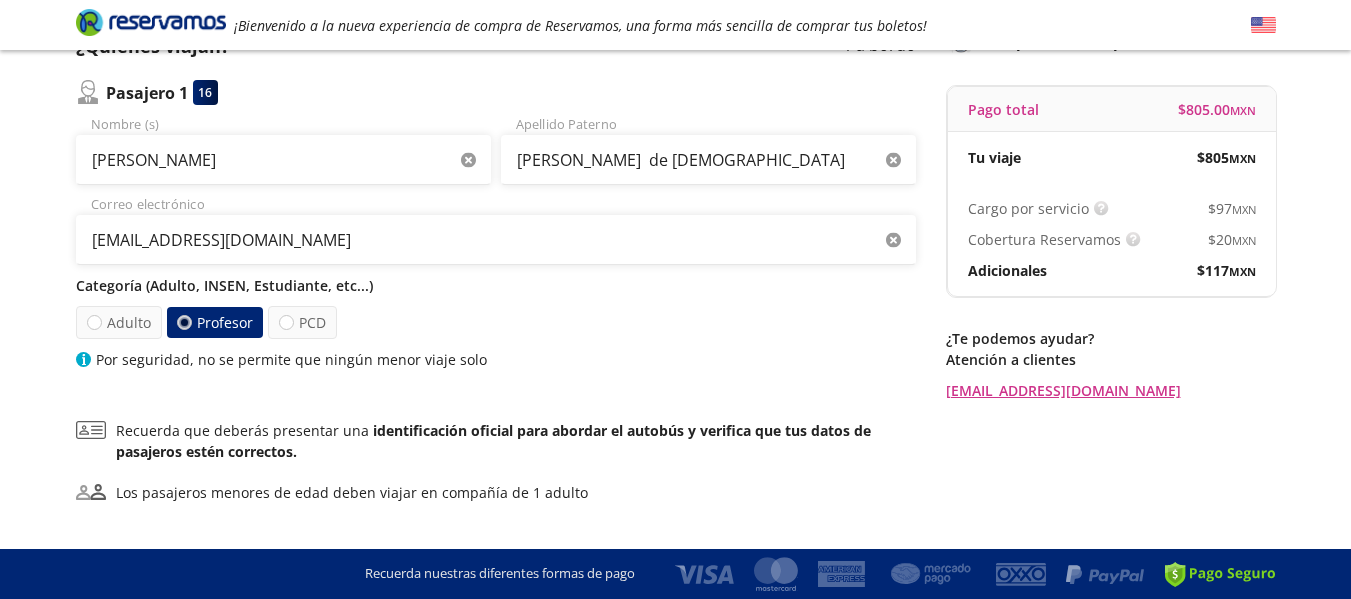 scroll, scrollTop: 200, scrollLeft: 0, axis: vertical 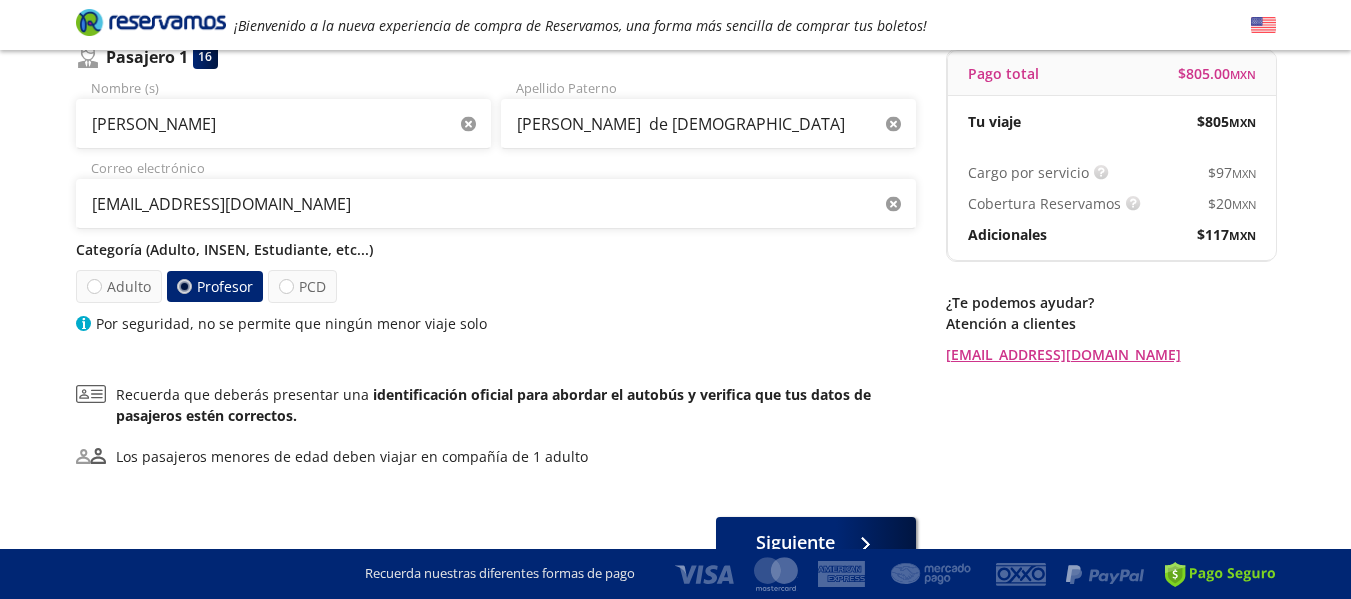 click at bounding box center (91, 393) 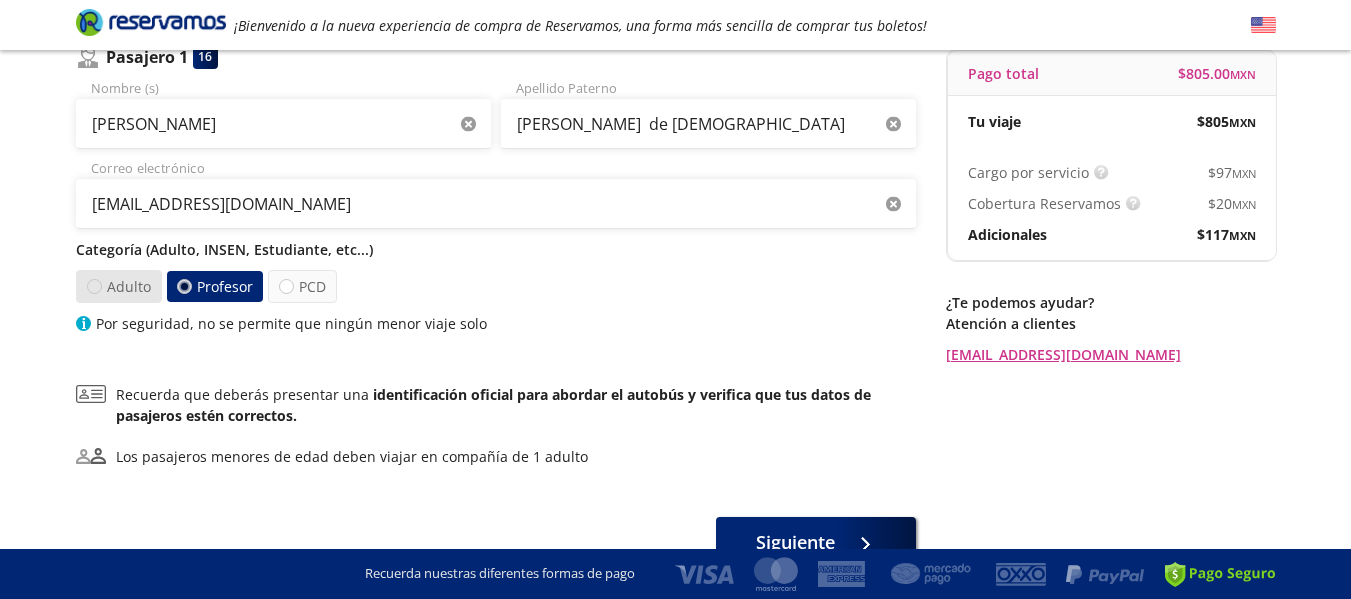 click at bounding box center [93, 286] 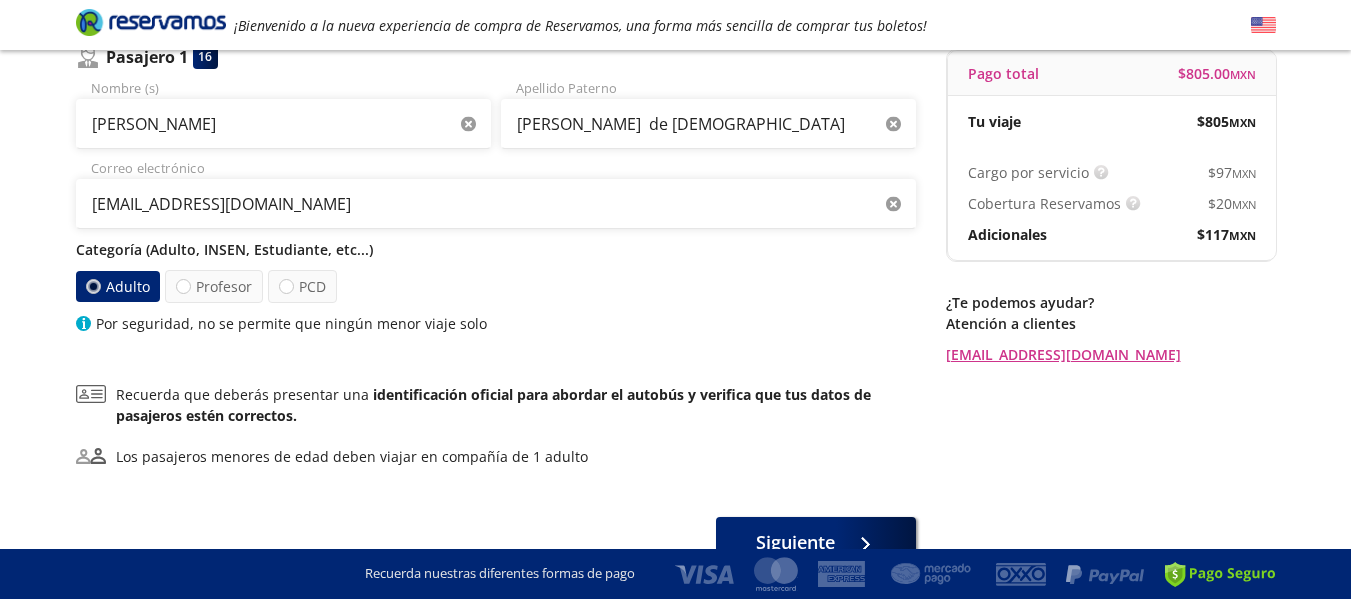 click on "Categoría (Adulto, INSEN, Estudiante, etc...)" at bounding box center (496, 249) 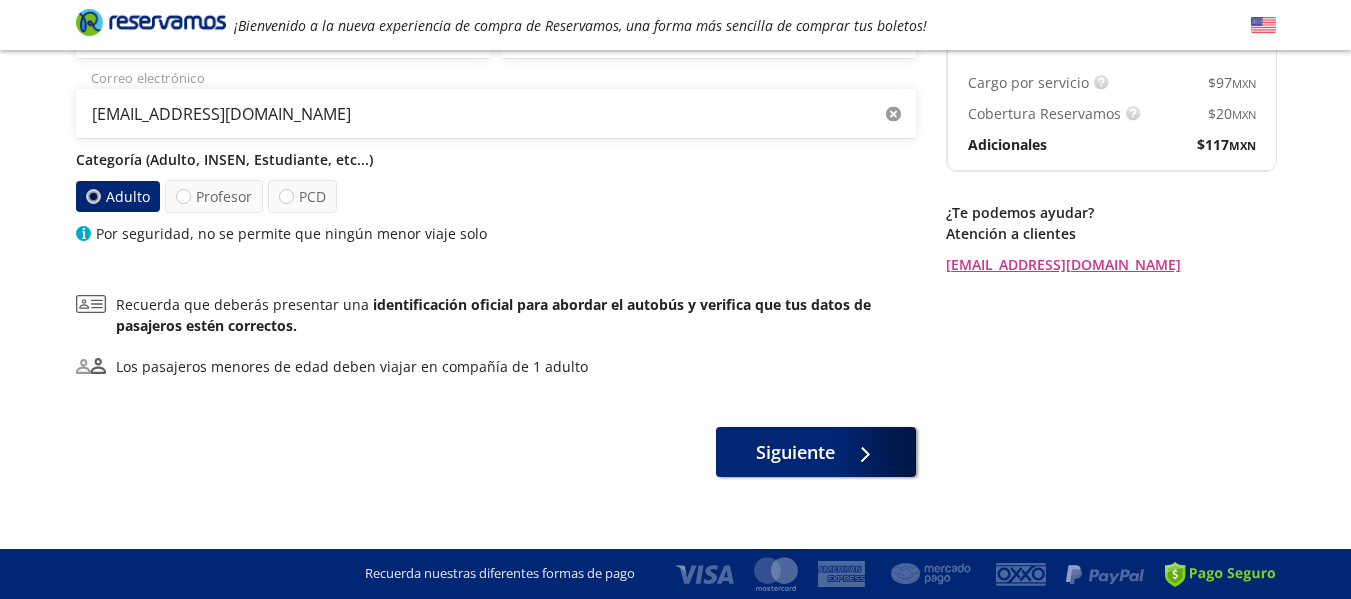 scroll, scrollTop: 308, scrollLeft: 0, axis: vertical 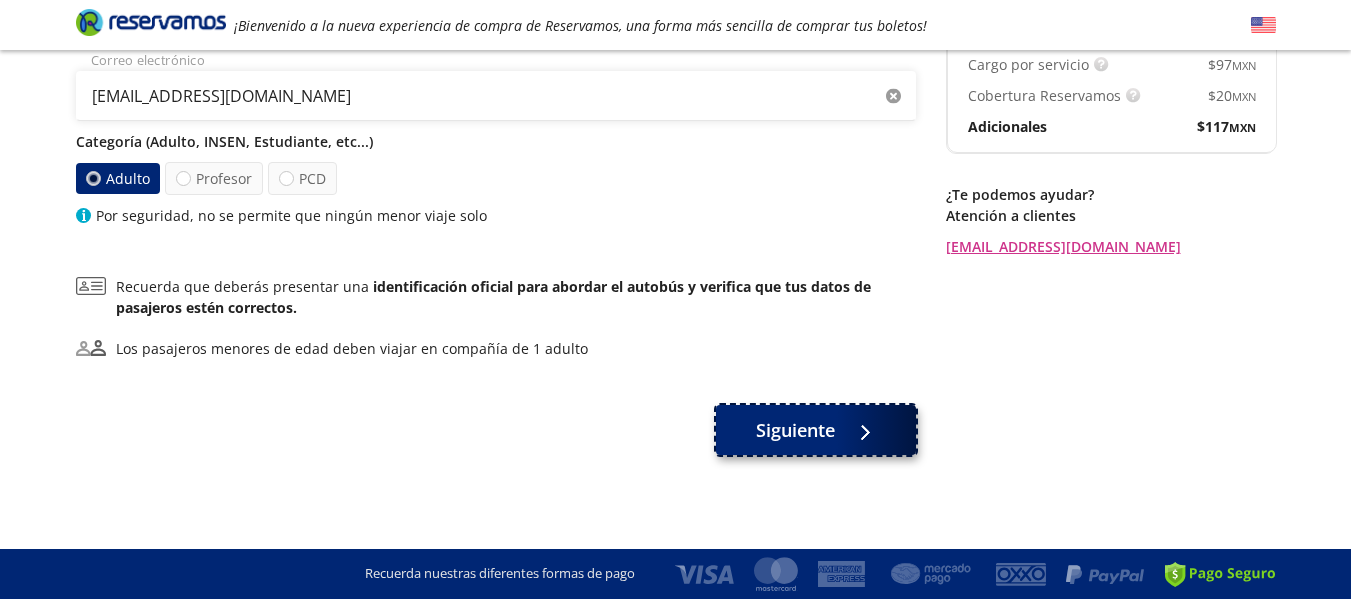 click at bounding box center [860, 430] 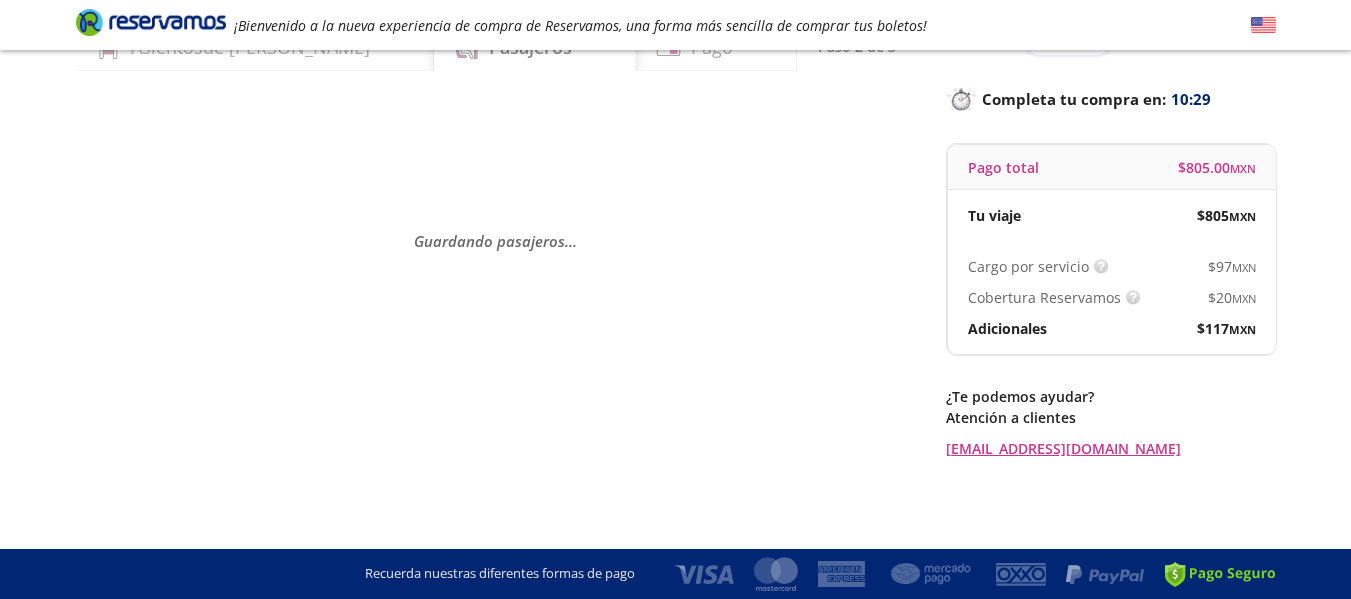scroll, scrollTop: 0, scrollLeft: 0, axis: both 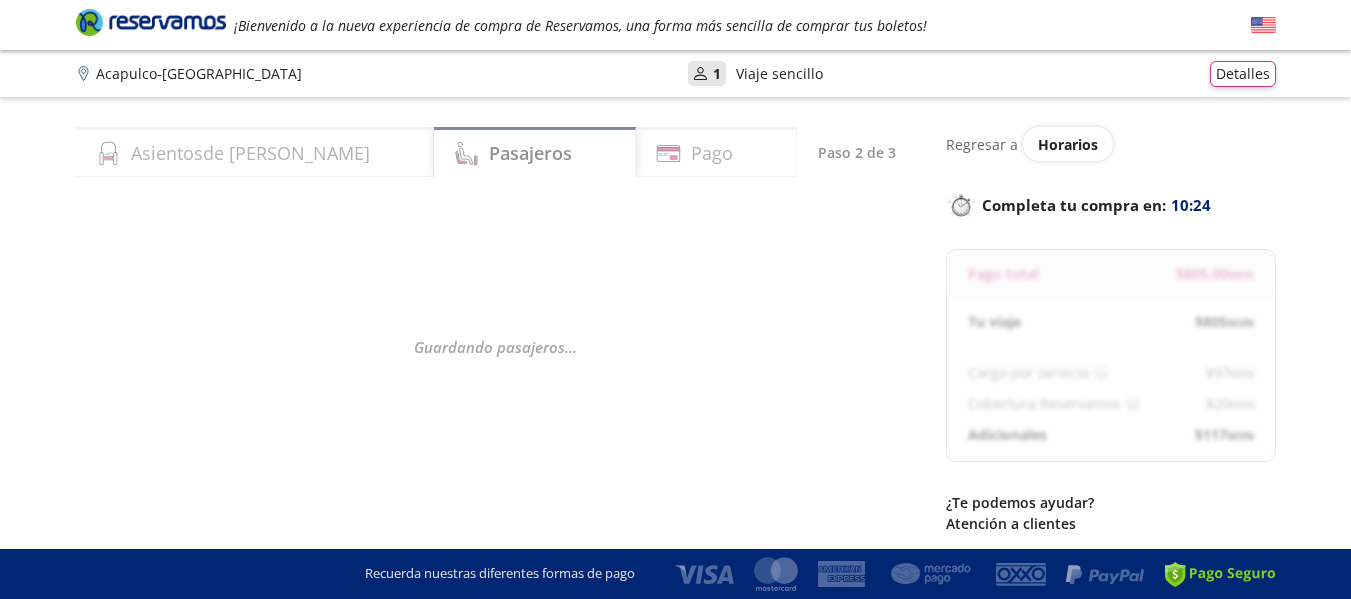 select on "MX" 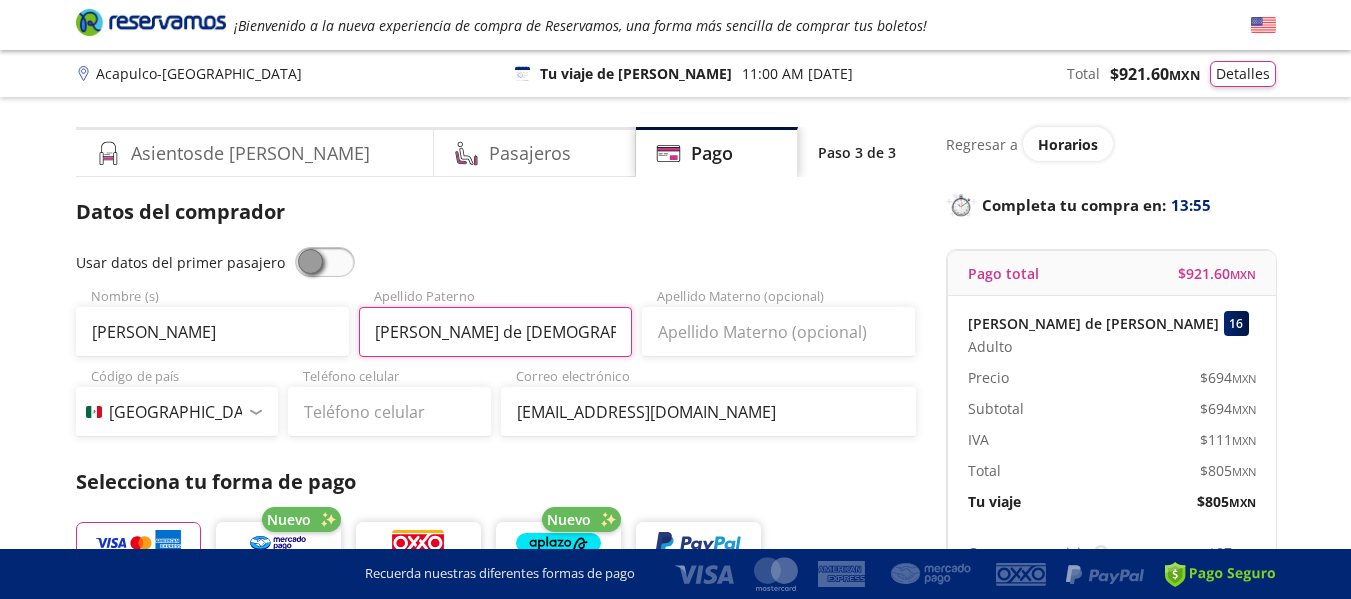 click on "[PERSON_NAME] de [DEMOGRAPHIC_DATA]" at bounding box center [495, 332] 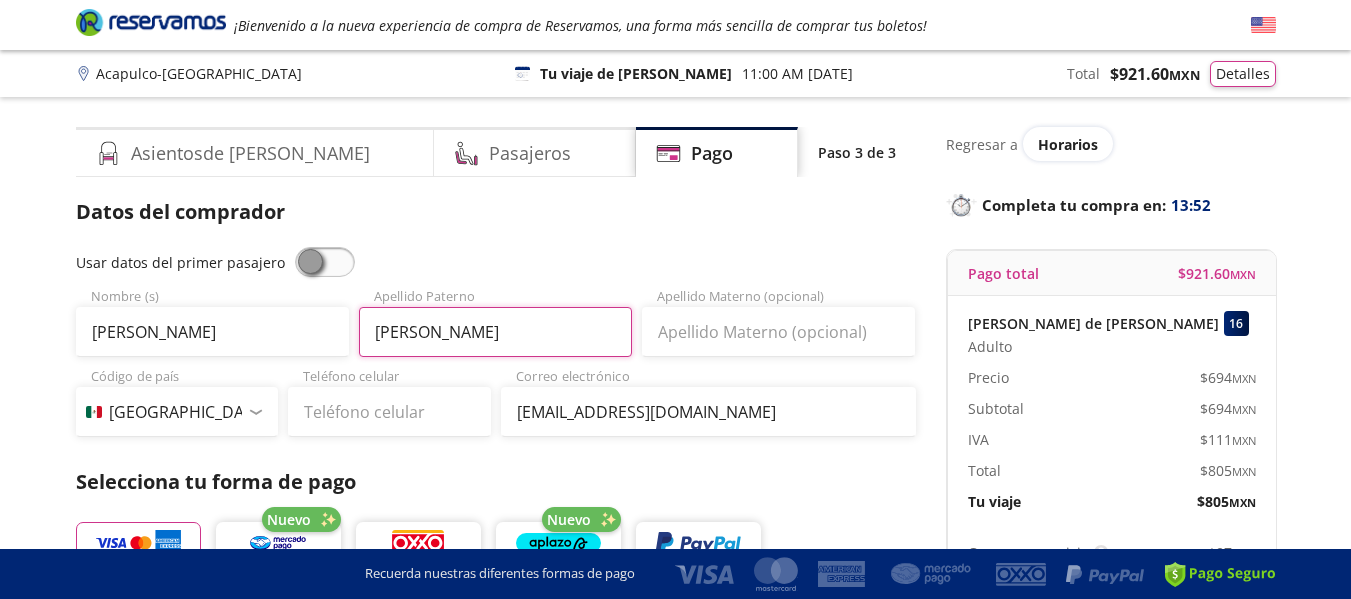 type on "[PERSON_NAME]" 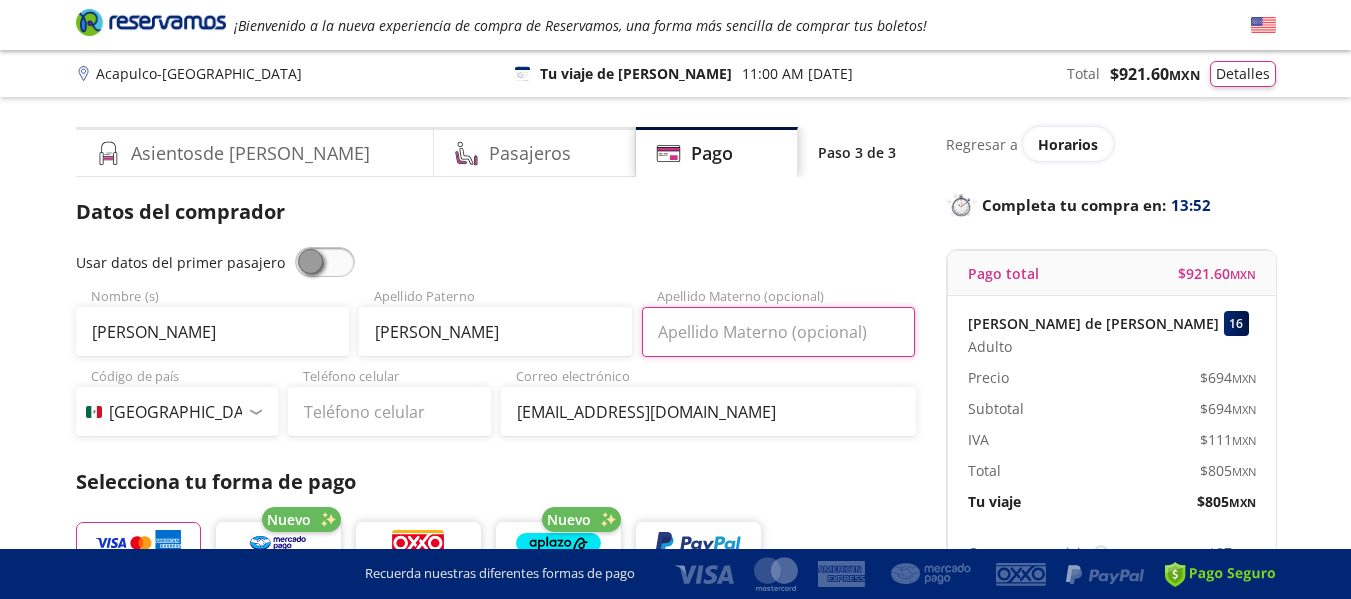 click on "Apellido Materno (opcional)" at bounding box center [778, 332] 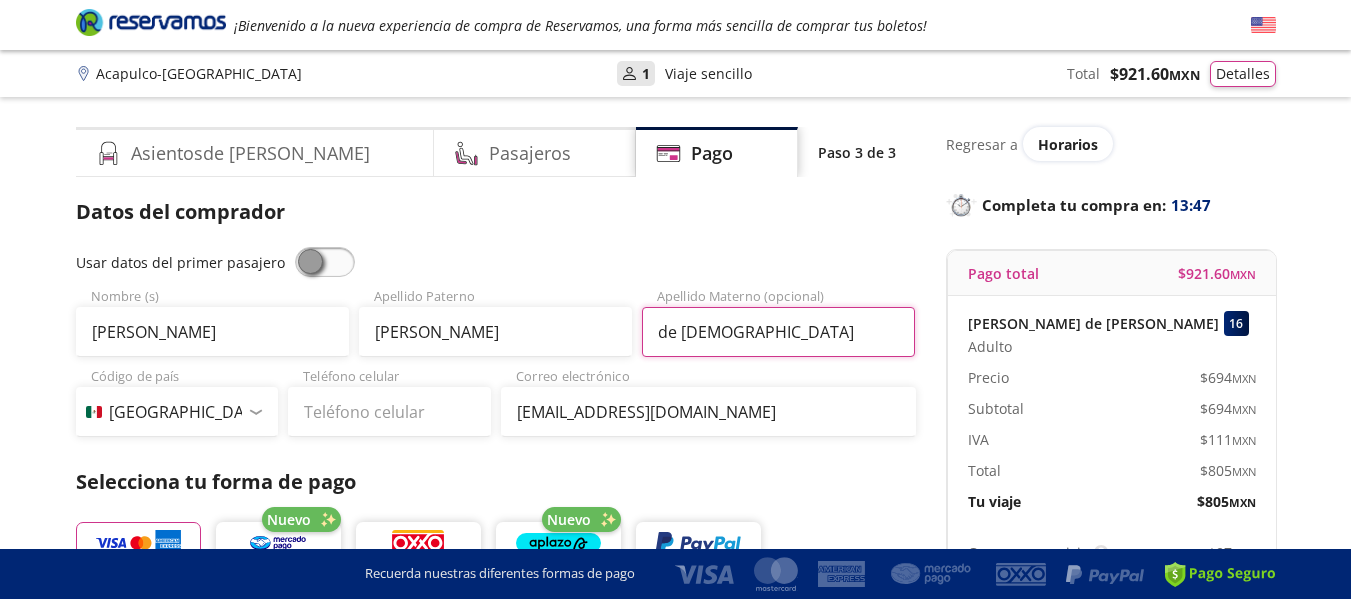 type on "de [DEMOGRAPHIC_DATA]" 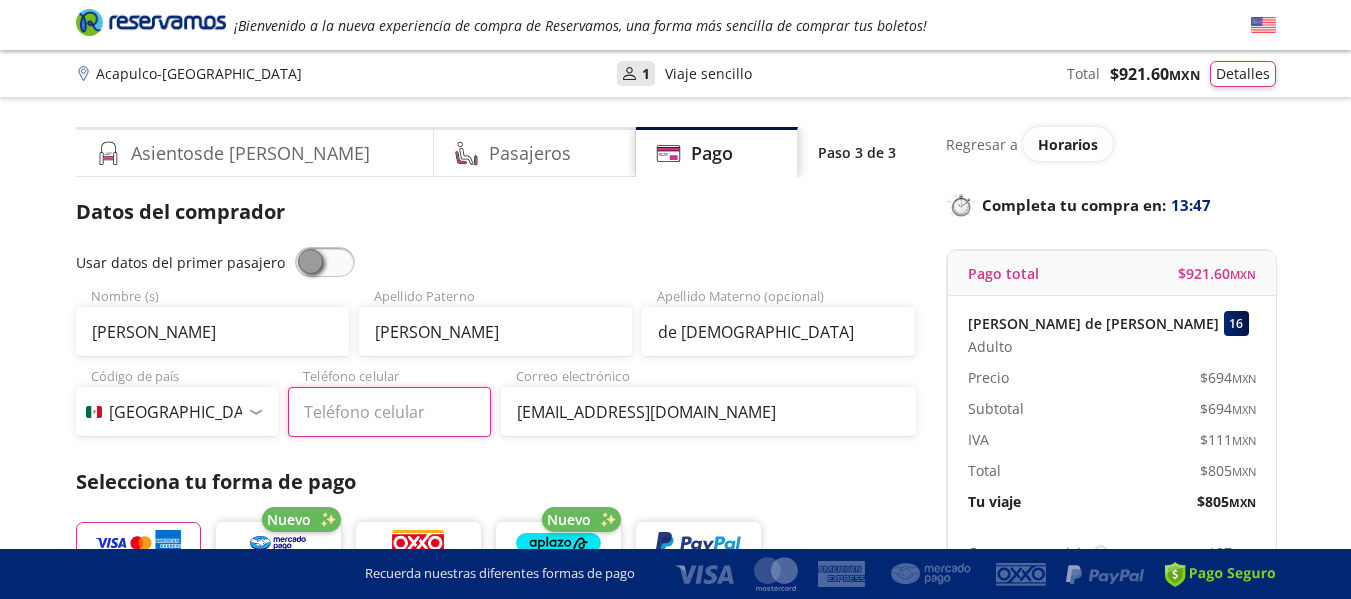 click on "Teléfono celular" at bounding box center [389, 412] 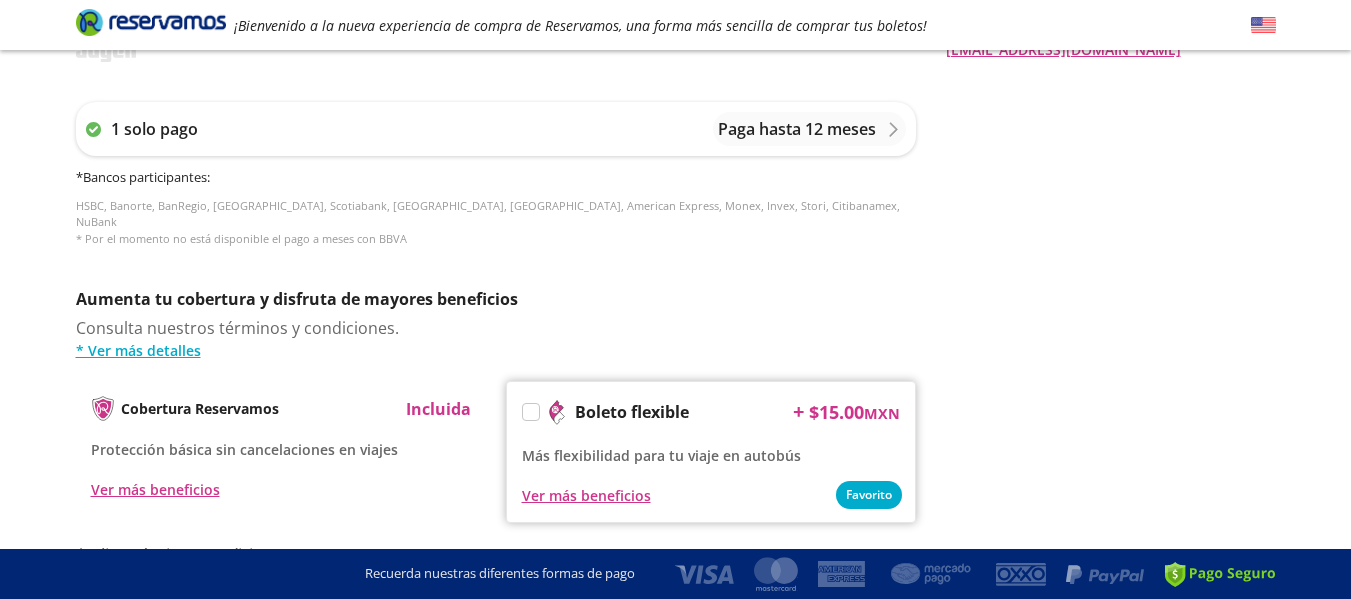 scroll, scrollTop: 802, scrollLeft: 0, axis: vertical 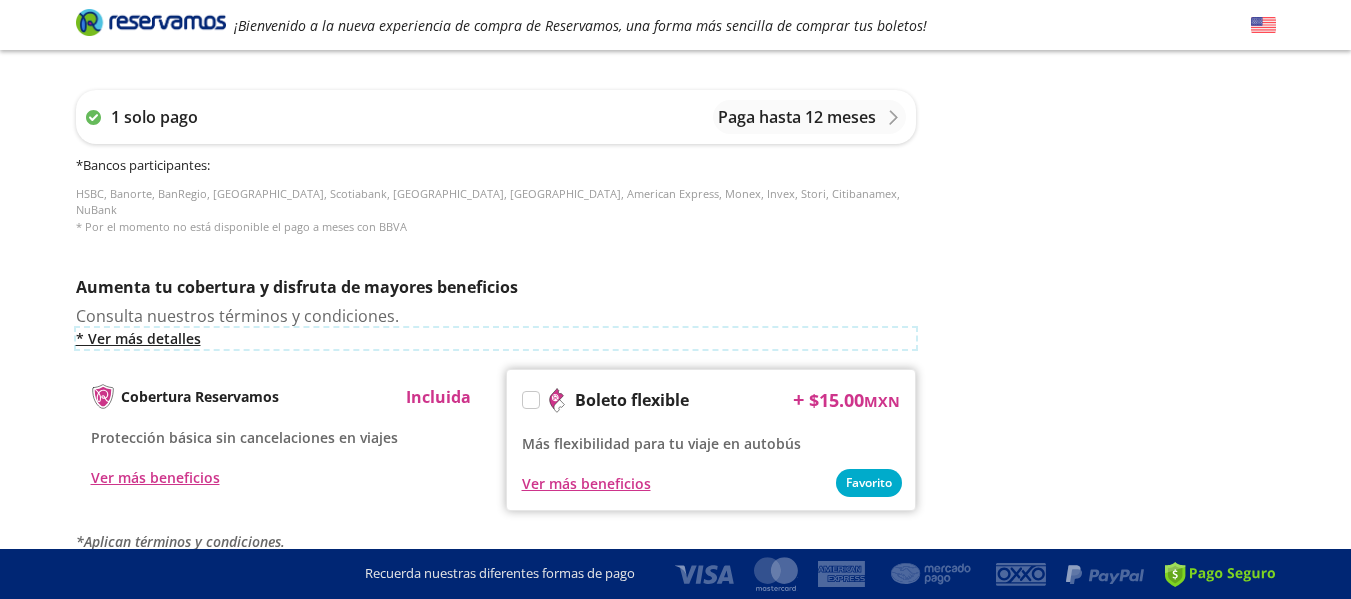 click on "* Ver más detalles" at bounding box center [496, 338] 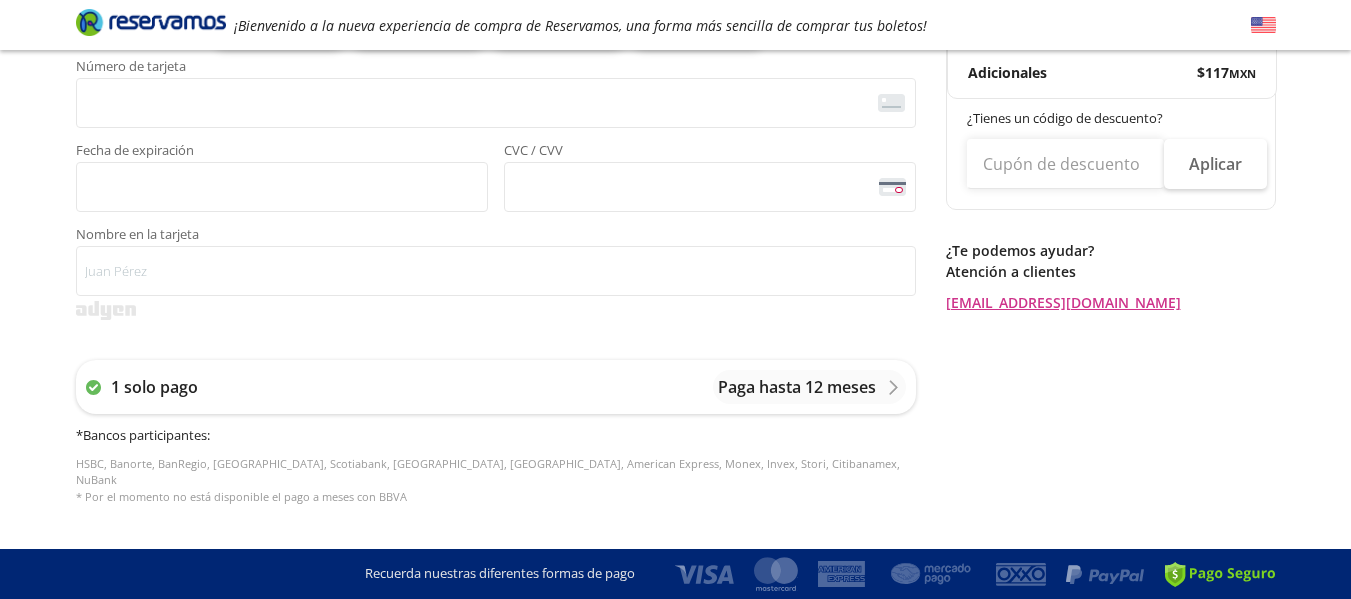 scroll, scrollTop: 507, scrollLeft: 0, axis: vertical 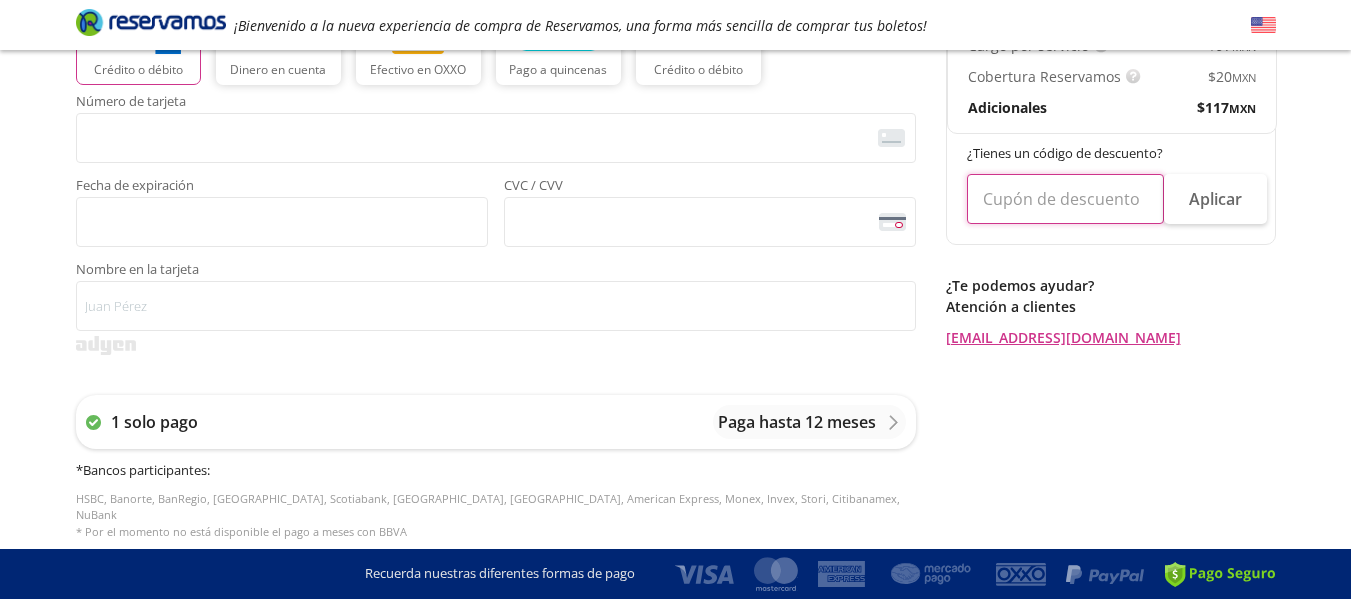 click at bounding box center (1065, 199) 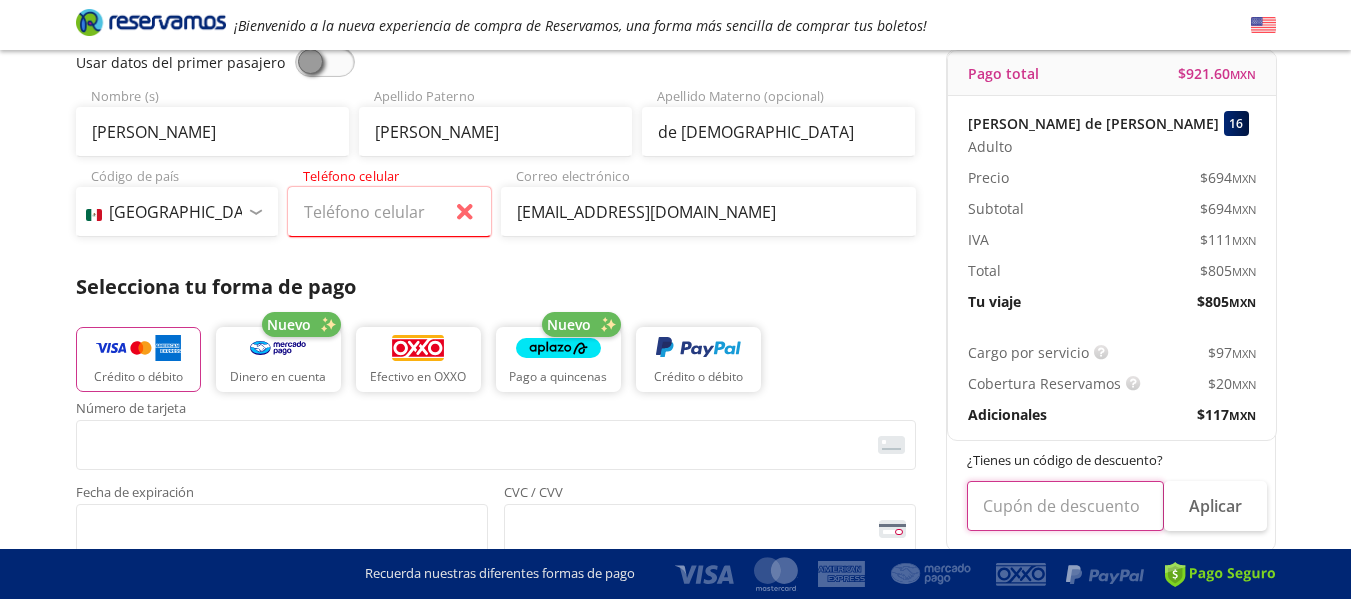 scroll, scrollTop: 107, scrollLeft: 0, axis: vertical 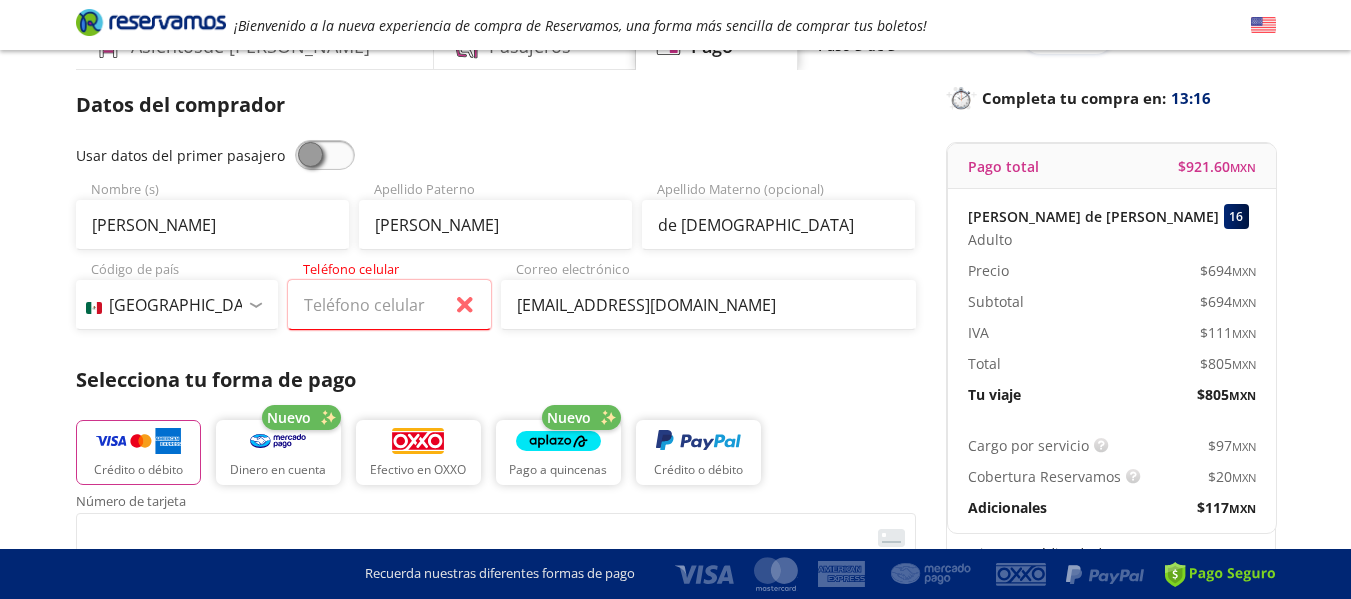 click at bounding box center (255, 305) 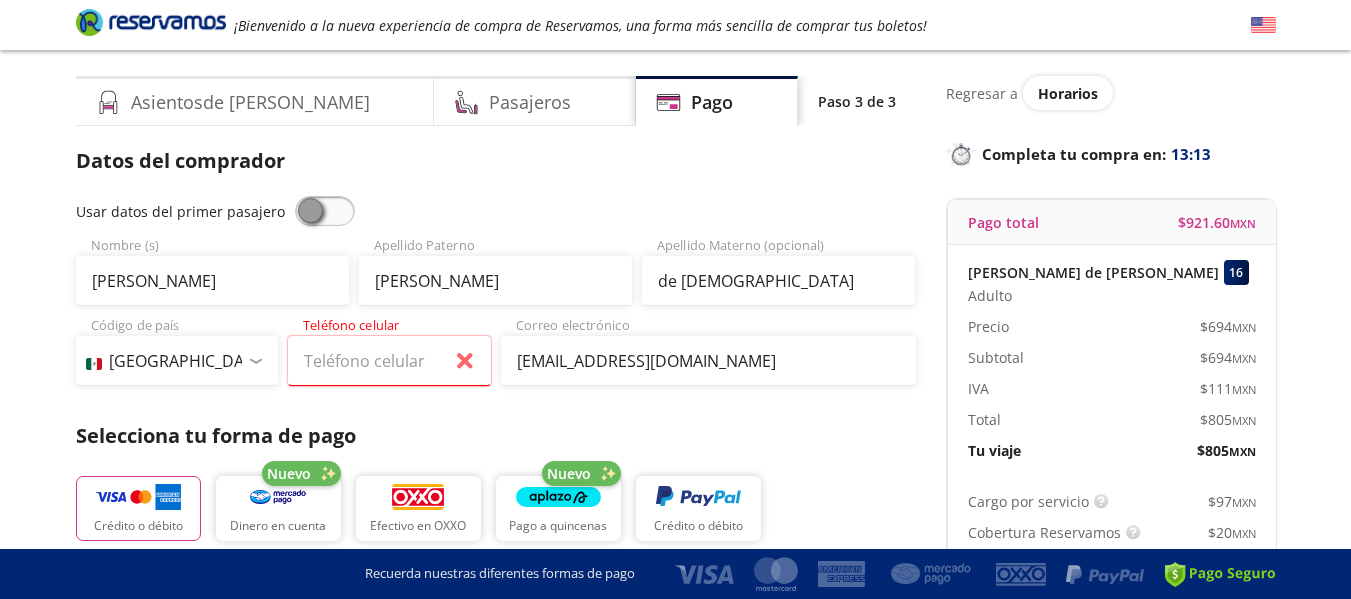 scroll, scrollTop: 0, scrollLeft: 0, axis: both 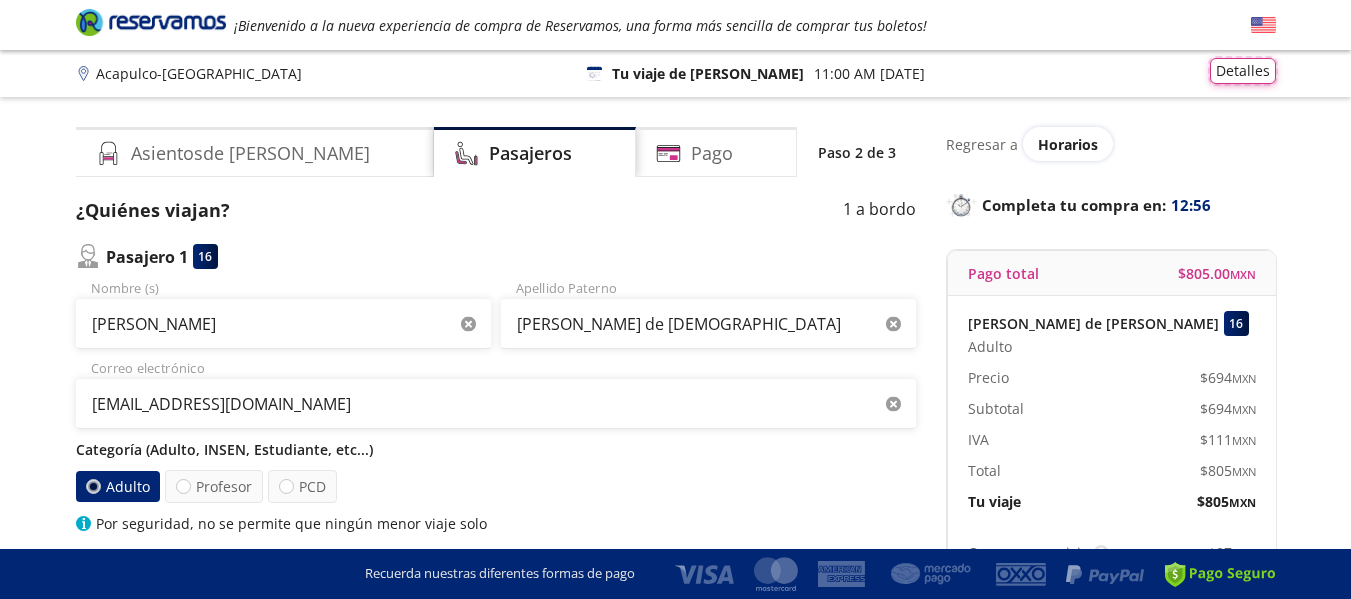 click on "Detalles" at bounding box center [1243, 71] 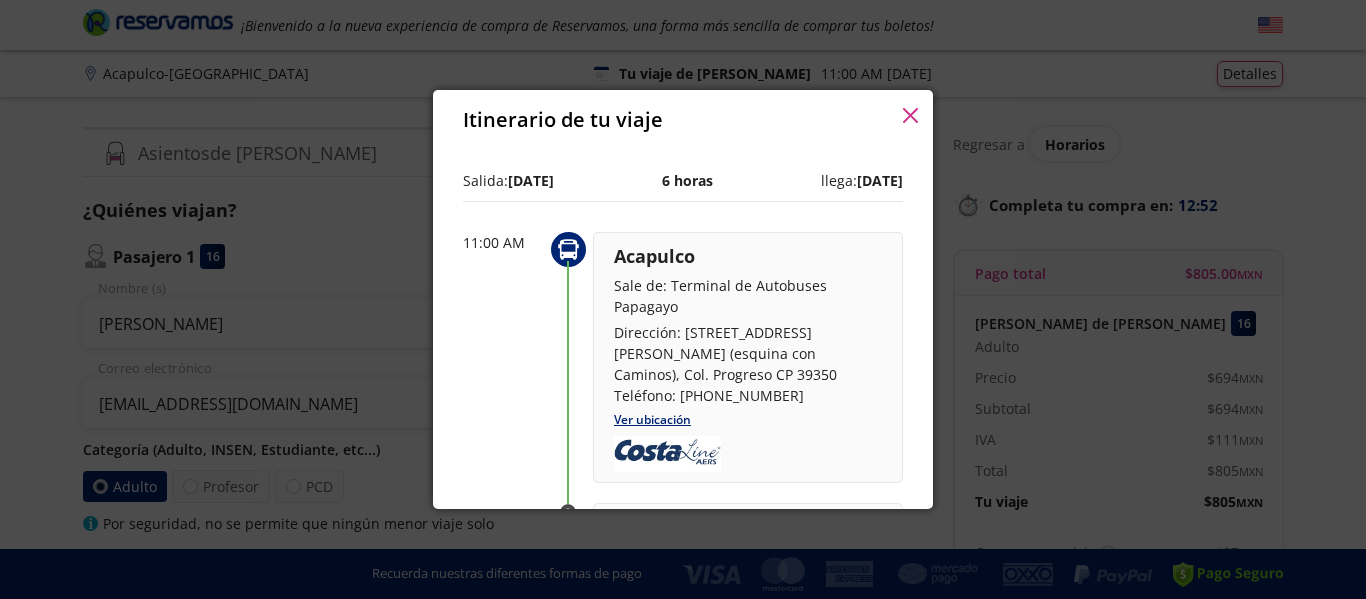 click 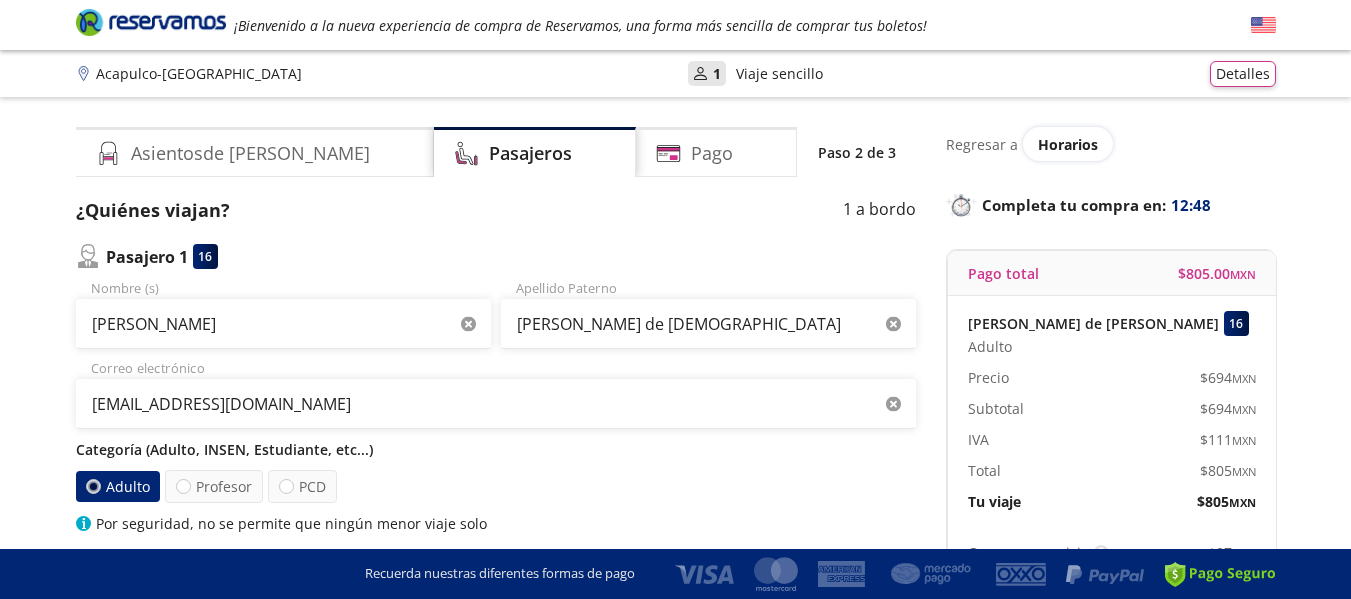 click on "¿Quiénes viajan? 1 a bordo Pasajero 1 16 [PERSON_NAME] (s) [PERSON_NAME] de [PERSON_NAME] Paterno [EMAIL_ADDRESS][DOMAIN_NAME] Correo electrónico Categoría (Adulto, INSEN, Estudiante, etc...) Adulto Profesor PCD Por seguridad, no se permite que ningún menor viaje solo" at bounding box center (496, 365) 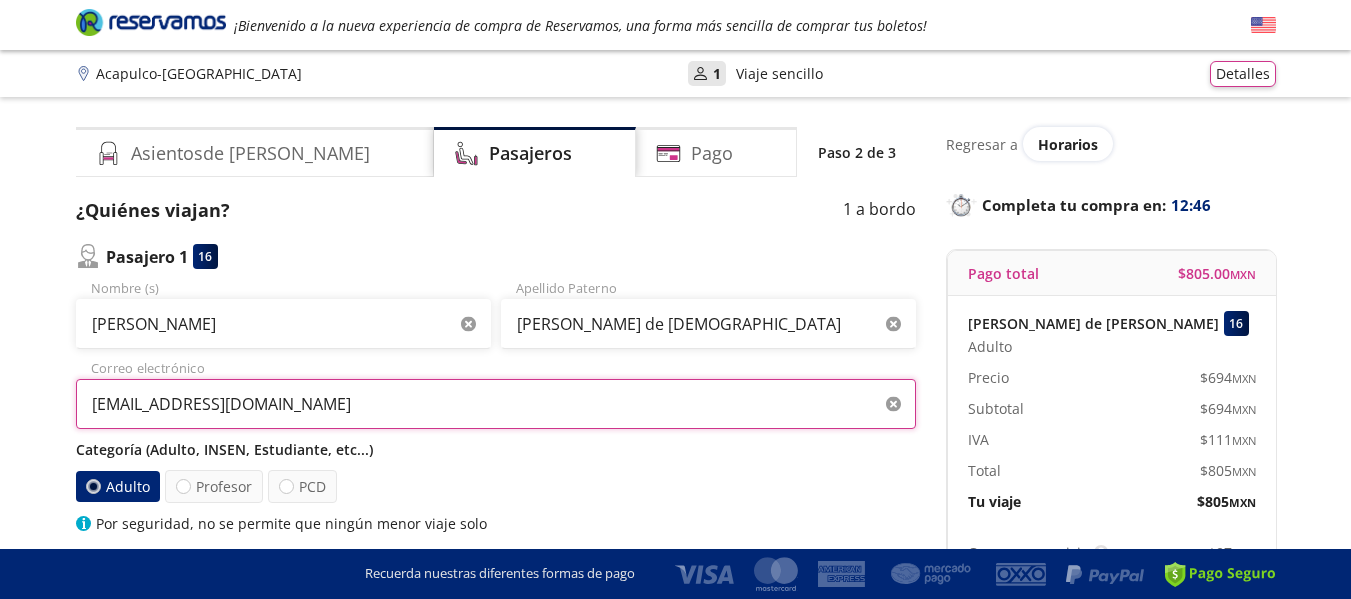 click on "[EMAIL_ADDRESS][DOMAIN_NAME]" at bounding box center (496, 404) 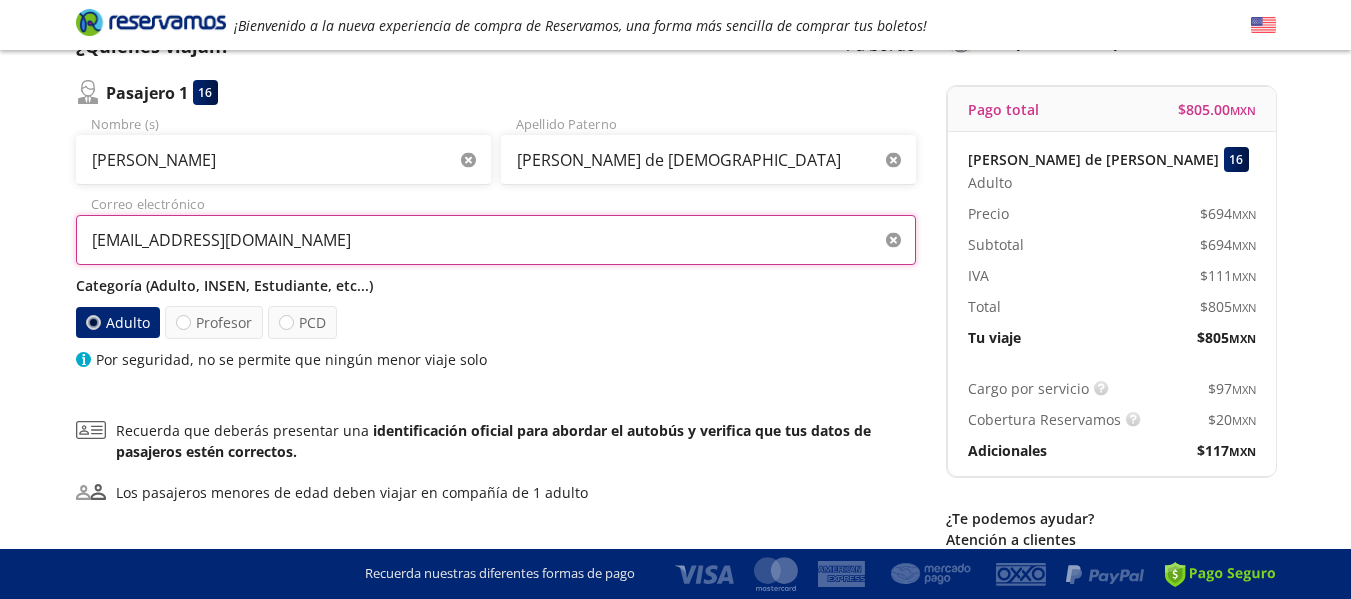 scroll, scrollTop: 200, scrollLeft: 0, axis: vertical 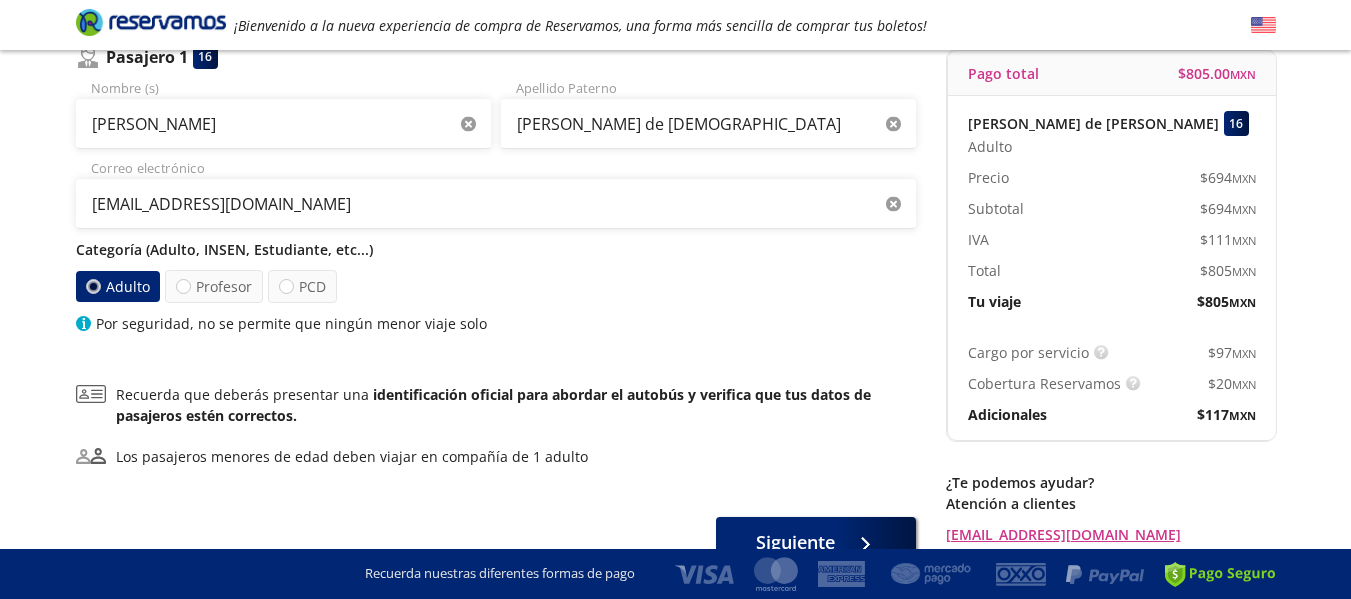 click 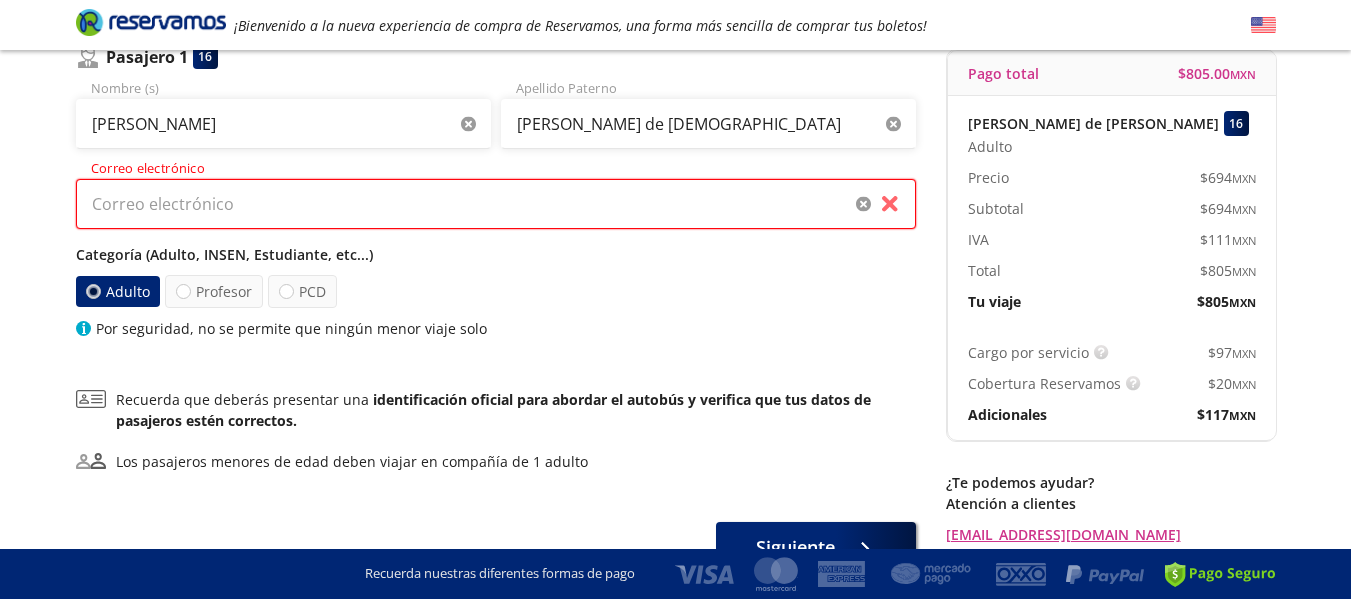 click on "Correo electrónico" at bounding box center (496, 204) 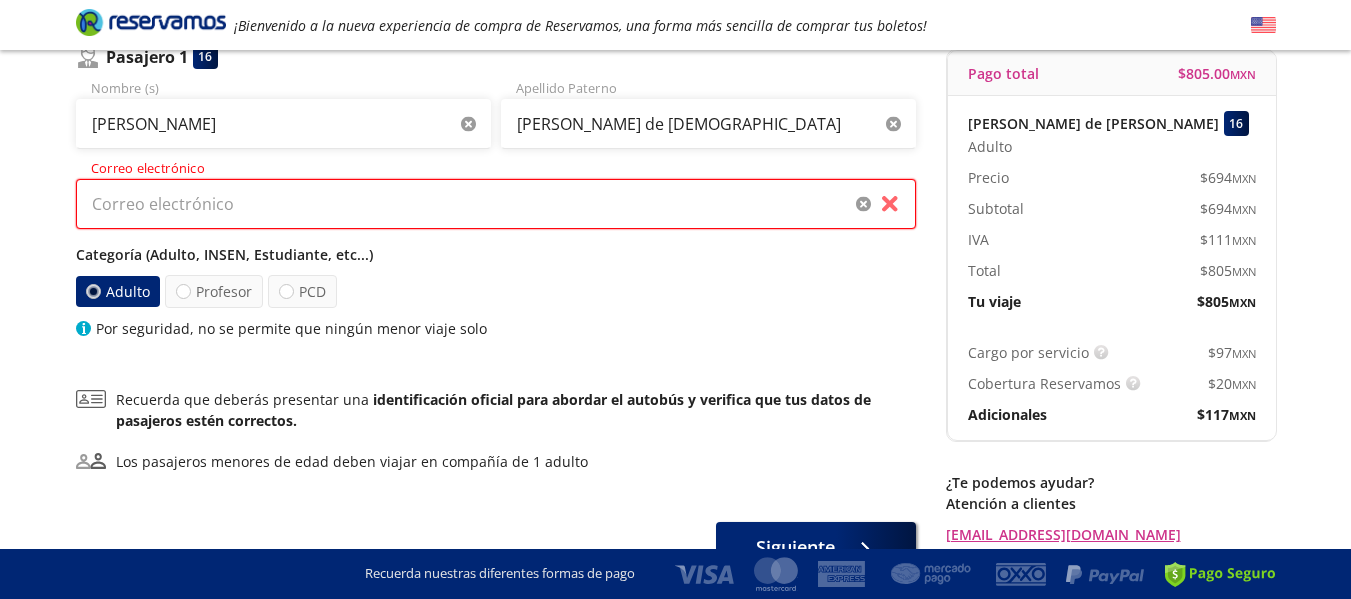 type on "[EMAIL_ADDRESS][DOMAIN_NAME]" 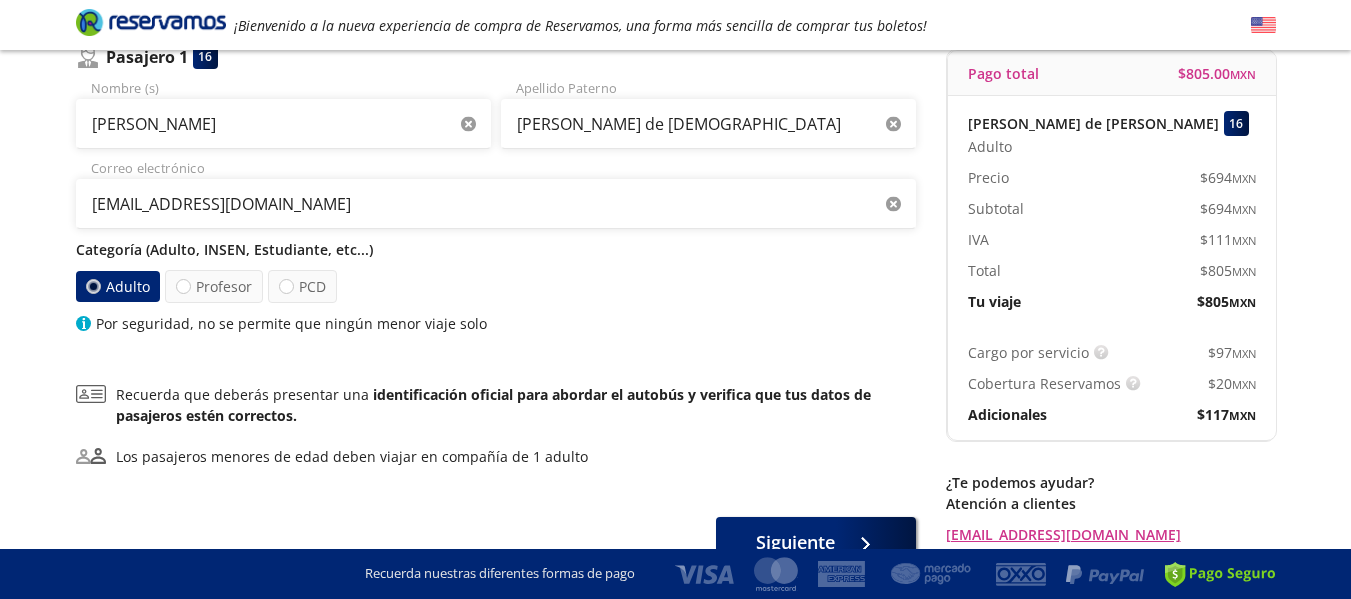 click on "Categoría (Adulto, INSEN, Estudiante, etc...)" at bounding box center [496, 249] 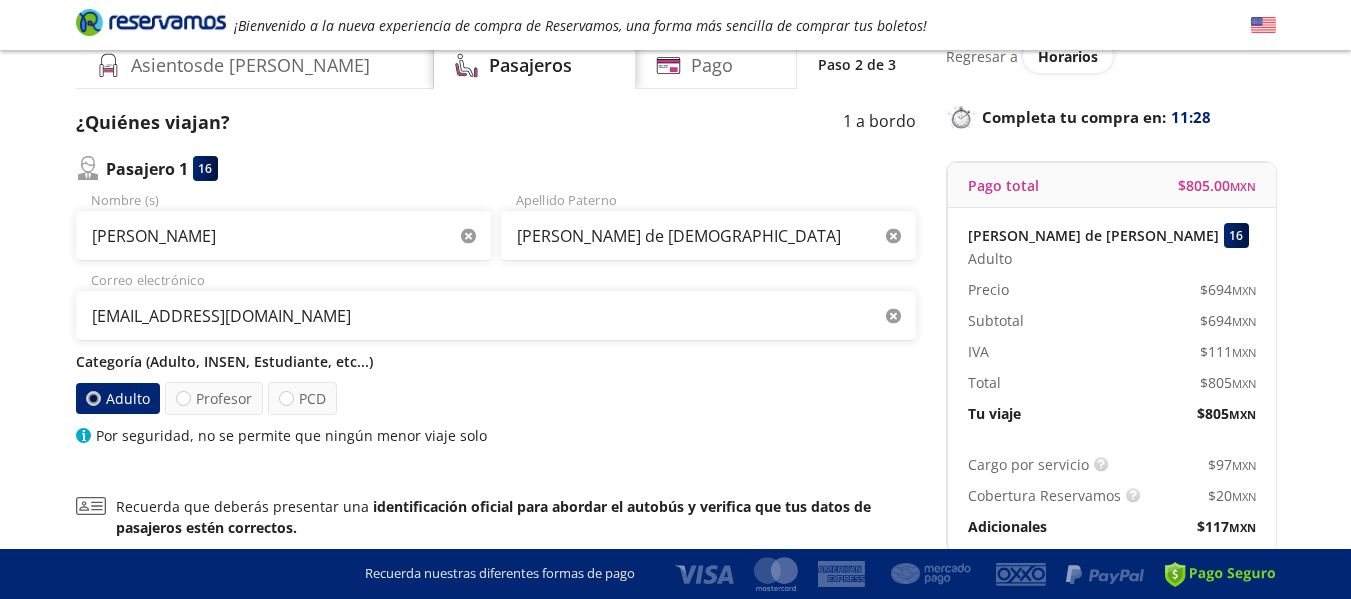 scroll, scrollTop: 0, scrollLeft: 0, axis: both 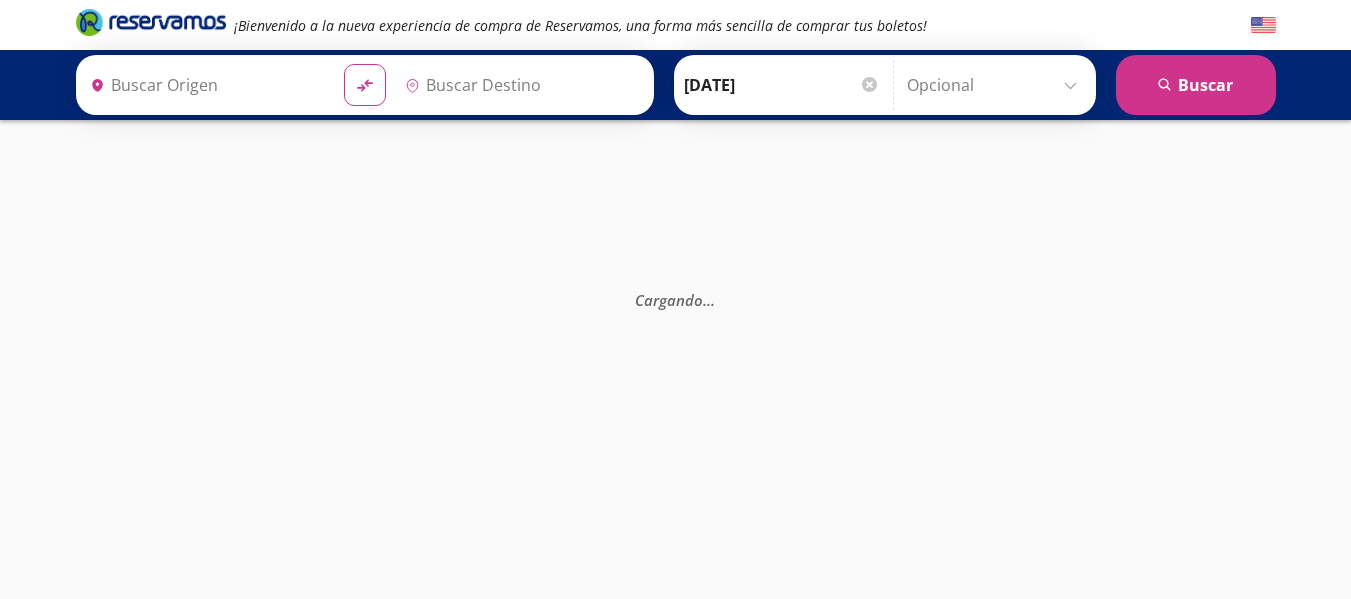 type on "Acapulco, [GEOGRAPHIC_DATA]" 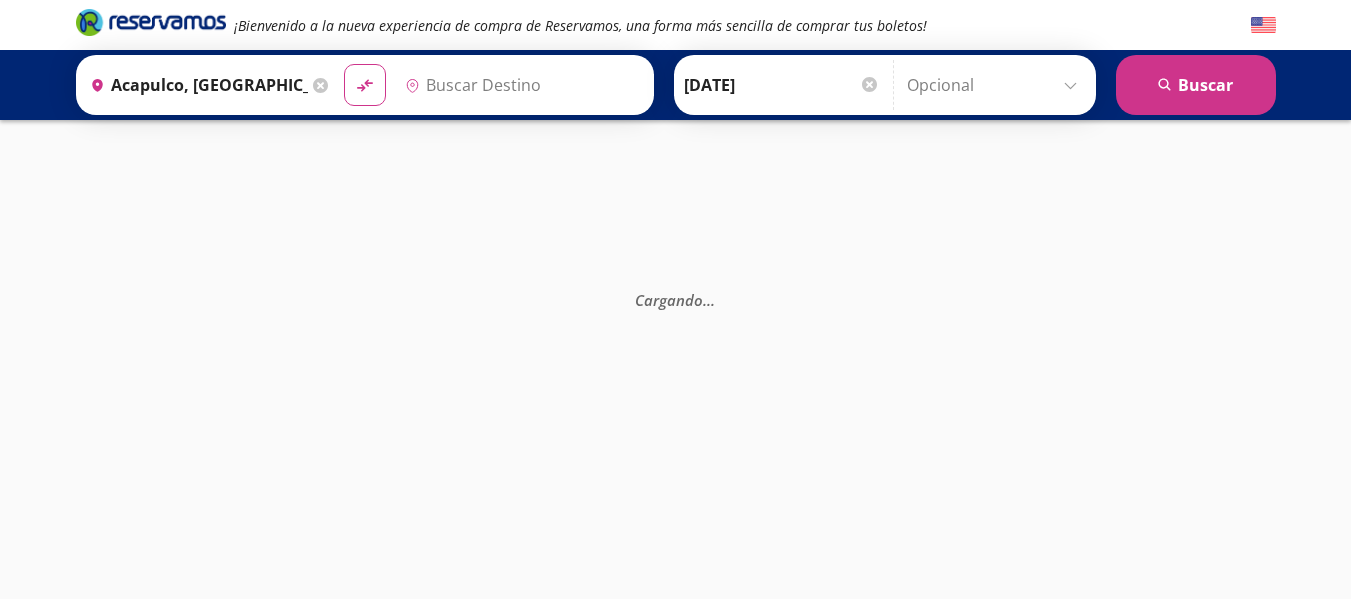 type on "[GEOGRAPHIC_DATA], [GEOGRAPHIC_DATA]" 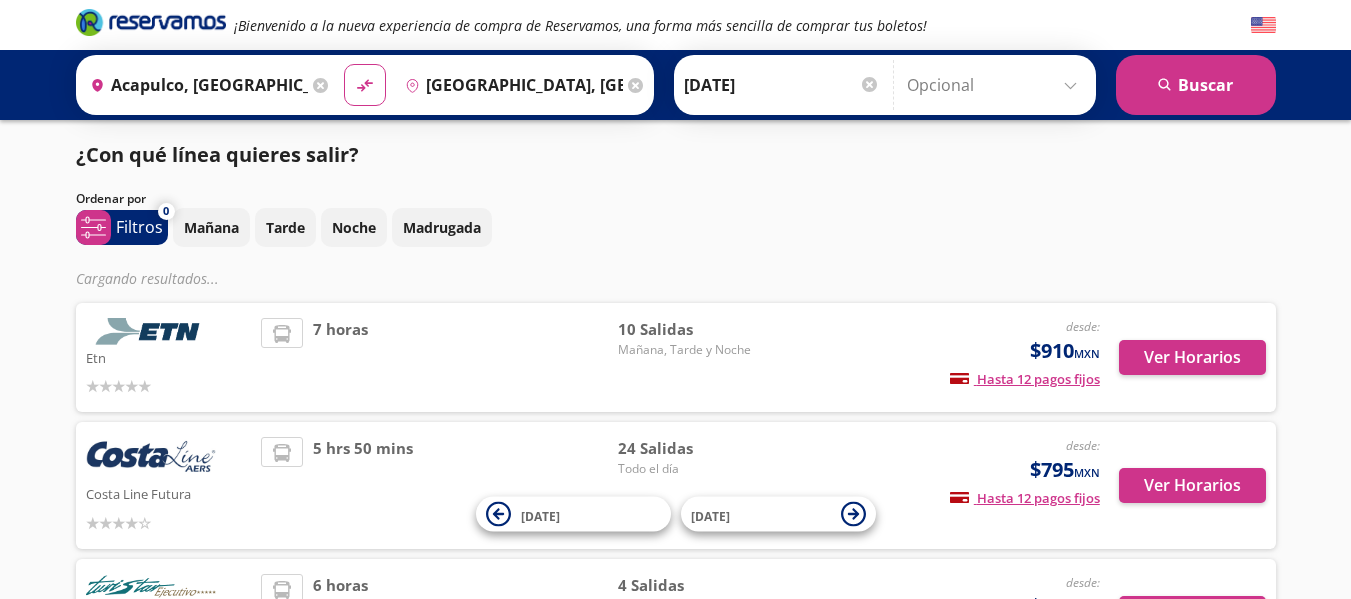 scroll, scrollTop: 143, scrollLeft: 0, axis: vertical 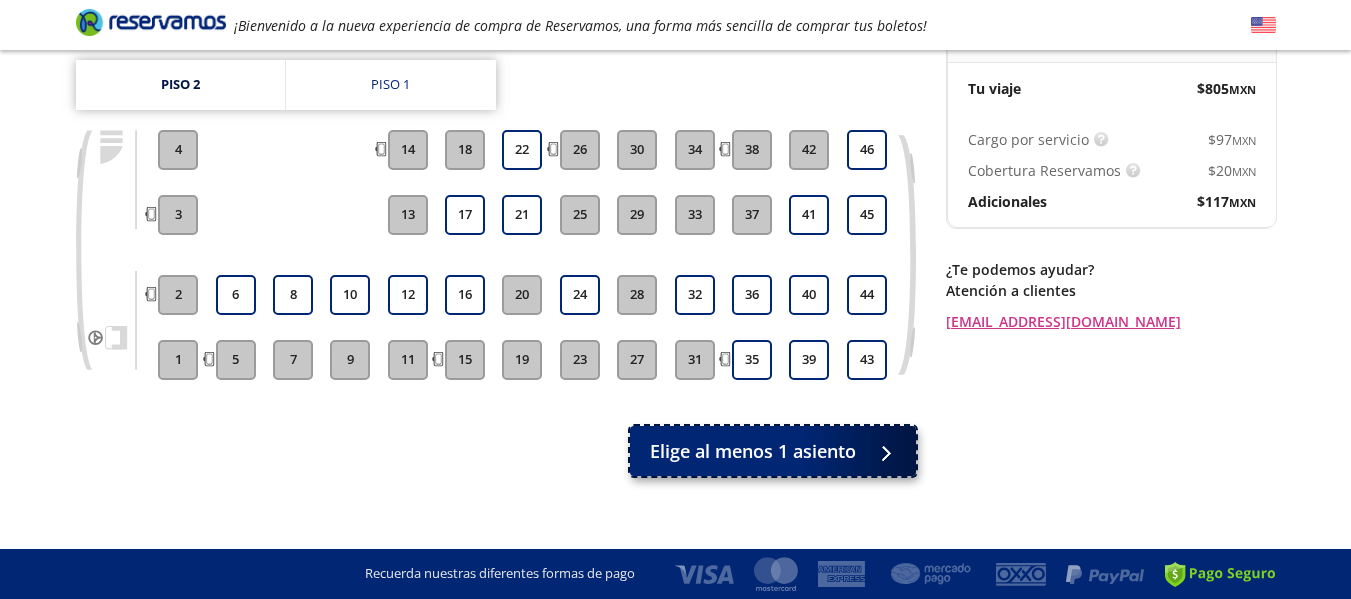 click on "Elige al menos 1 asiento" at bounding box center [753, 451] 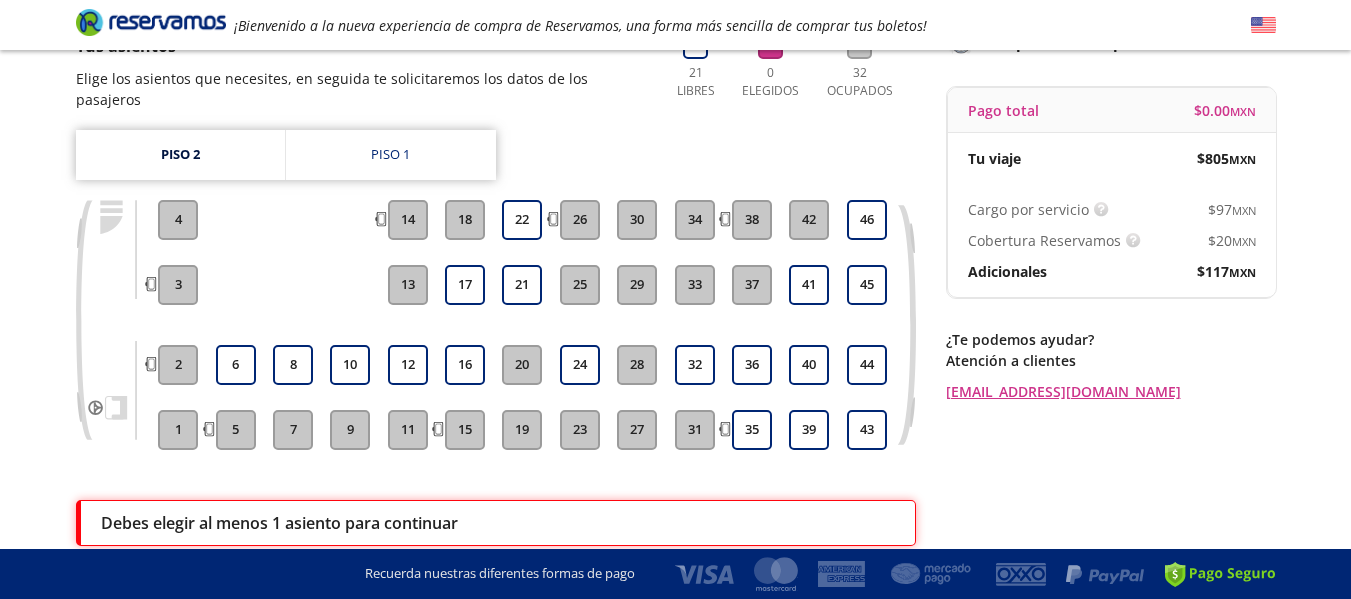 scroll, scrollTop: 199, scrollLeft: 0, axis: vertical 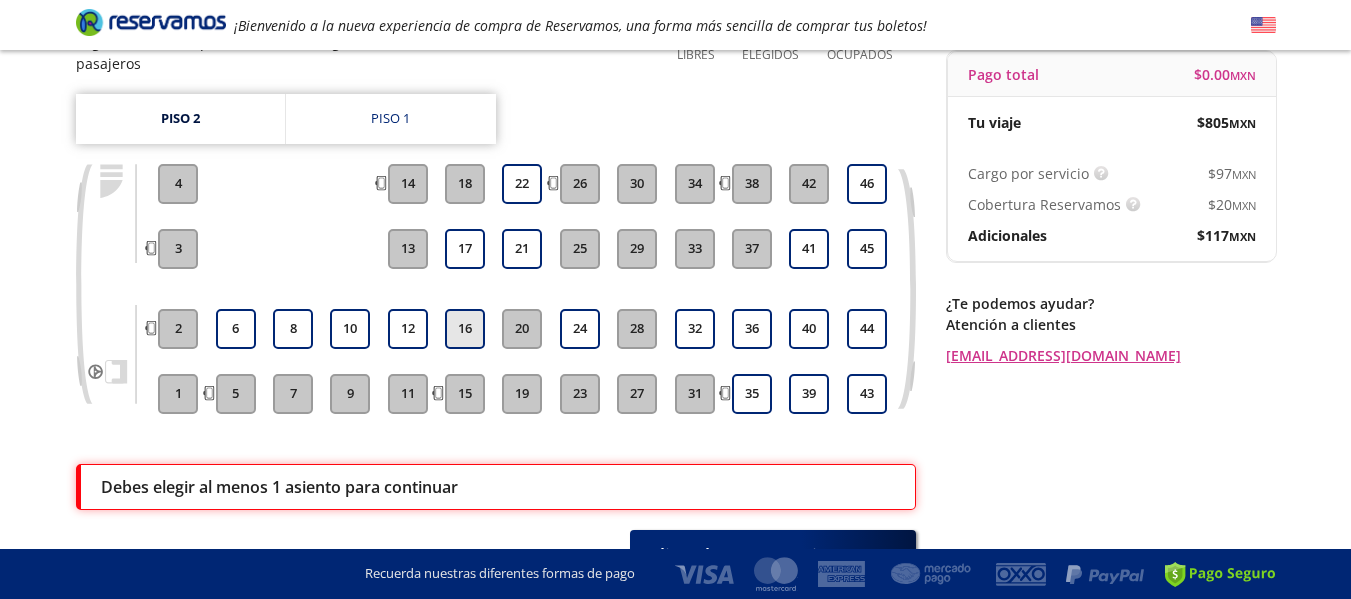 click on "16" at bounding box center [465, 329] 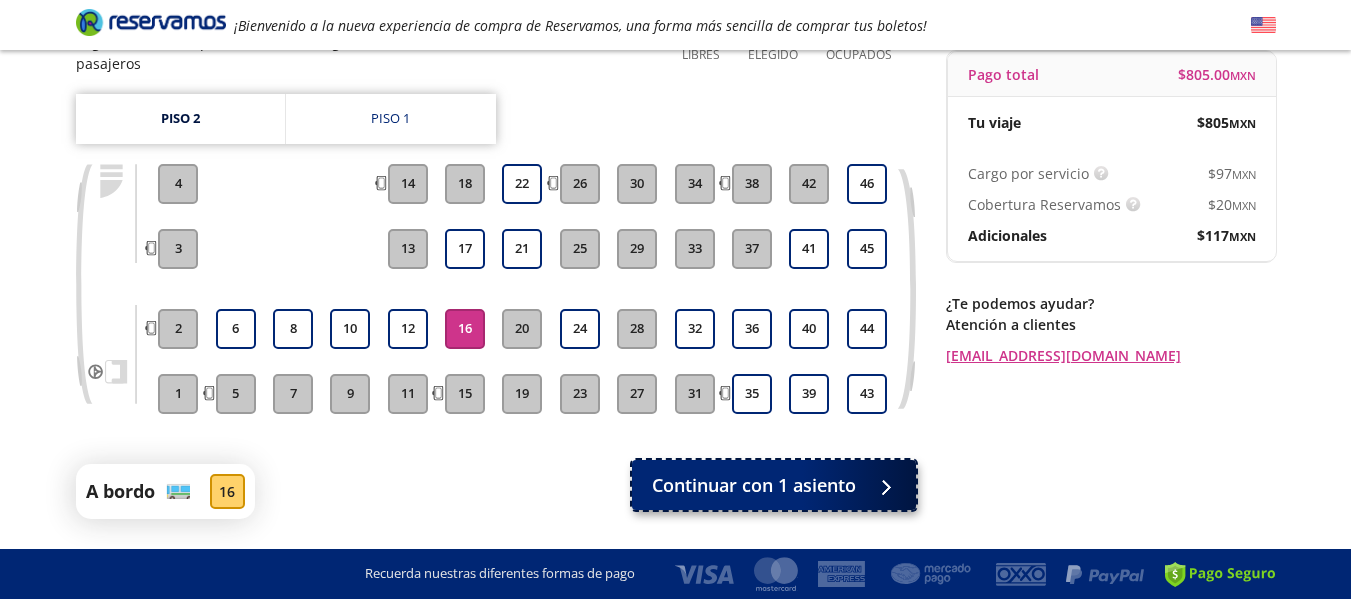 click on "Continuar con 1 asiento" at bounding box center (754, 485) 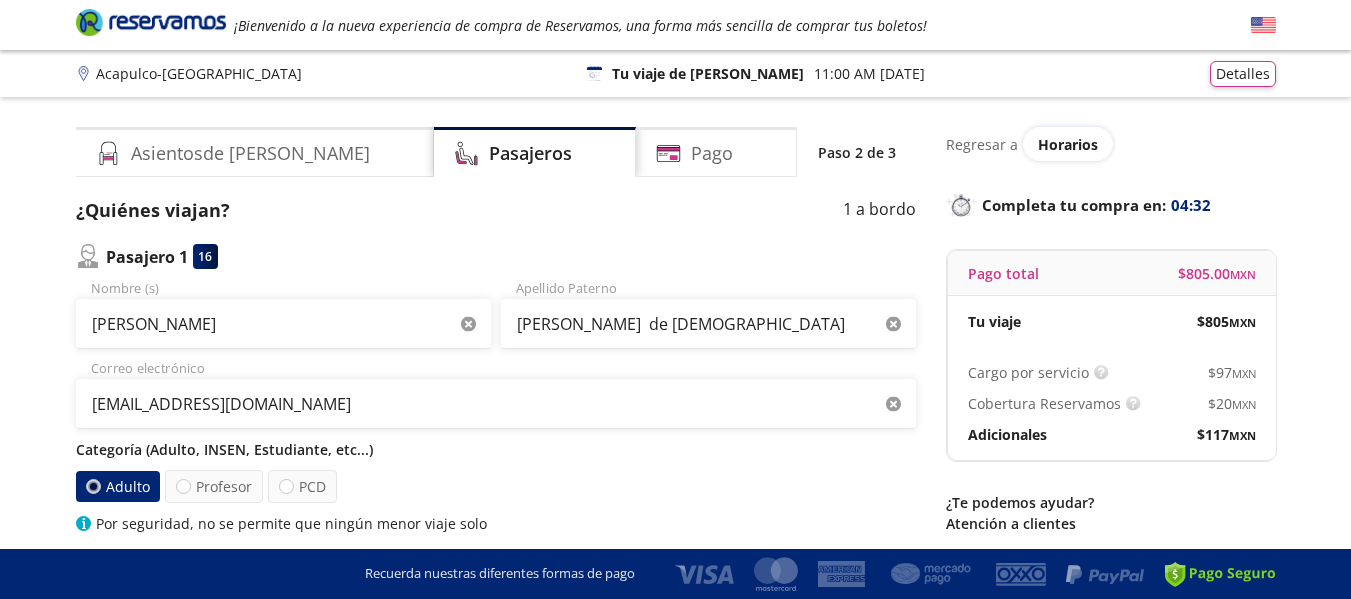 scroll, scrollTop: 100, scrollLeft: 0, axis: vertical 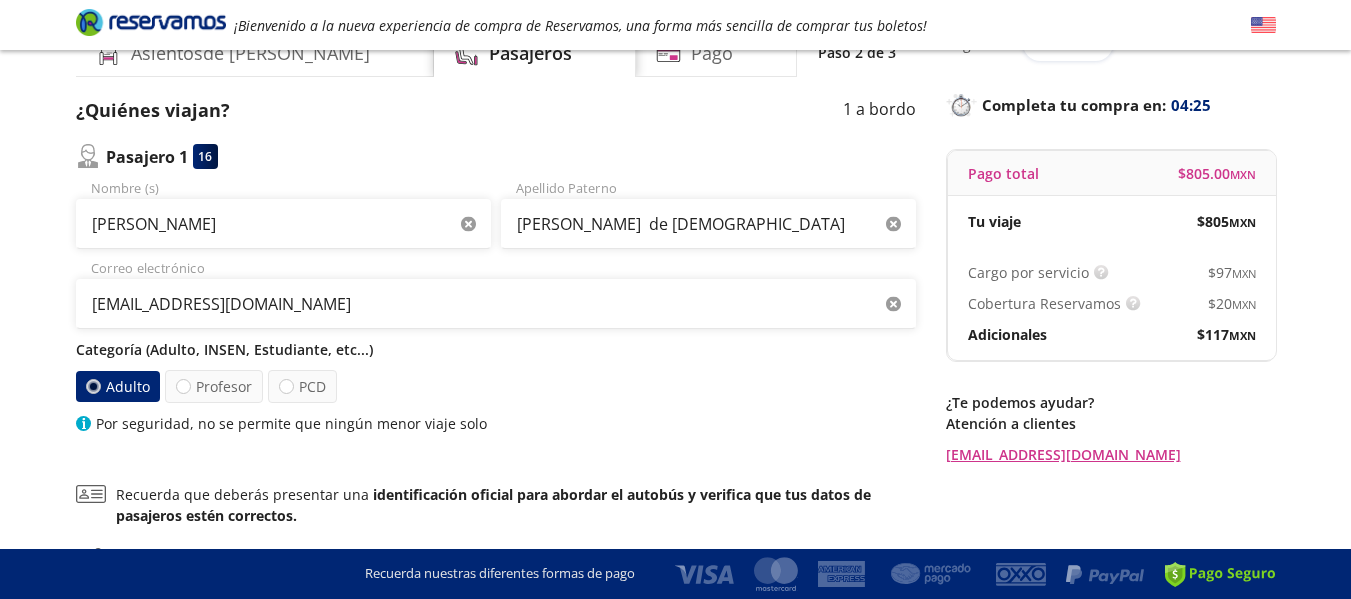 click on "Categoría (Adulto, INSEN, Estudiante, etc...)" at bounding box center [496, 349] 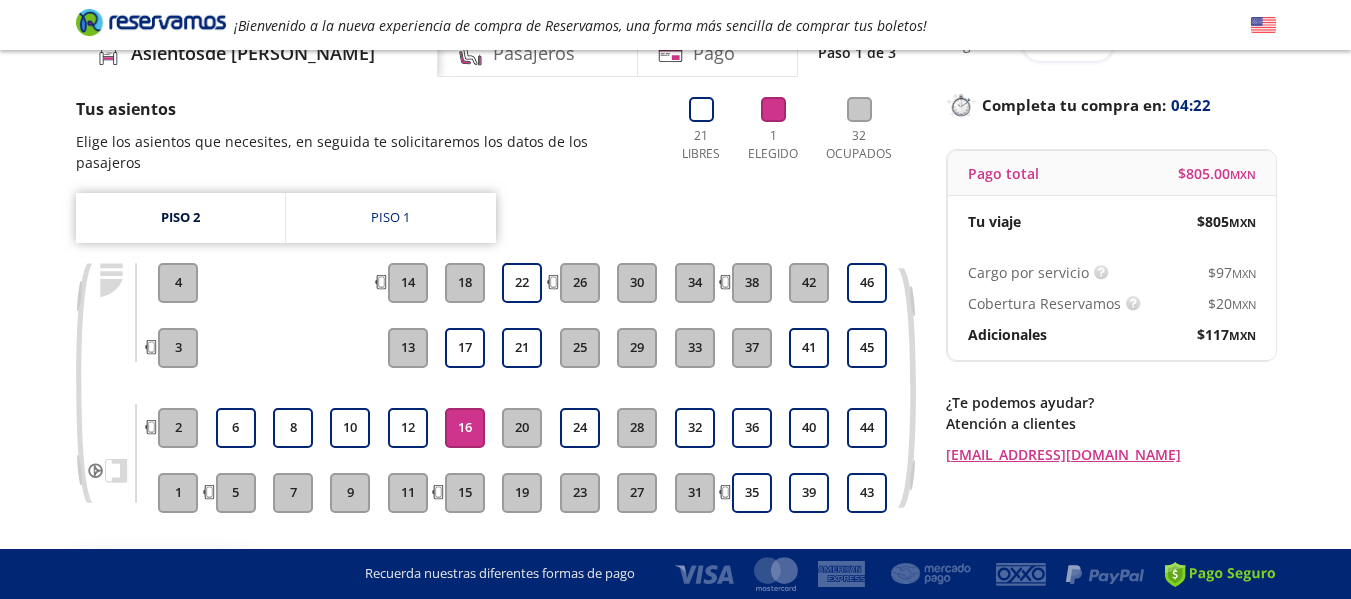 scroll, scrollTop: 0, scrollLeft: 0, axis: both 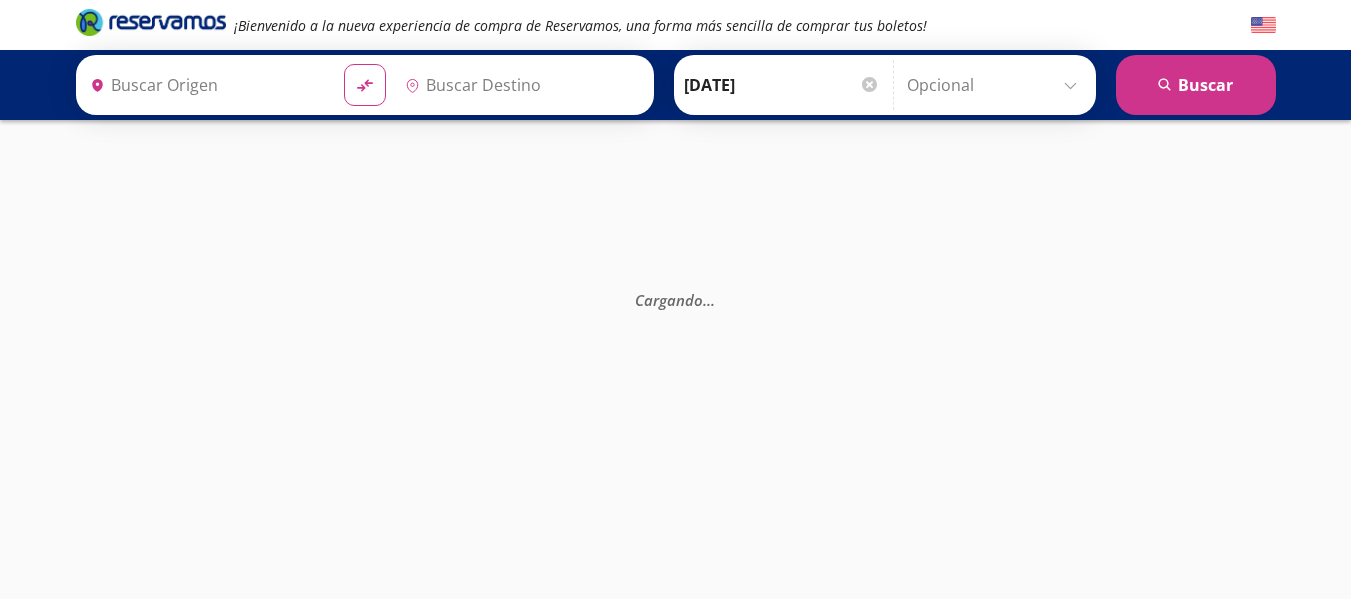 type on "[GEOGRAPHIC_DATA], [GEOGRAPHIC_DATA]" 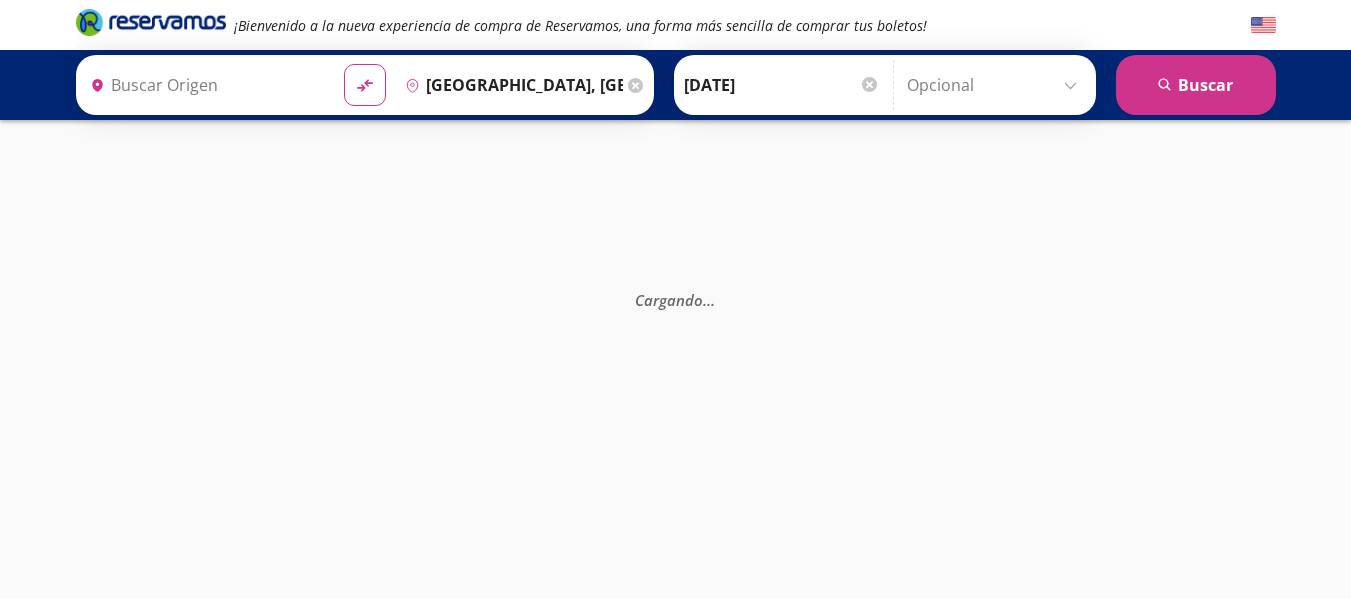 type on "Acapulco, [GEOGRAPHIC_DATA]" 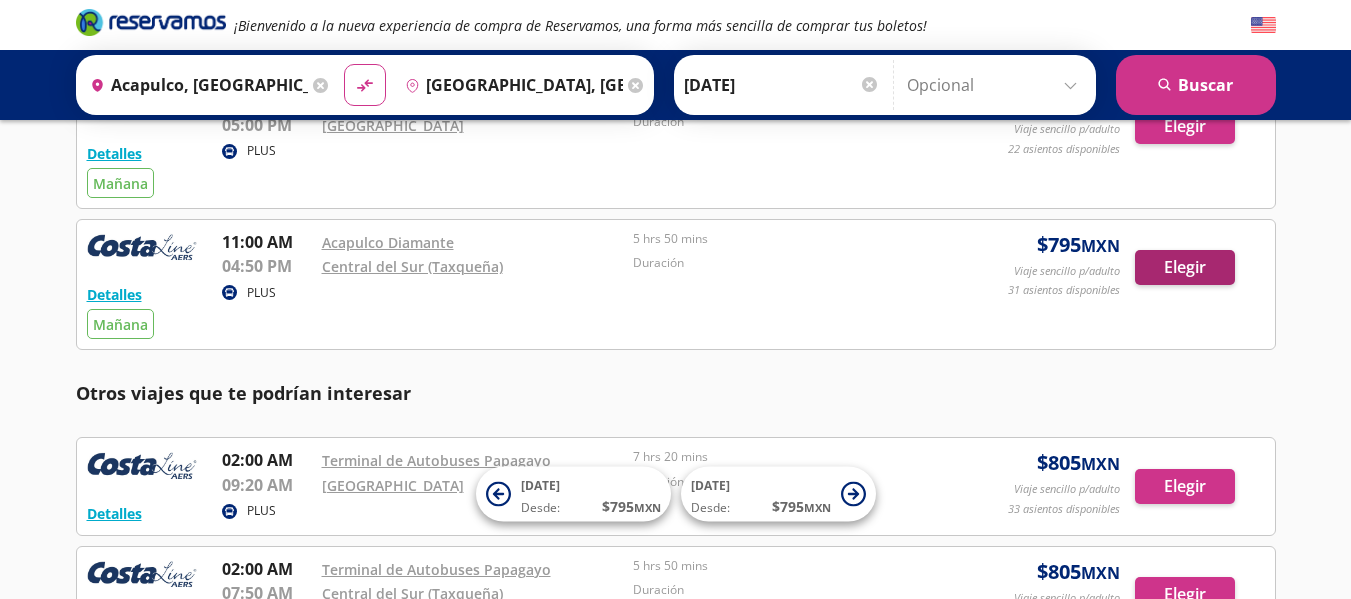 scroll, scrollTop: 400, scrollLeft: 0, axis: vertical 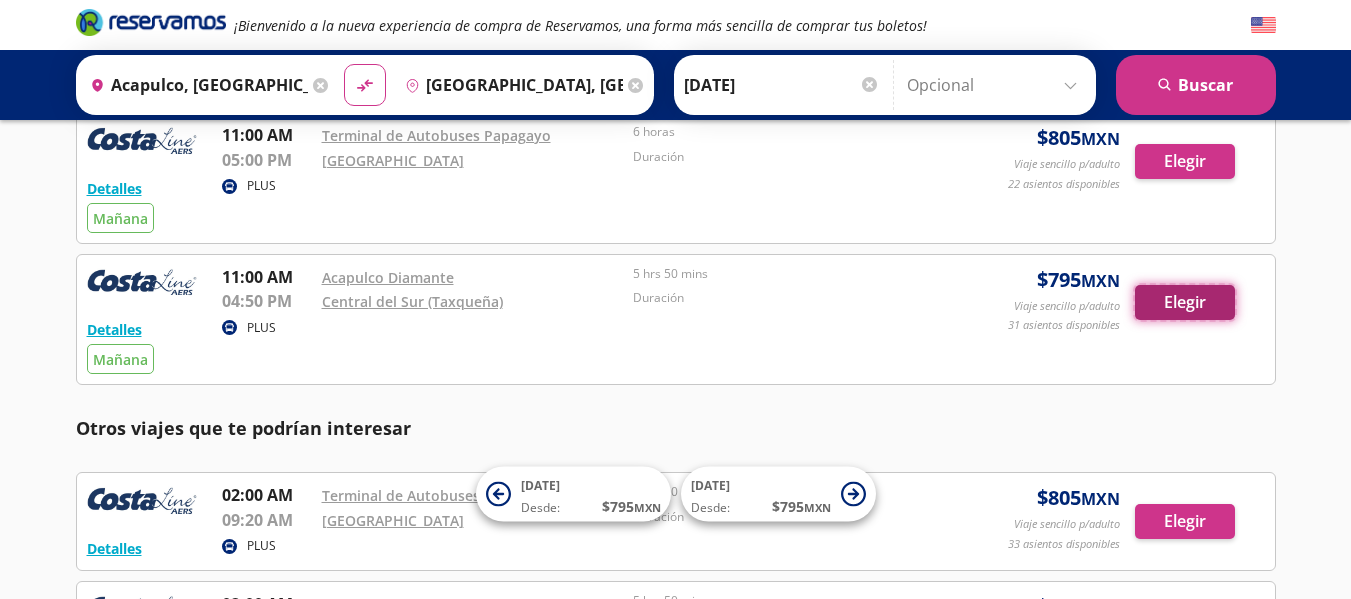 click on "Elegir" at bounding box center [1185, 302] 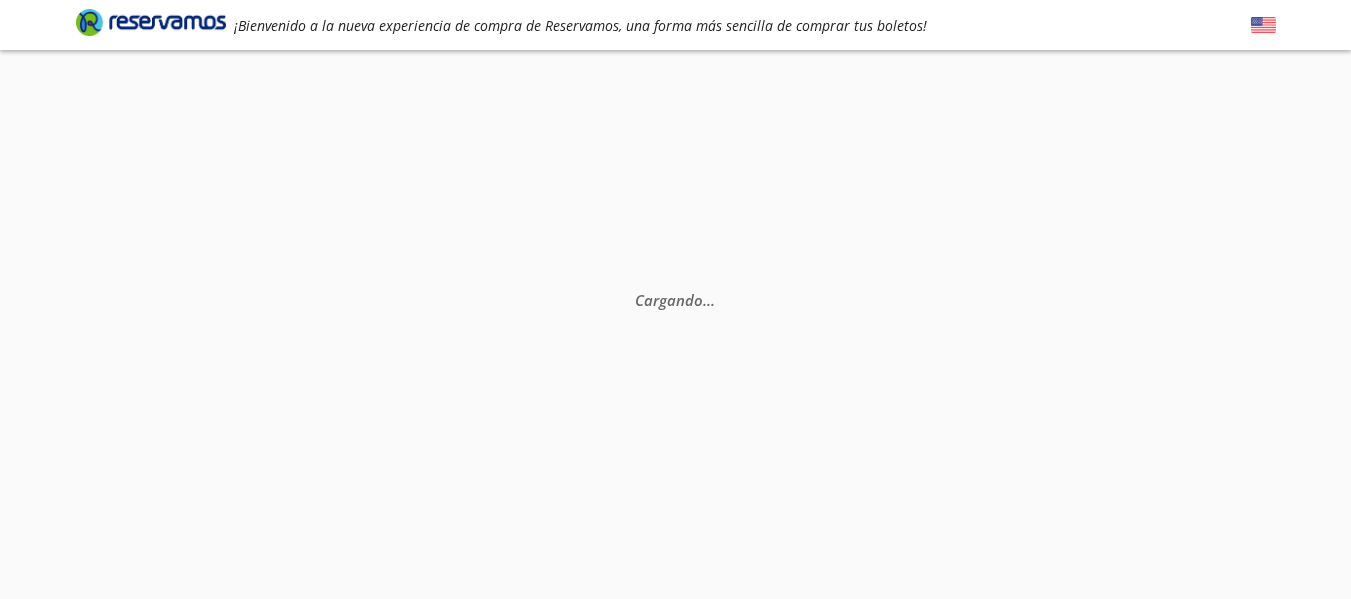 scroll, scrollTop: 0, scrollLeft: 0, axis: both 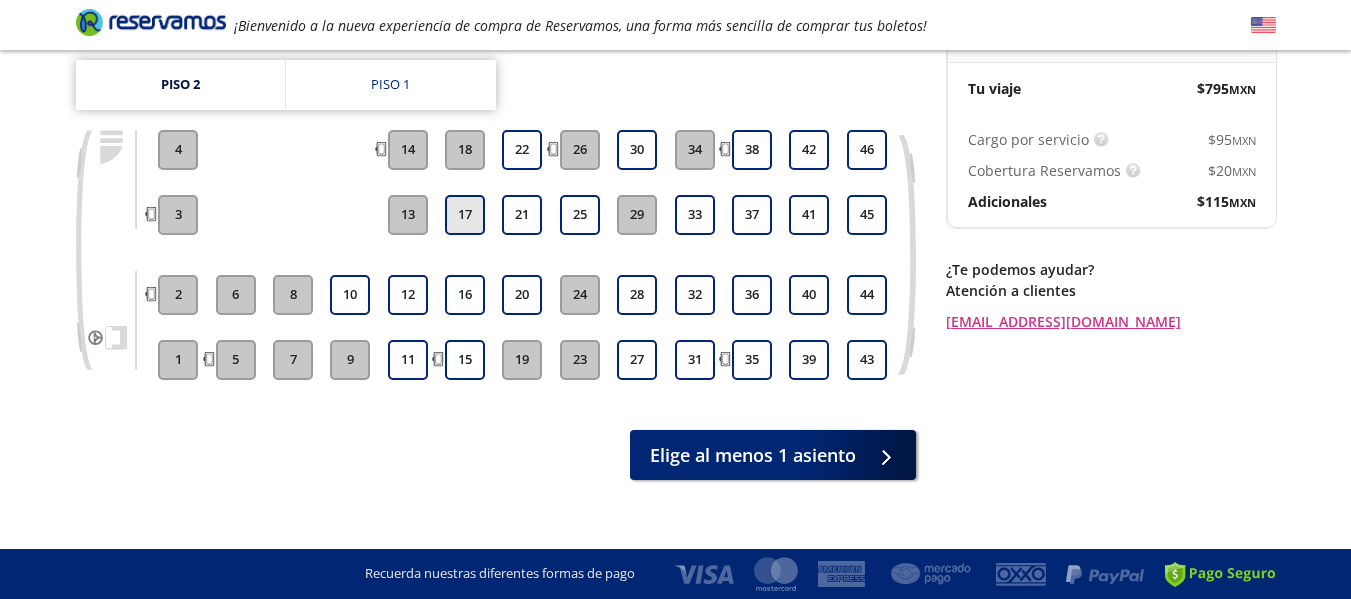 click on "17" at bounding box center [465, 215] 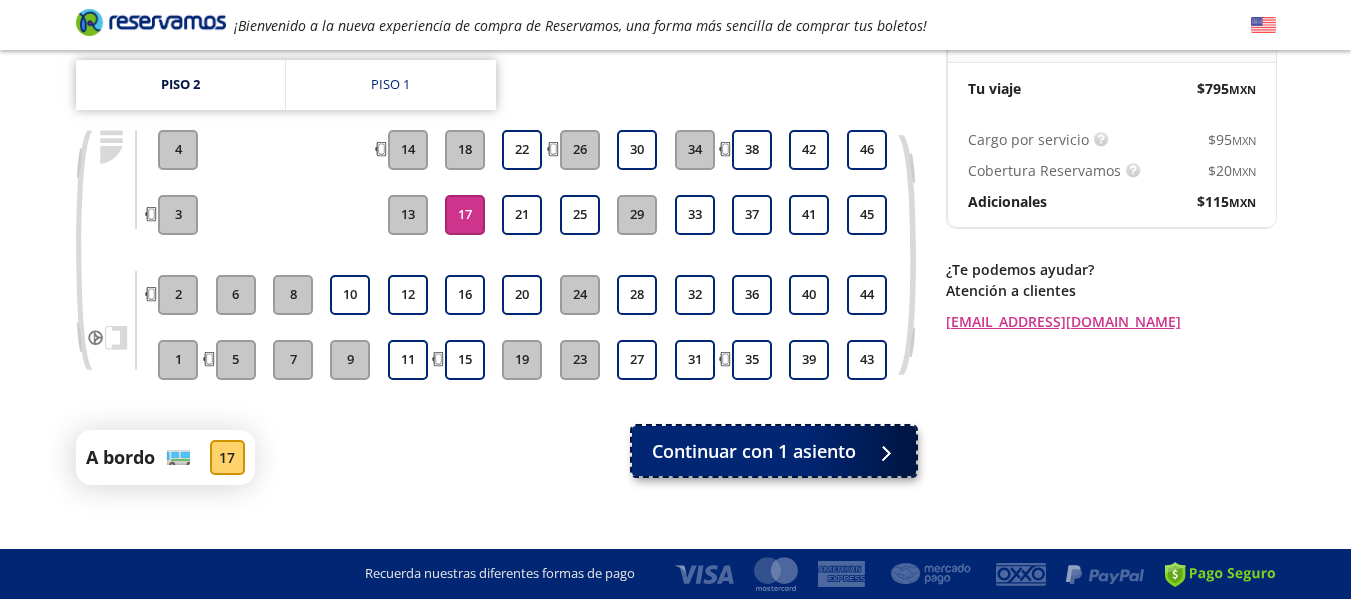 click on "Continuar con 1 asiento" at bounding box center (754, 451) 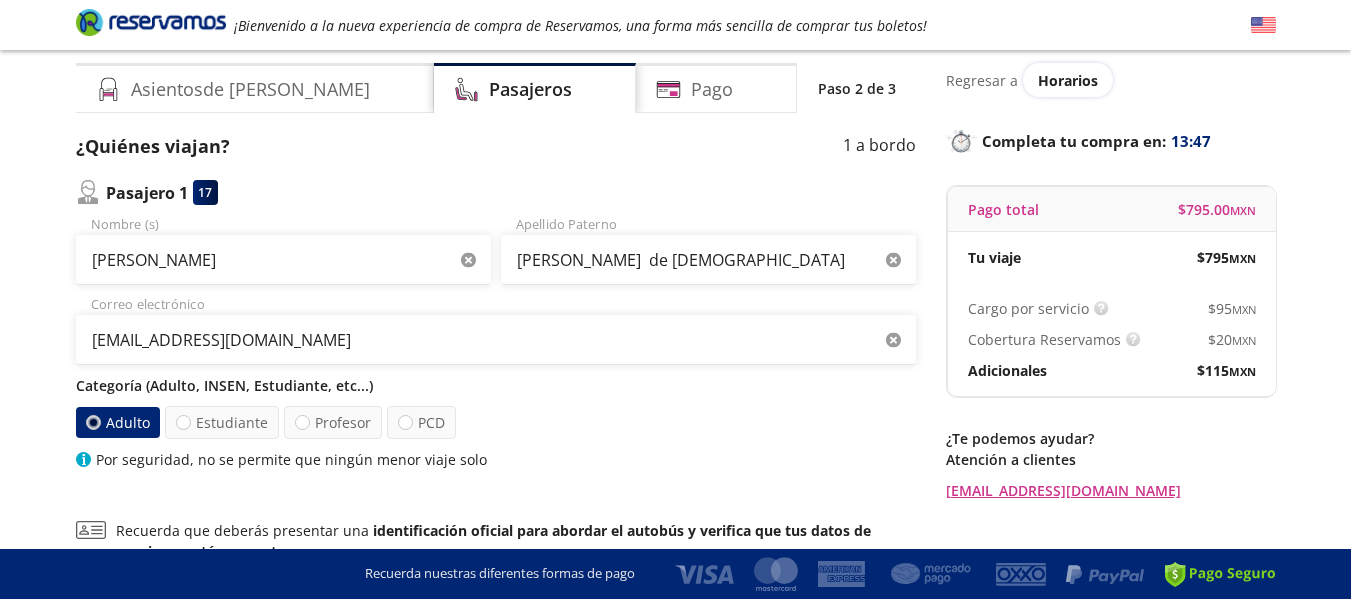 scroll, scrollTop: 100, scrollLeft: 0, axis: vertical 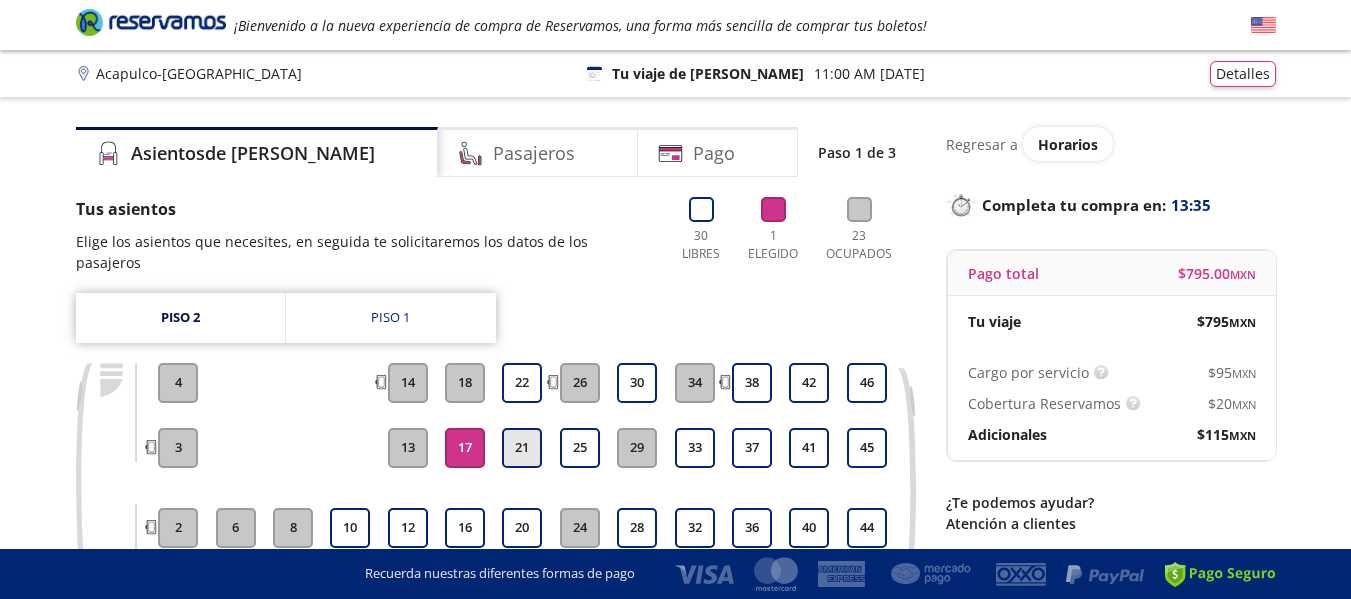 click on "21" at bounding box center [522, 448] 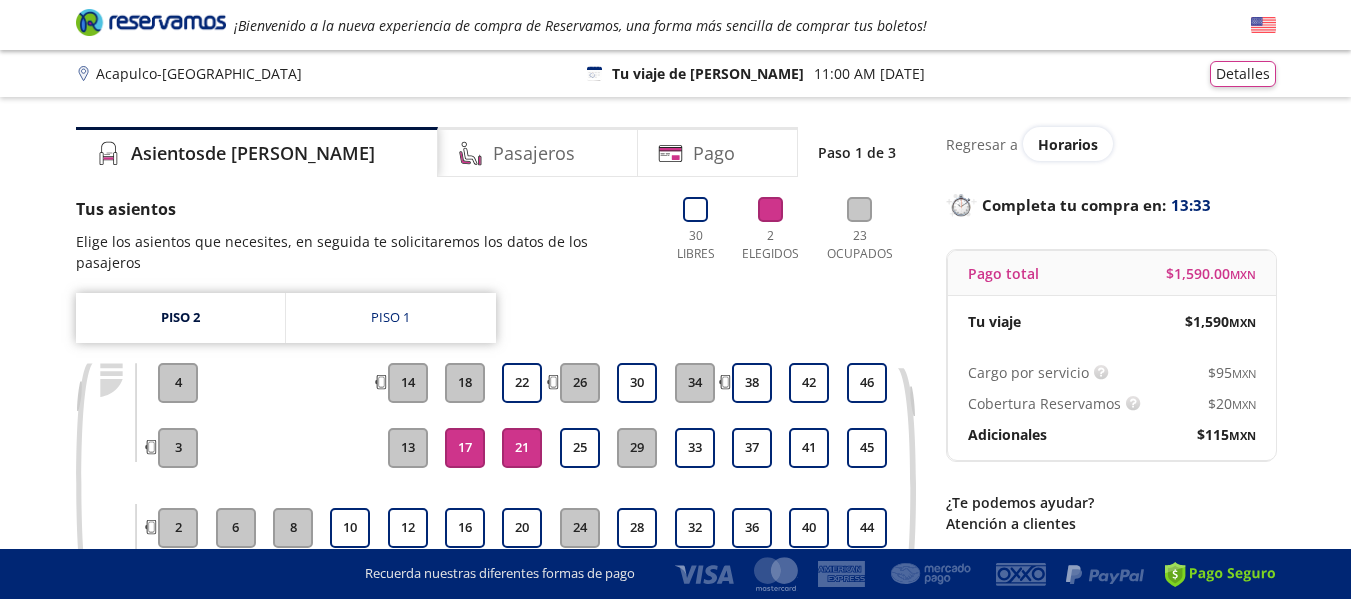 click on "17" at bounding box center (465, 448) 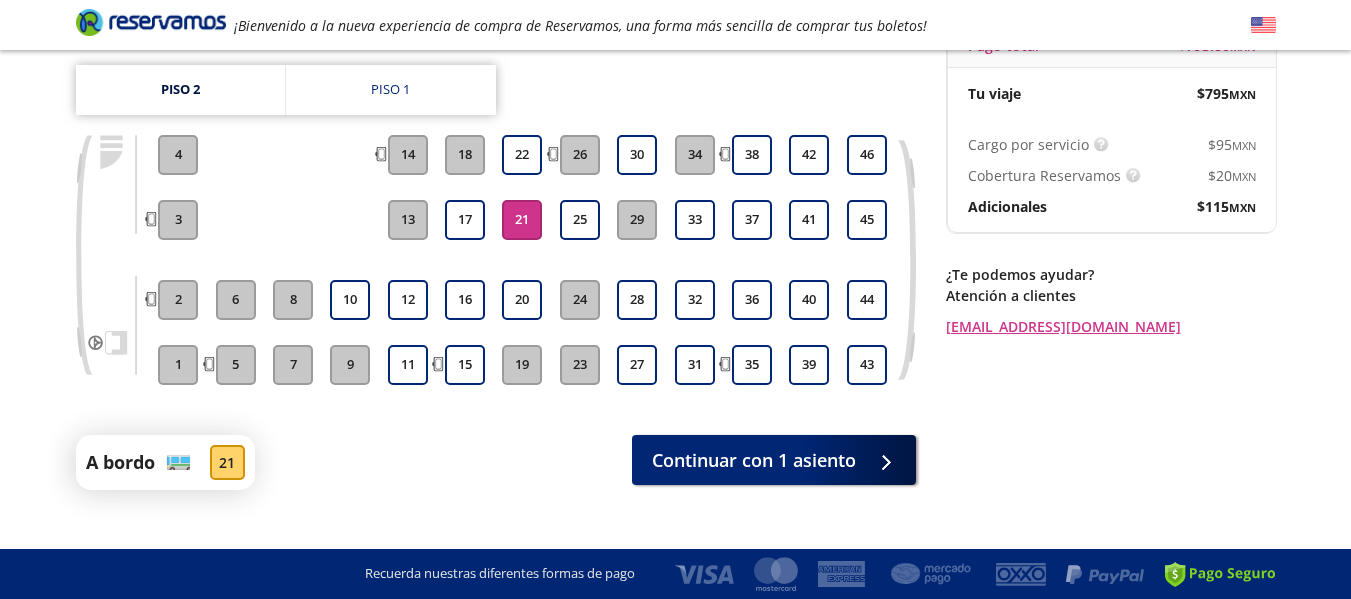 scroll, scrollTop: 238, scrollLeft: 0, axis: vertical 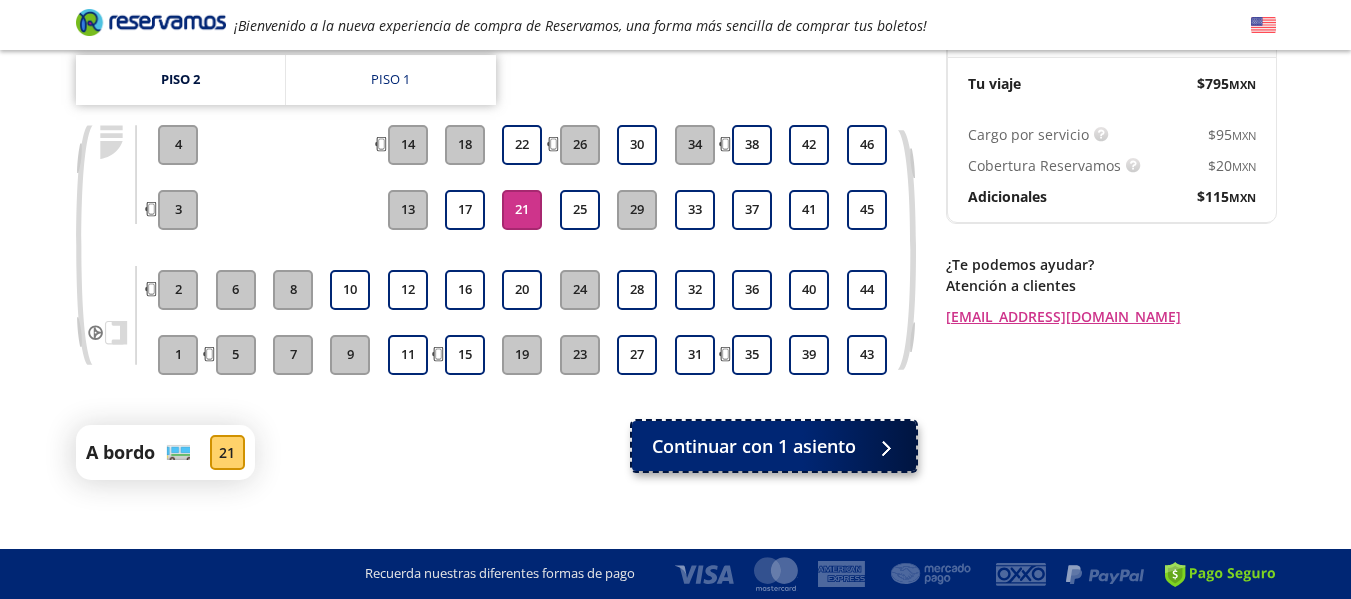 click on "Continuar con 1 asiento" at bounding box center (754, 446) 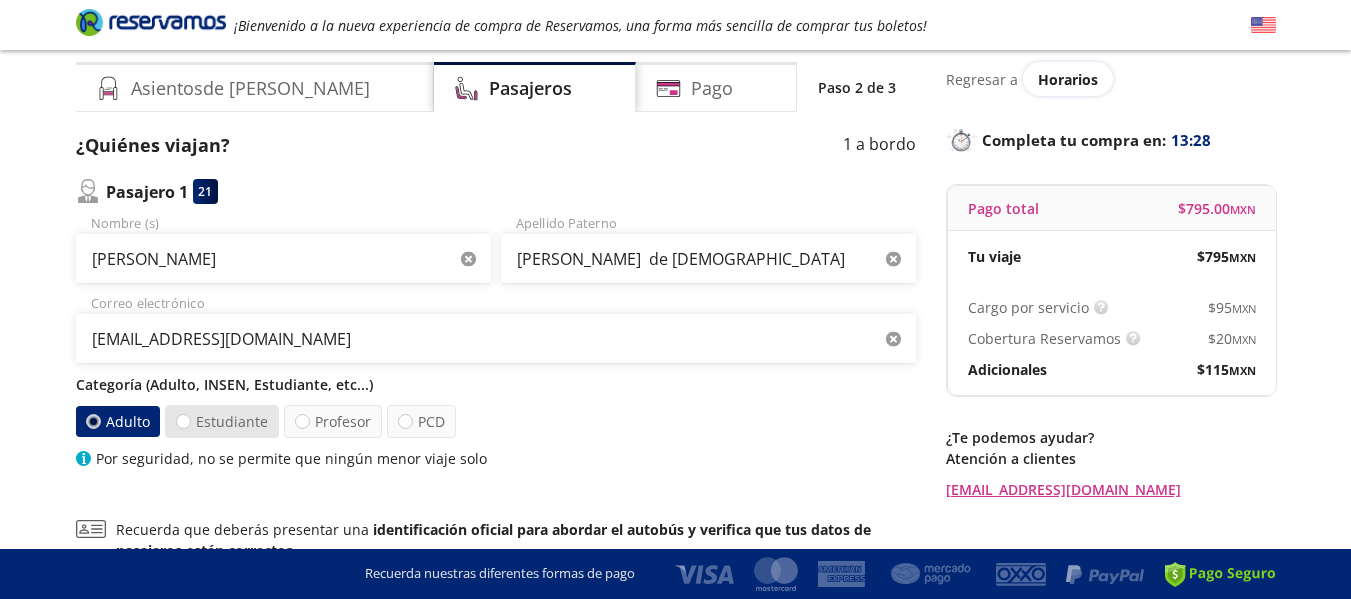 scroll, scrollTop: 100, scrollLeft: 0, axis: vertical 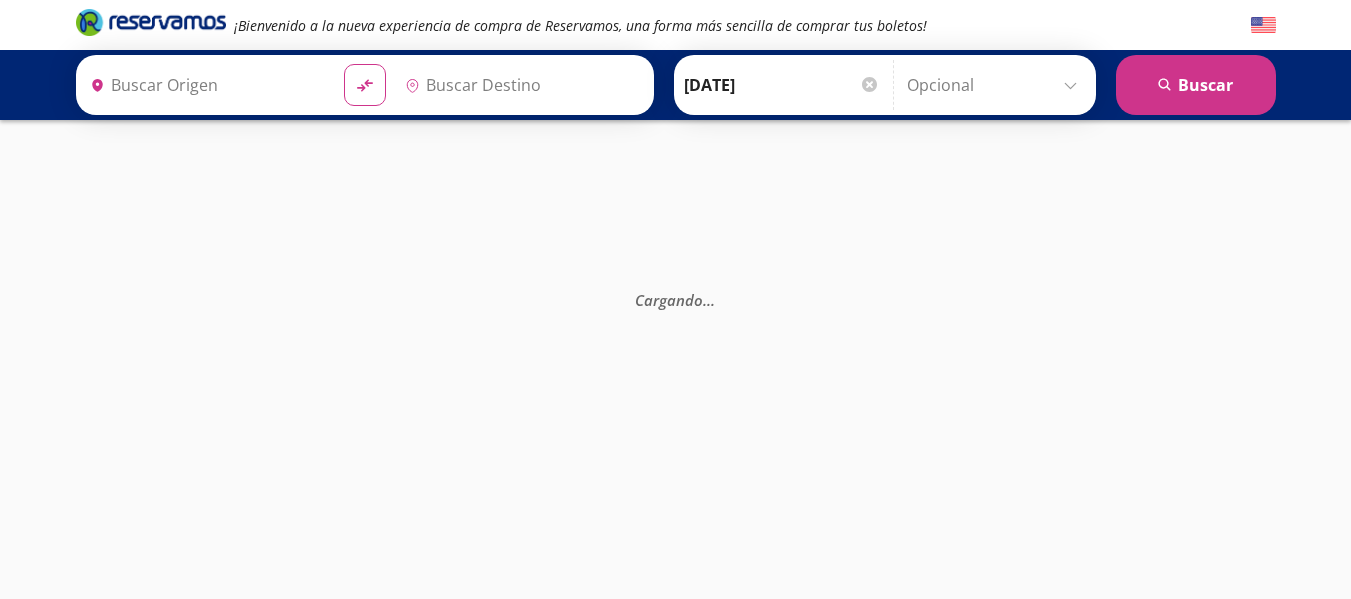 type on "Acapulco, [GEOGRAPHIC_DATA]" 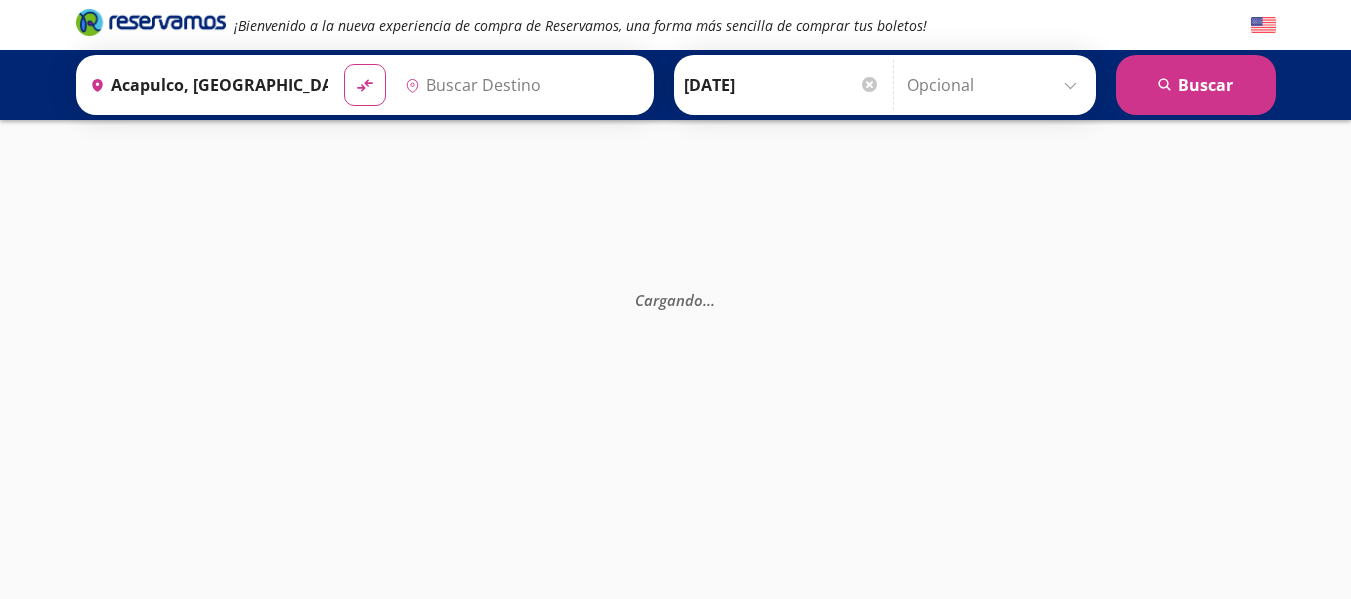 type on "[GEOGRAPHIC_DATA], [GEOGRAPHIC_DATA]" 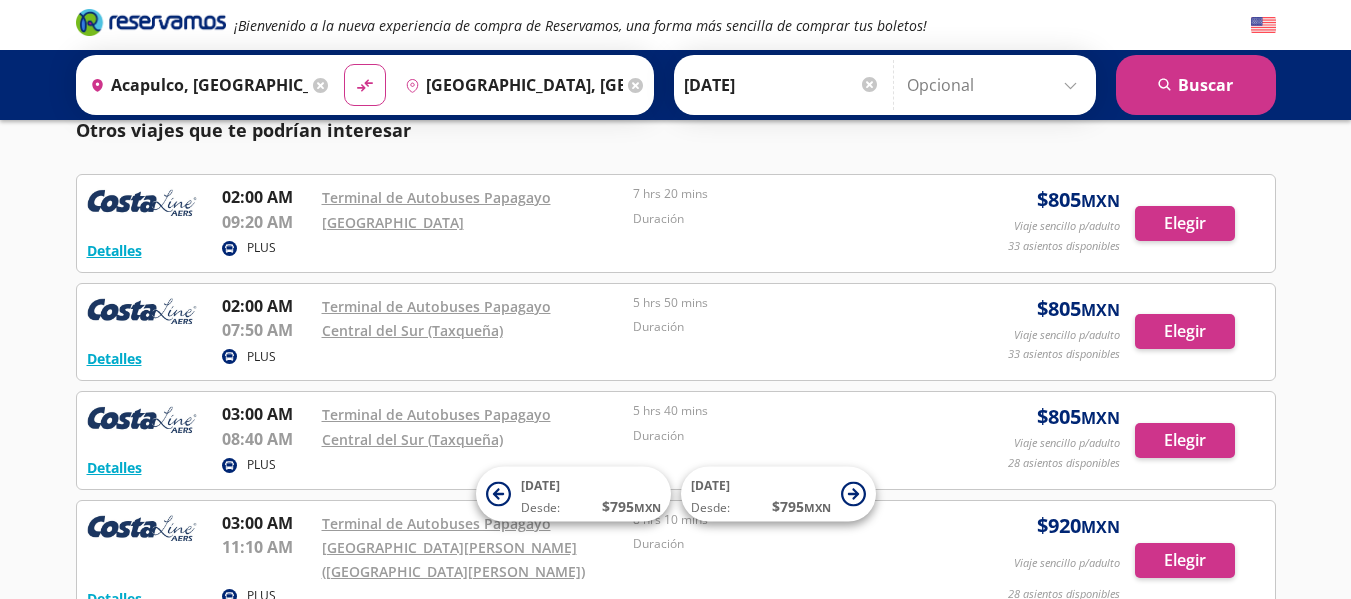 scroll, scrollTop: 700, scrollLeft: 0, axis: vertical 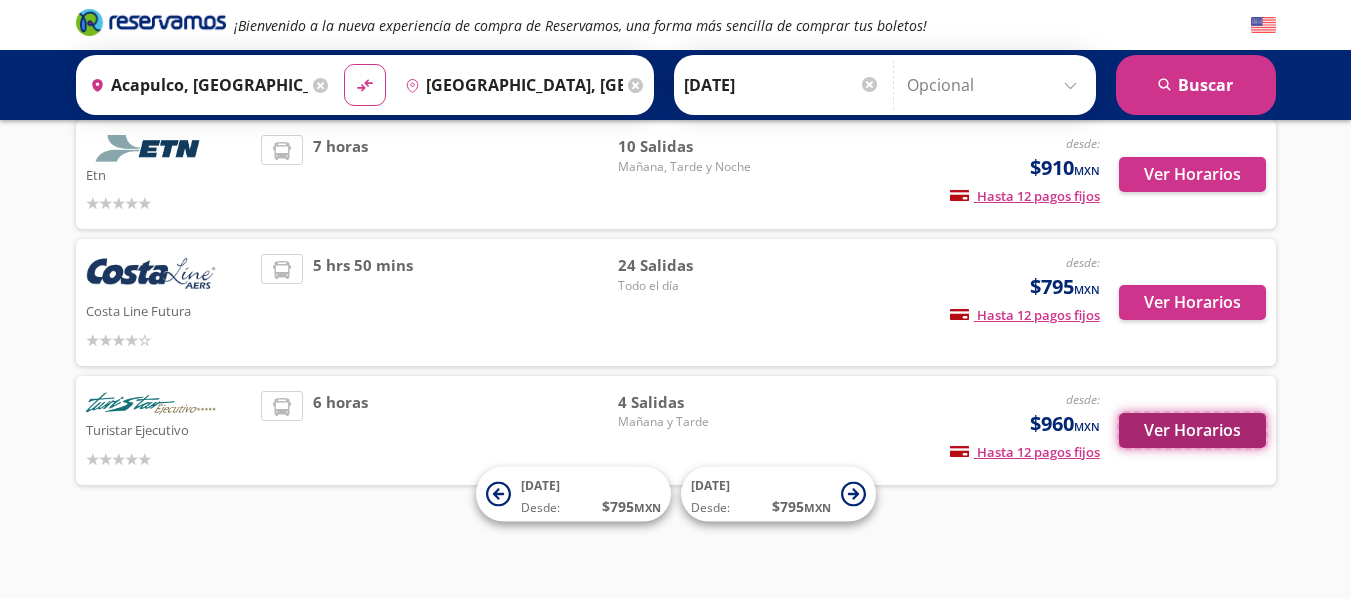 click on "Ver Horarios" at bounding box center [1192, 430] 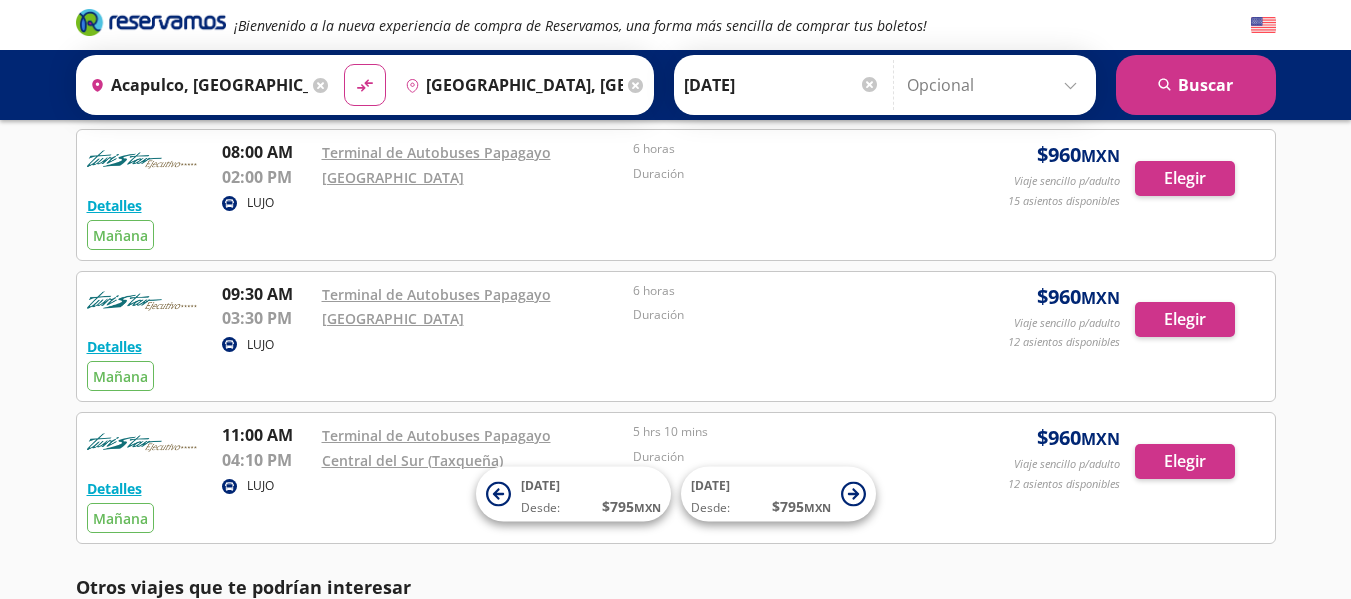 scroll, scrollTop: 200, scrollLeft: 0, axis: vertical 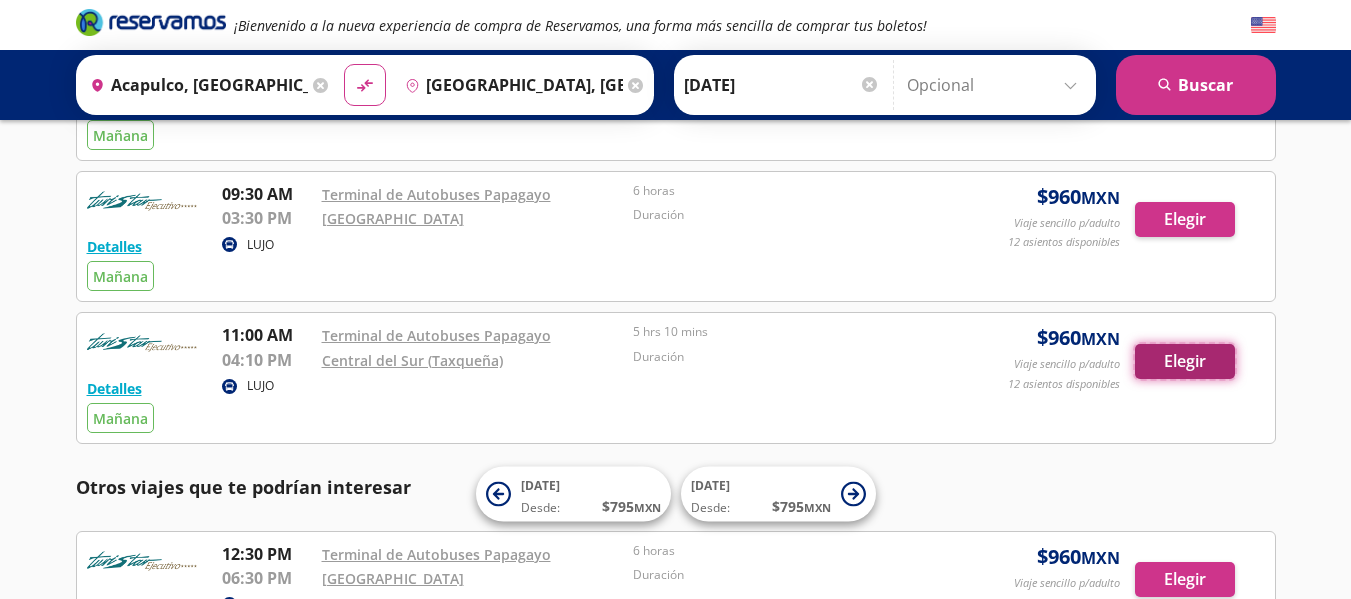 click on "Elegir" at bounding box center (1185, 361) 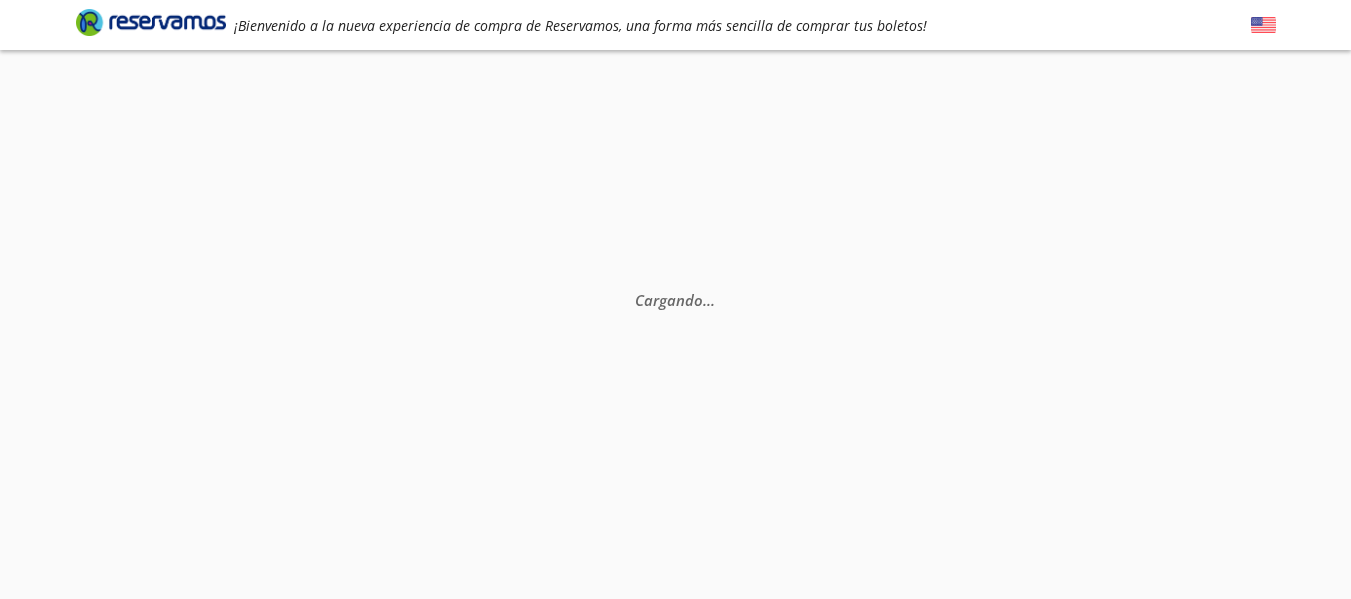 scroll, scrollTop: 0, scrollLeft: 0, axis: both 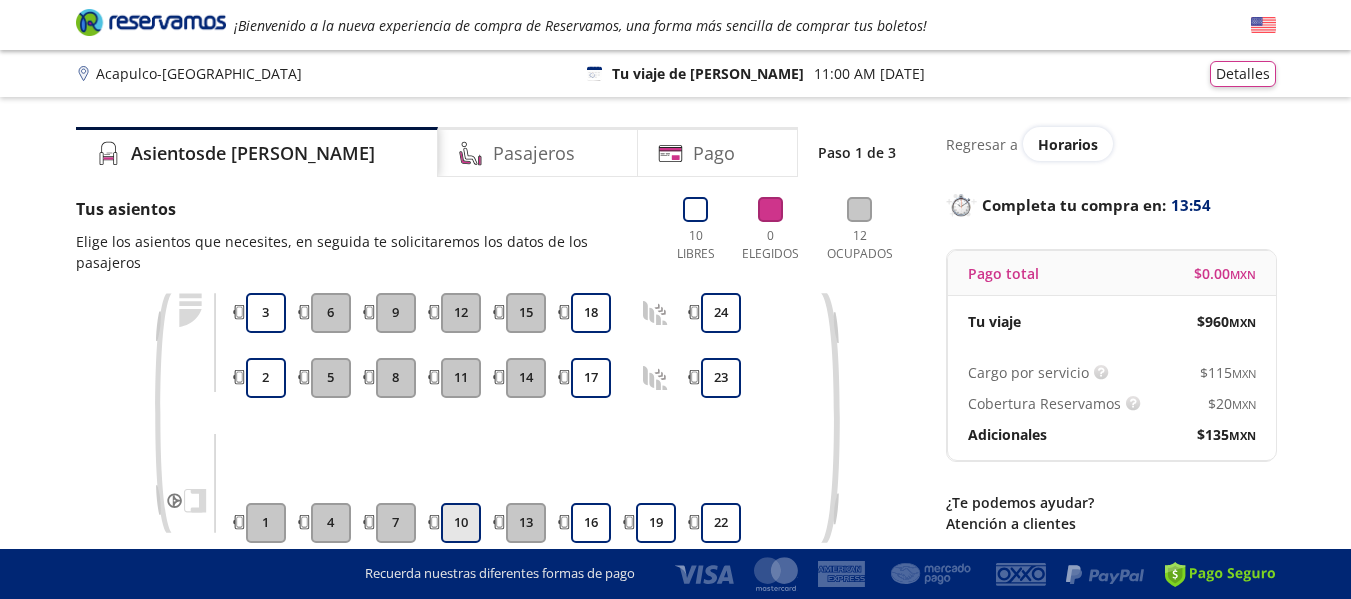 click on "10" at bounding box center [461, 523] 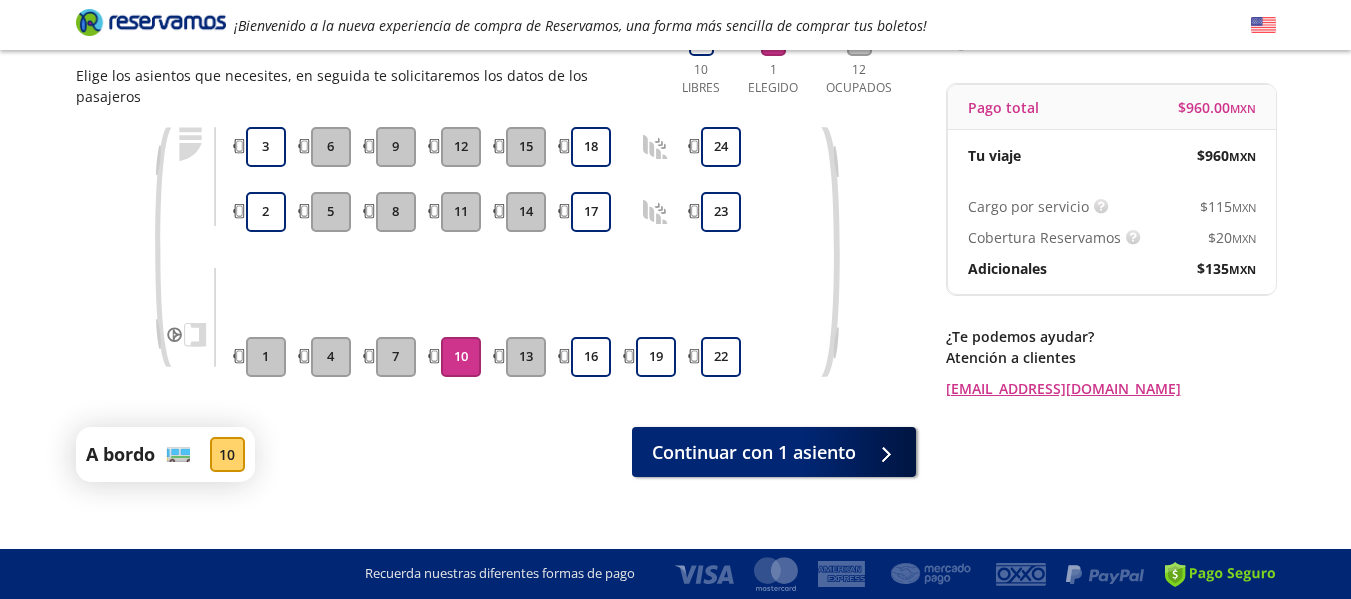 scroll, scrollTop: 168, scrollLeft: 0, axis: vertical 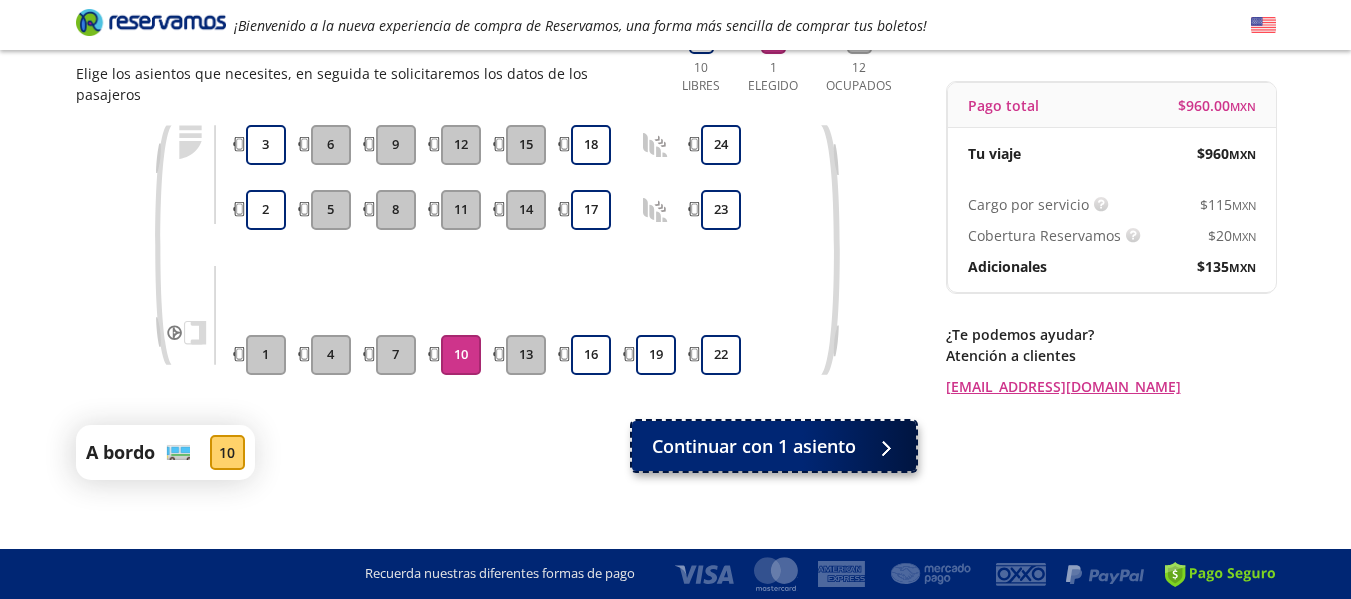 click on "Continuar con 1 asiento" at bounding box center [754, 446] 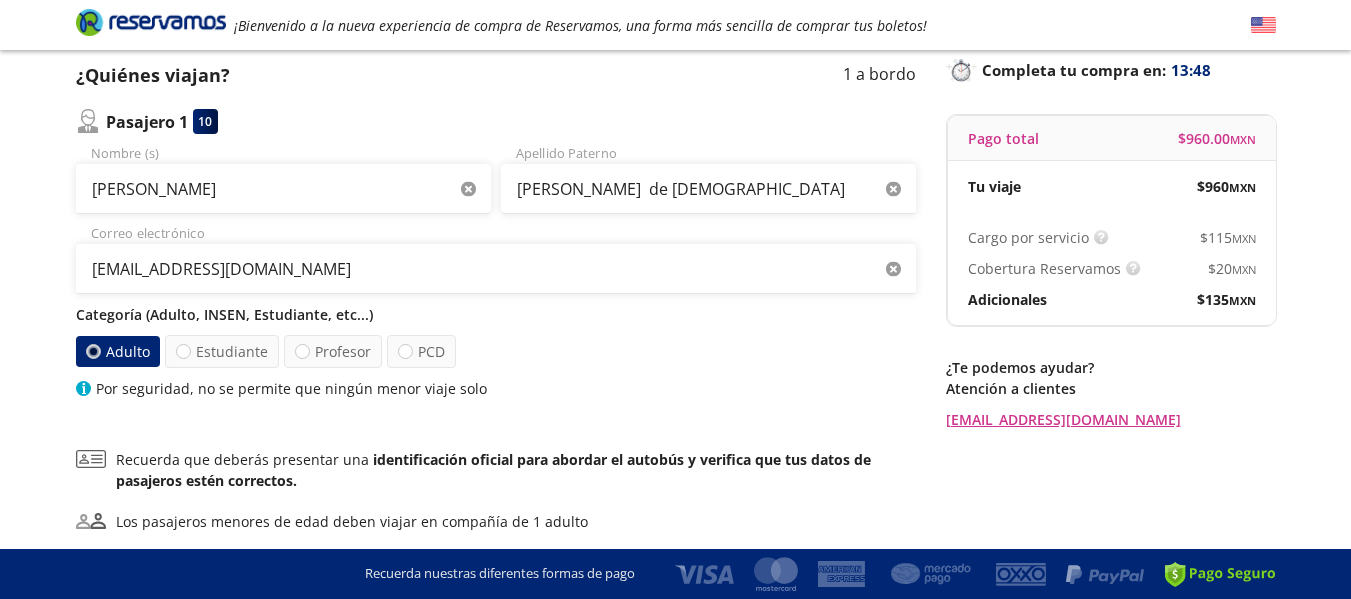 scroll, scrollTop: 100, scrollLeft: 0, axis: vertical 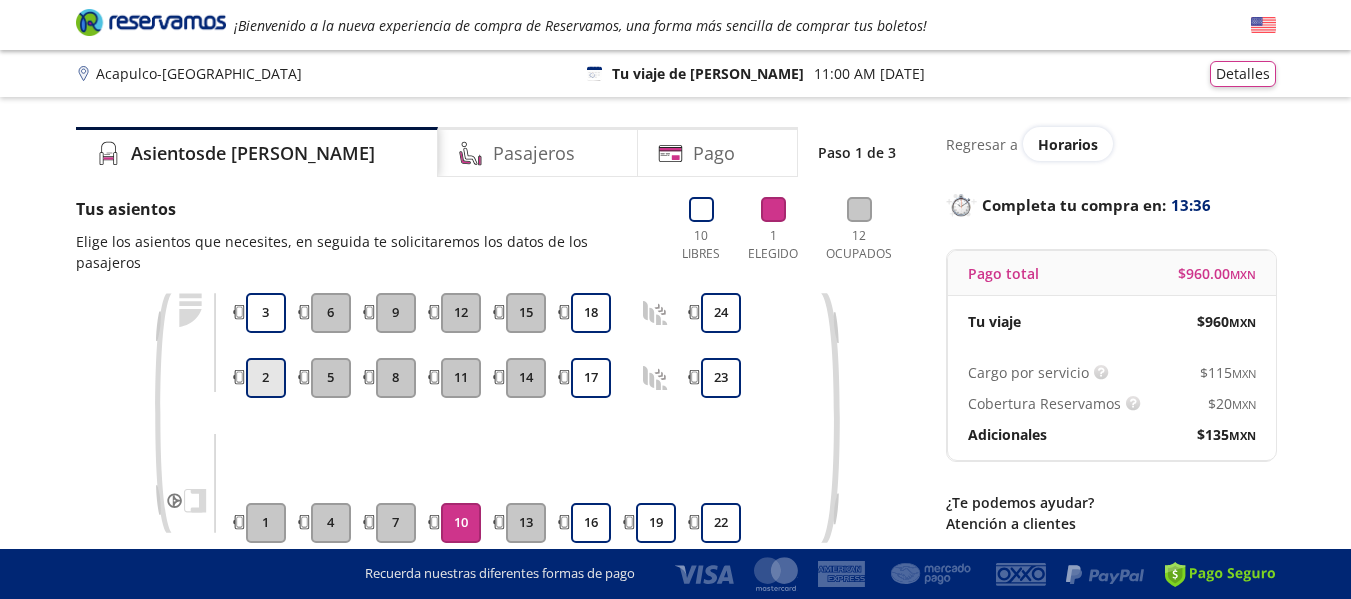 click on "2" at bounding box center (266, 378) 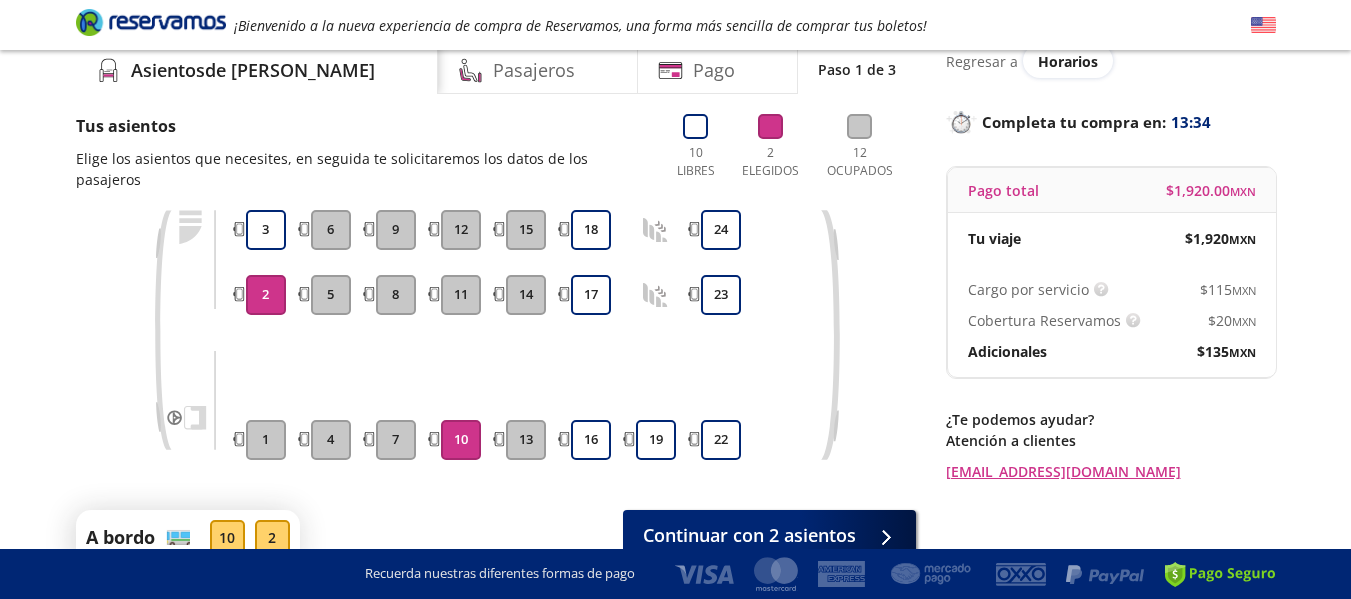scroll, scrollTop: 168, scrollLeft: 0, axis: vertical 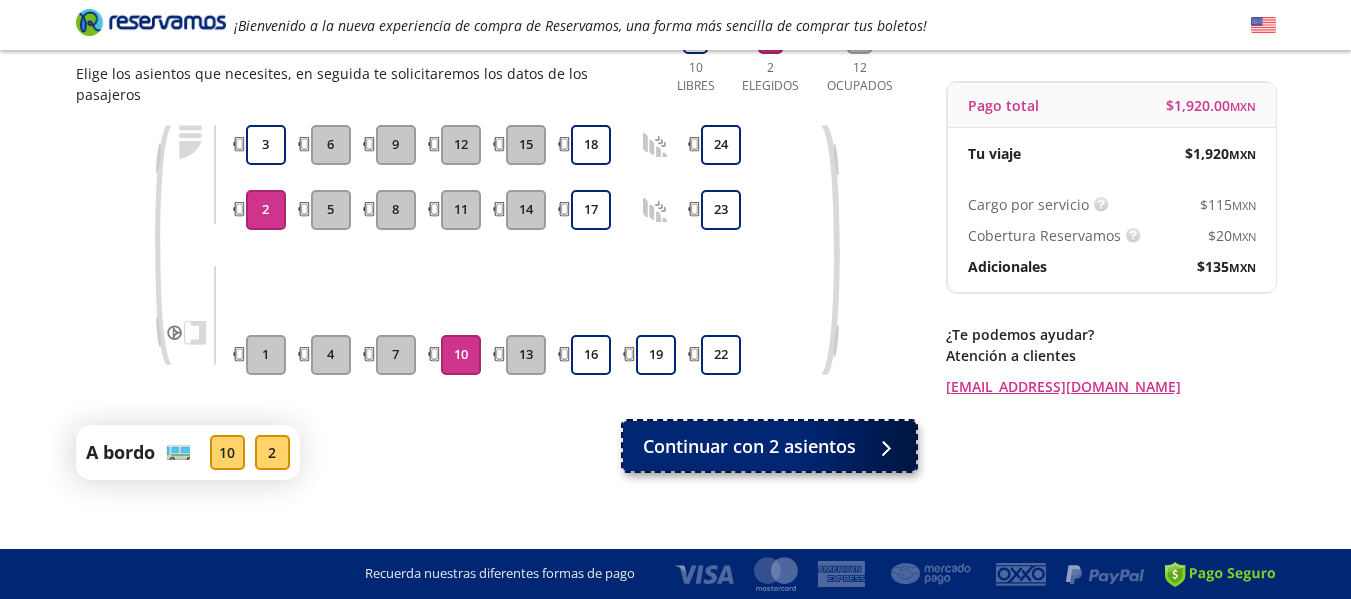 click on "Continuar con 2 asientos" at bounding box center [749, 446] 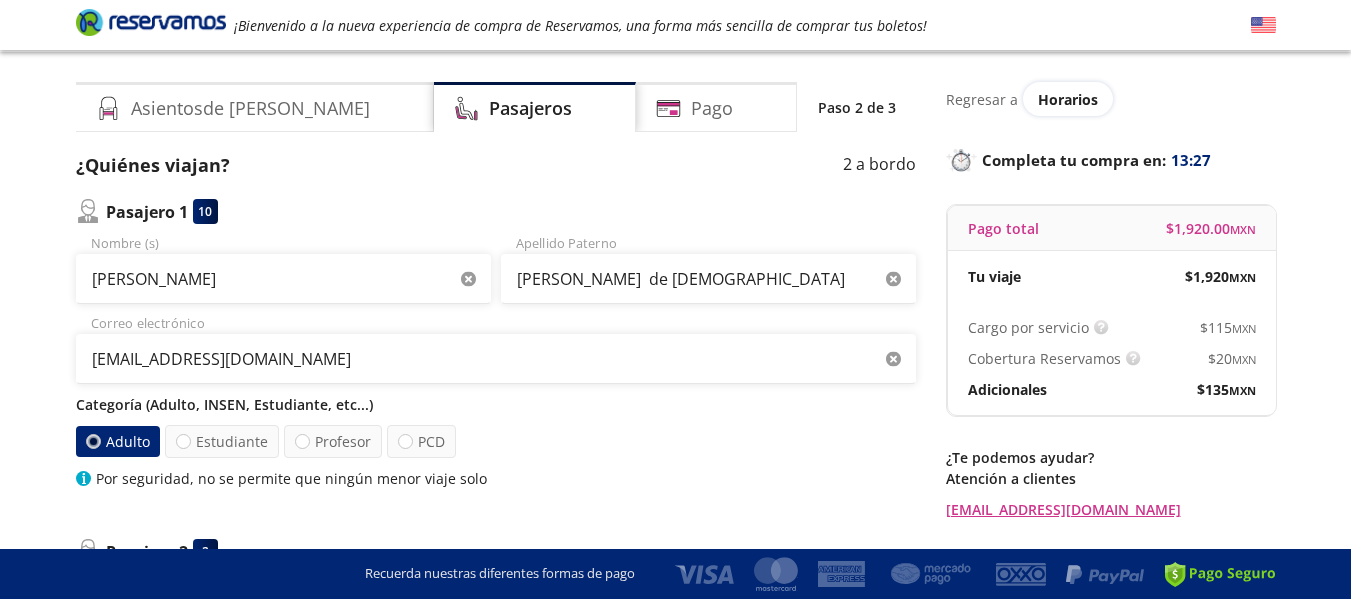 scroll, scrollTop: 0, scrollLeft: 0, axis: both 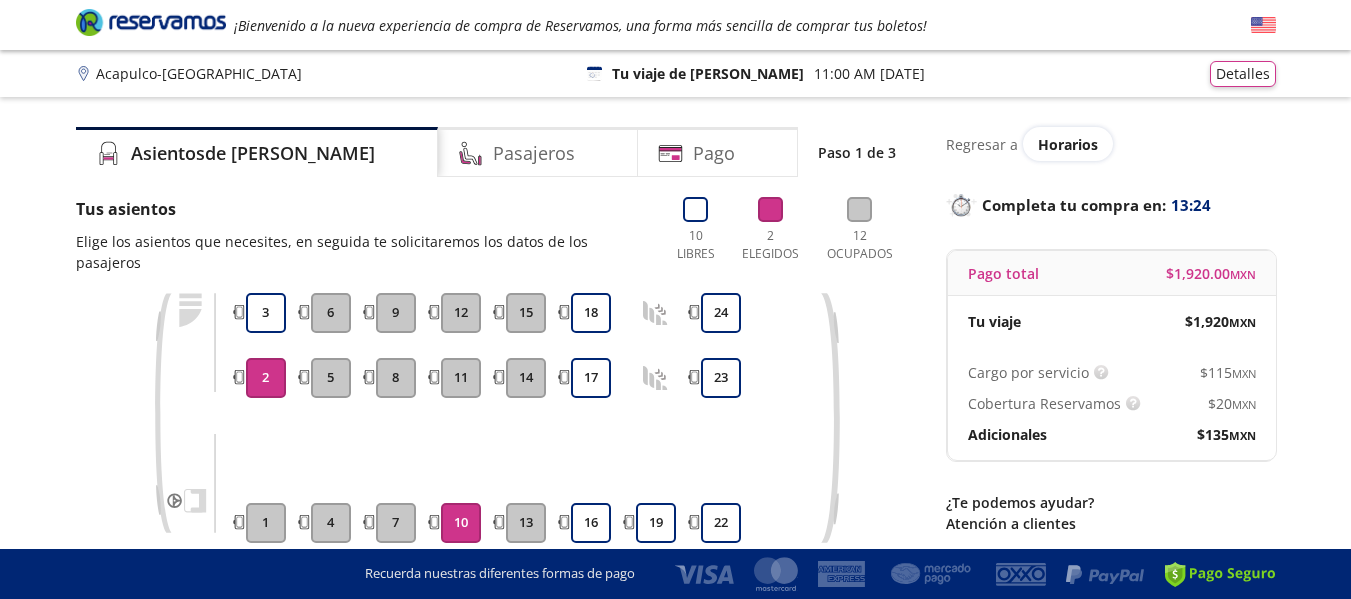 click on "10" at bounding box center [461, 523] 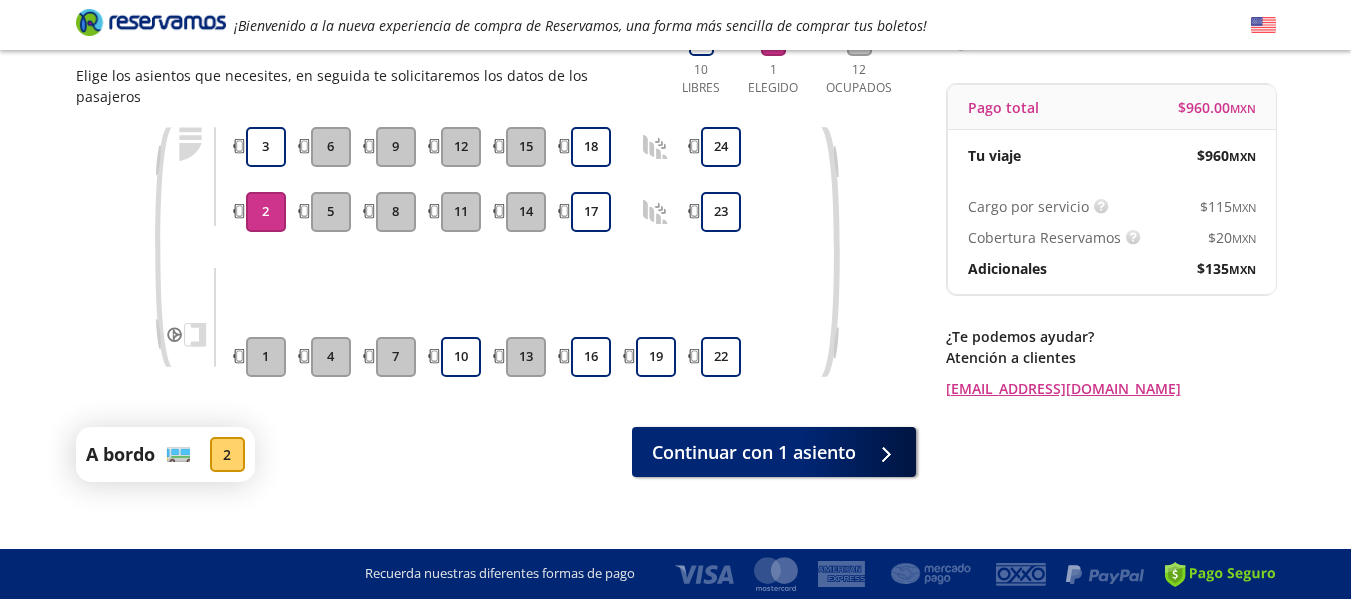 scroll, scrollTop: 168, scrollLeft: 0, axis: vertical 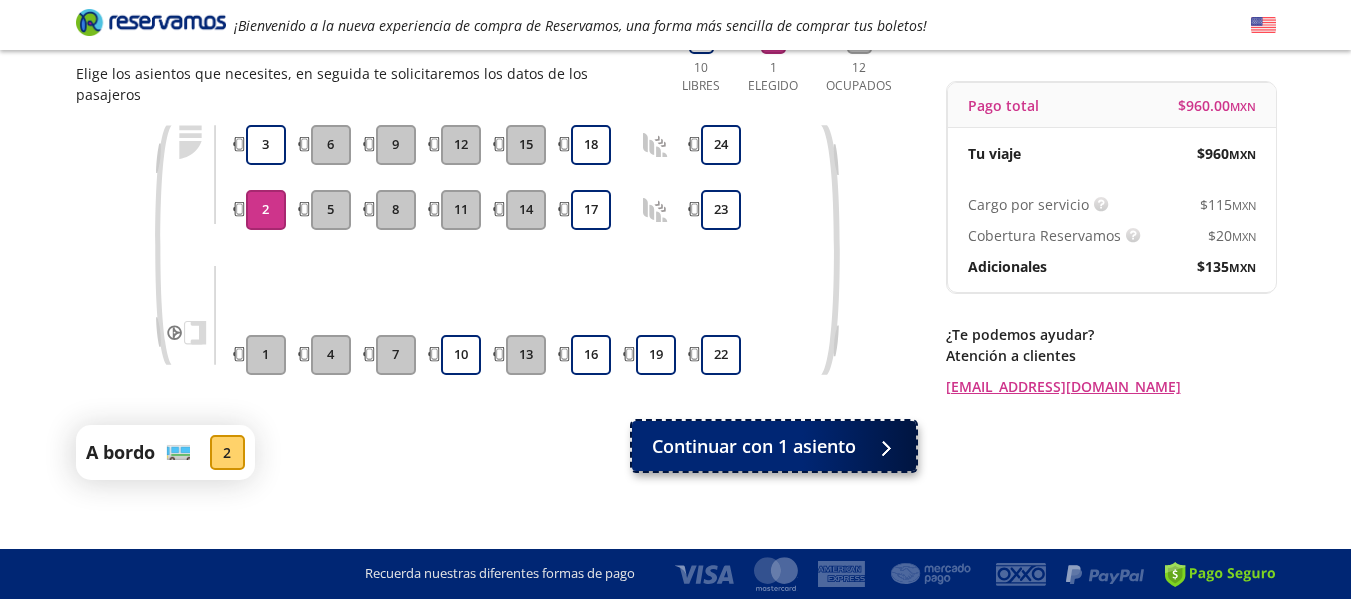 click on "Continuar con 1 asiento" at bounding box center (754, 446) 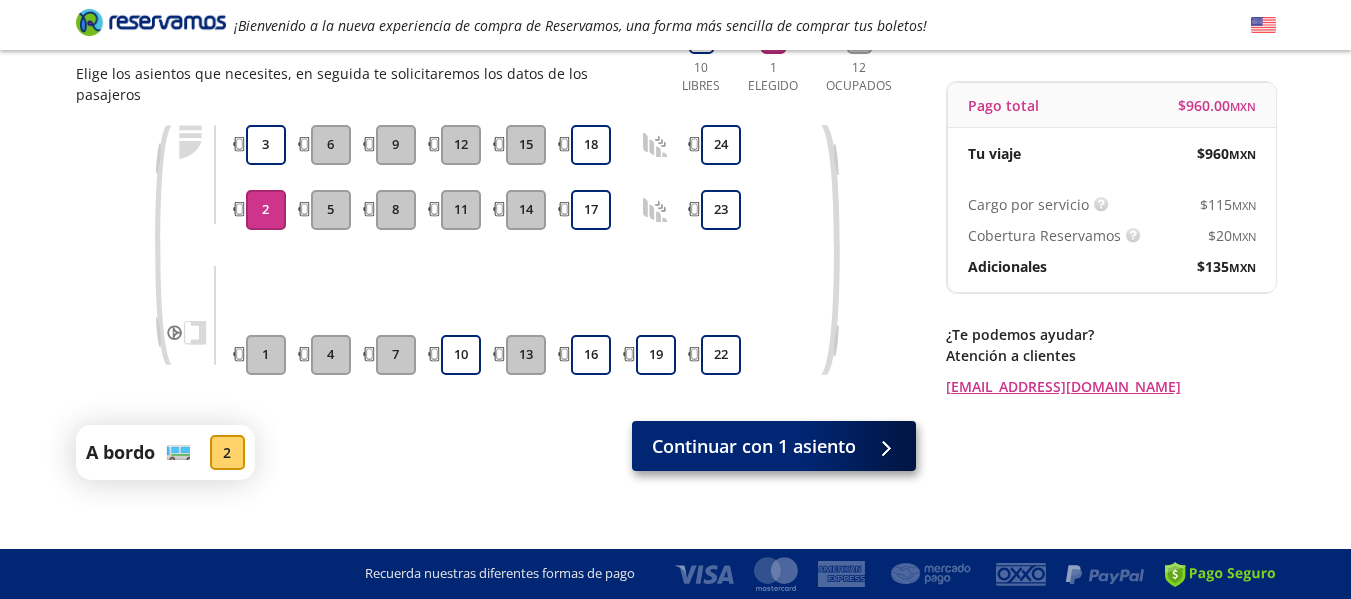 scroll, scrollTop: 0, scrollLeft: 0, axis: both 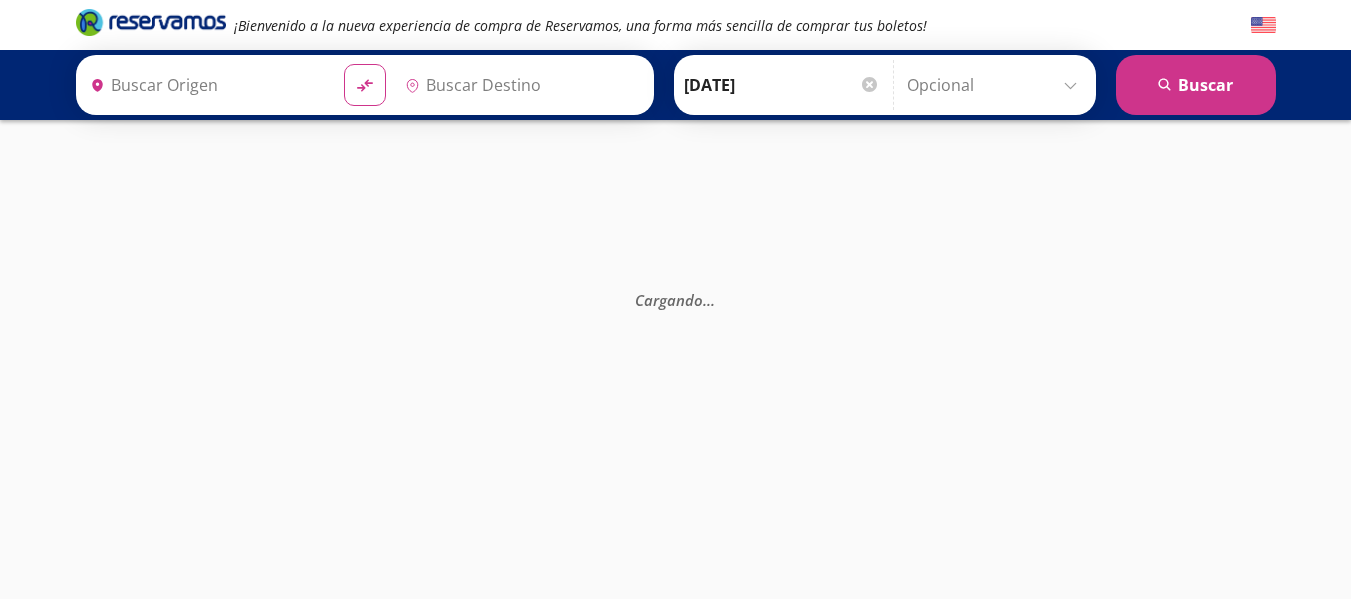 type on "[GEOGRAPHIC_DATA], [GEOGRAPHIC_DATA]" 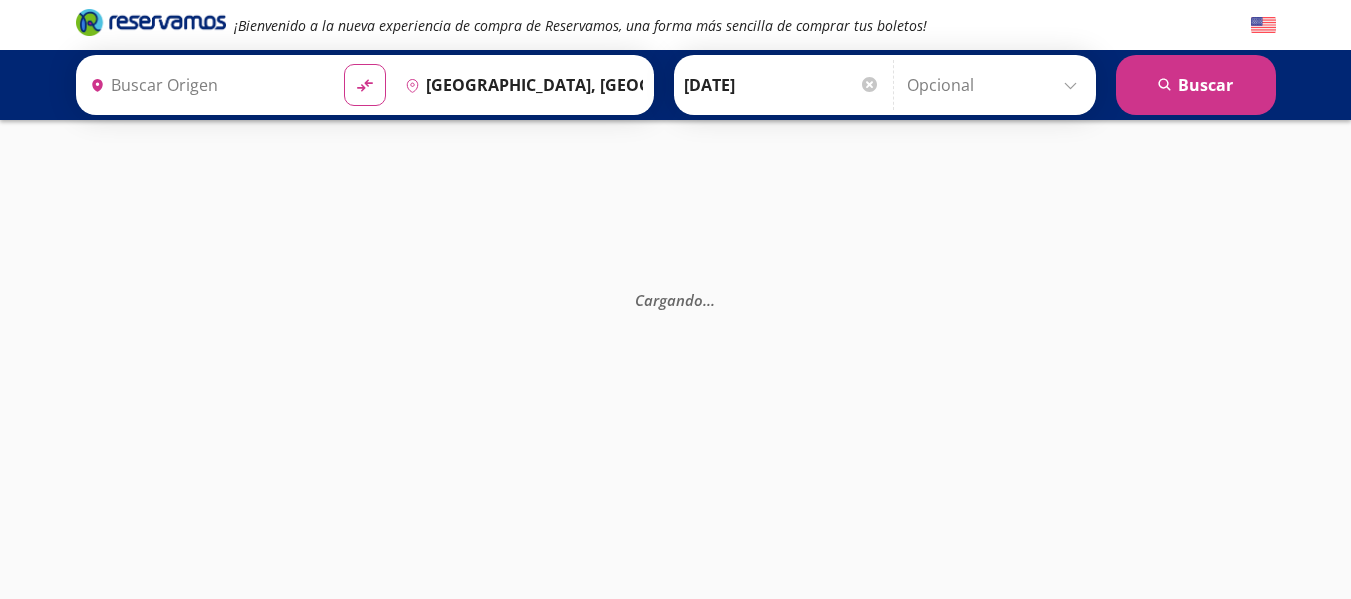 type on "Acapulco, [GEOGRAPHIC_DATA]" 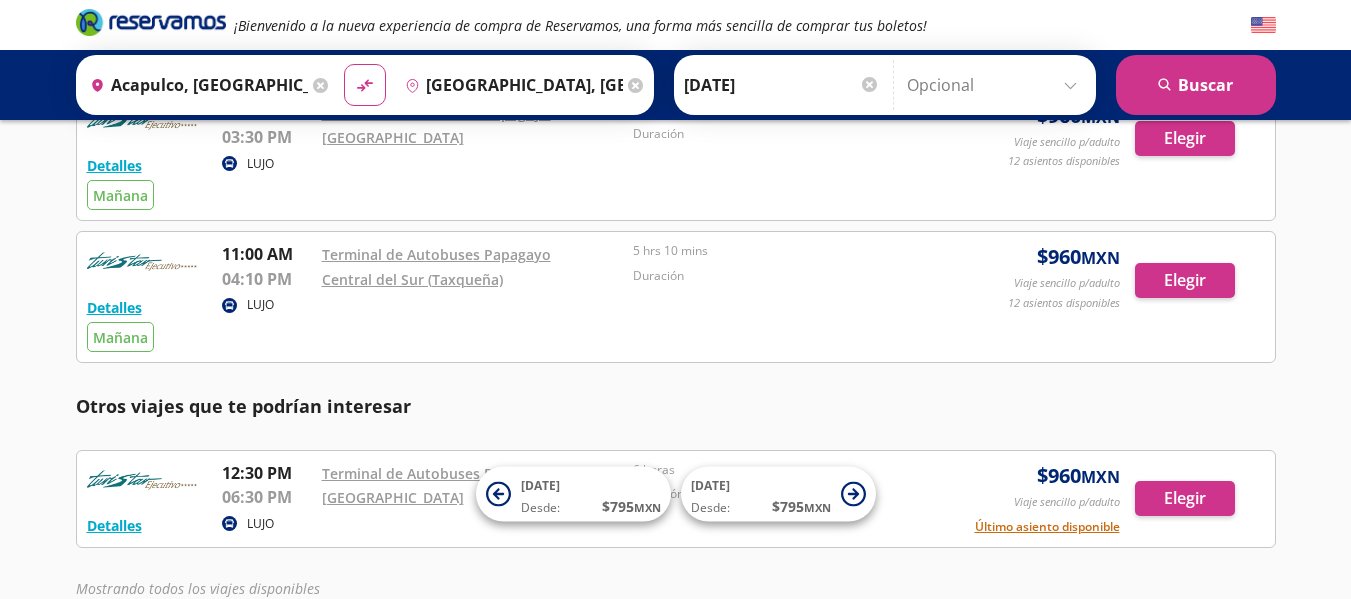 scroll, scrollTop: 100, scrollLeft: 0, axis: vertical 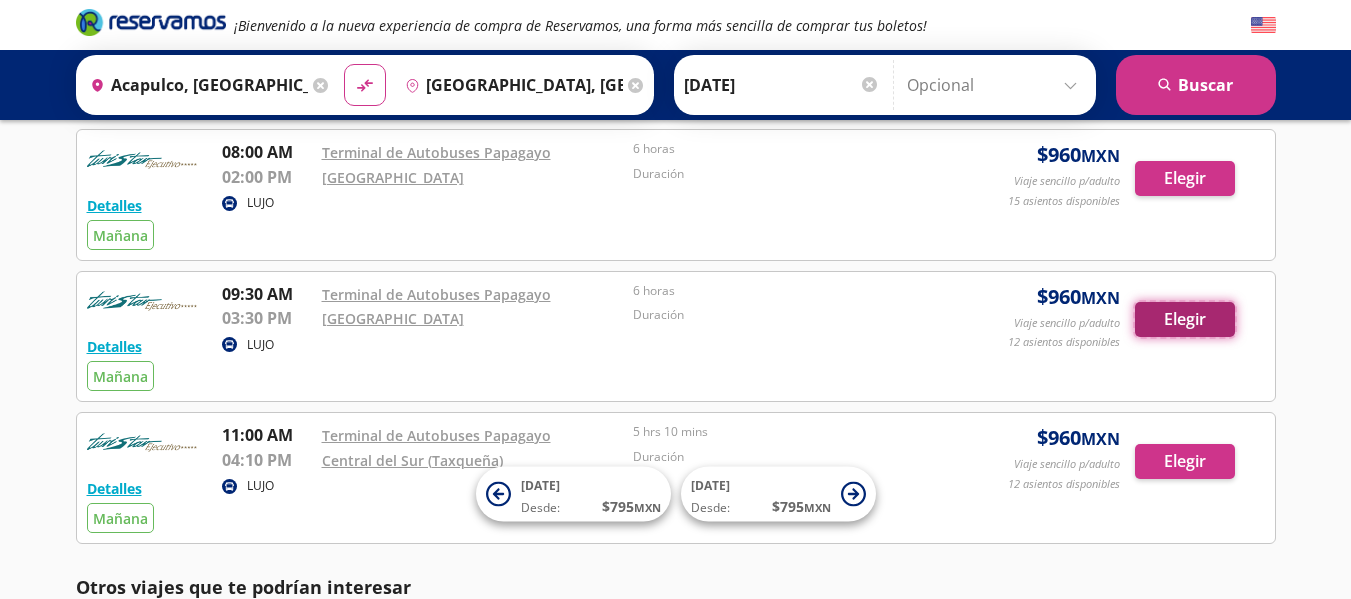 click on "Elegir" at bounding box center (1185, 319) 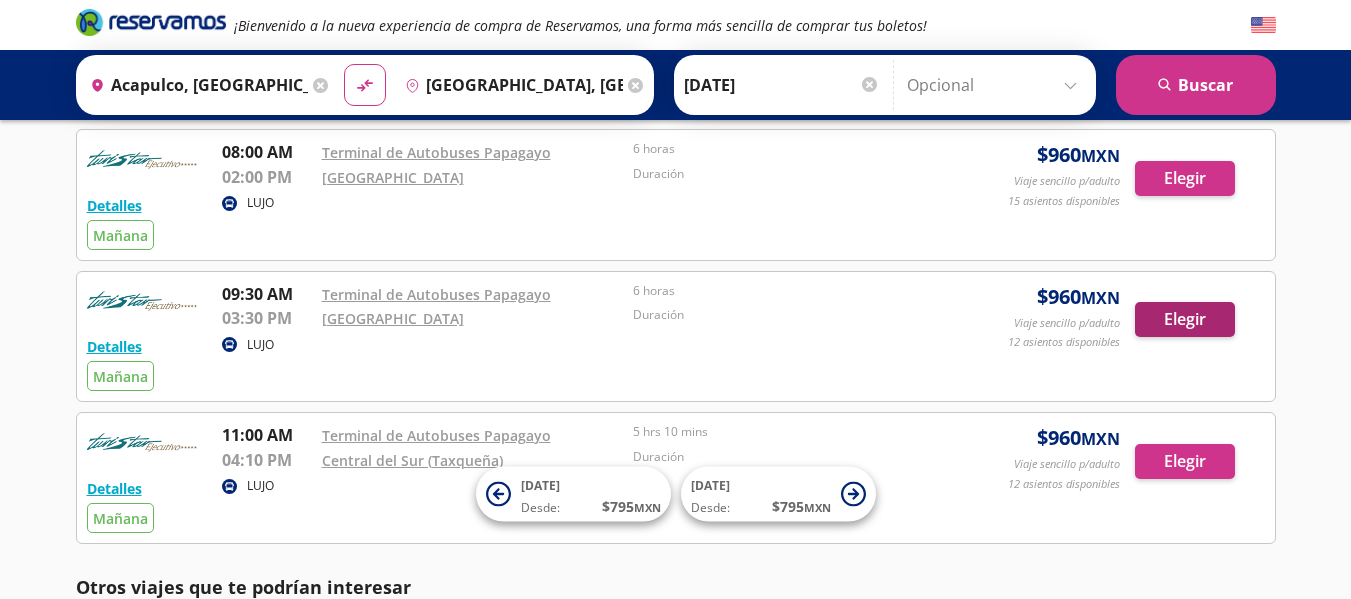 scroll, scrollTop: 0, scrollLeft: 0, axis: both 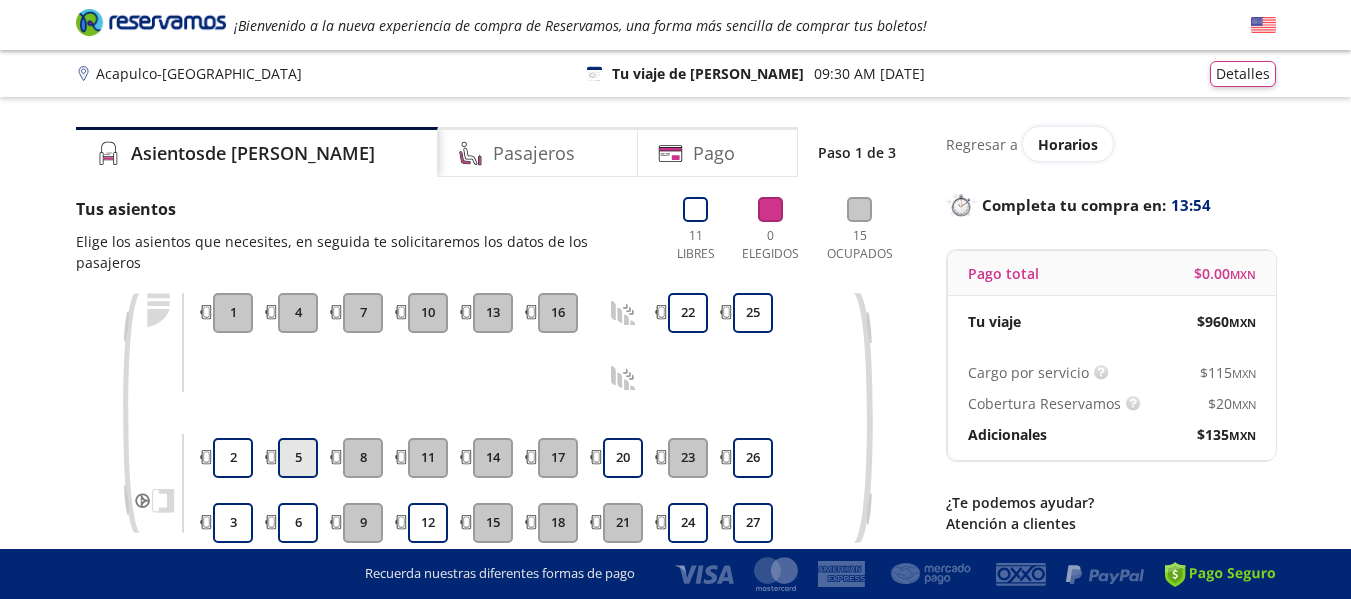 click on "5" at bounding box center [298, 458] 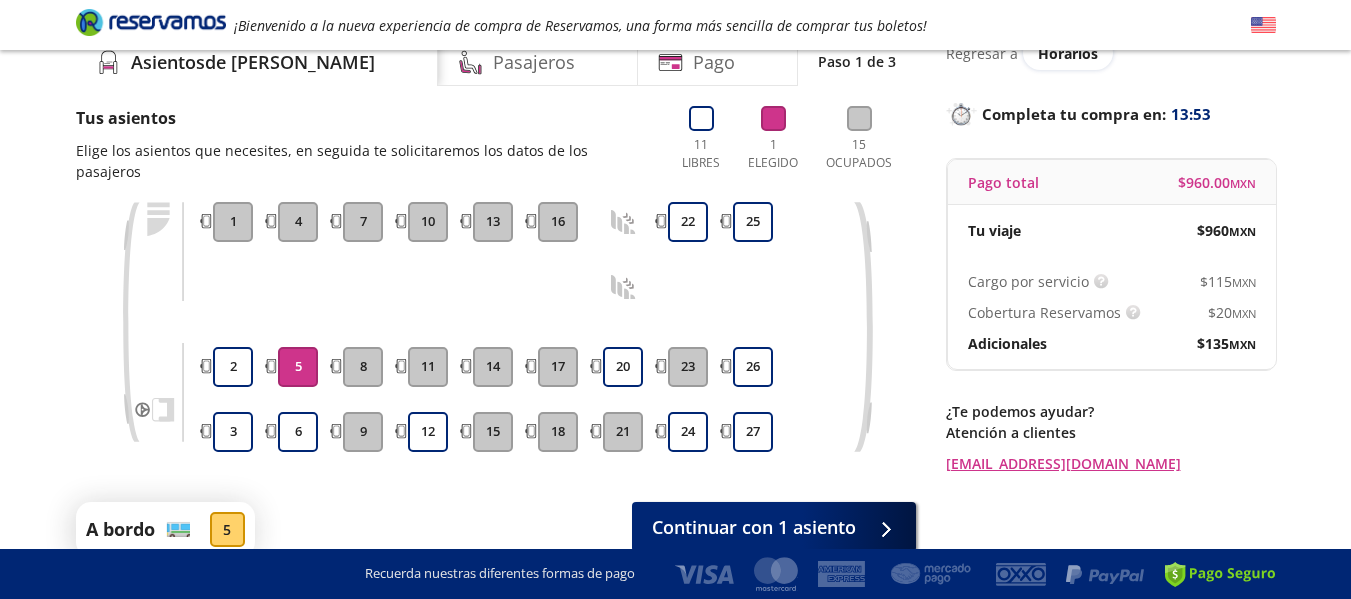 scroll, scrollTop: 168, scrollLeft: 0, axis: vertical 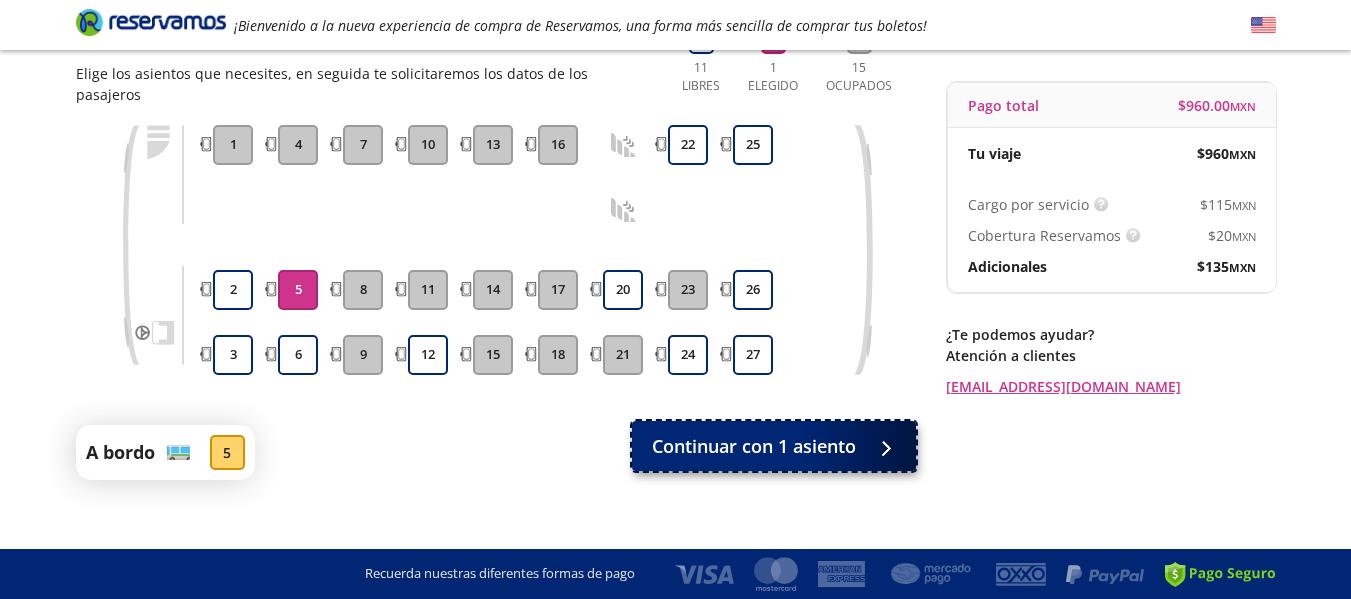 click on "Continuar con 1 asiento" at bounding box center [754, 446] 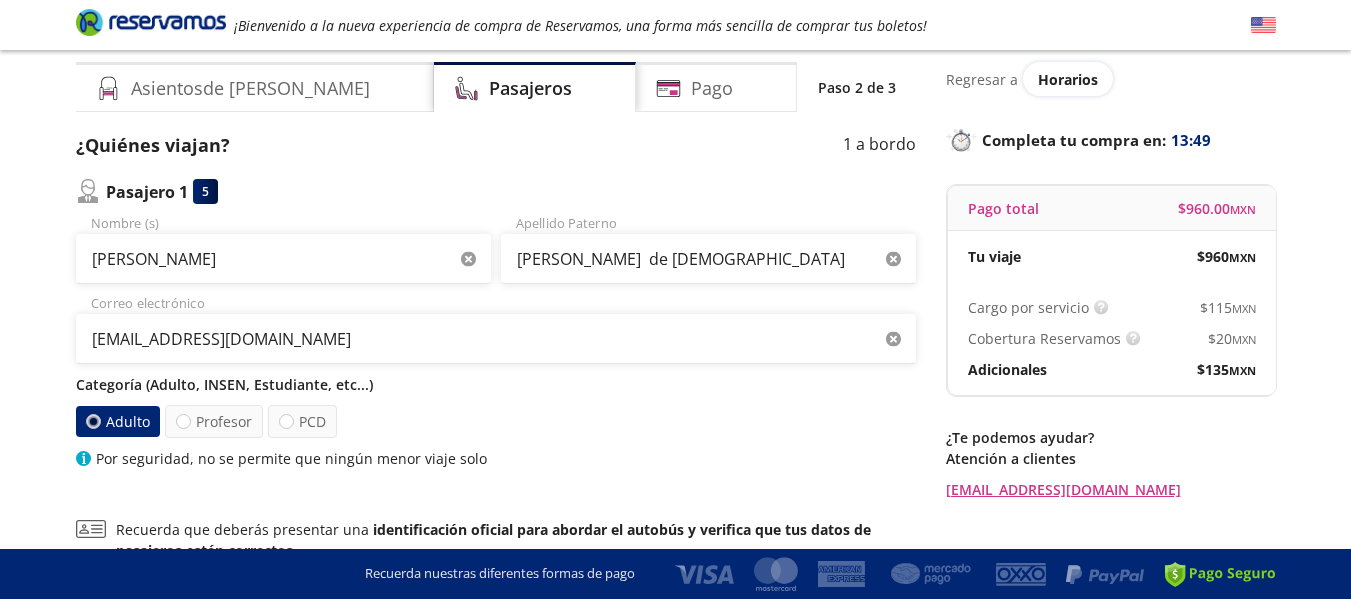 scroll, scrollTop: 100, scrollLeft: 0, axis: vertical 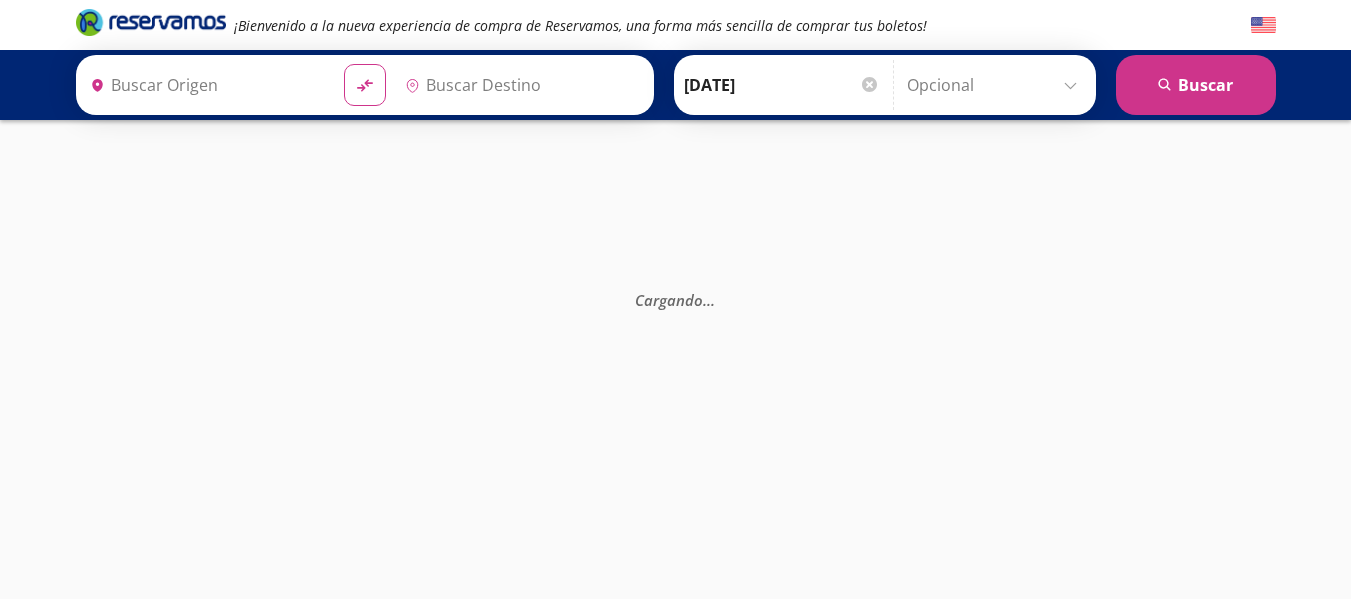 type on "[GEOGRAPHIC_DATA], [GEOGRAPHIC_DATA]" 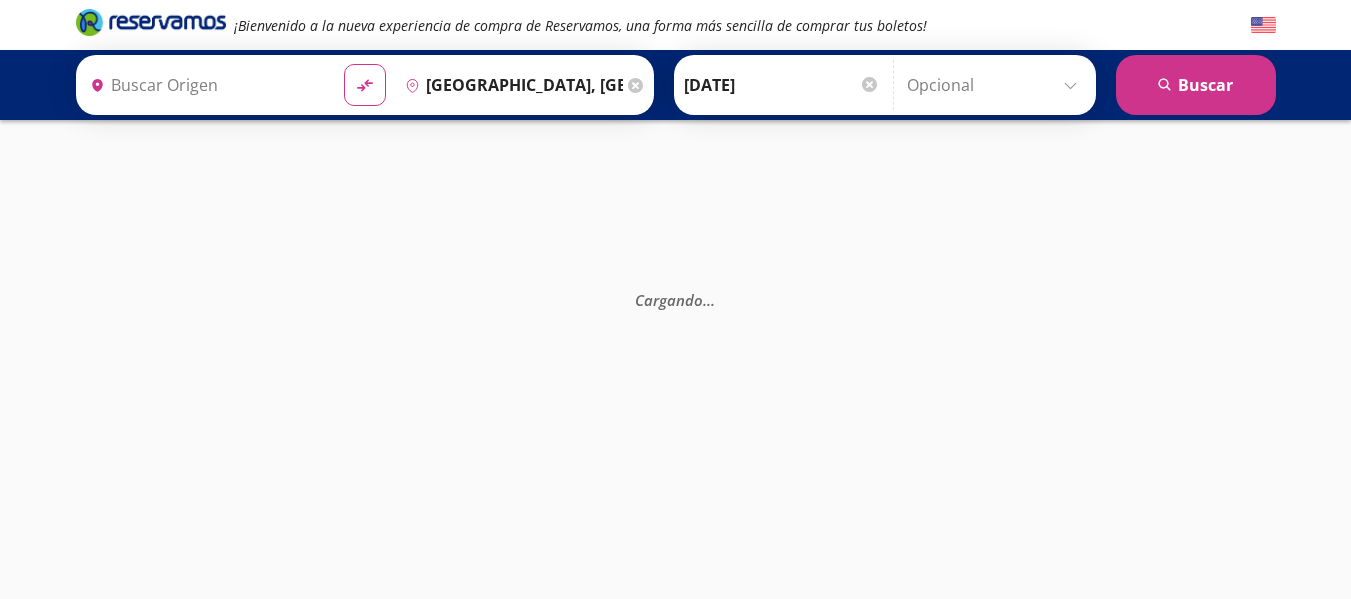type on "Acapulco, [GEOGRAPHIC_DATA]" 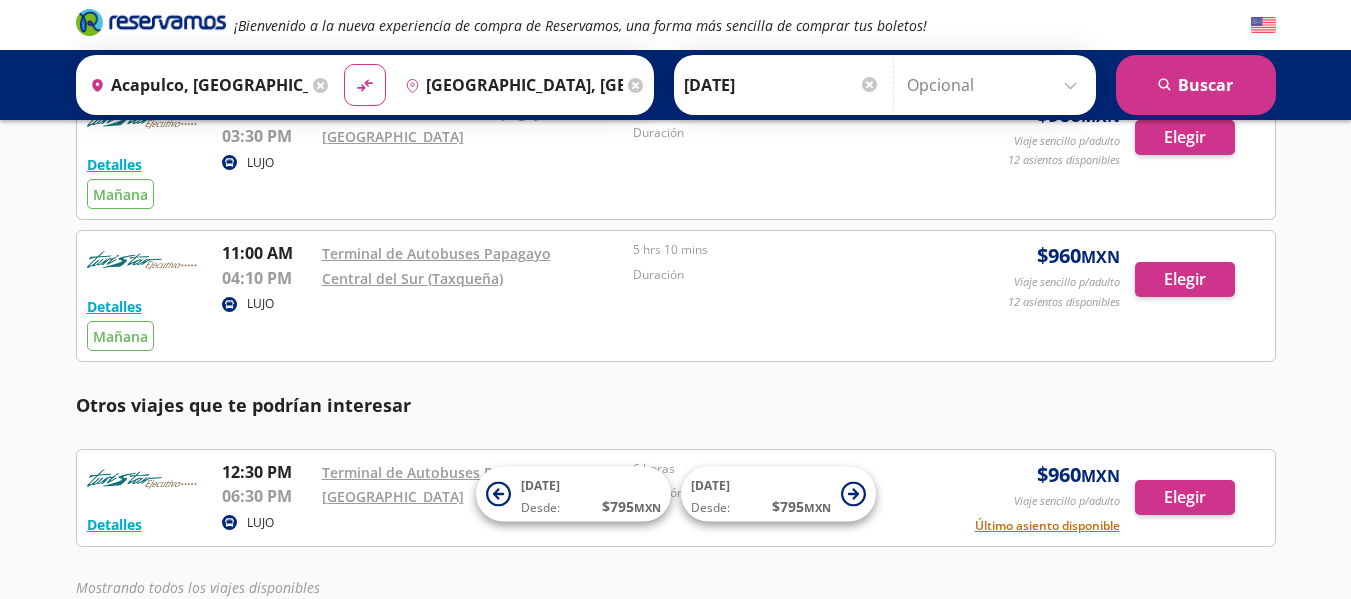 scroll, scrollTop: 418, scrollLeft: 0, axis: vertical 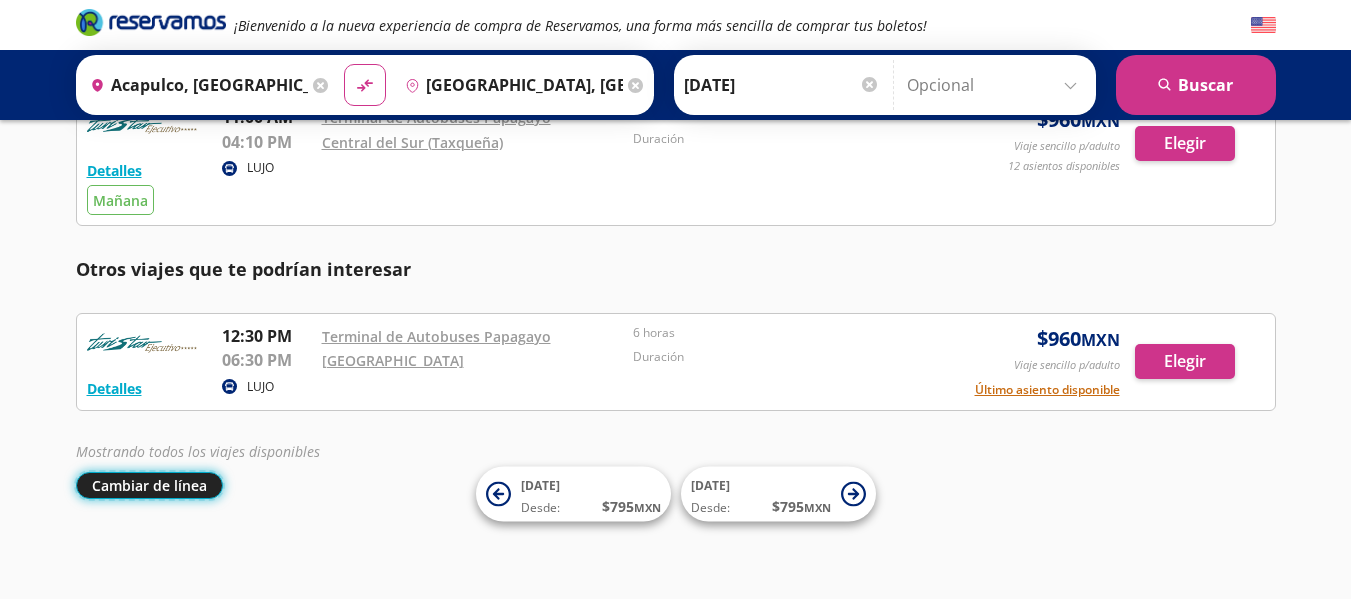 click on "Cambiar de línea" at bounding box center [149, 485] 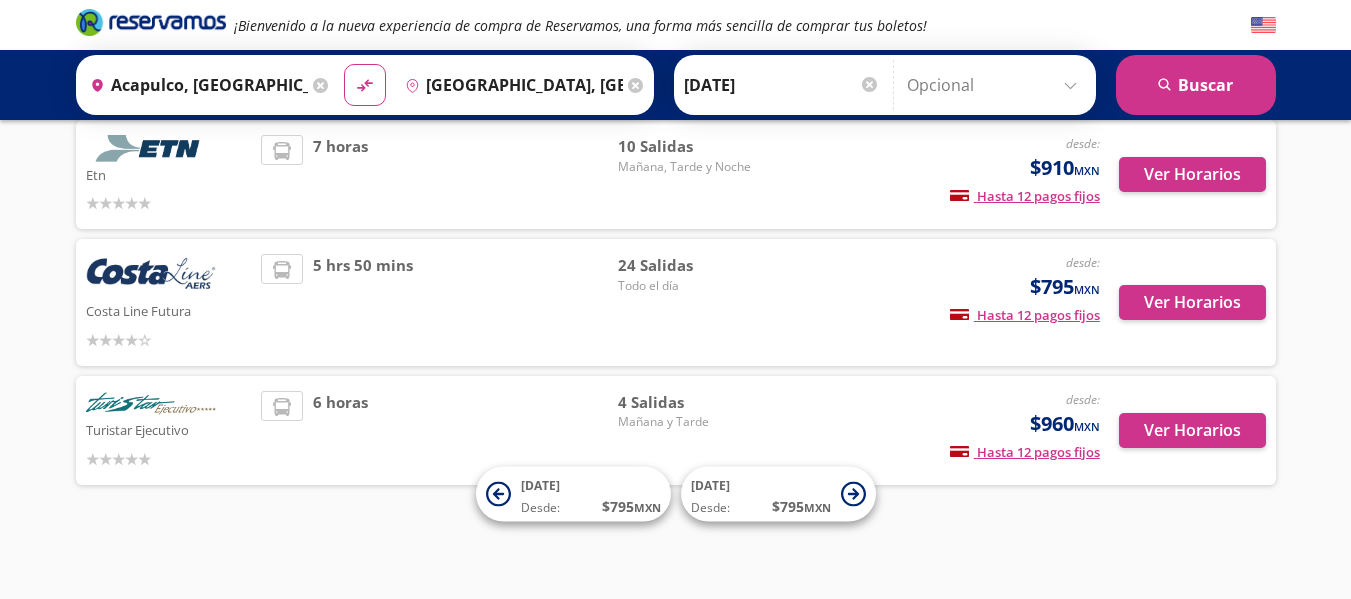 scroll, scrollTop: 143, scrollLeft: 0, axis: vertical 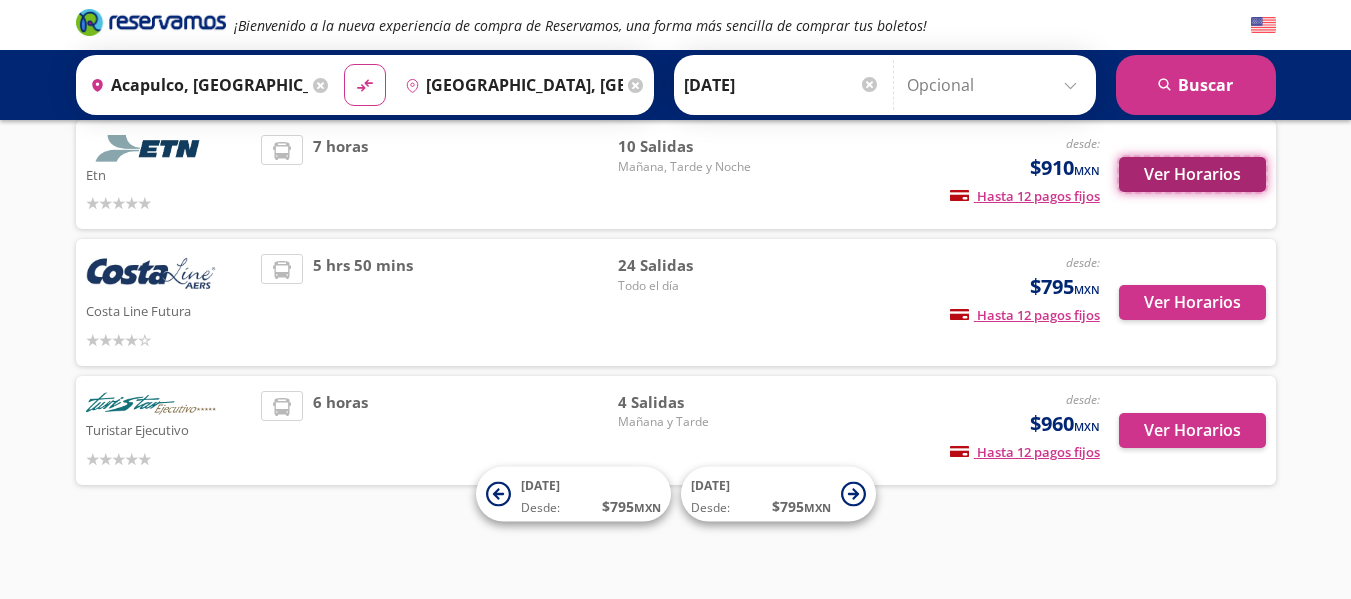 click on "Ver Horarios" at bounding box center [1192, 174] 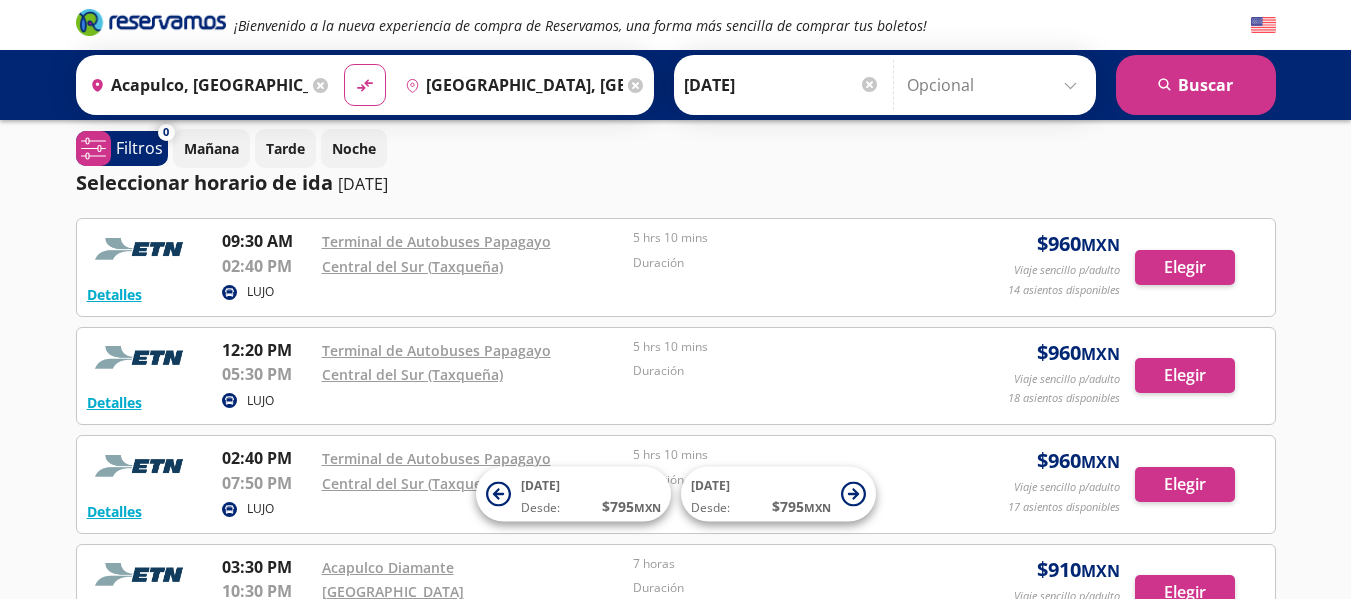 scroll, scrollTop: 0, scrollLeft: 0, axis: both 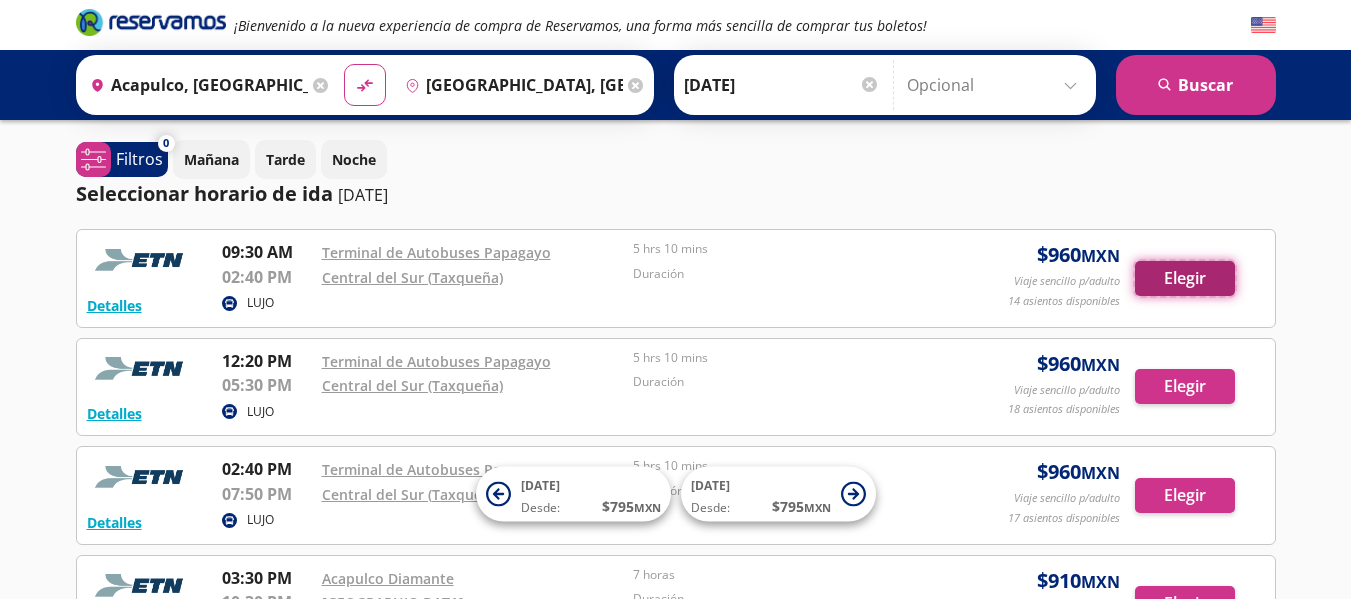 click on "Elegir" at bounding box center (1185, 278) 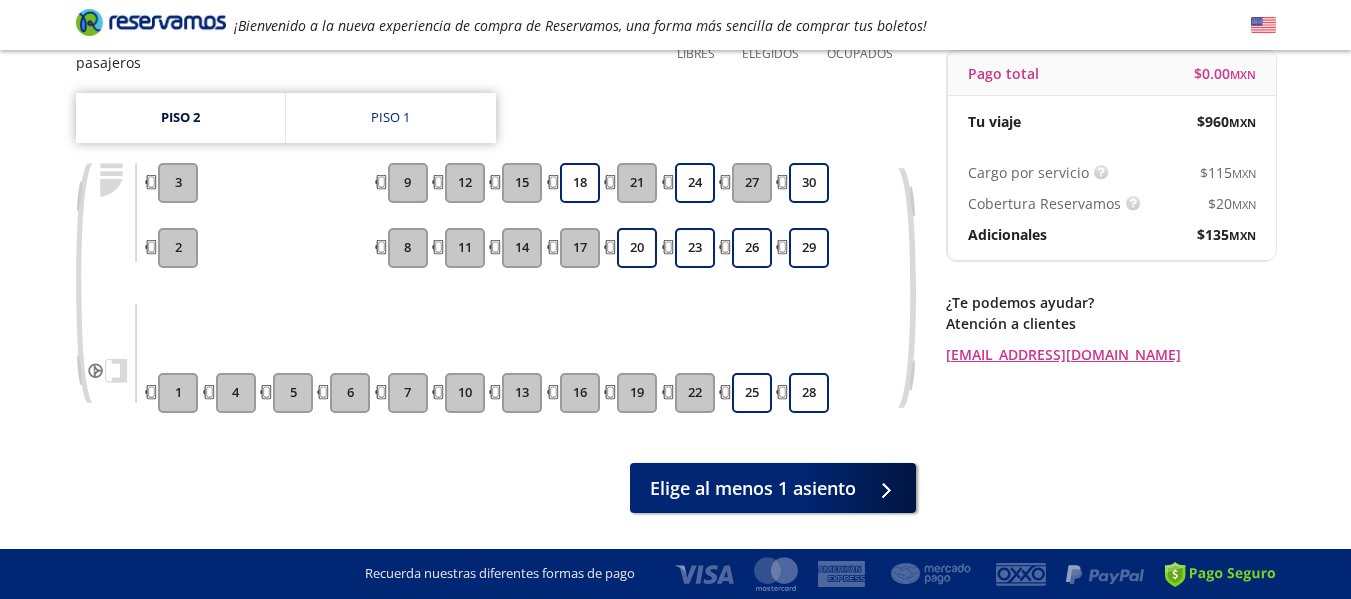scroll, scrollTop: 233, scrollLeft: 0, axis: vertical 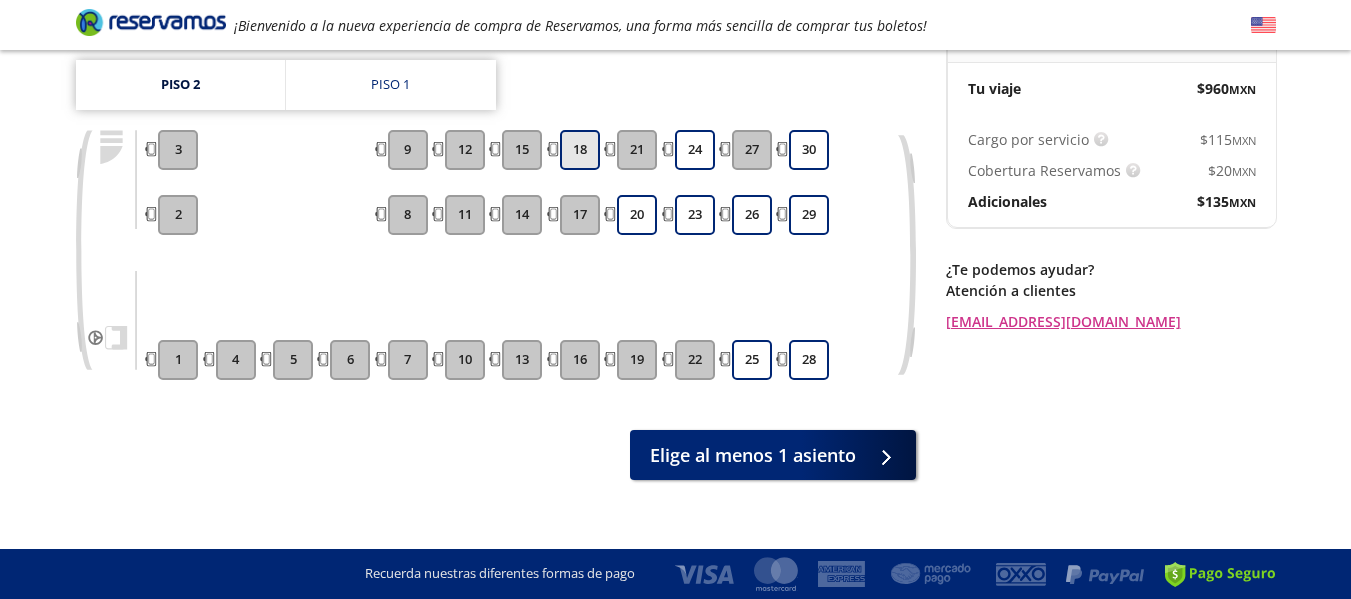 click on "18" at bounding box center (580, 150) 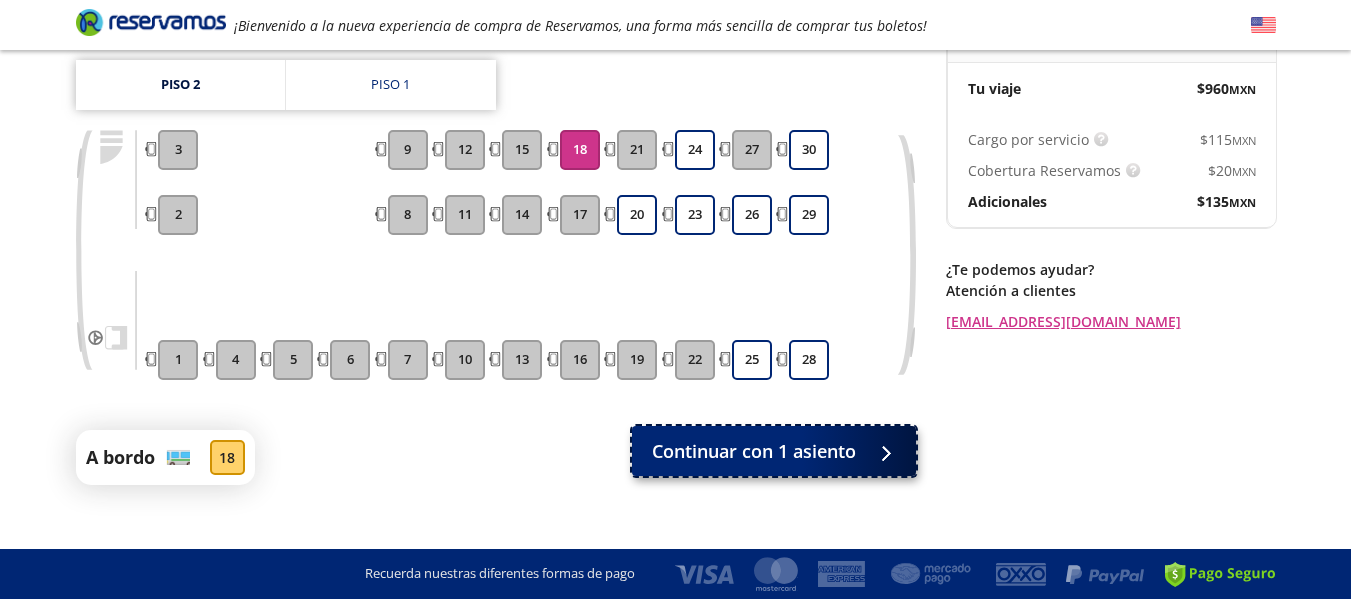 click on "Continuar con 1 asiento" at bounding box center [754, 451] 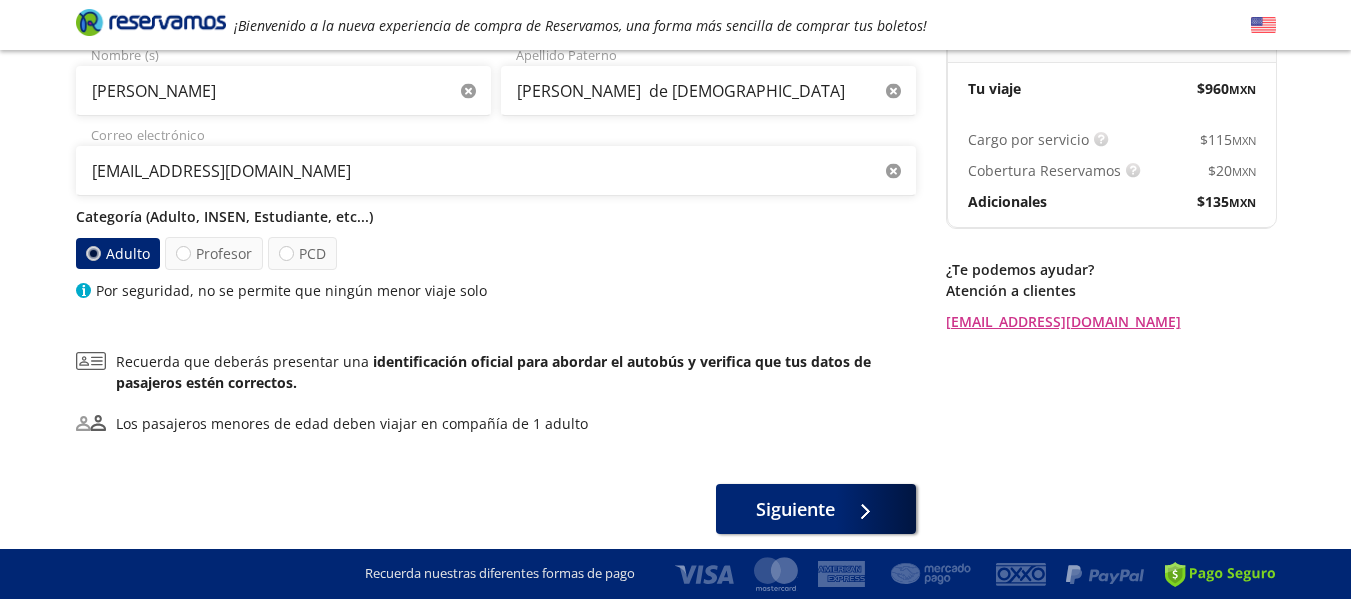 scroll, scrollTop: 0, scrollLeft: 0, axis: both 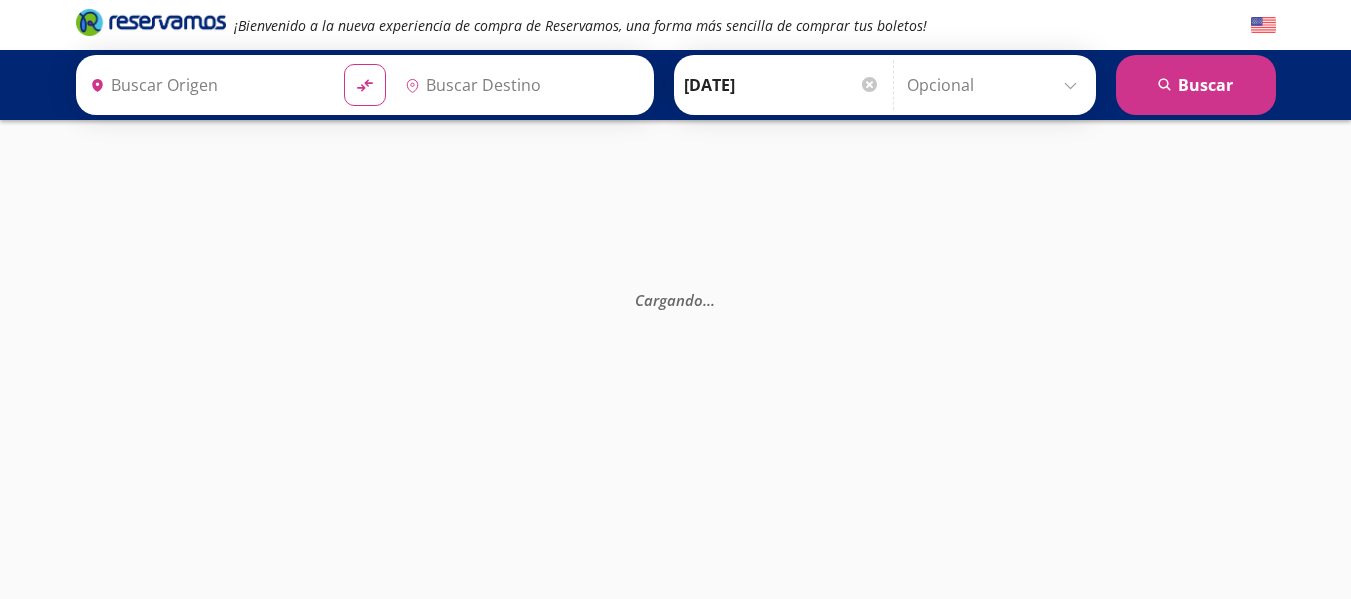 type on "[GEOGRAPHIC_DATA], [GEOGRAPHIC_DATA]" 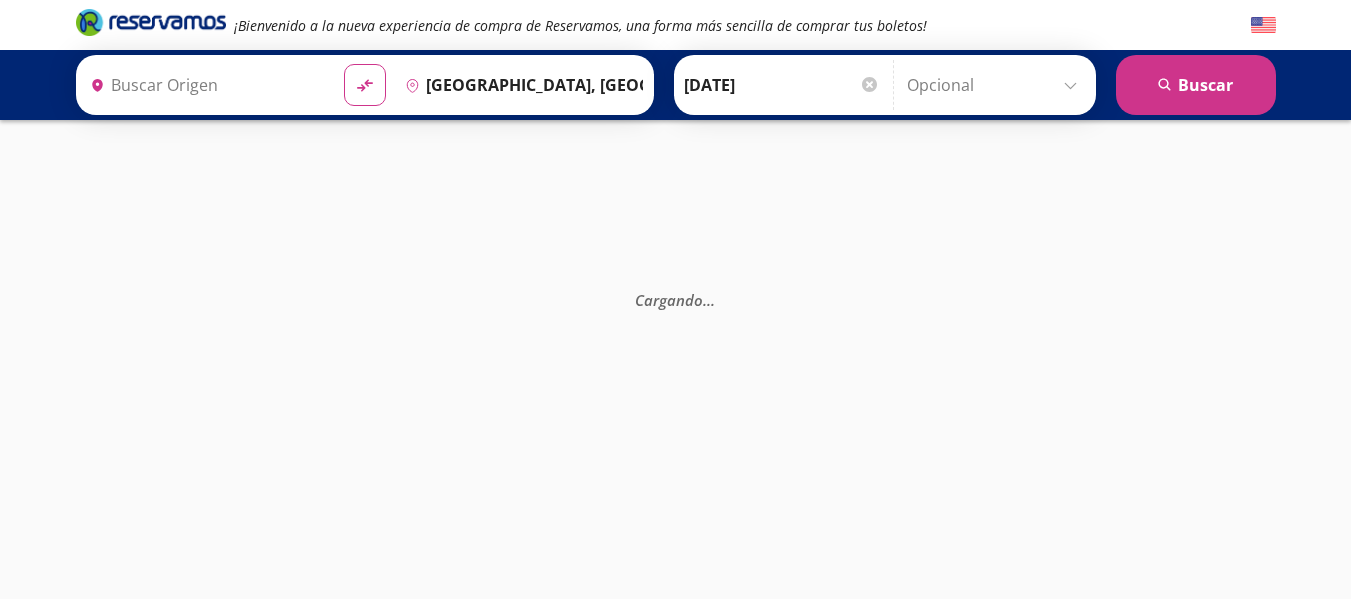 type on "Acapulco, [GEOGRAPHIC_DATA]" 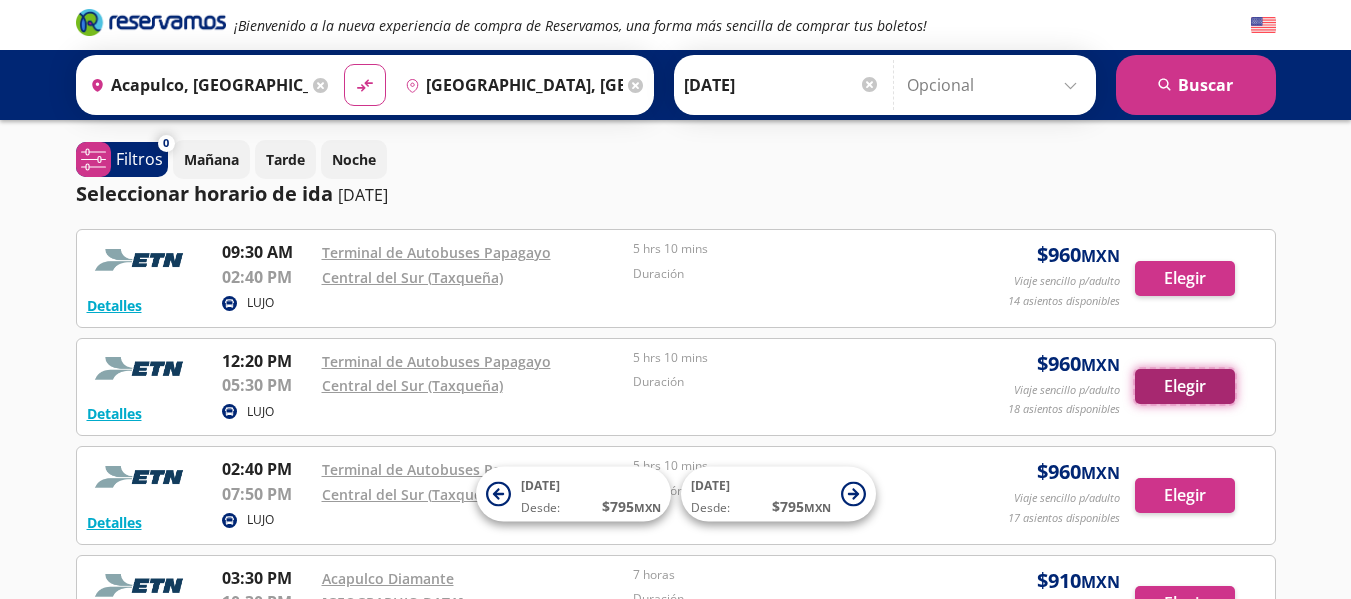 click on "Elegir" at bounding box center (1185, 386) 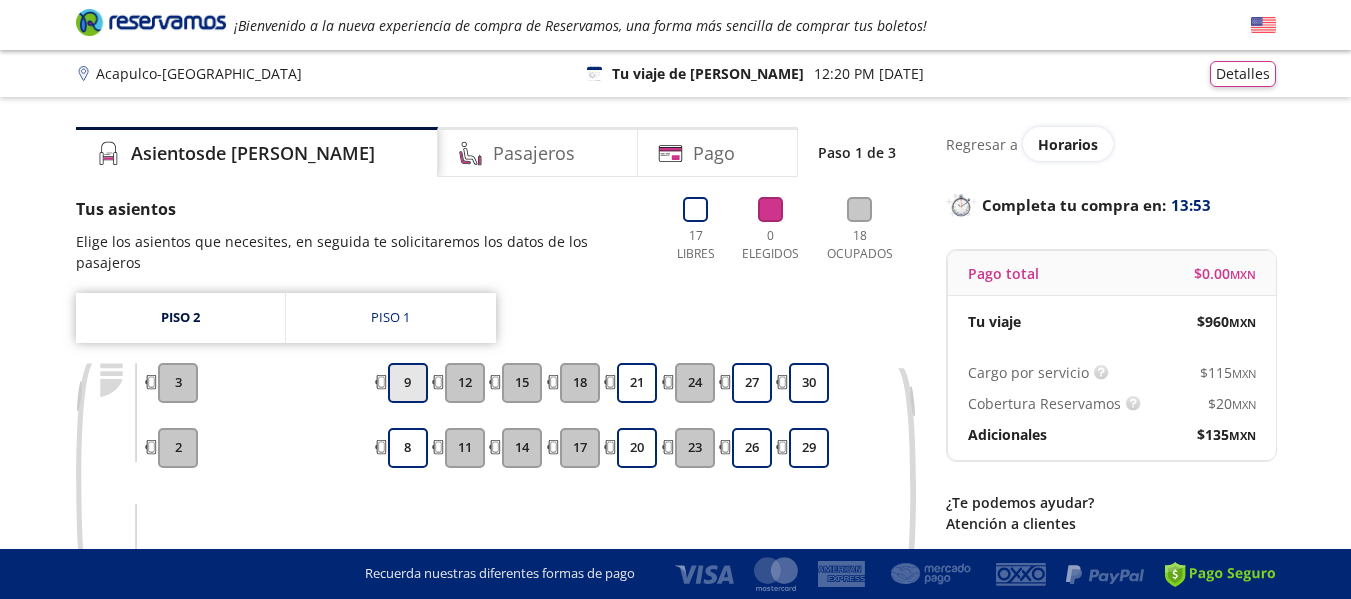 click on "9" at bounding box center [408, 383] 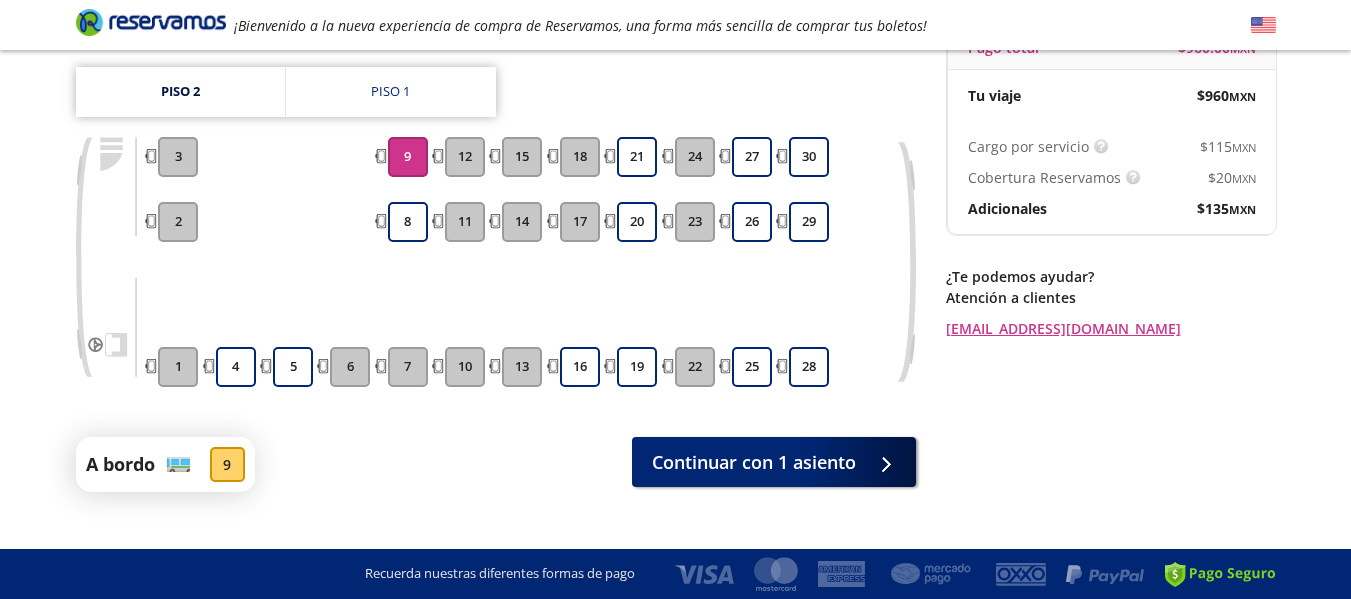 scroll, scrollTop: 238, scrollLeft: 0, axis: vertical 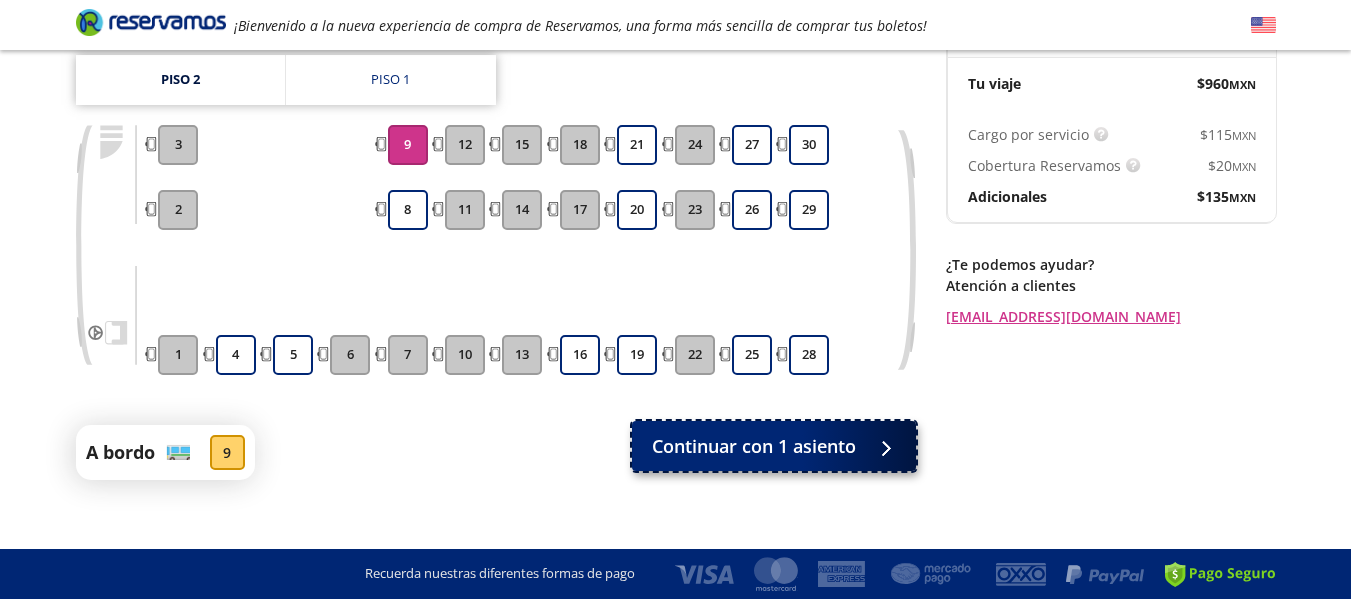click on "Continuar con 1 asiento" at bounding box center (754, 446) 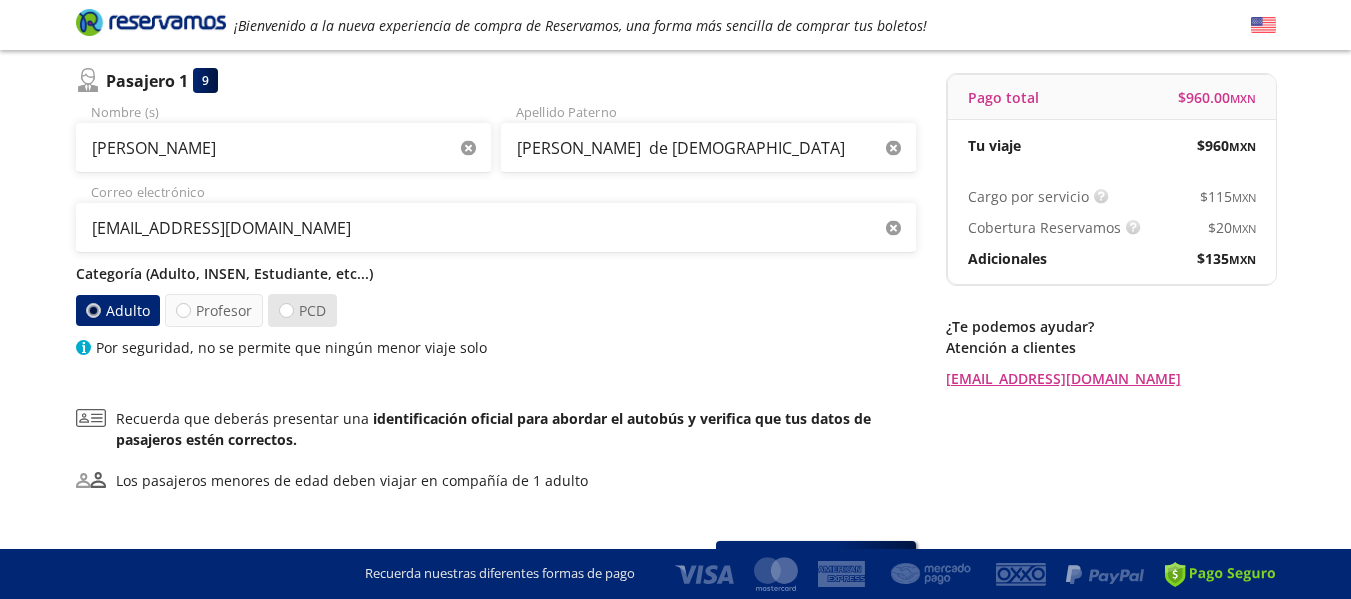 scroll, scrollTop: 0, scrollLeft: 0, axis: both 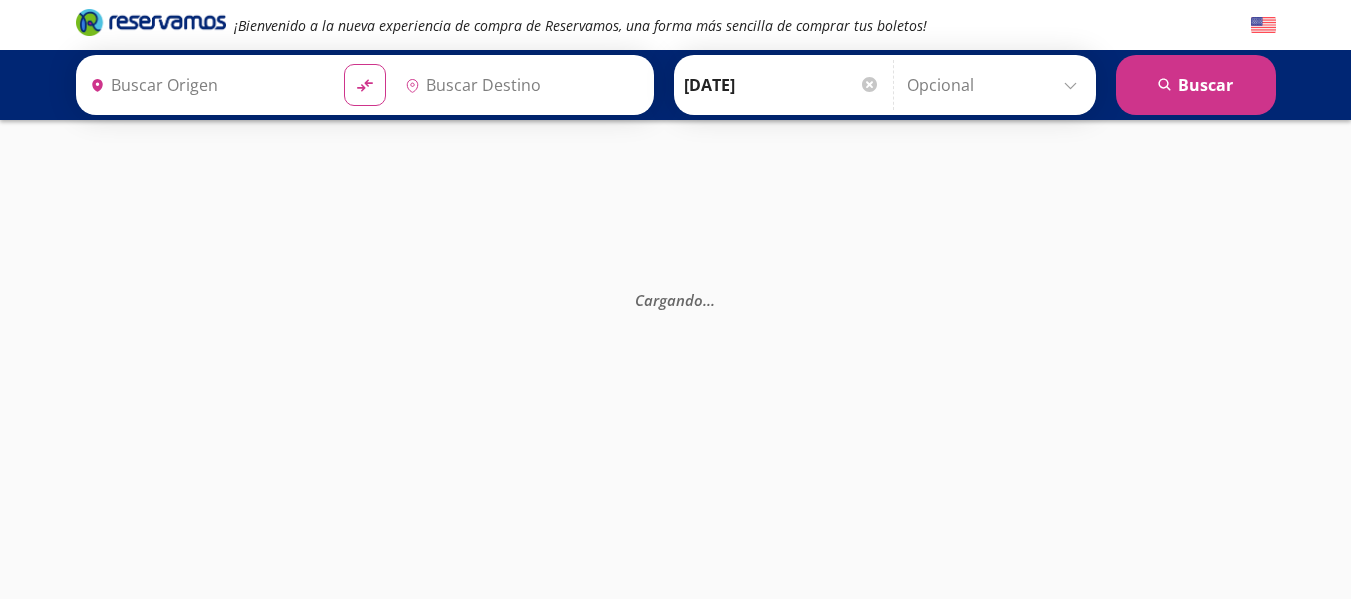 type on "Acapulco, [GEOGRAPHIC_DATA]" 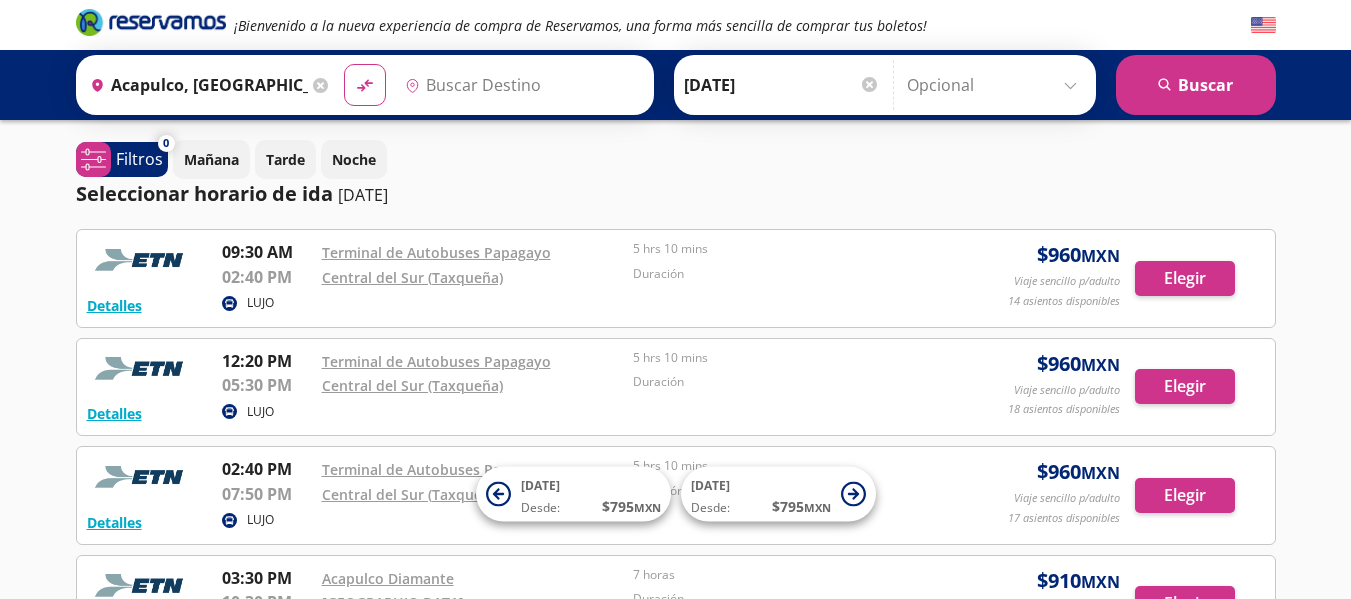 type on "[GEOGRAPHIC_DATA], [GEOGRAPHIC_DATA]" 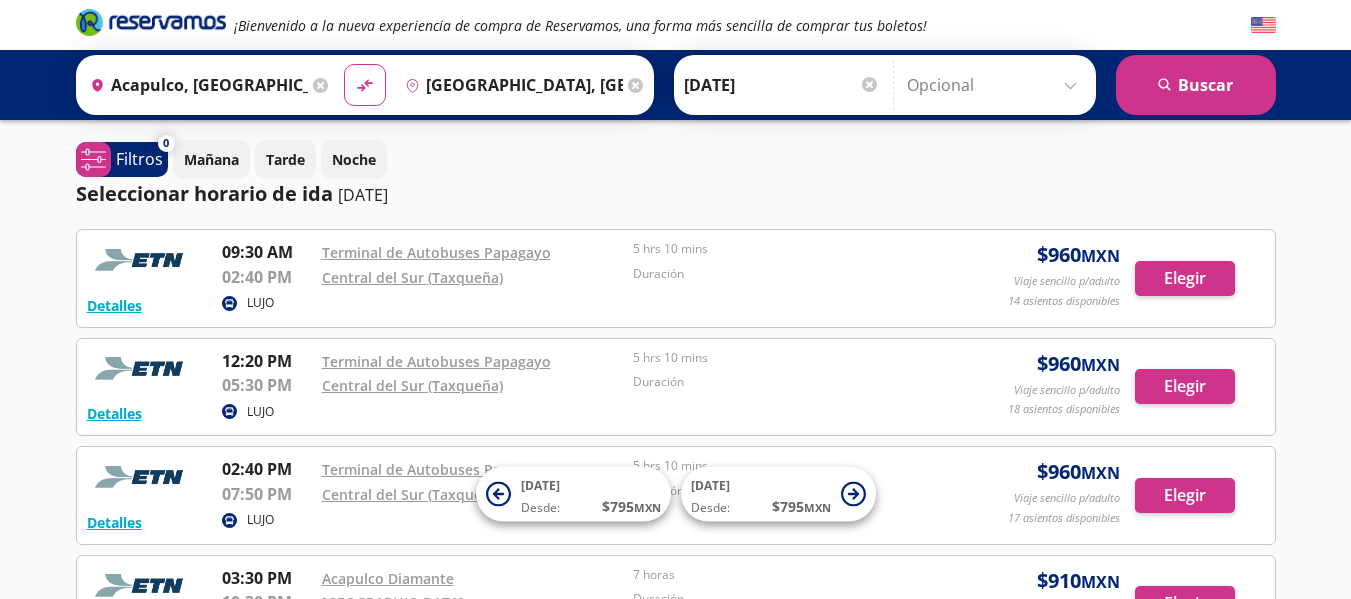 click at bounding box center (869, 84) 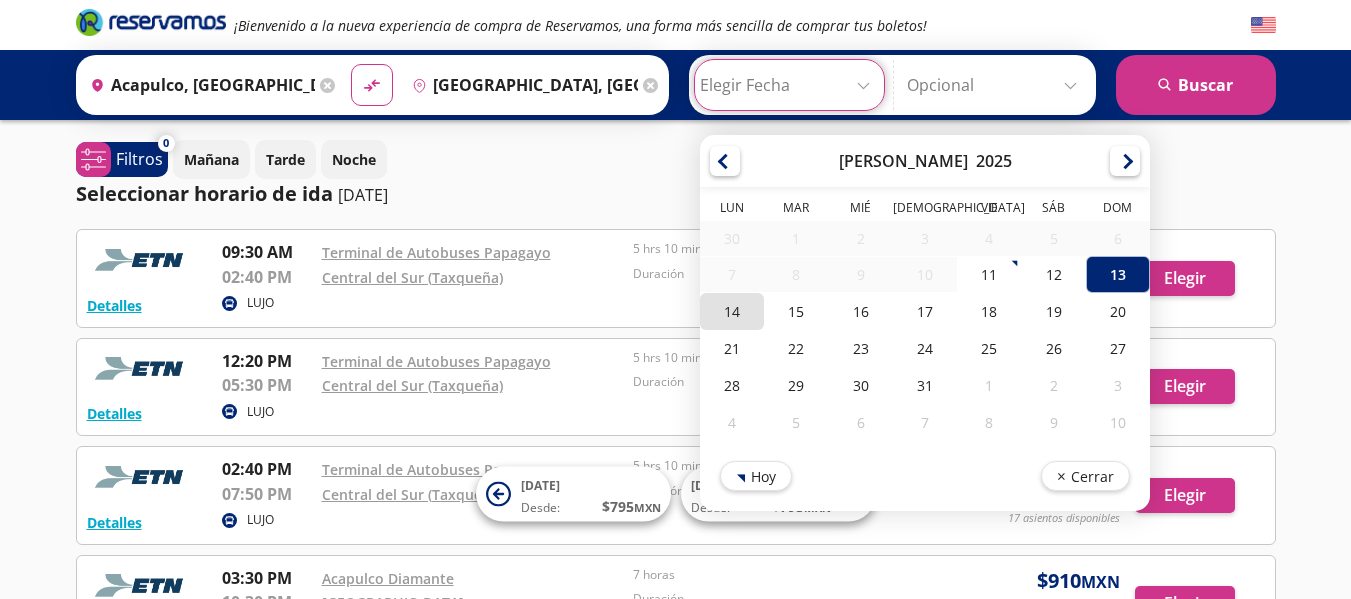 click on "14" at bounding box center (732, 311) 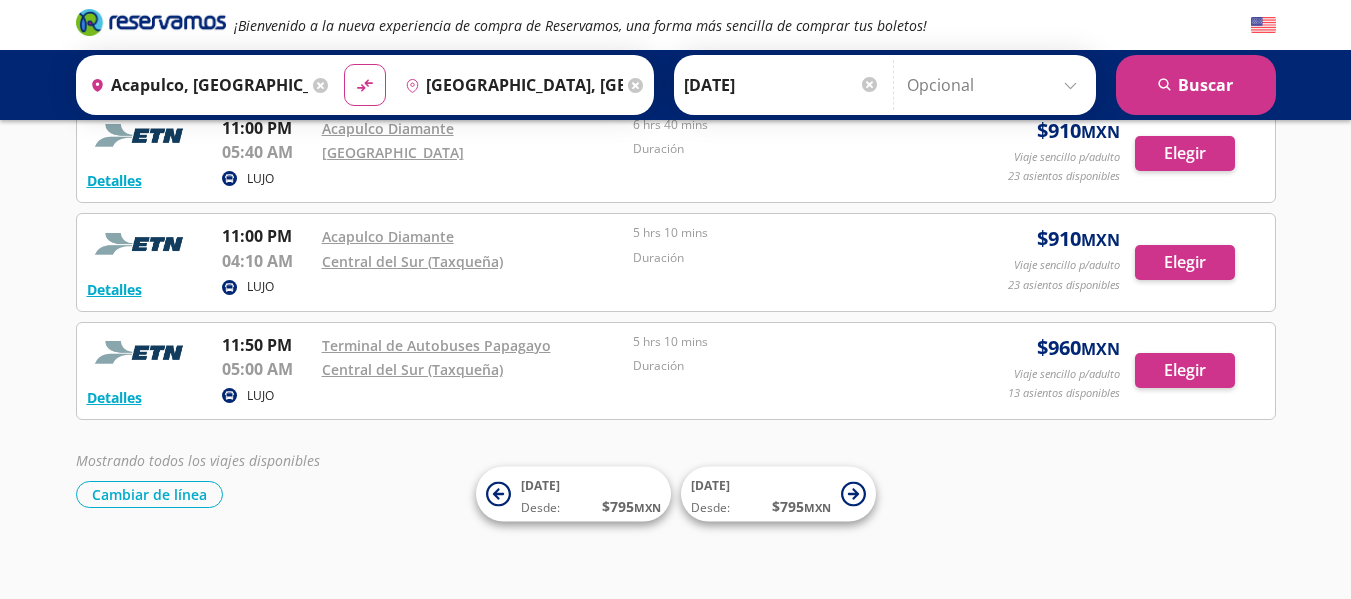 scroll, scrollTop: 893, scrollLeft: 0, axis: vertical 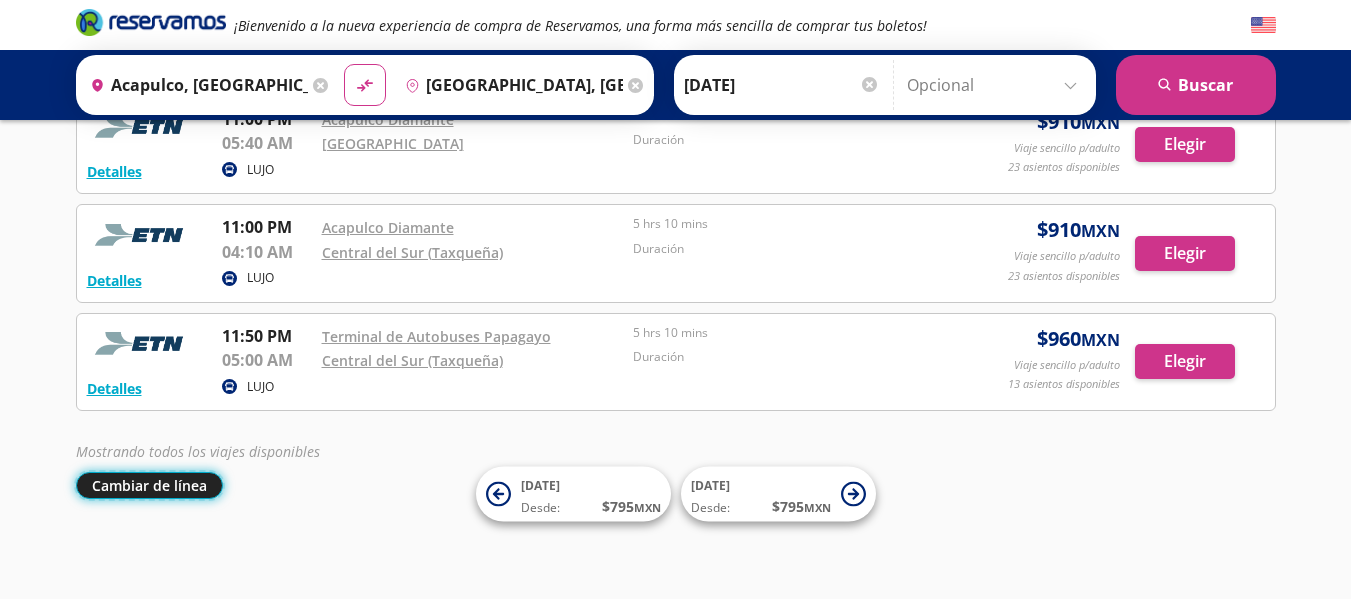 click on "Cambiar de línea" at bounding box center [149, 485] 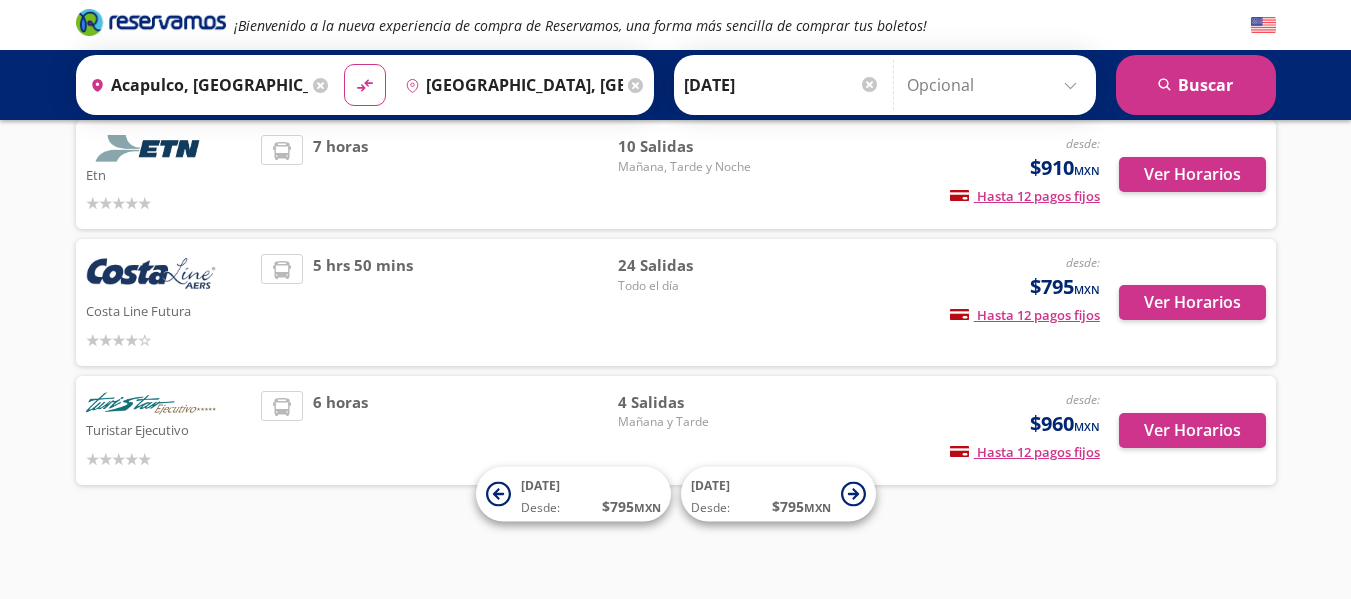 scroll, scrollTop: 143, scrollLeft: 0, axis: vertical 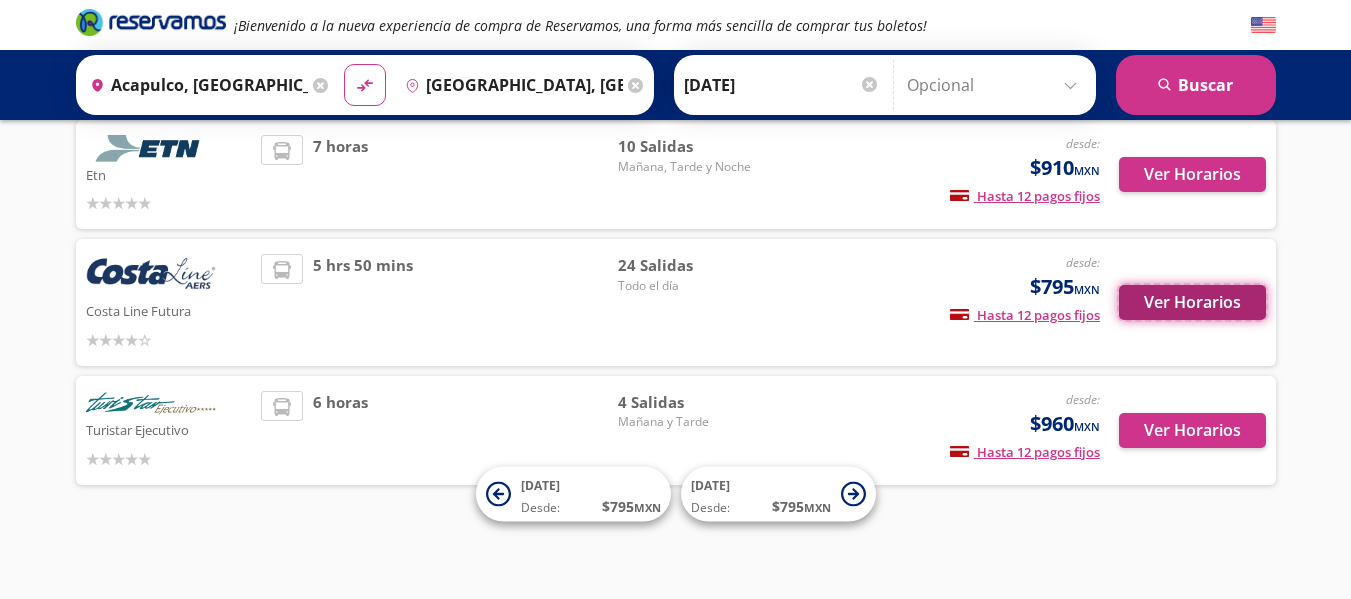 click on "Ver Horarios" at bounding box center [1192, 302] 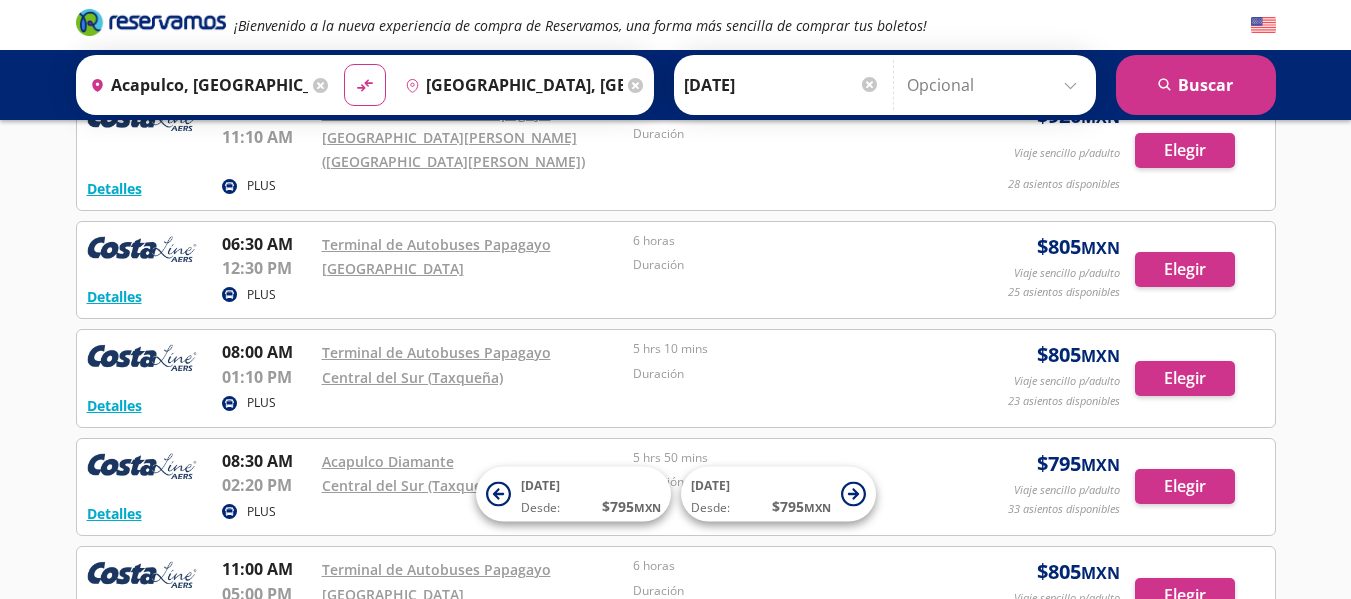 scroll, scrollTop: 500, scrollLeft: 0, axis: vertical 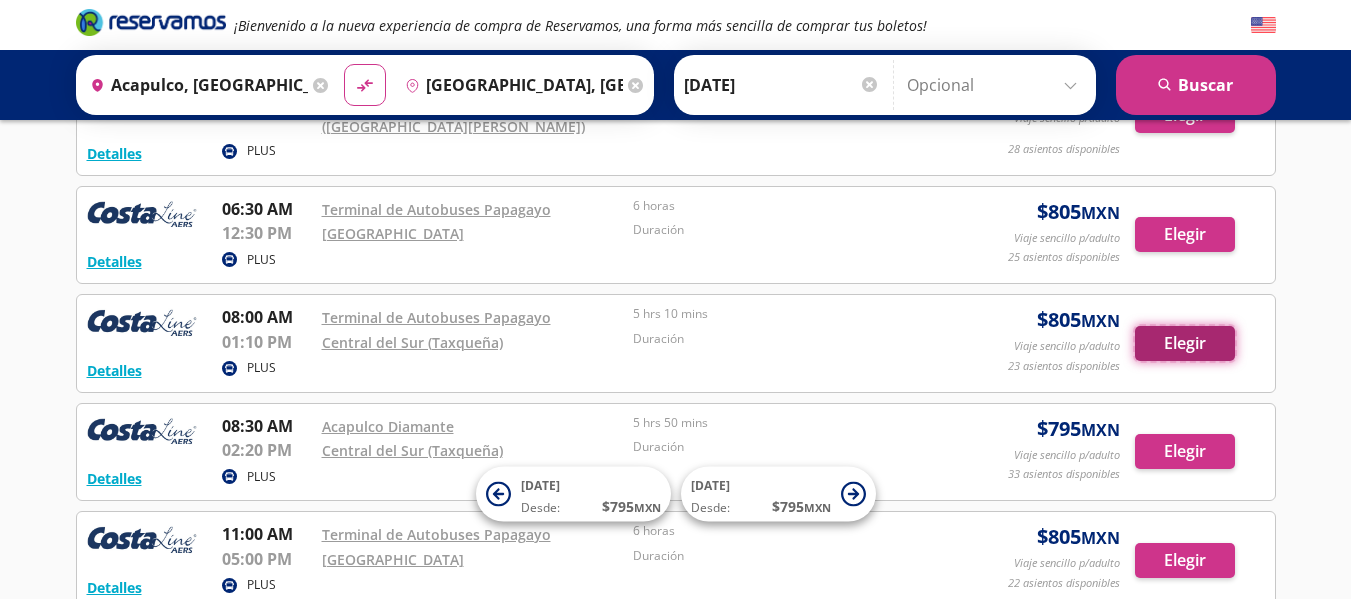 click on "Elegir" at bounding box center [1185, 343] 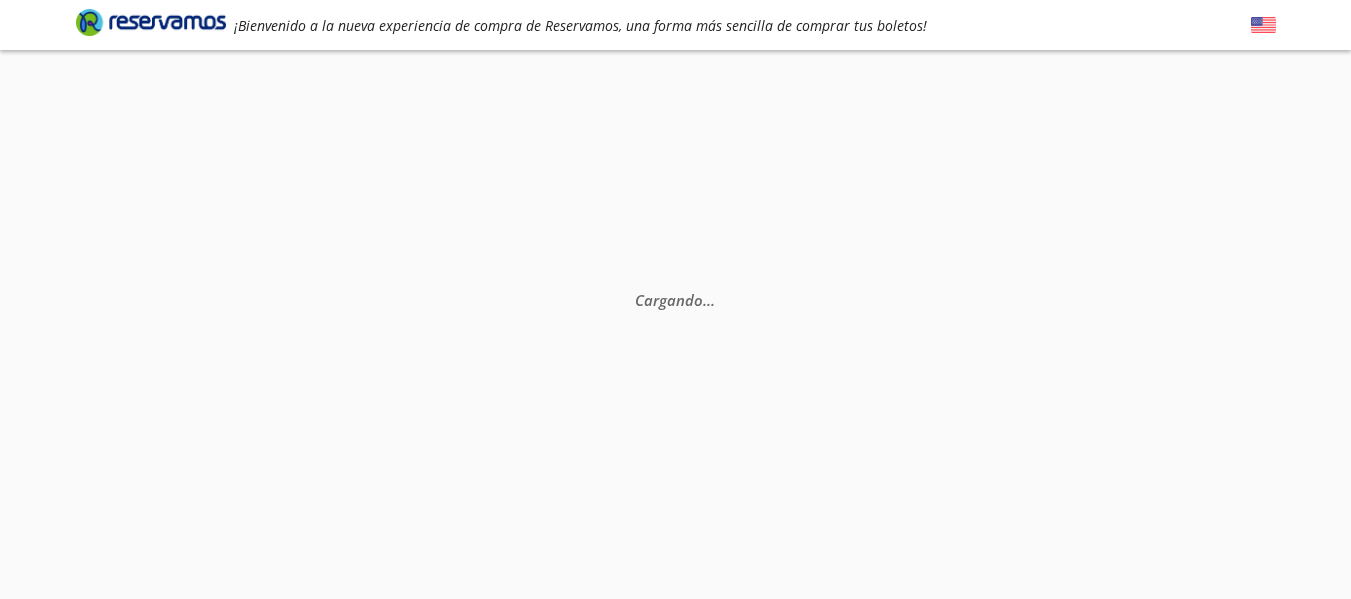 scroll, scrollTop: 0, scrollLeft: 0, axis: both 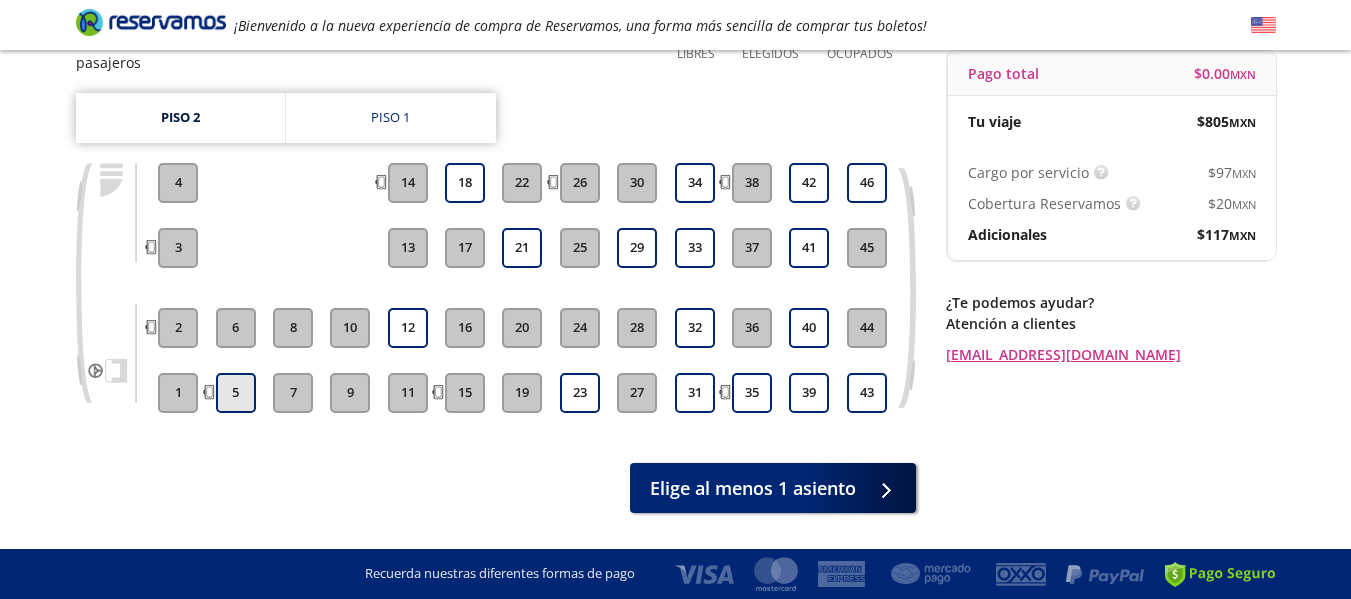 click on "5" at bounding box center [236, 393] 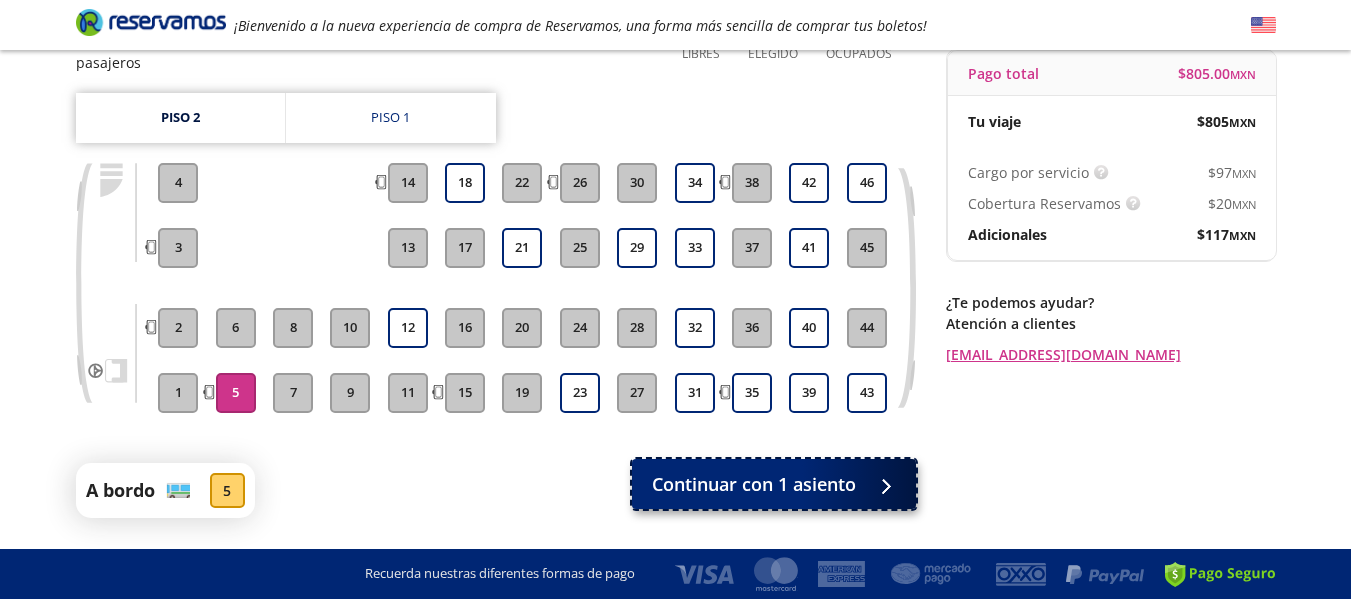 click on "Continuar con 1 asiento" at bounding box center [754, 484] 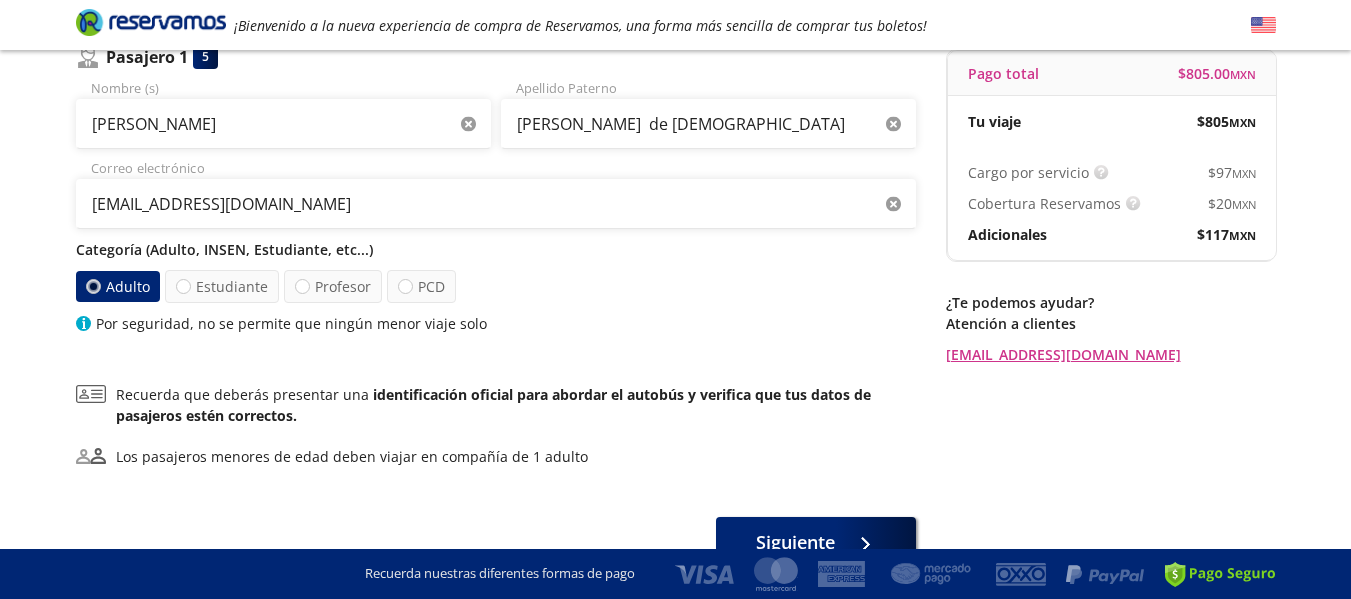 scroll, scrollTop: 0, scrollLeft: 0, axis: both 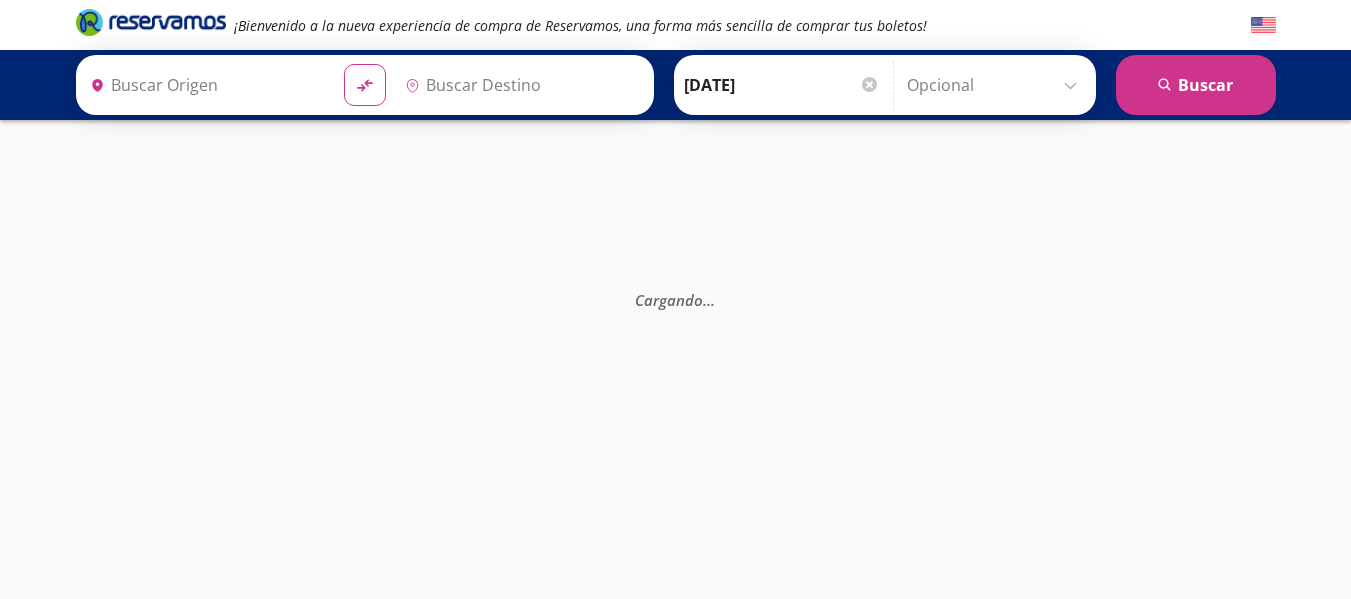 type on "Acapulco, [GEOGRAPHIC_DATA]" 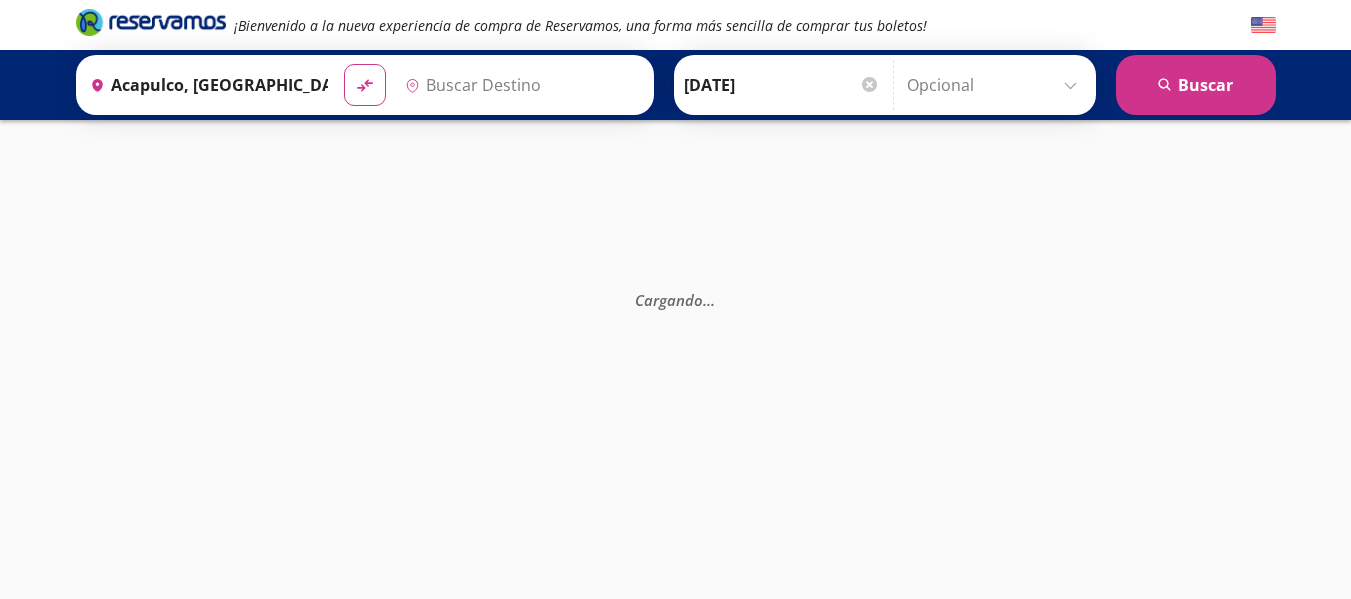type on "[GEOGRAPHIC_DATA], [GEOGRAPHIC_DATA]" 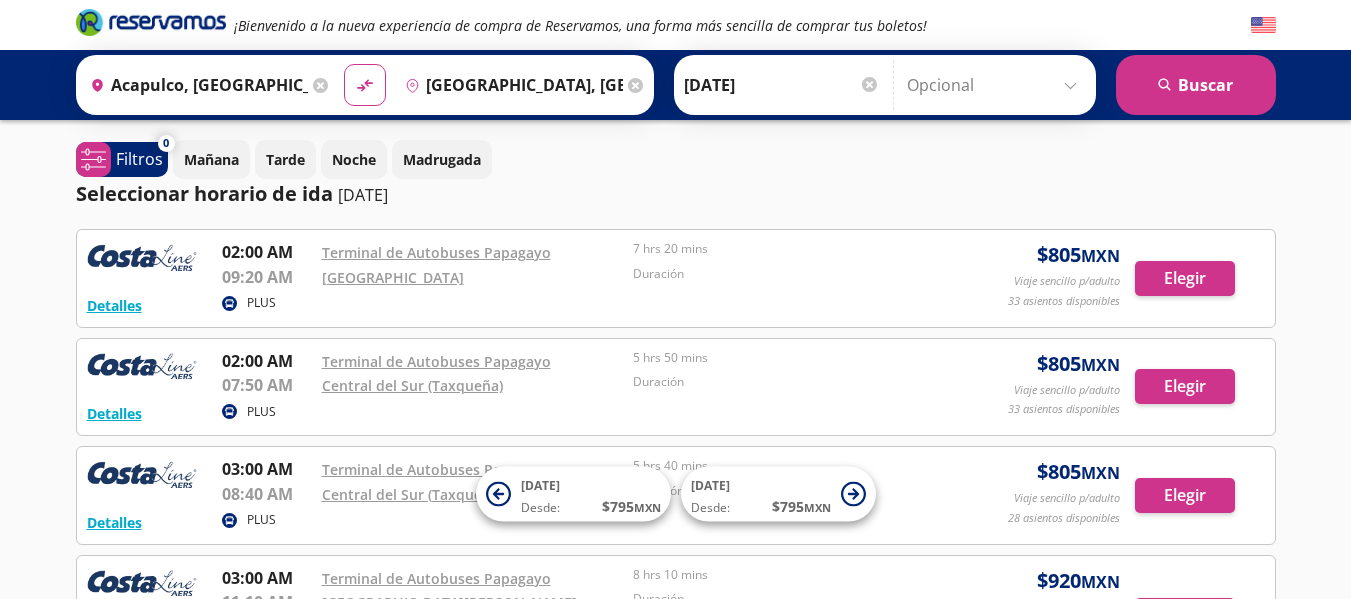 click on "[DATE]" at bounding box center [782, 85] 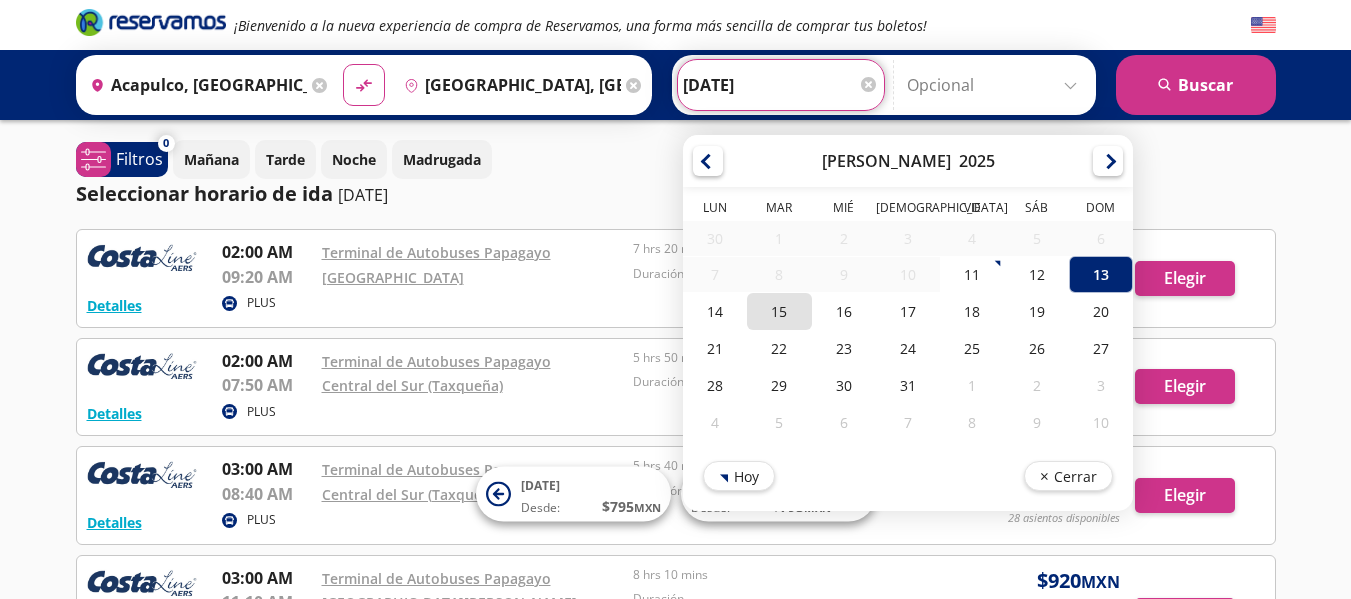 click on "15" at bounding box center (779, 311) 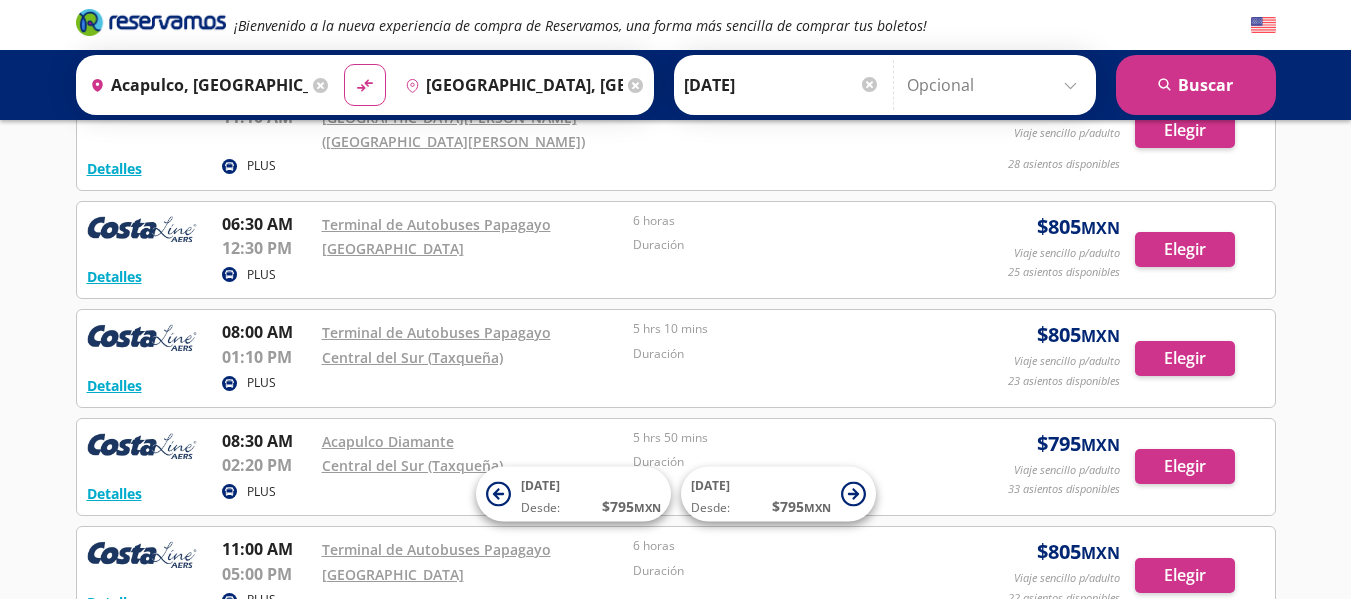 scroll, scrollTop: 500, scrollLeft: 0, axis: vertical 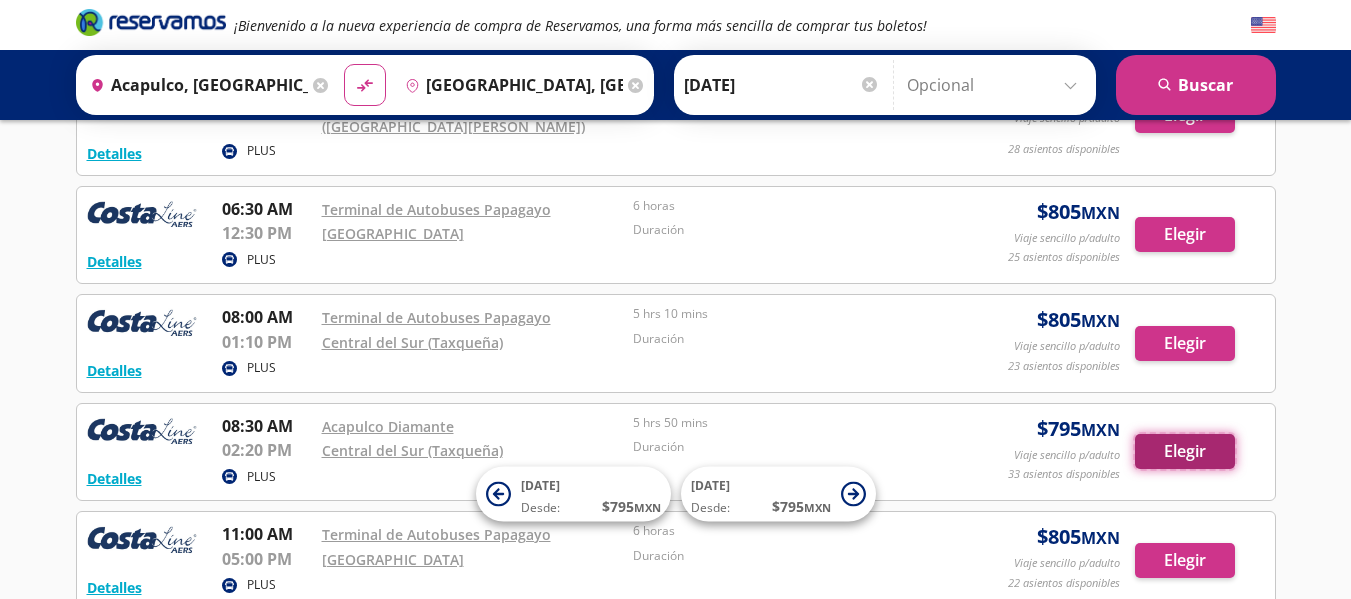 click on "Elegir" at bounding box center [1185, 451] 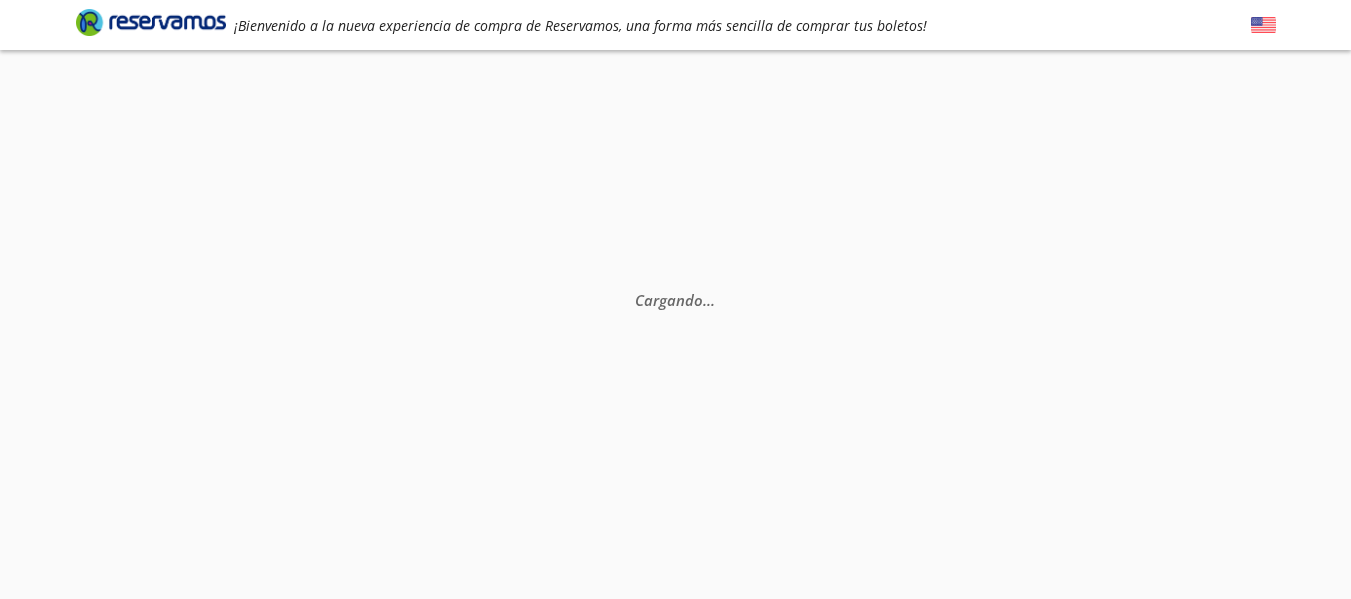 scroll, scrollTop: 0, scrollLeft: 0, axis: both 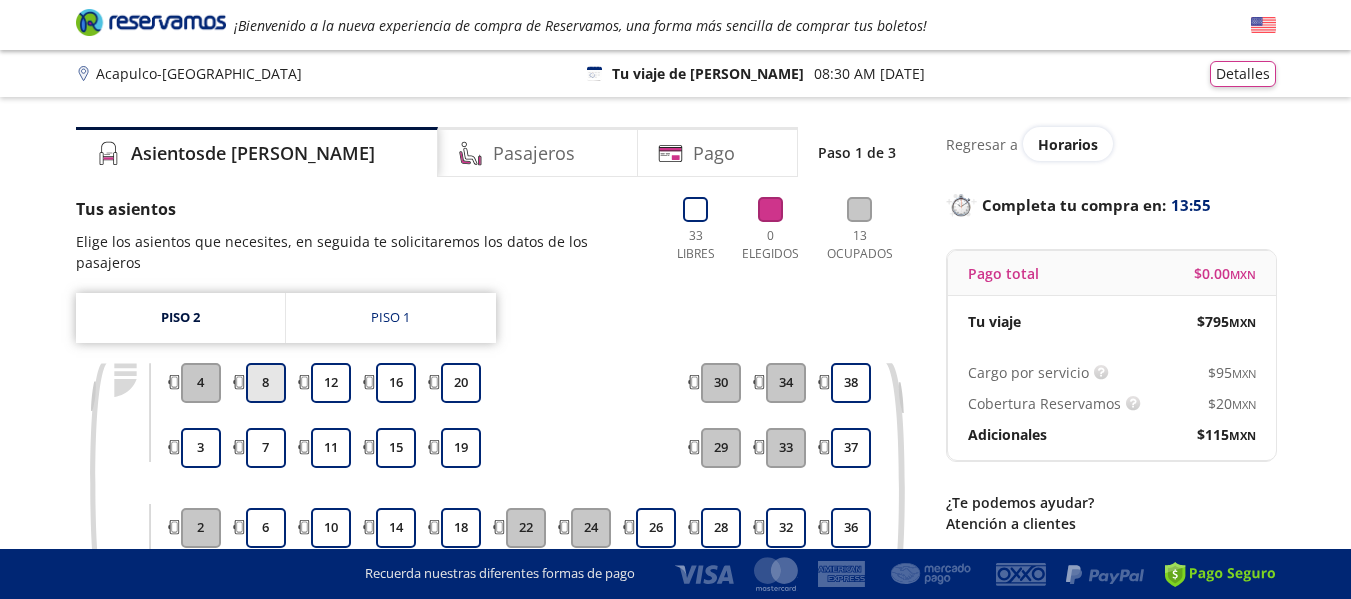 click on "8" at bounding box center [266, 383] 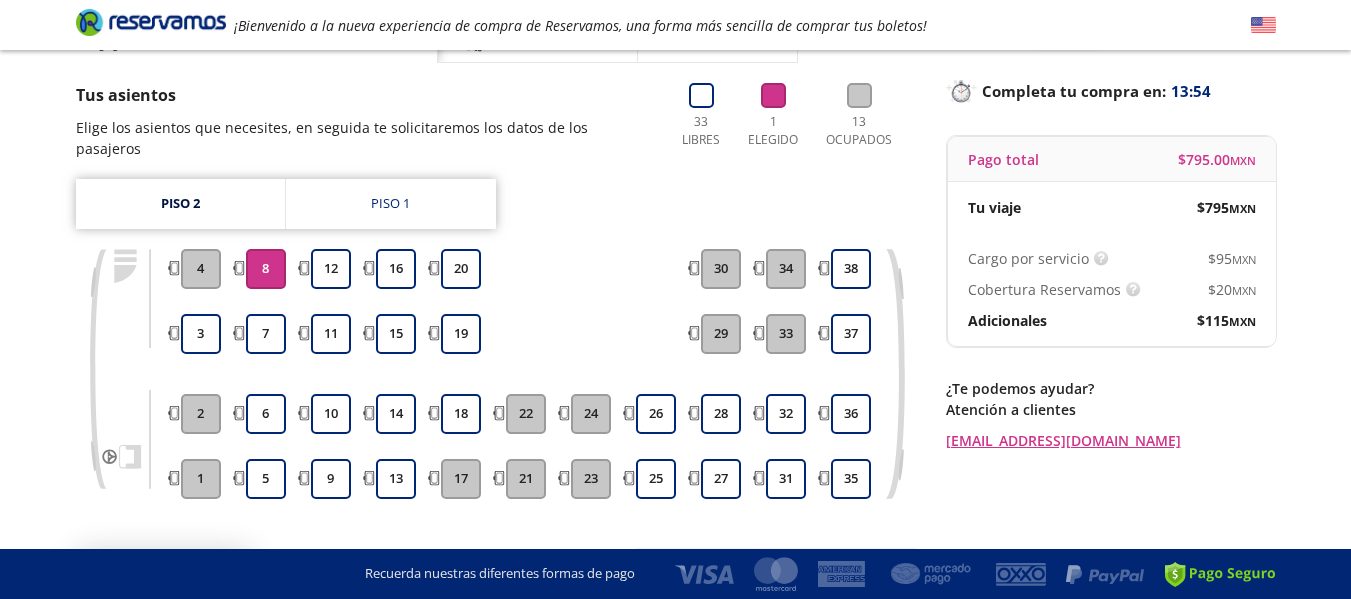 scroll, scrollTop: 200, scrollLeft: 0, axis: vertical 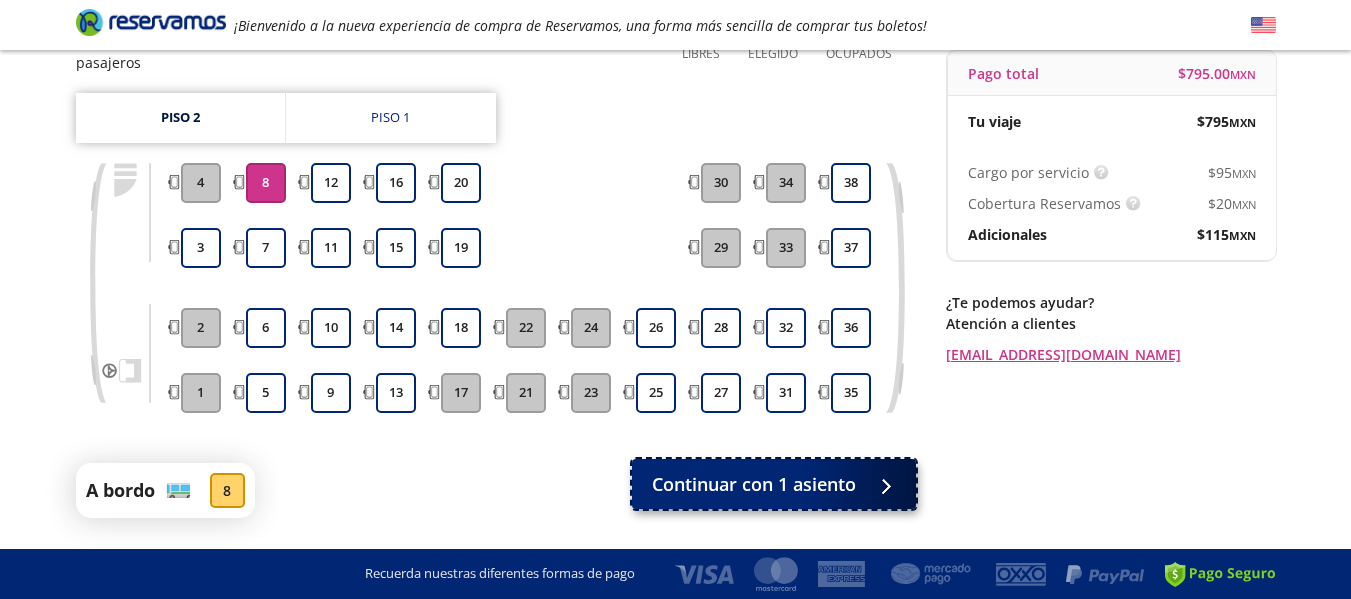 click on "Continuar con 1 asiento" at bounding box center (754, 484) 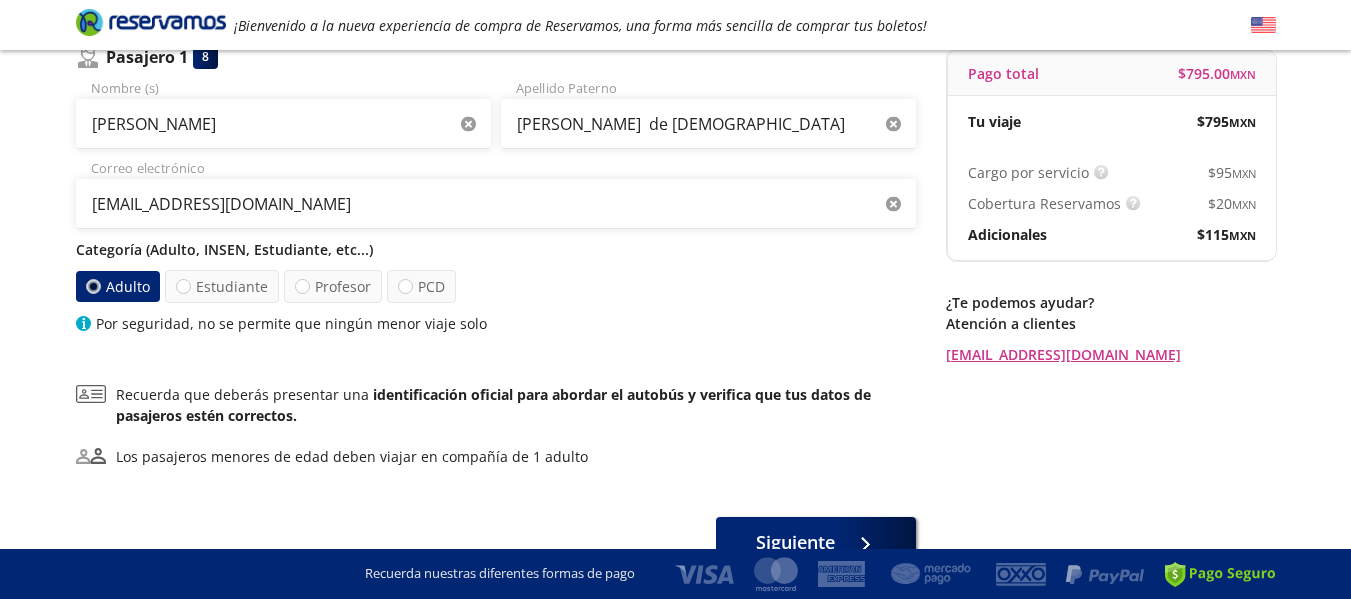 scroll, scrollTop: 0, scrollLeft: 0, axis: both 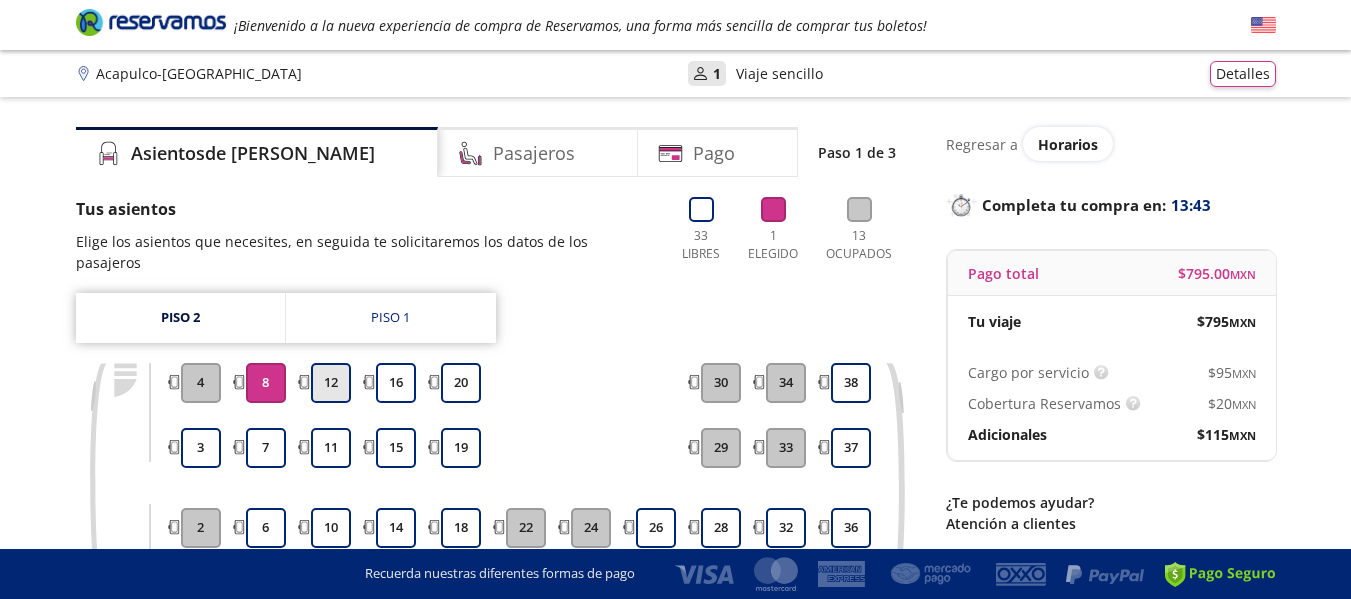 click on "12" at bounding box center (331, 383) 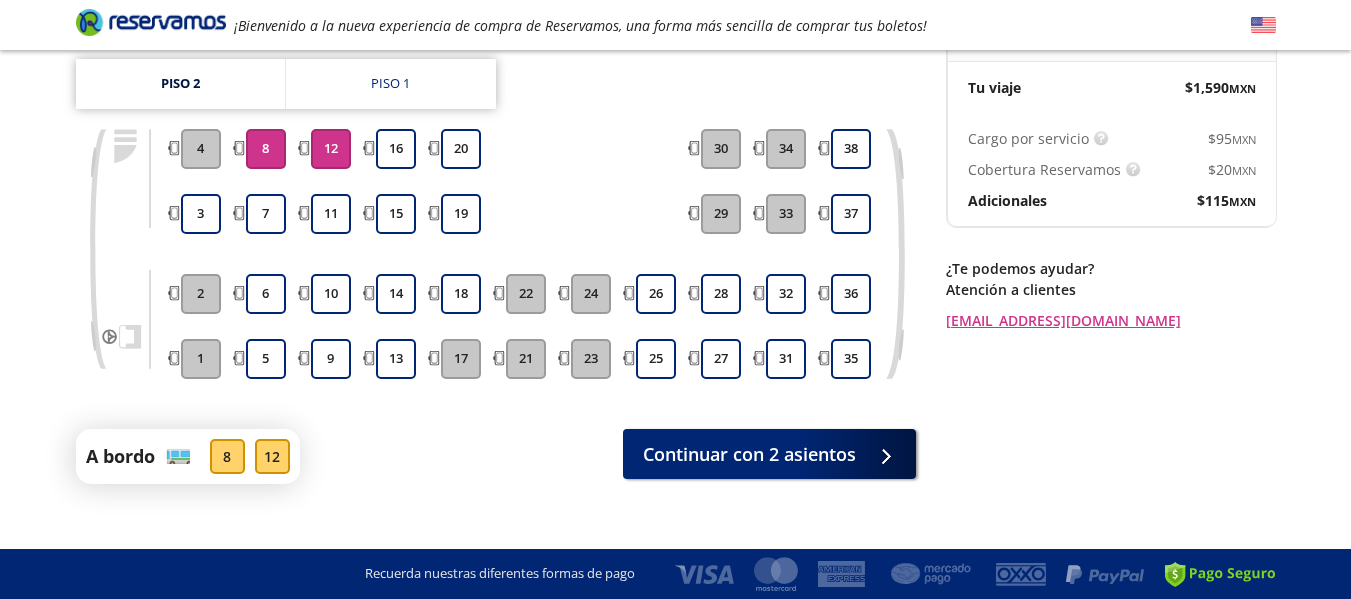 scroll, scrollTop: 238, scrollLeft: 0, axis: vertical 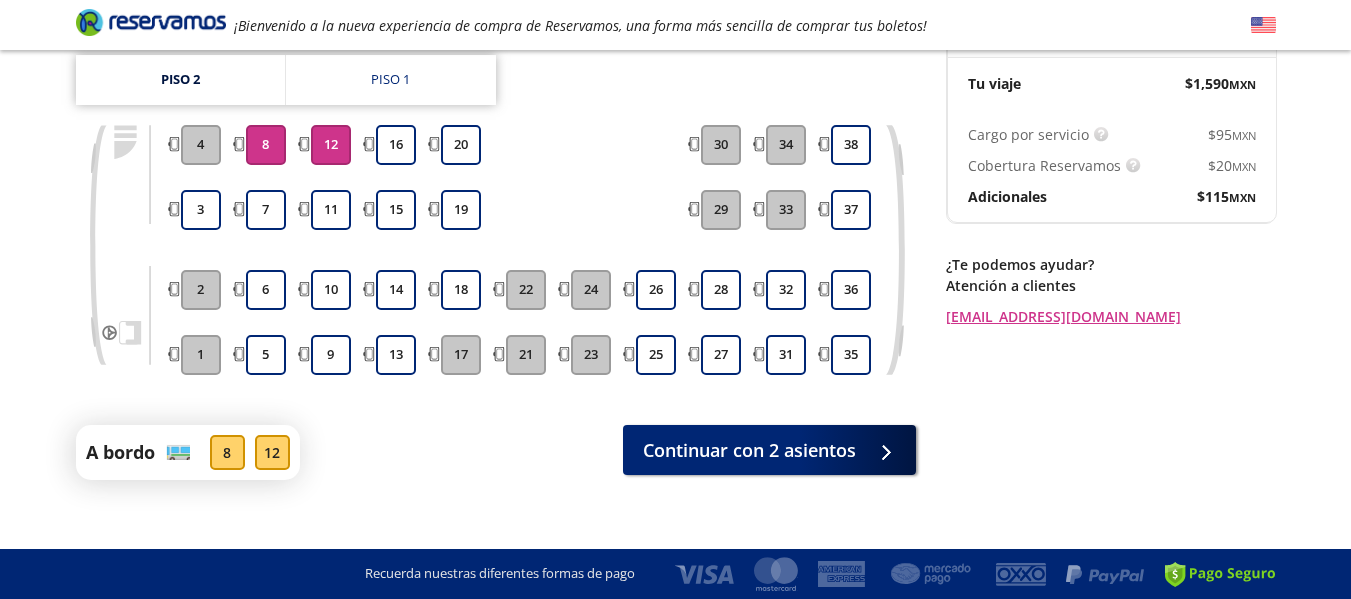 click on "8" at bounding box center [266, 145] 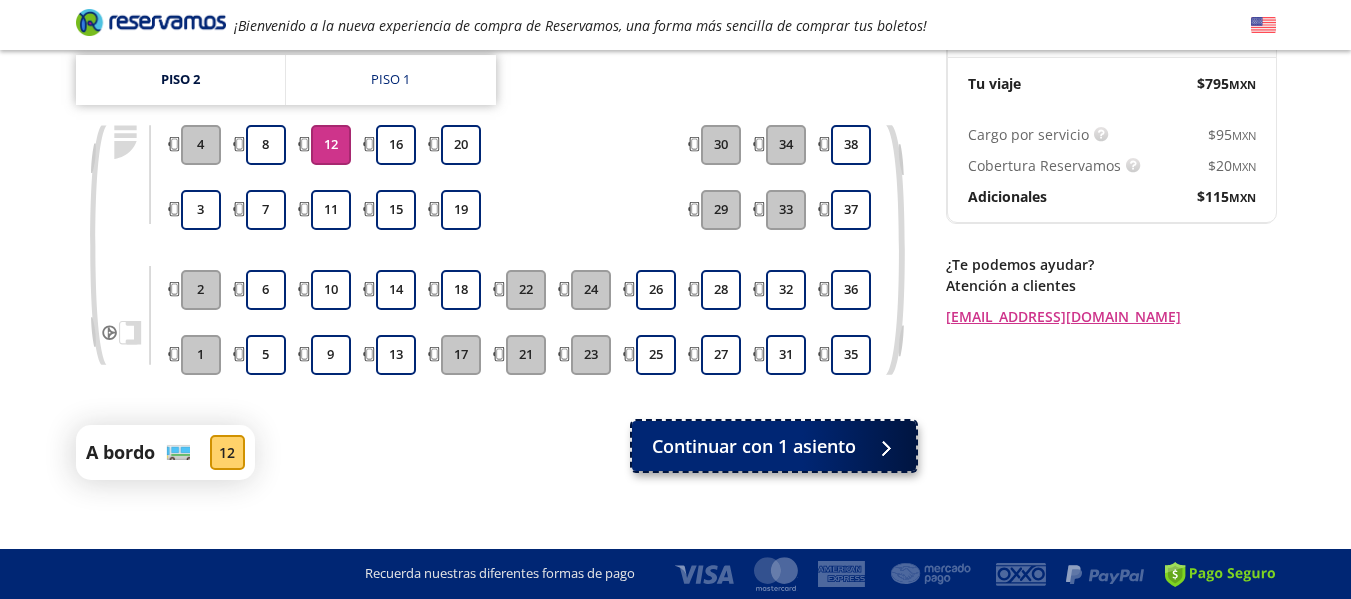 click on "Continuar con 1 asiento" at bounding box center (754, 446) 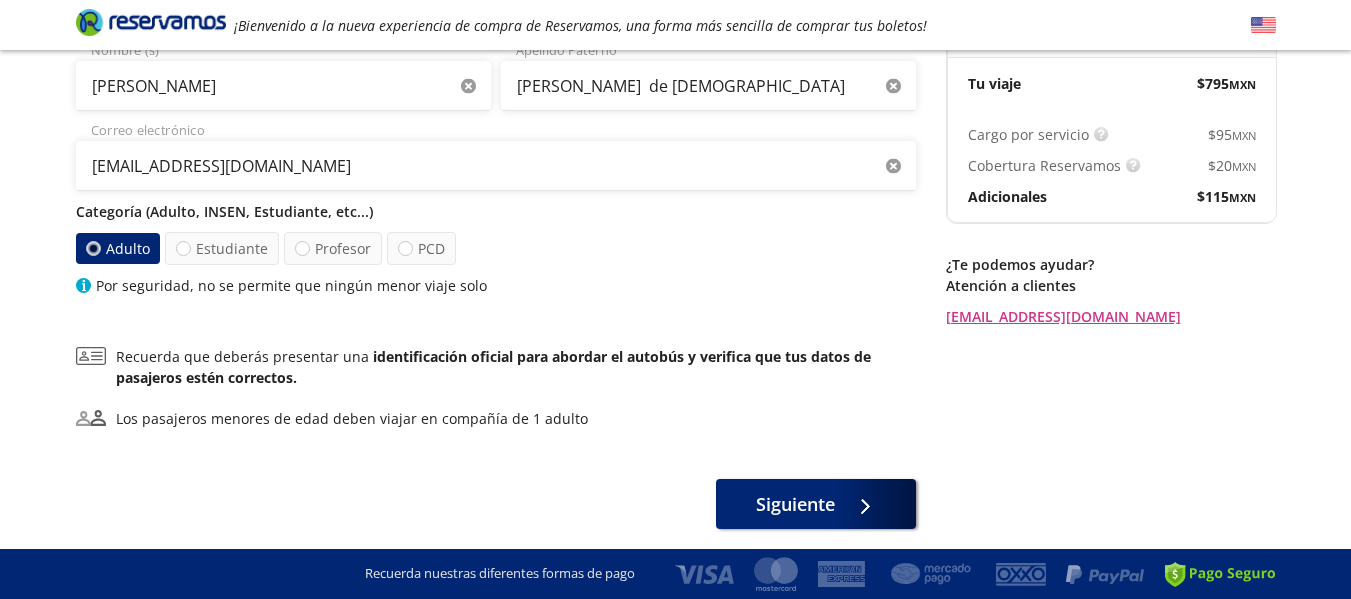 scroll, scrollTop: 0, scrollLeft: 0, axis: both 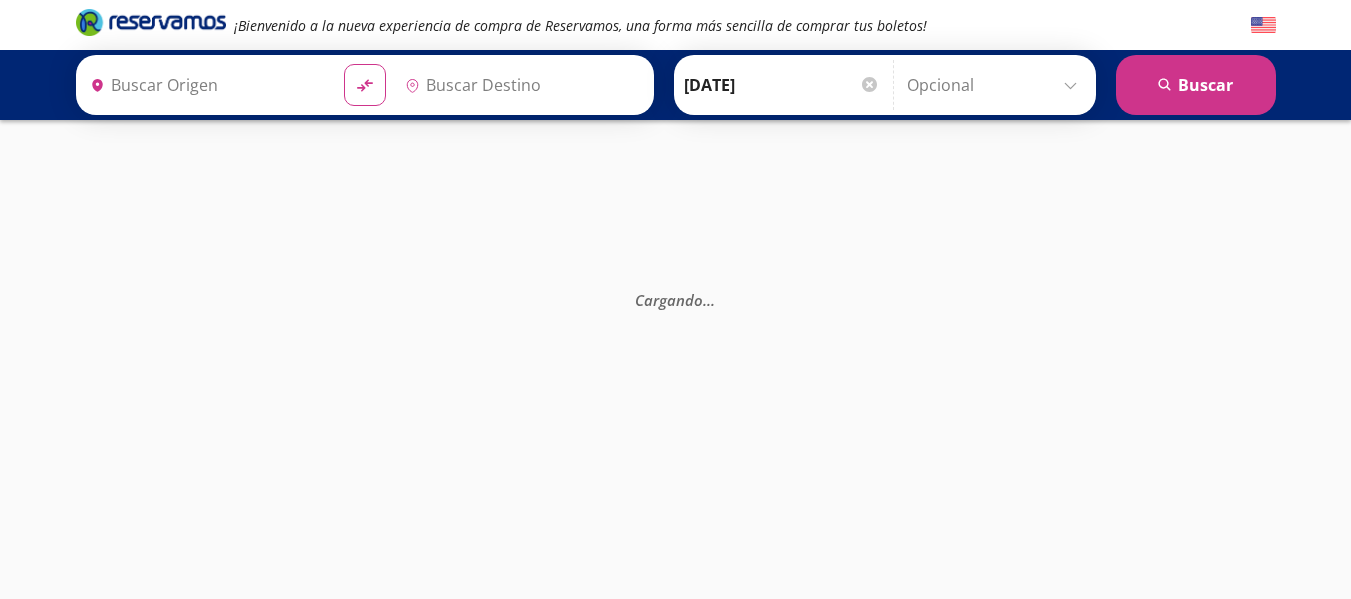 type on "[GEOGRAPHIC_DATA], [GEOGRAPHIC_DATA]" 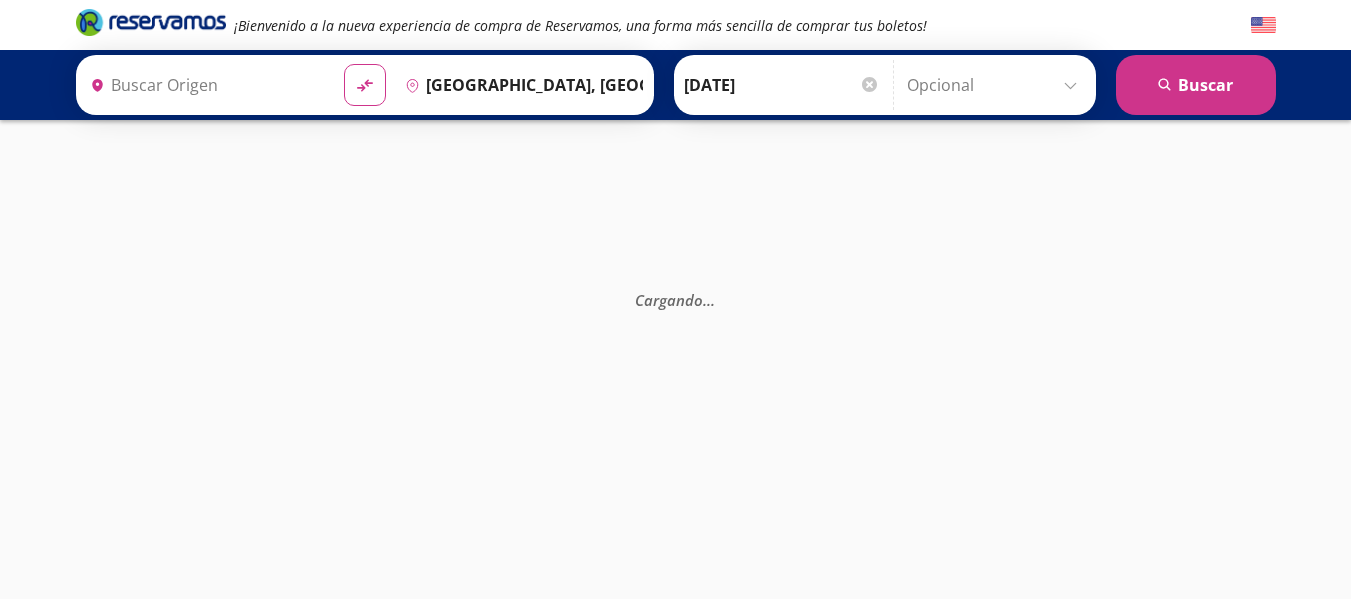 type on "Acapulco, [GEOGRAPHIC_DATA]" 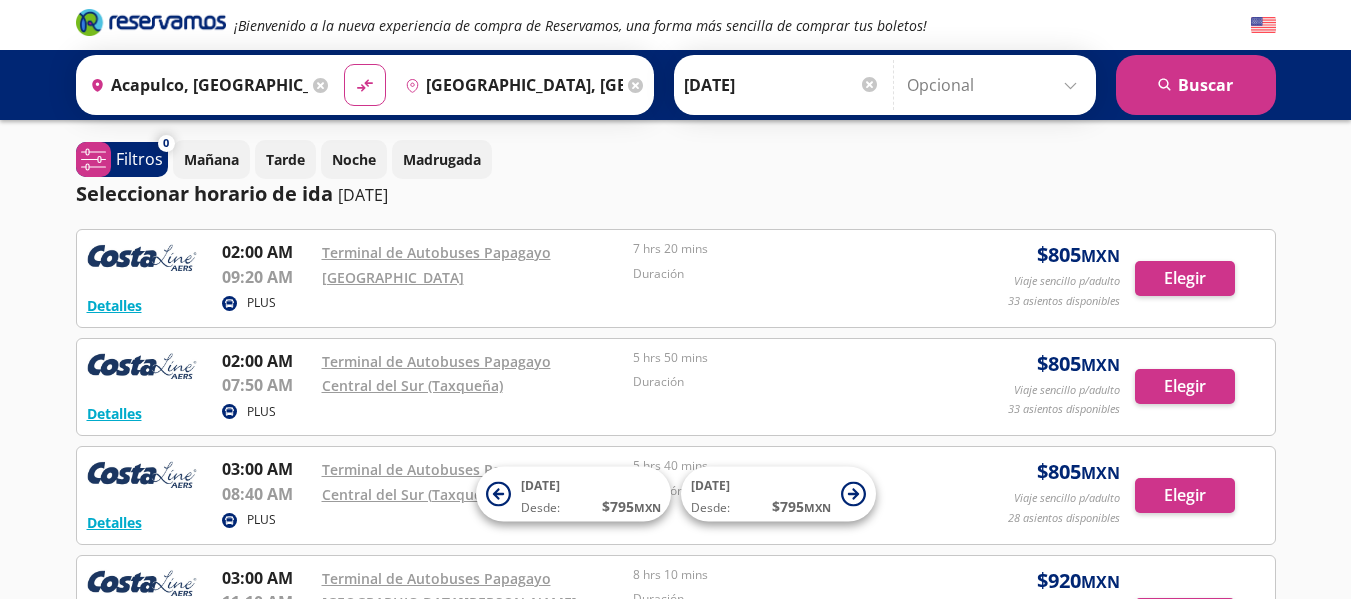 click on "[DATE]" at bounding box center [782, 85] 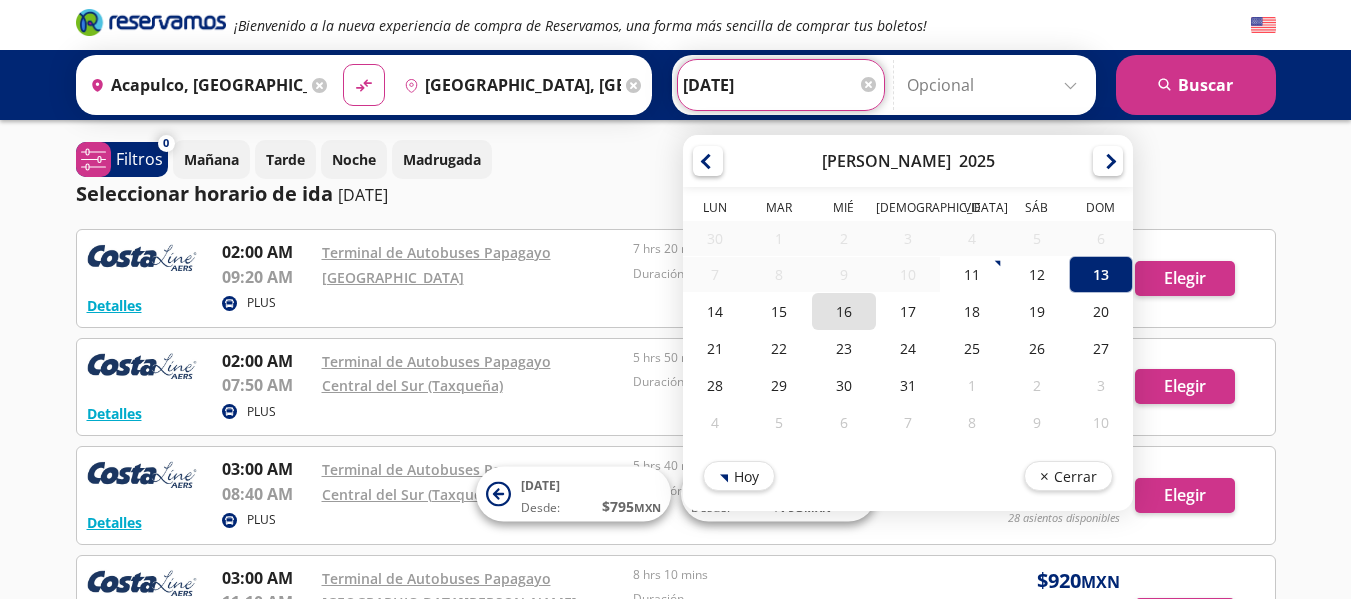 click on "16" at bounding box center [843, 311] 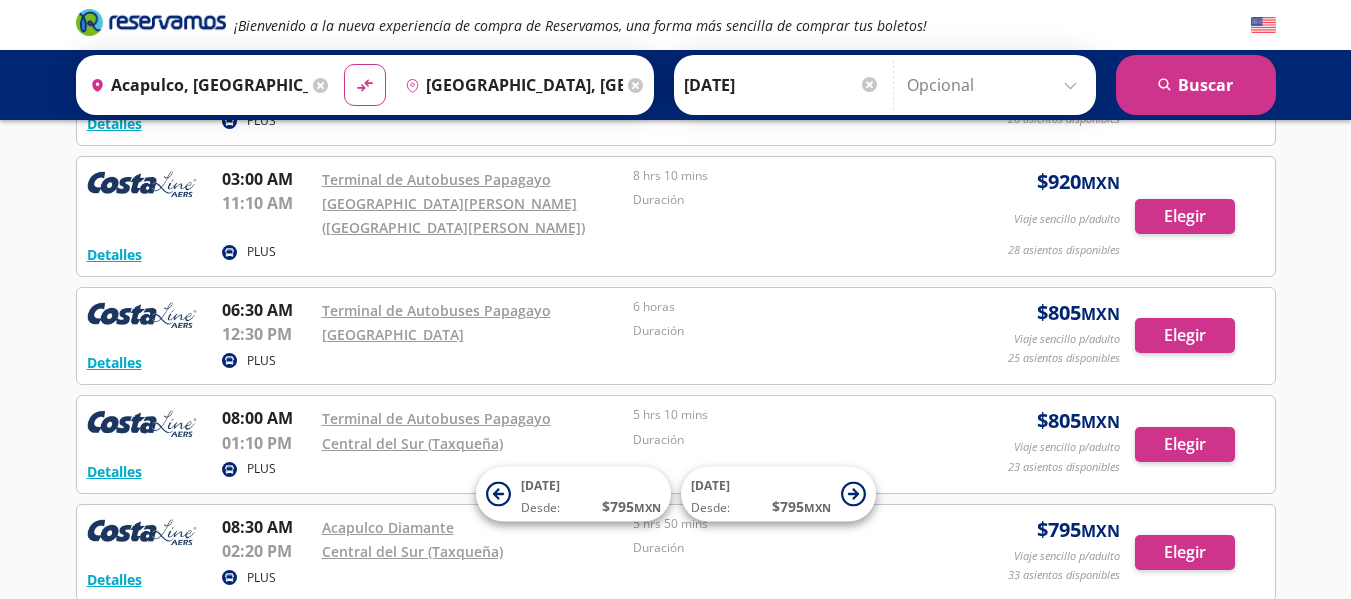 scroll, scrollTop: 400, scrollLeft: 0, axis: vertical 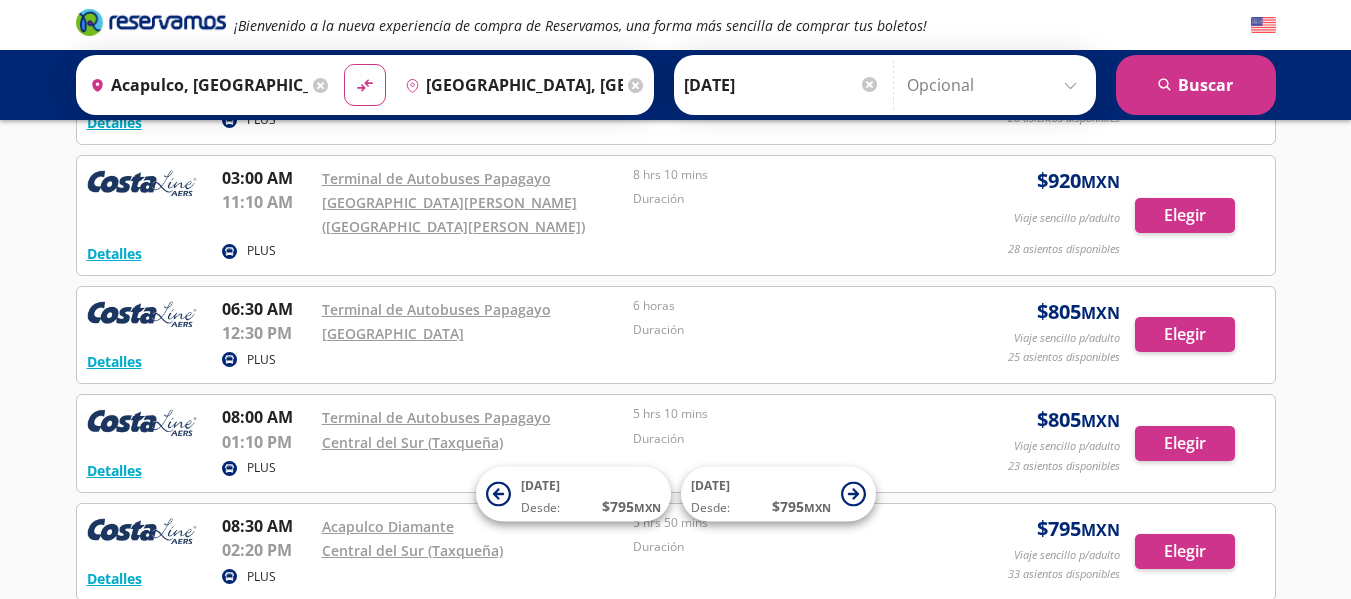 click on "[DATE]" at bounding box center (782, 85) 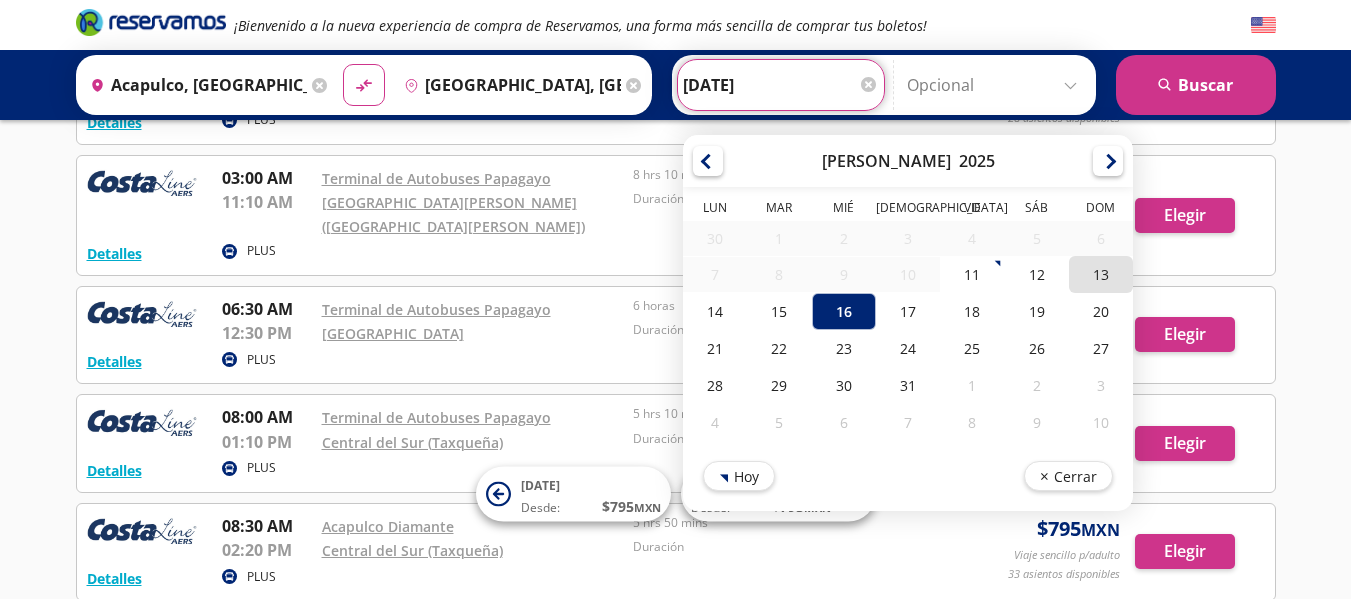 click on "13" at bounding box center [1100, 274] 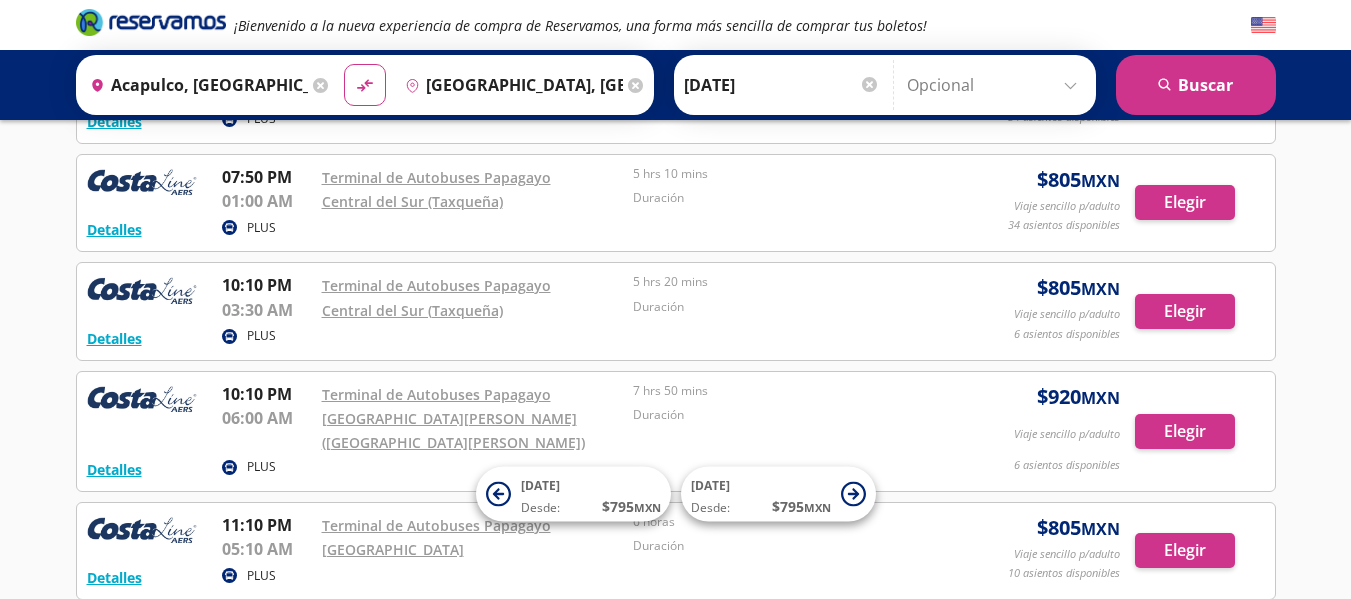 scroll, scrollTop: 2100, scrollLeft: 0, axis: vertical 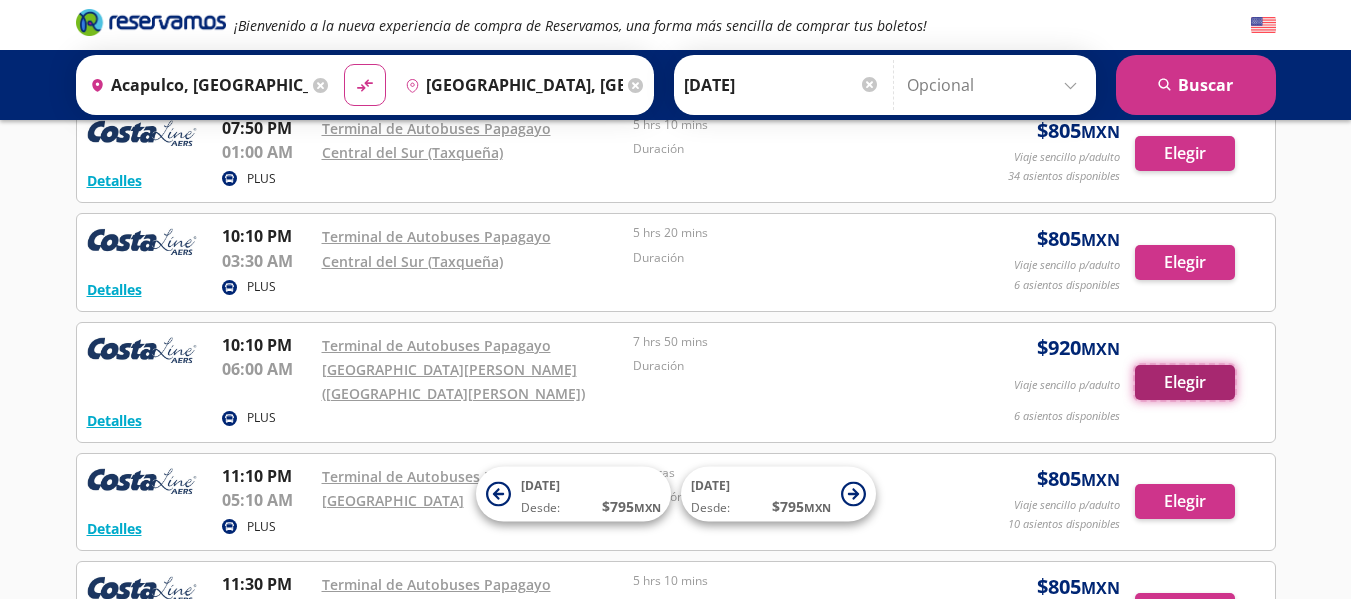click on "Elegir" at bounding box center (1185, 382) 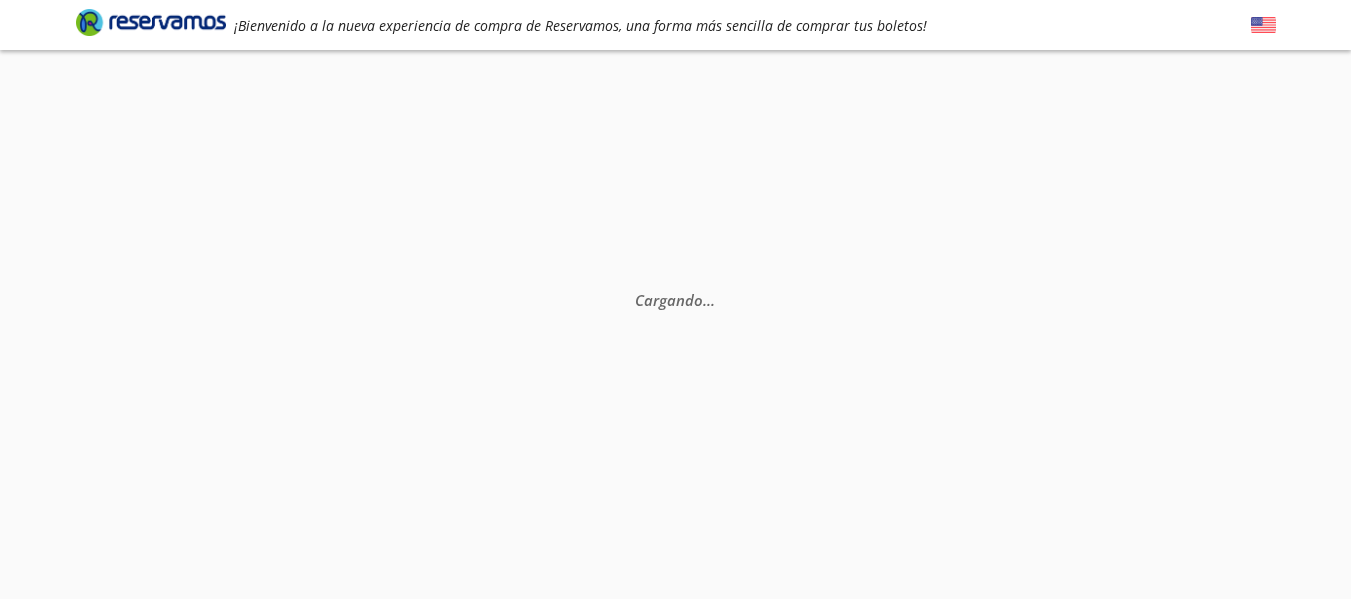scroll, scrollTop: 0, scrollLeft: 0, axis: both 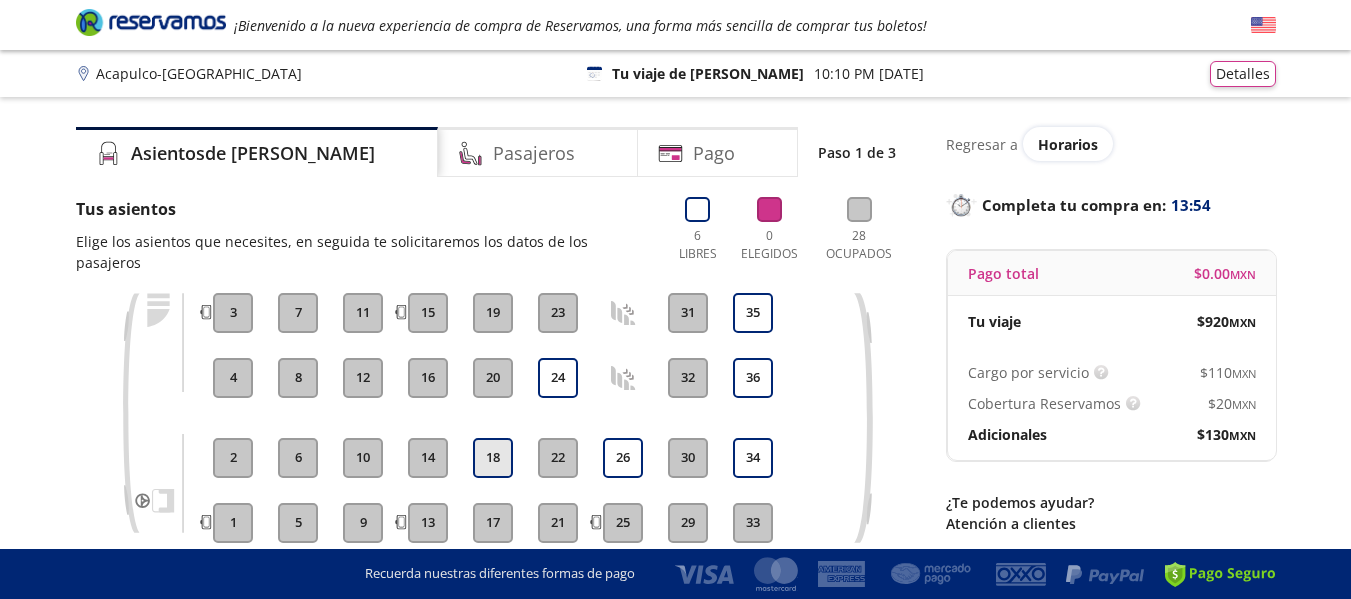 click on "18" at bounding box center [493, 458] 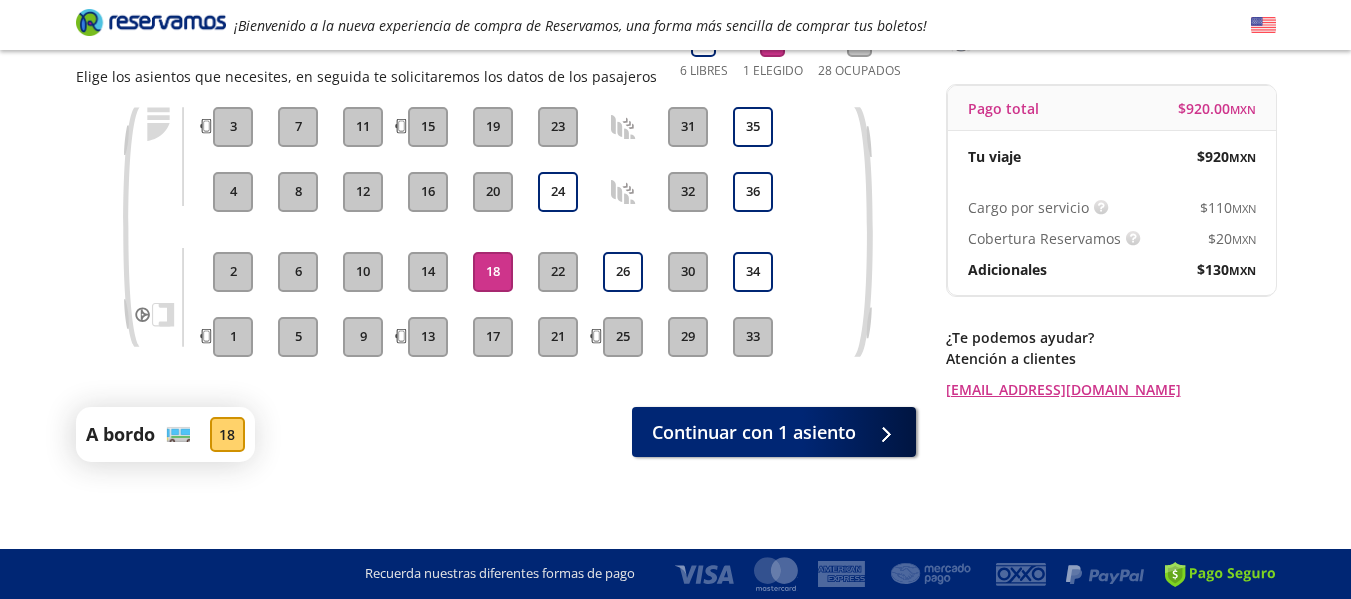 scroll, scrollTop: 168, scrollLeft: 0, axis: vertical 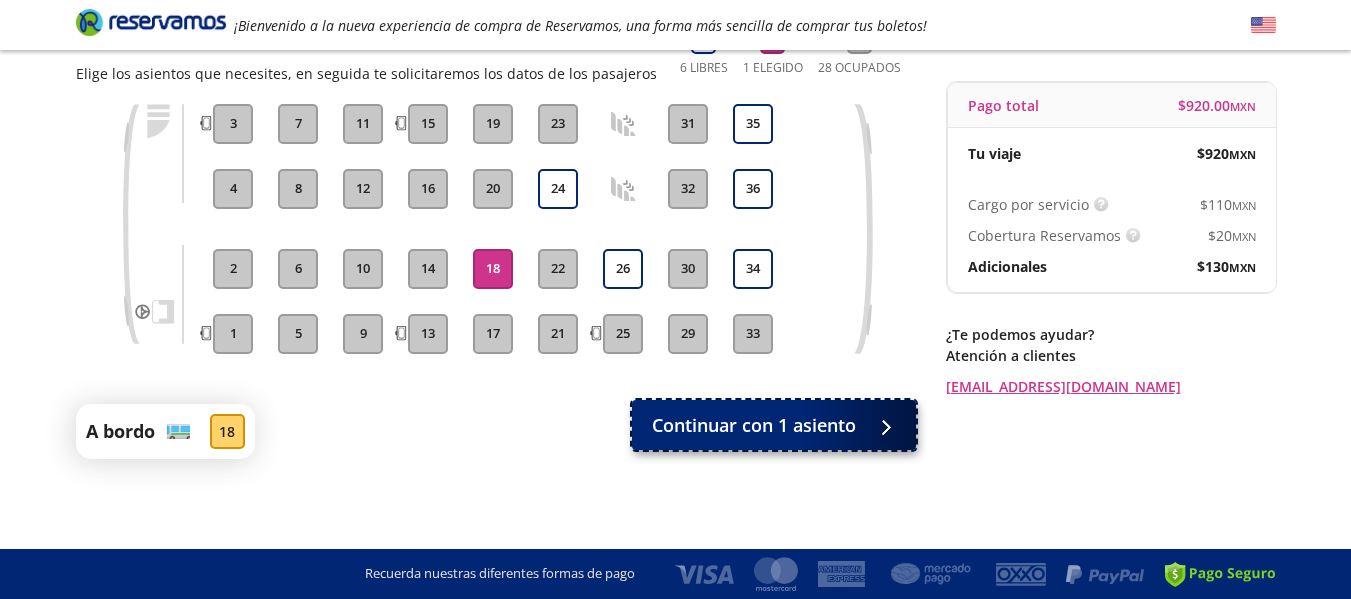 click on "Continuar con 1 asiento" at bounding box center [754, 425] 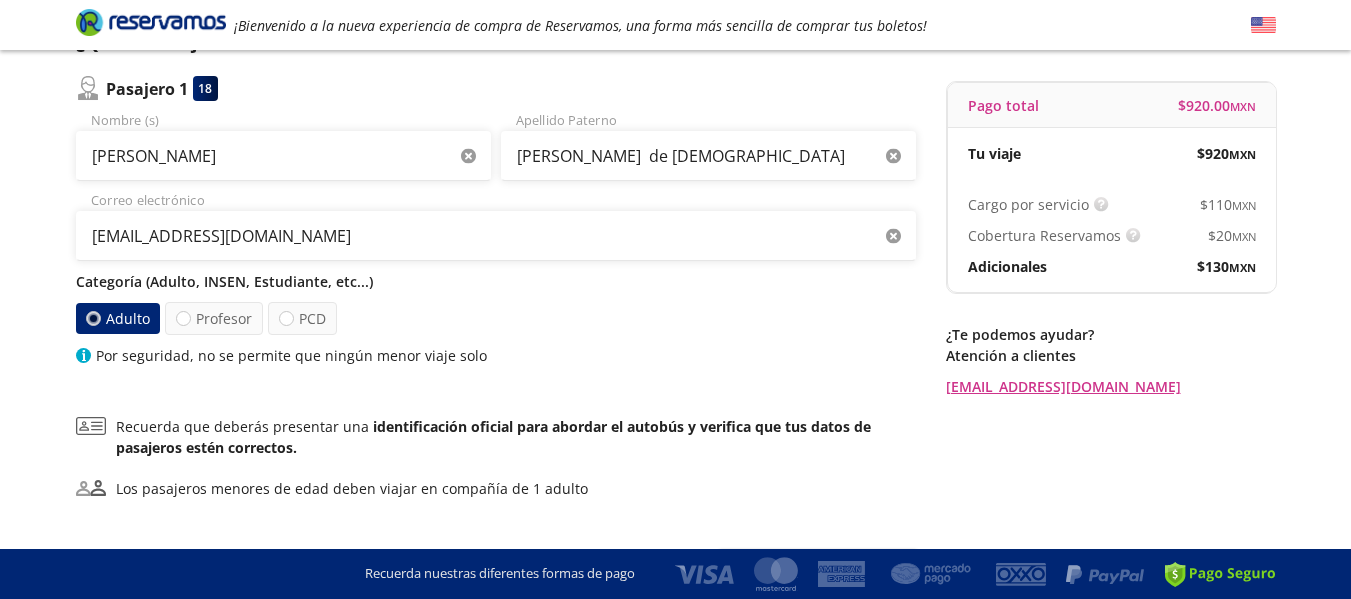 scroll, scrollTop: 0, scrollLeft: 0, axis: both 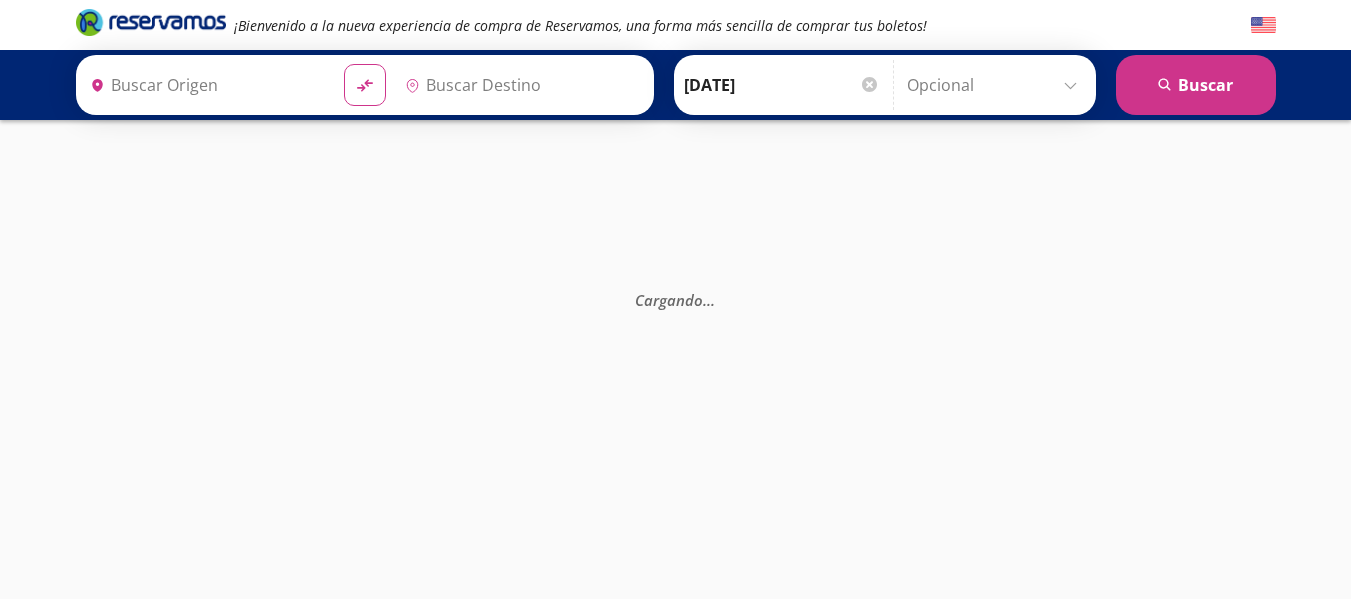 type on "Acapulco, [GEOGRAPHIC_DATA]" 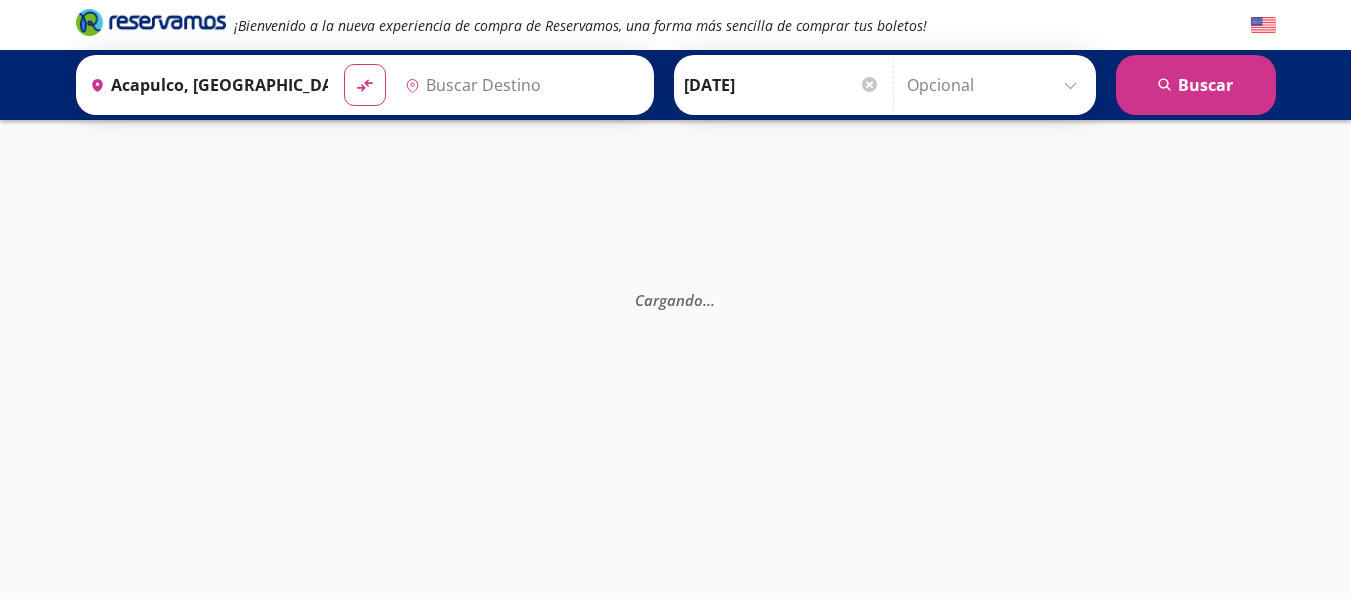 type on "[GEOGRAPHIC_DATA], [GEOGRAPHIC_DATA]" 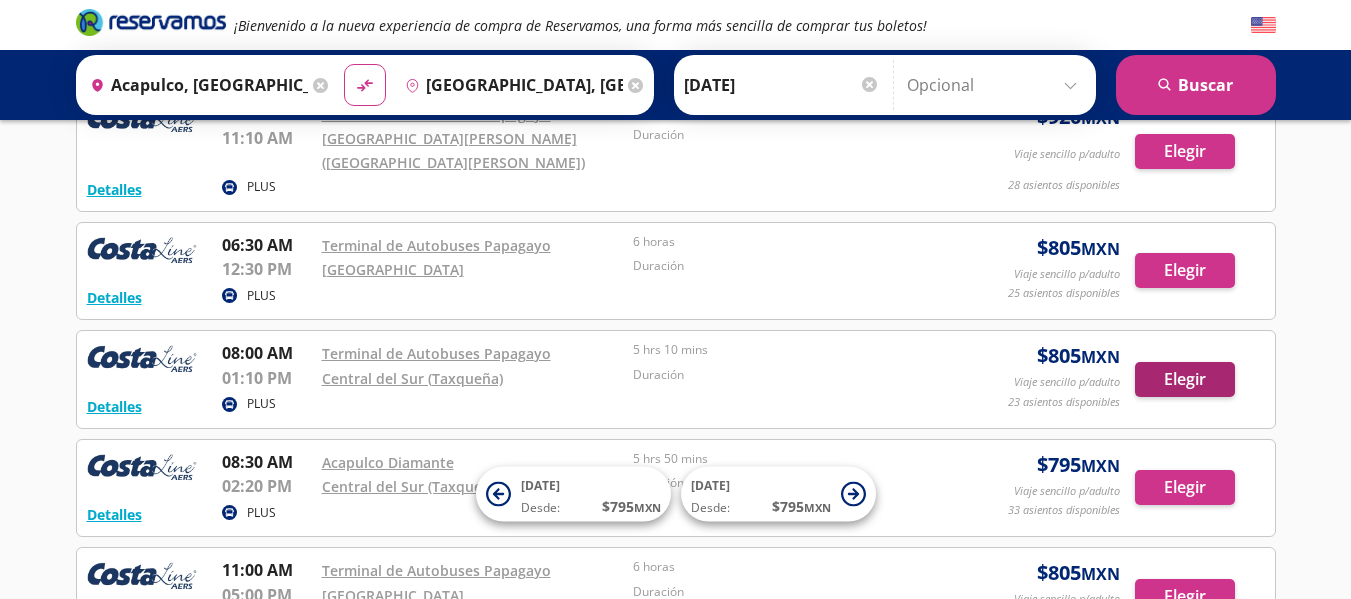 scroll, scrollTop: 500, scrollLeft: 0, axis: vertical 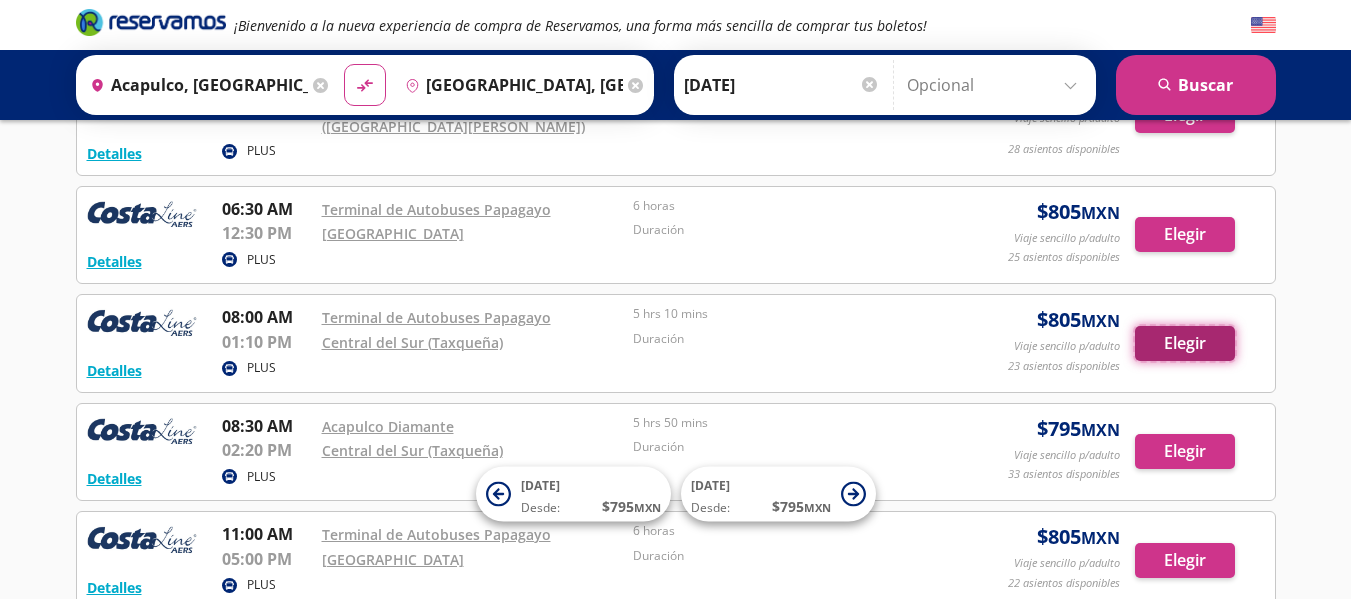 click on "Elegir" at bounding box center (1185, 343) 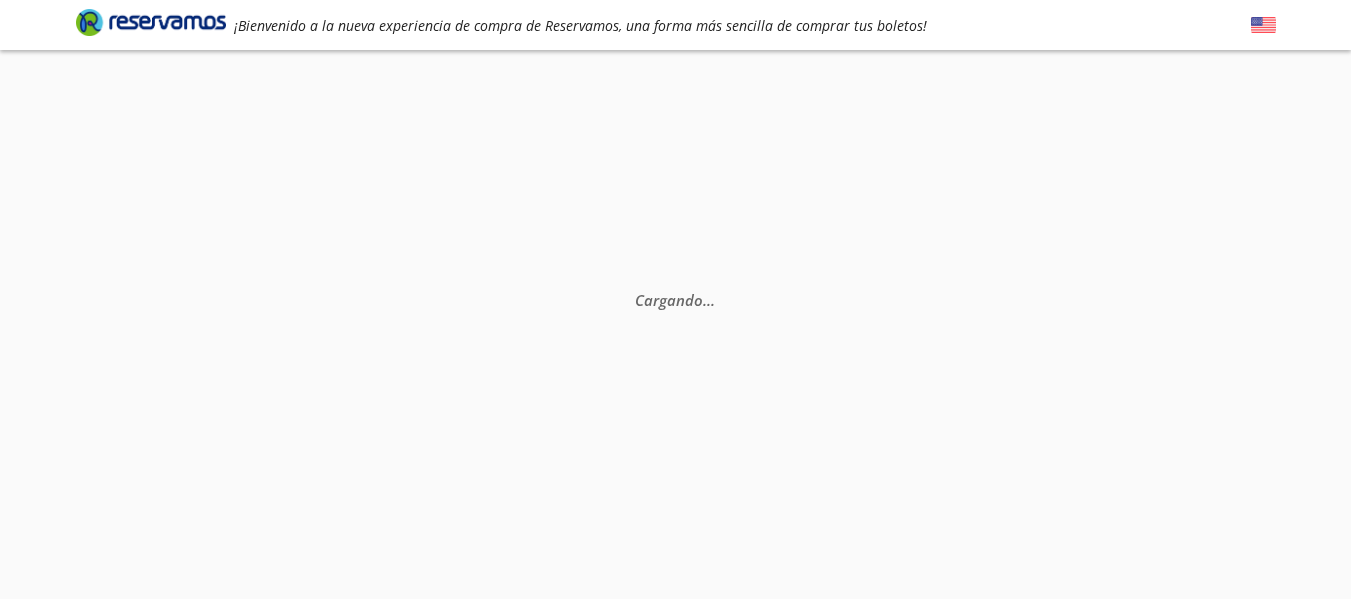 scroll, scrollTop: 0, scrollLeft: 0, axis: both 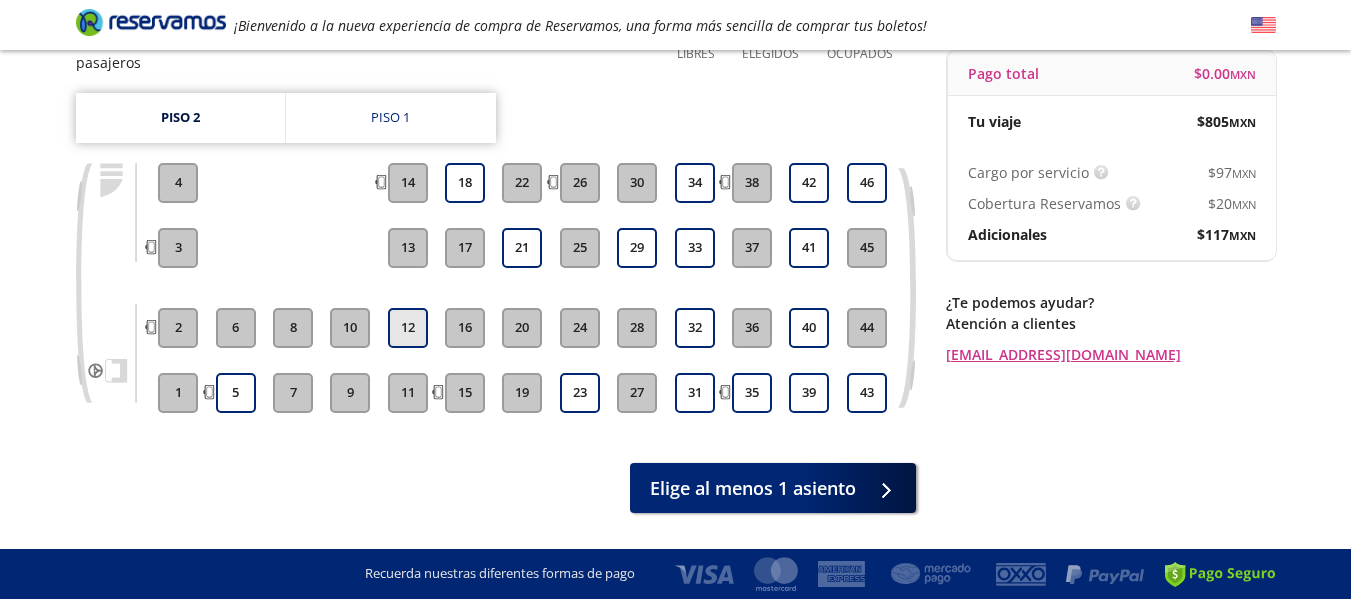 click on "12" at bounding box center (408, 328) 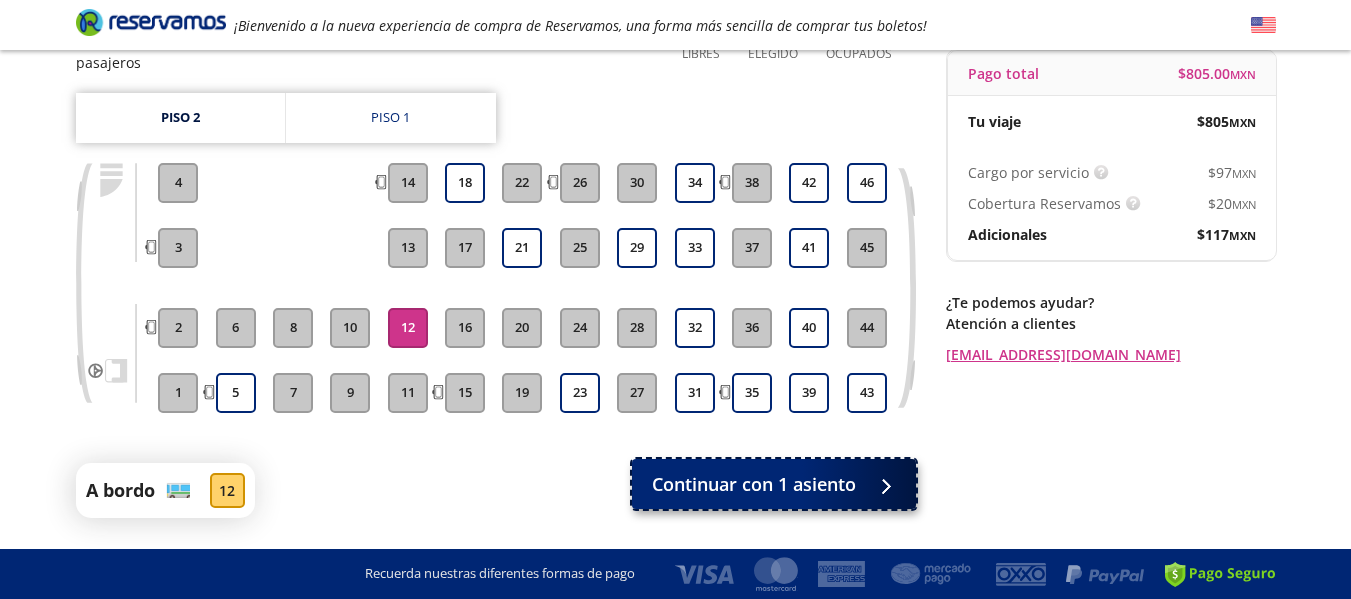 click on "Continuar con 1 asiento" at bounding box center [754, 484] 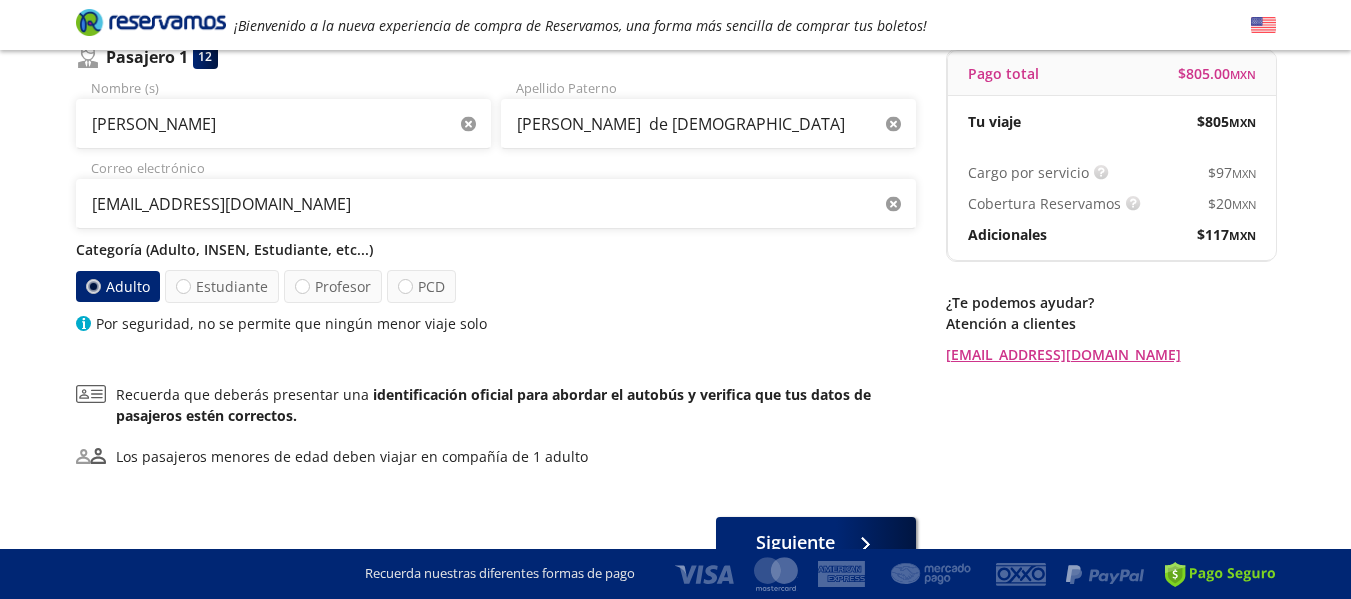 scroll, scrollTop: 0, scrollLeft: 0, axis: both 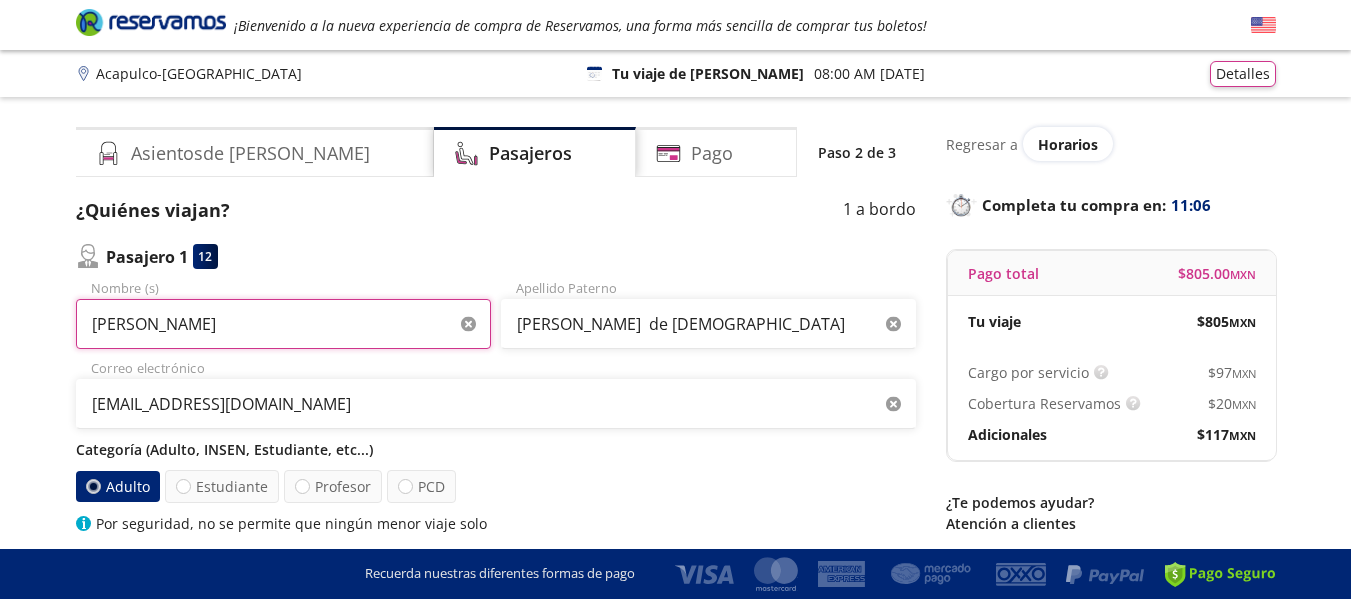drag, startPoint x: 218, startPoint y: 326, endPoint x: 46, endPoint y: 340, distance: 172.56883 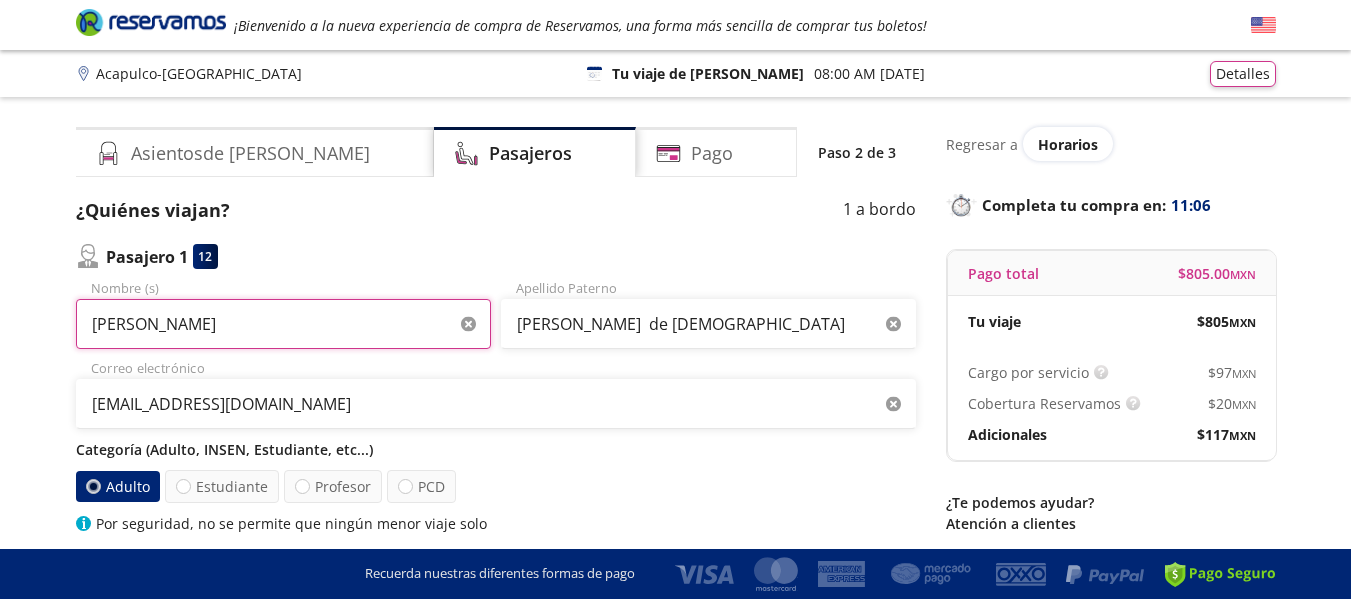 click on "Group 9 Created with Sketch. Datos para la compra Acapulco  -  [GEOGRAPHIC_DATA] ¡Bienvenido a la nueva experiencia de compra de Reservamos, una forma más sencilla de comprar tus boletos! Completa tu compra en : 11:06 [GEOGRAPHIC_DATA]  -  [GEOGRAPHIC_DATA] 126 Tu viaje de ida 08:00 AM [DATE] Detalles Completa tu compra en : 11:06 Asientos  de [PERSON_NAME] Pago Paso 2 de 3 ¿Quiénes viajan? 1 a bordo Pasajero 1 12 [PERSON_NAME] (s) [PERSON_NAME]  de [PERSON_NAME] Paterno [EMAIL_ADDRESS][DOMAIN_NAME] Correo electrónico Categoría (Adulto, INSEN, Estudiante, etc...) Adulto Estudiante Profesor PCD Por seguridad, no se permite que ningún menor viaje solo Recuerda que deberás presentar una   identificación oficial para abordar el autobús y verifica que tus datos de pasajeros estén correctos. Los pasajeros menores de edad deben viajar en compañía de 1 adulto Siguiente Regresar a Horarios Completa tu compra en : 11:06 Pago total $ 805.00  MXN Tu viaje  $ 805  MXN Cargo por servicio  $ 97  MXN Cobertura Reservamos  $ 20" at bounding box center [675, 453] 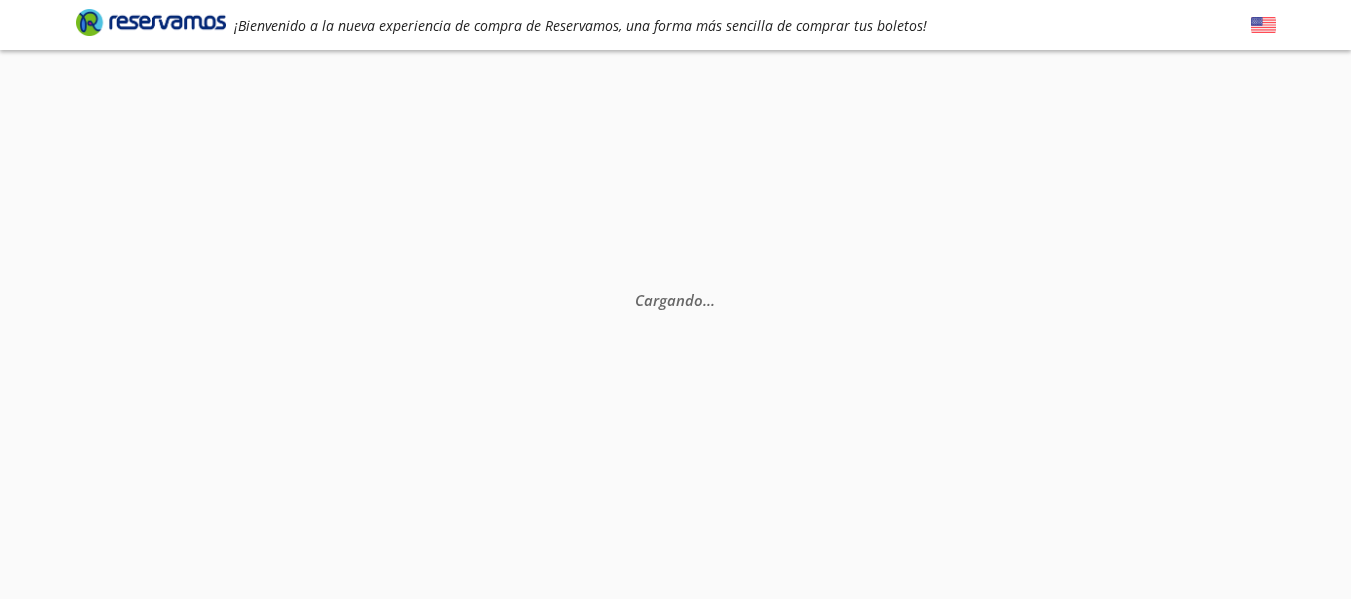 scroll, scrollTop: 0, scrollLeft: 0, axis: both 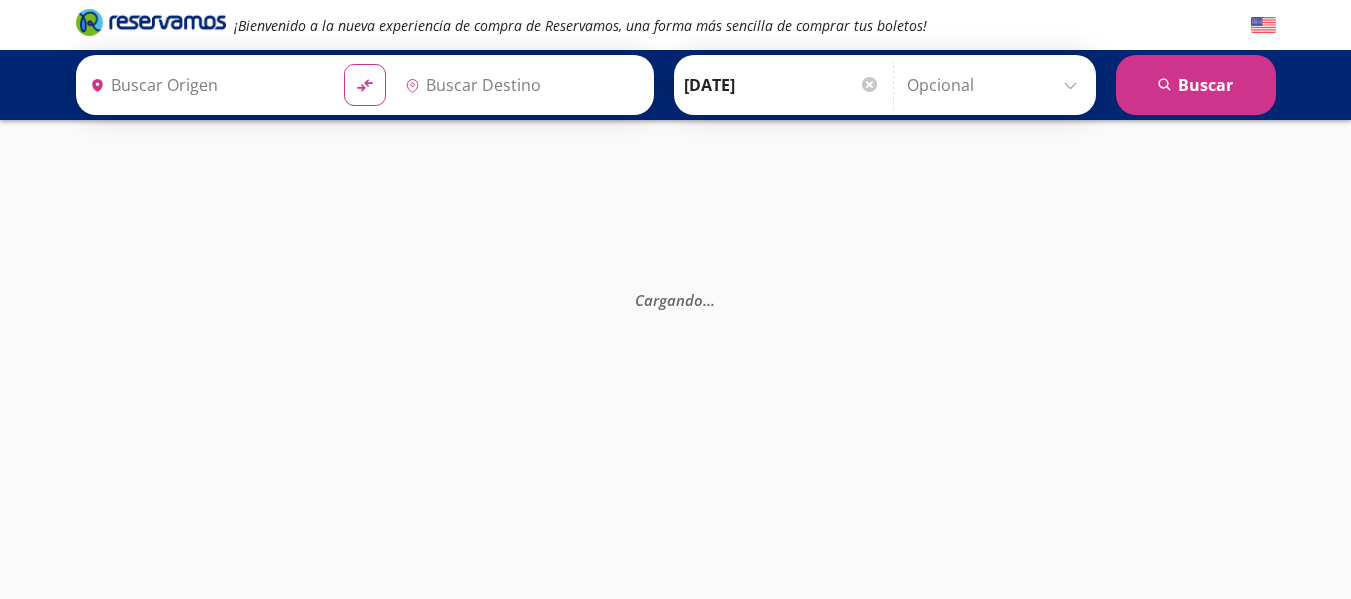 type on "[GEOGRAPHIC_DATA], [GEOGRAPHIC_DATA]" 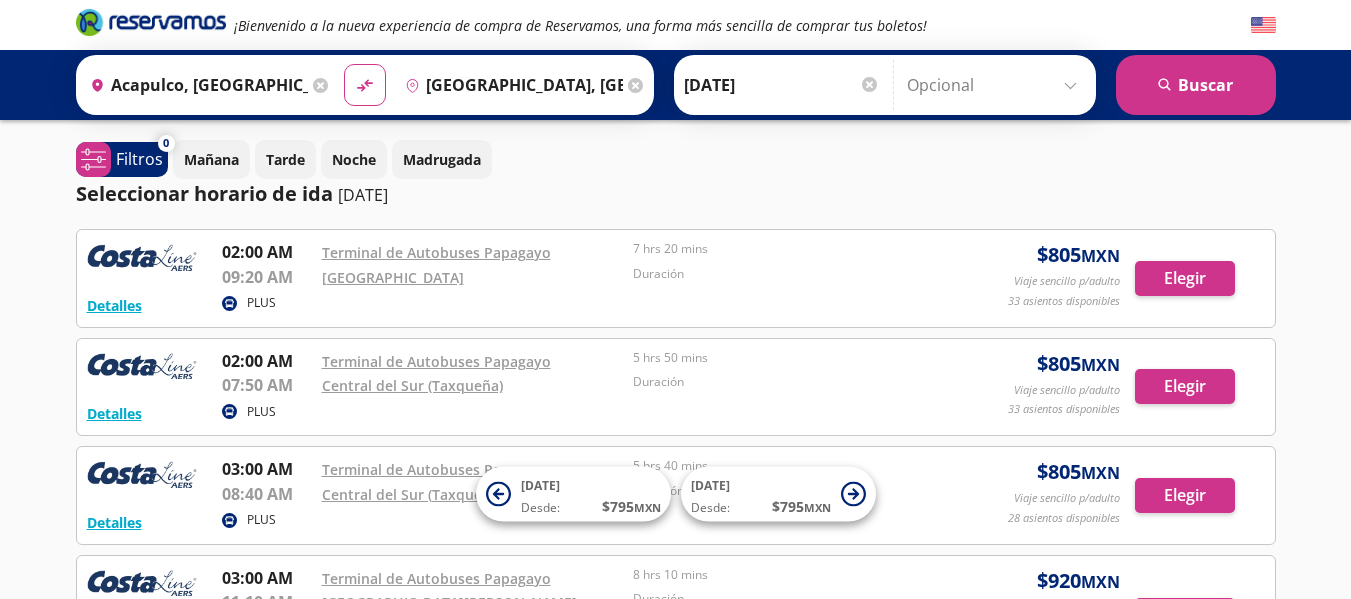 click on "Acapulco, [GEOGRAPHIC_DATA]" at bounding box center [195, 85] 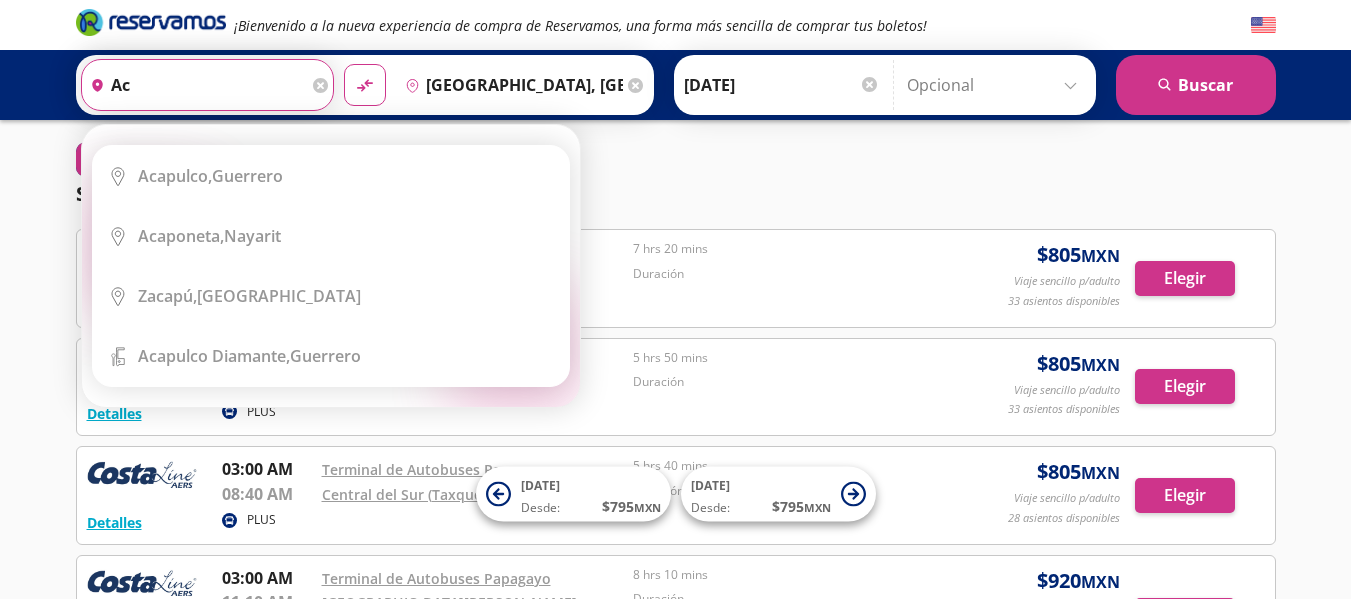 type on "a" 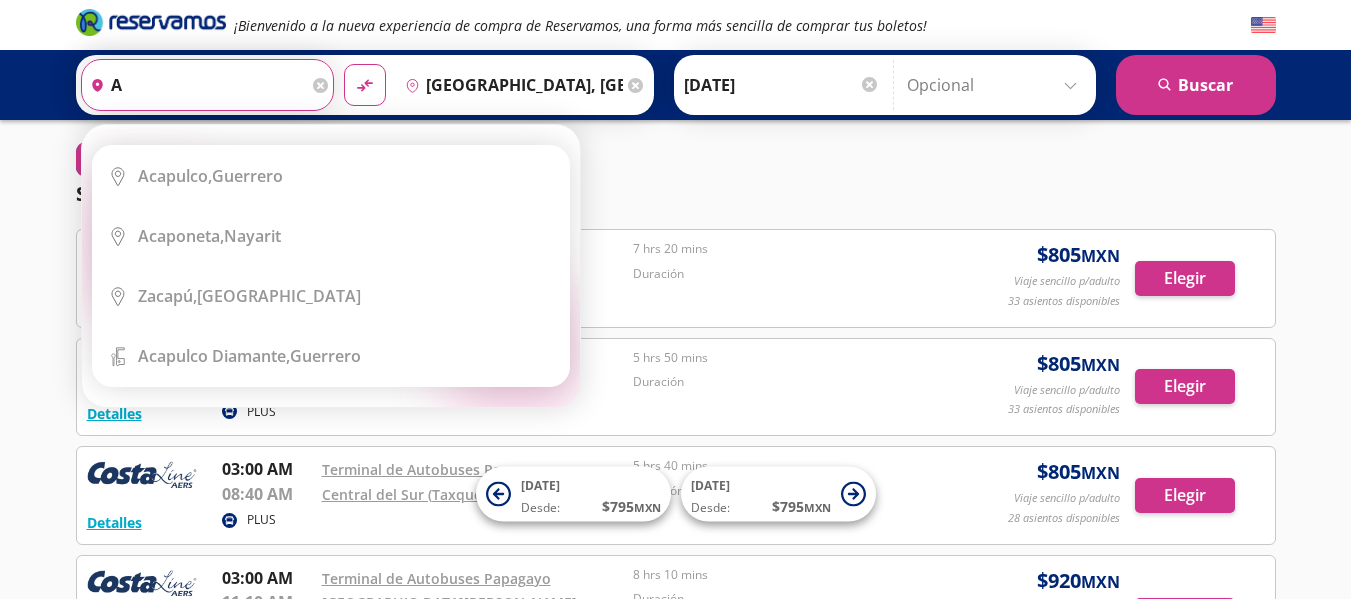 type 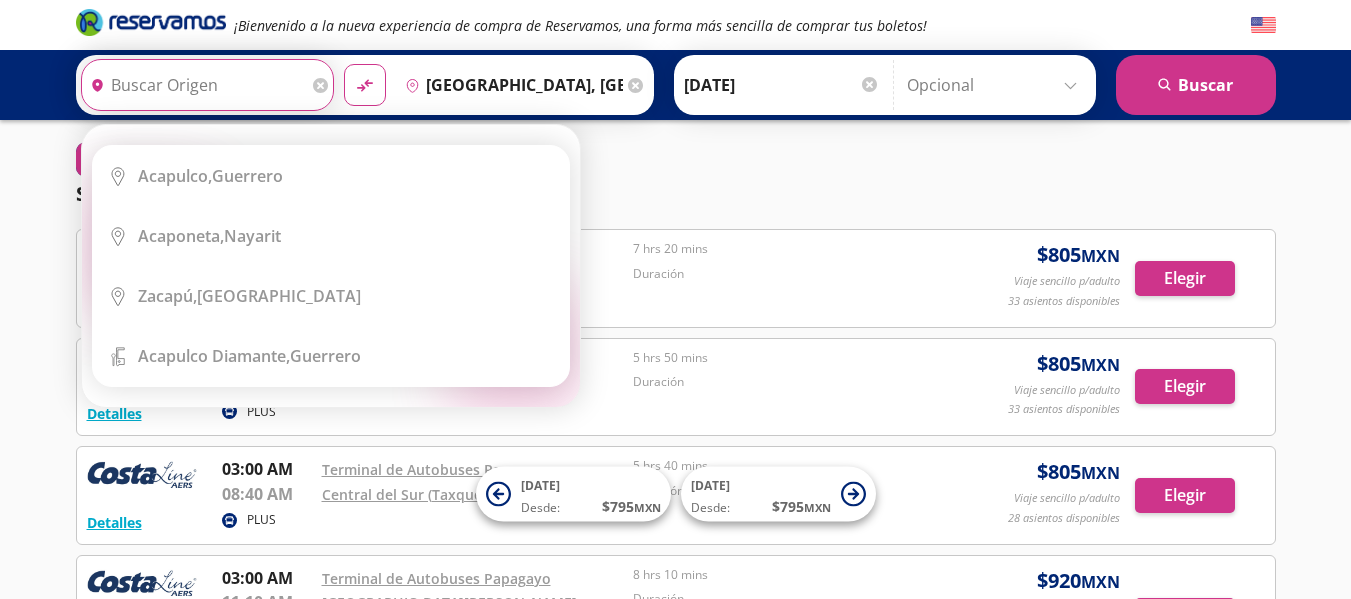 type 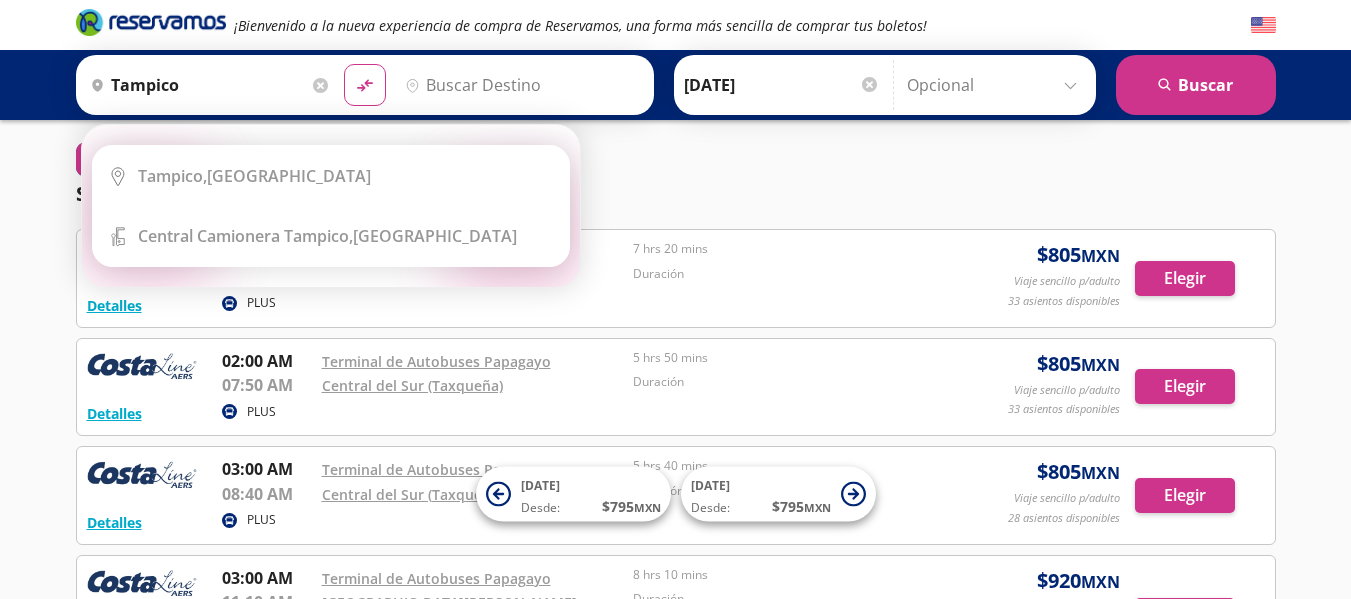 click on "tampico" at bounding box center (195, 85) 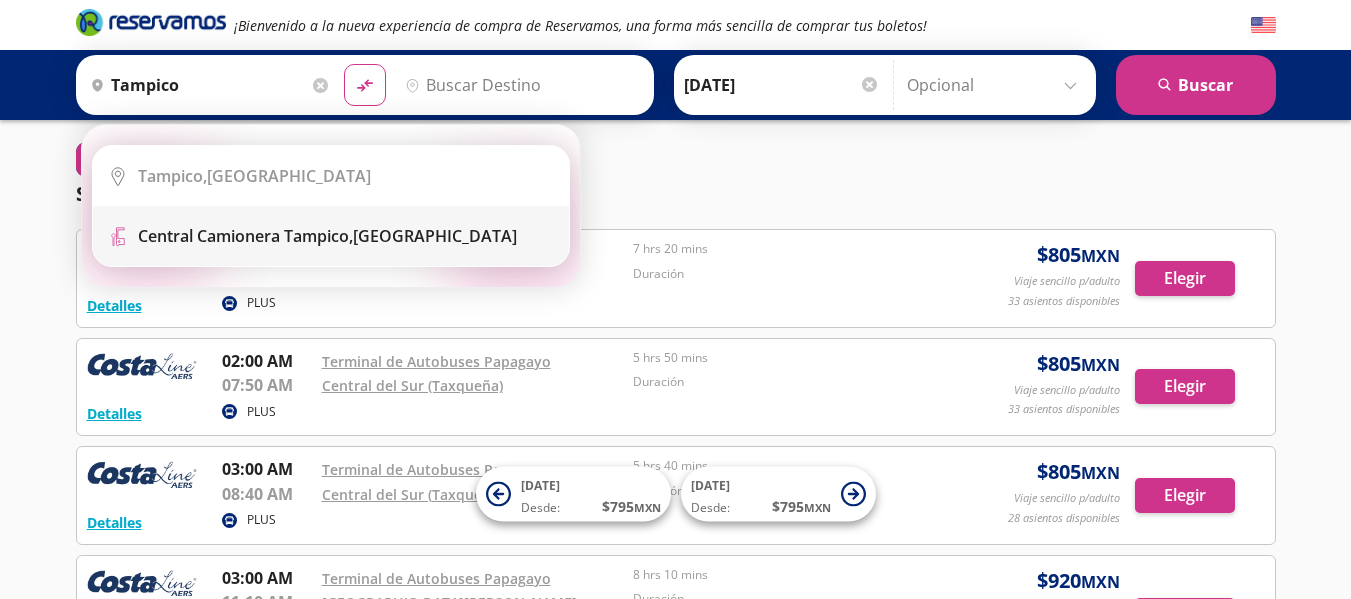 click on "Central Camionera Tampico," at bounding box center (245, 236) 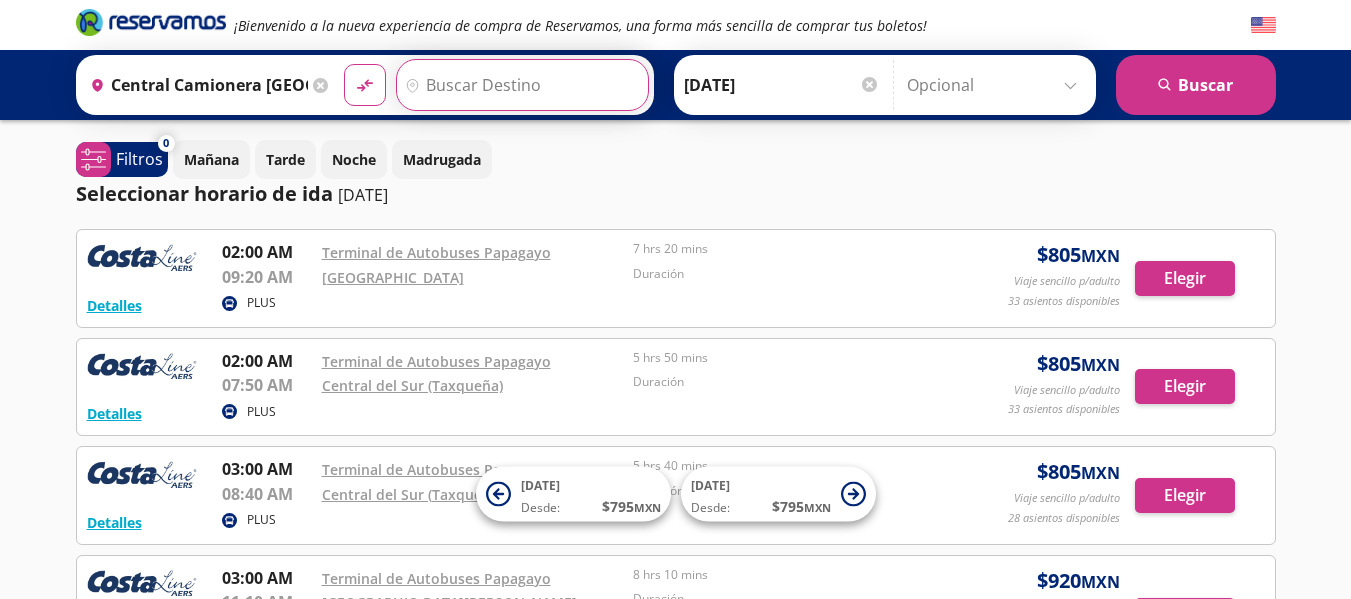 click on "Destino" at bounding box center [520, 85] 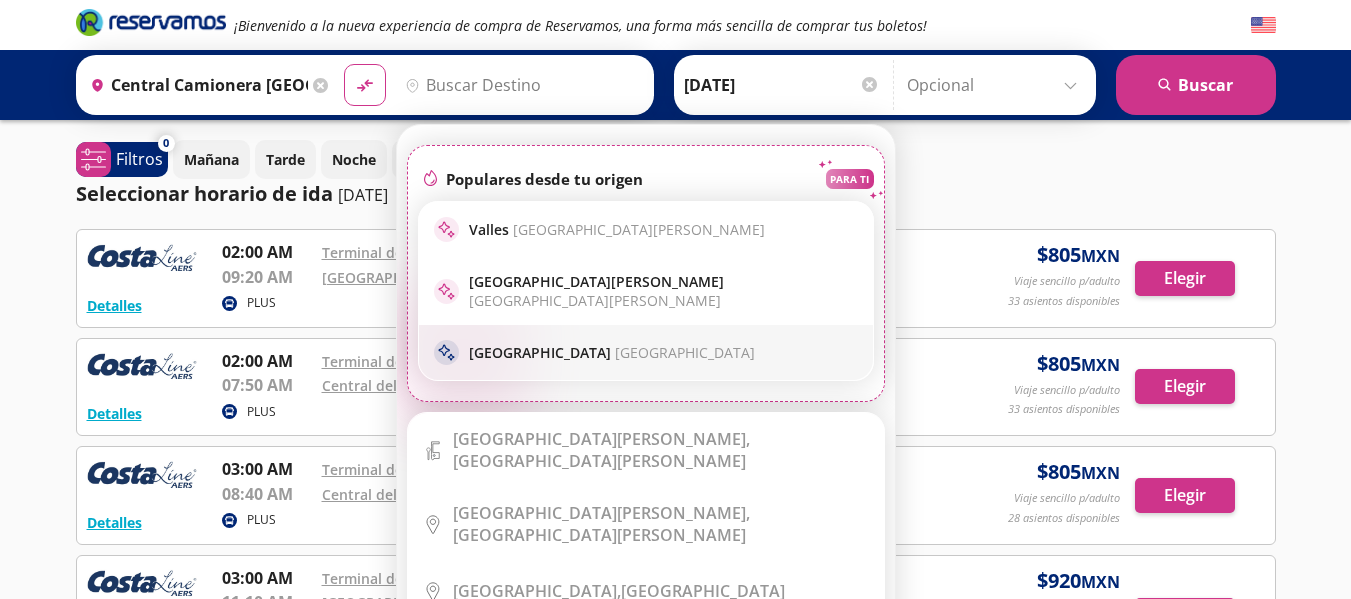 click on "[GEOGRAPHIC_DATA]" at bounding box center [685, 352] 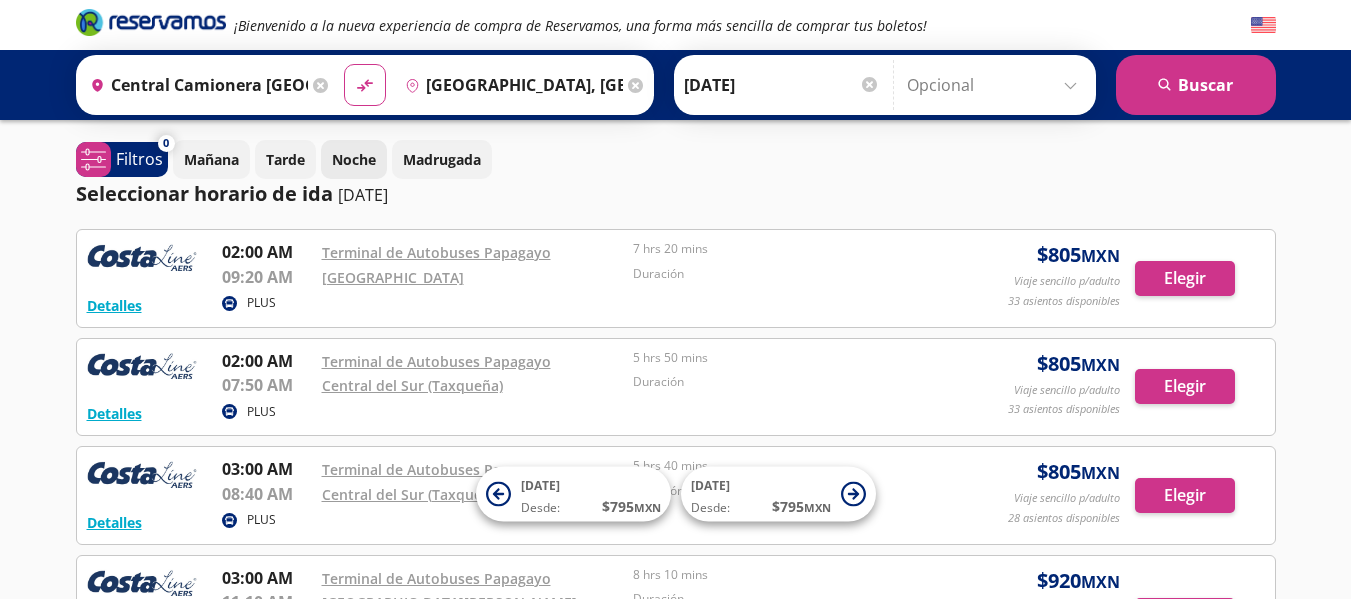 click on "Noche" at bounding box center (354, 159) 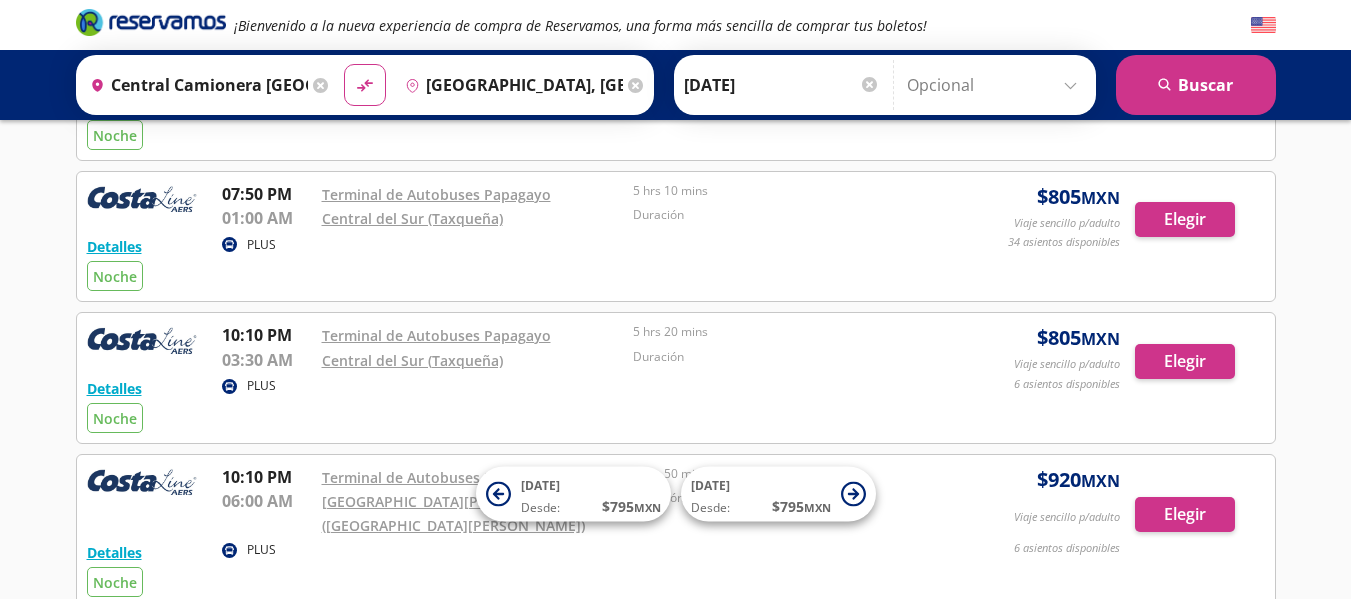 scroll, scrollTop: 300, scrollLeft: 0, axis: vertical 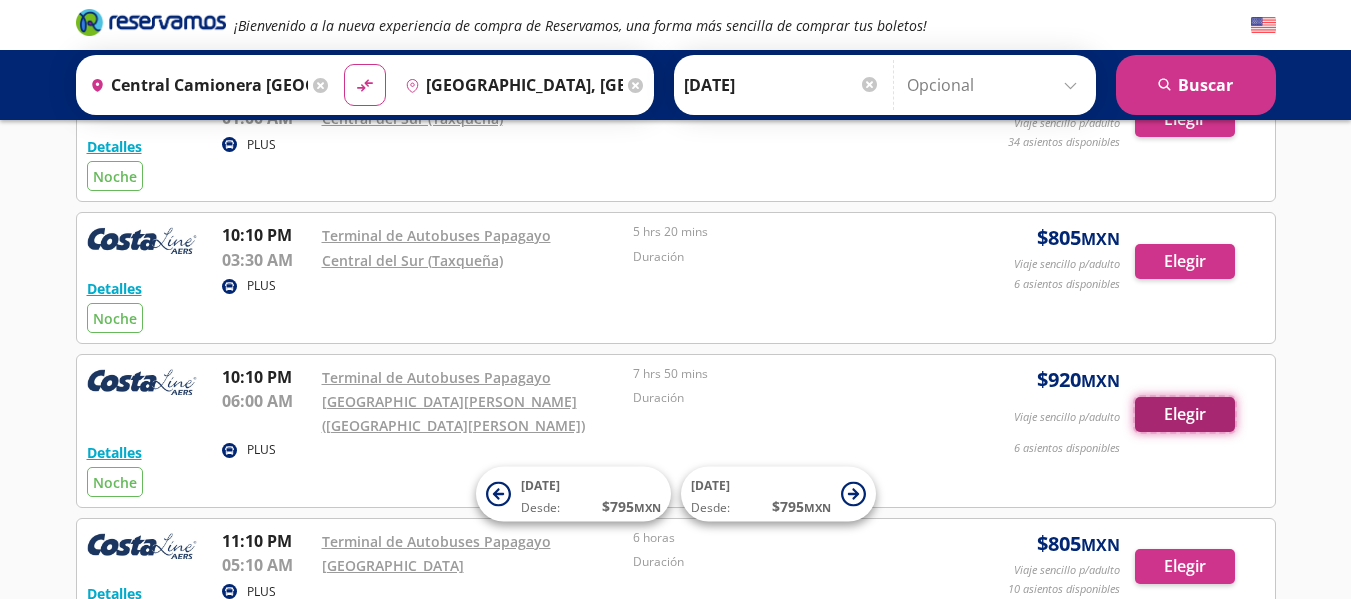 click on "Elegir" at bounding box center (1185, 414) 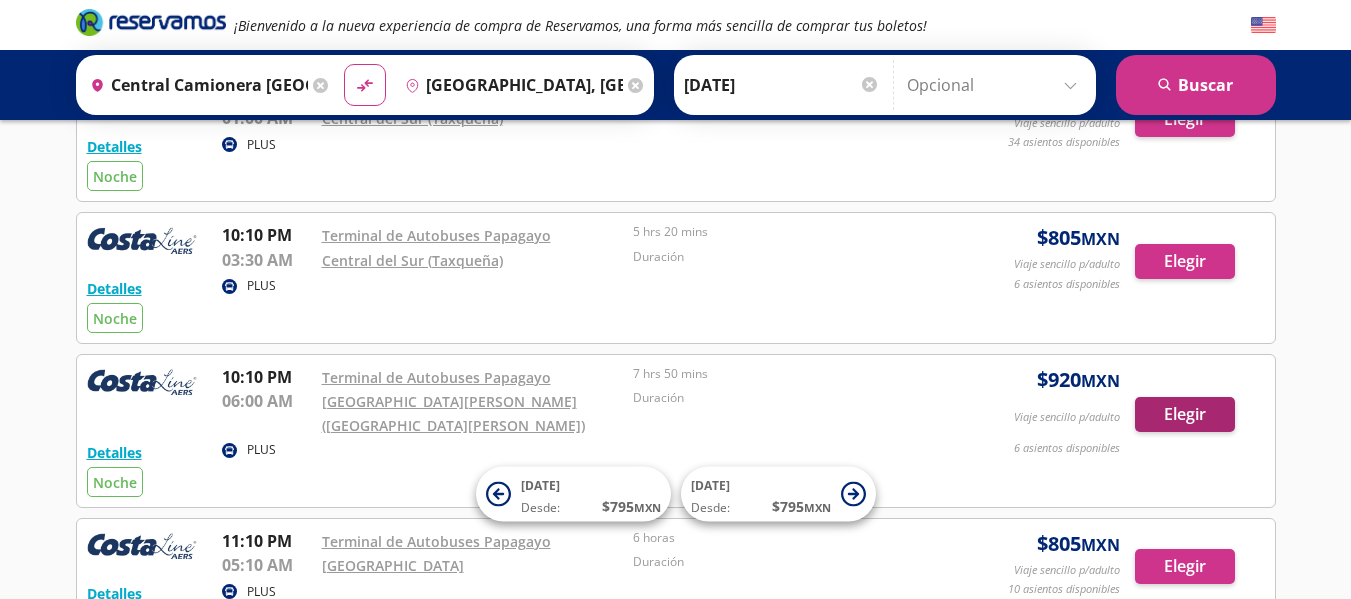 scroll, scrollTop: 0, scrollLeft: 0, axis: both 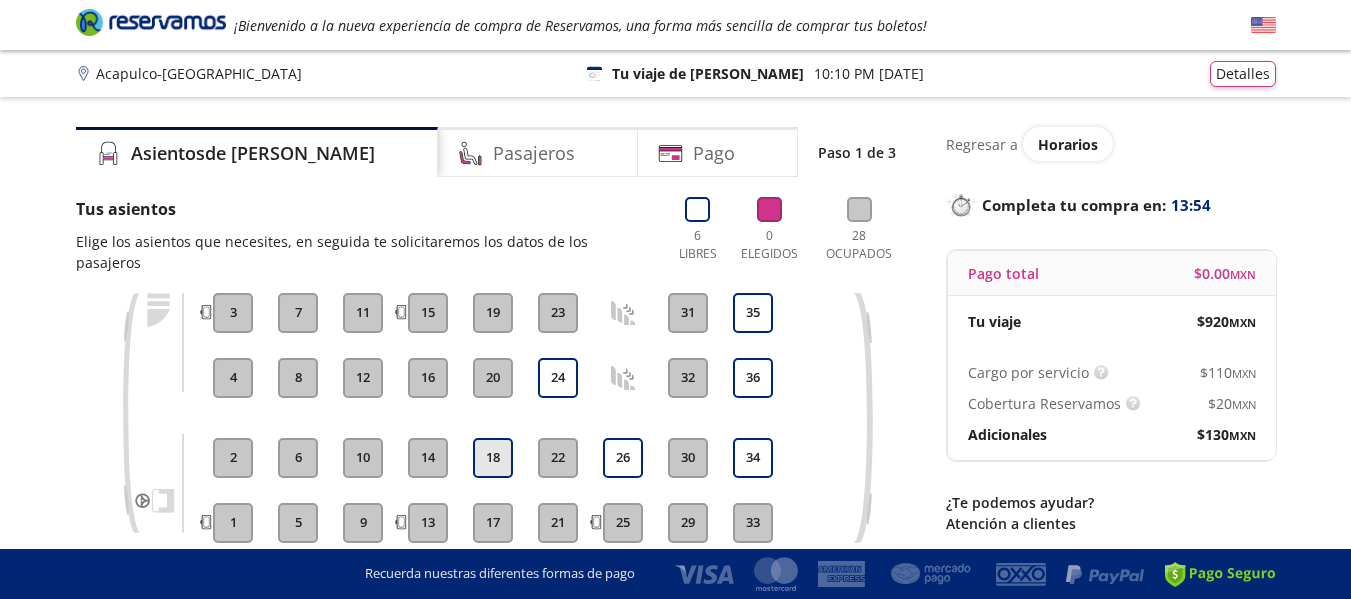 click on "18" at bounding box center (493, 458) 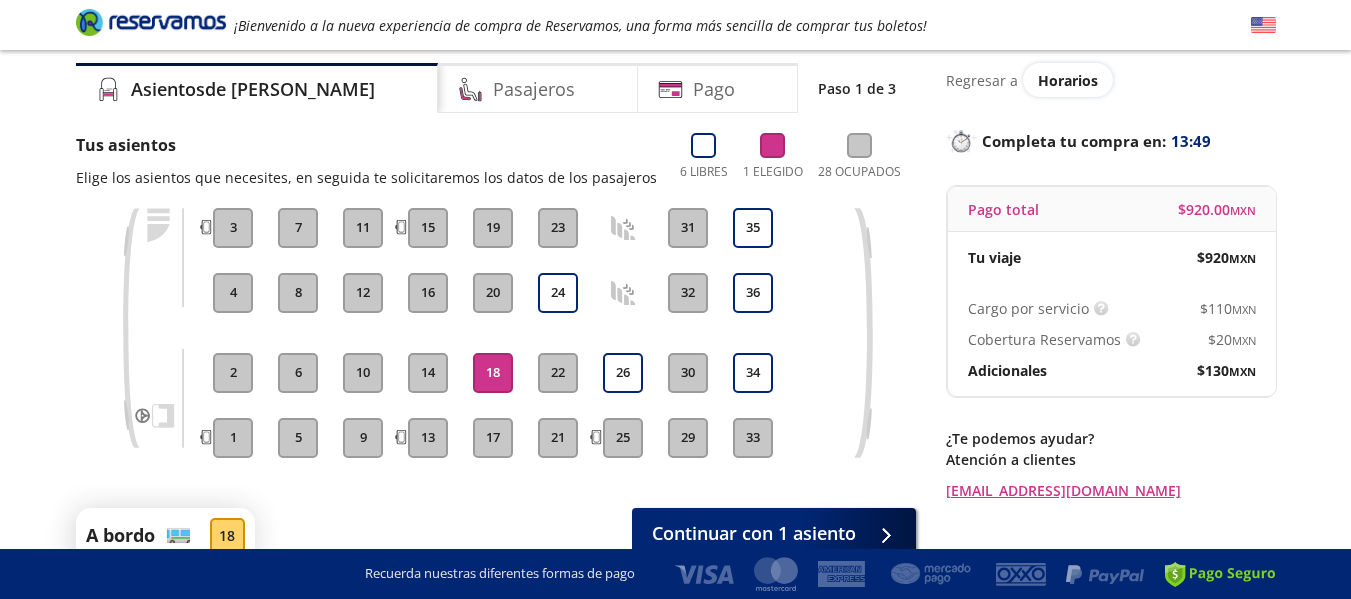 scroll, scrollTop: 100, scrollLeft: 0, axis: vertical 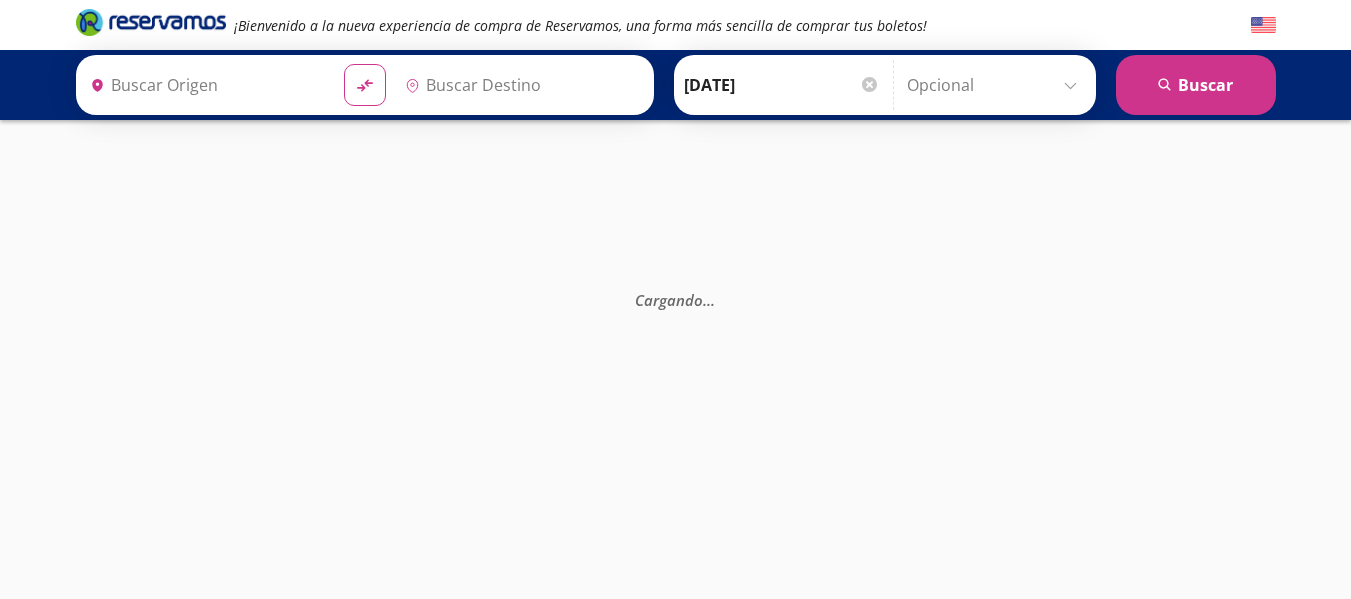 type on "[GEOGRAPHIC_DATA], [GEOGRAPHIC_DATA]" 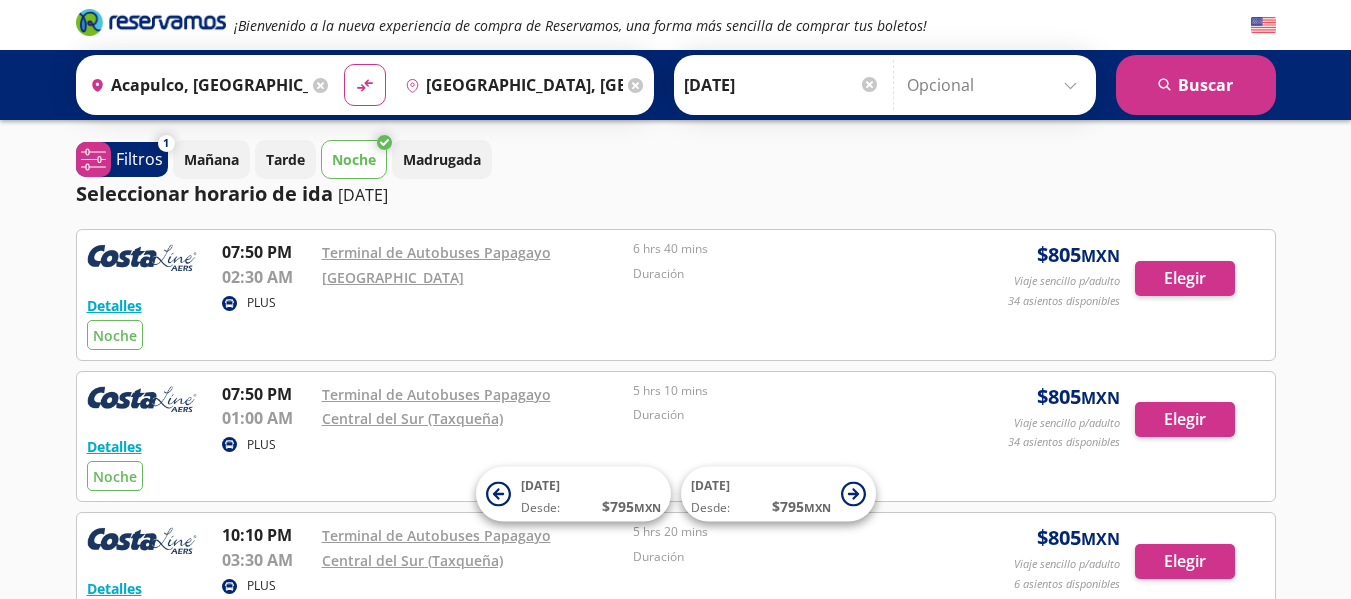 click on "Acapulco, [GEOGRAPHIC_DATA]" at bounding box center [195, 85] 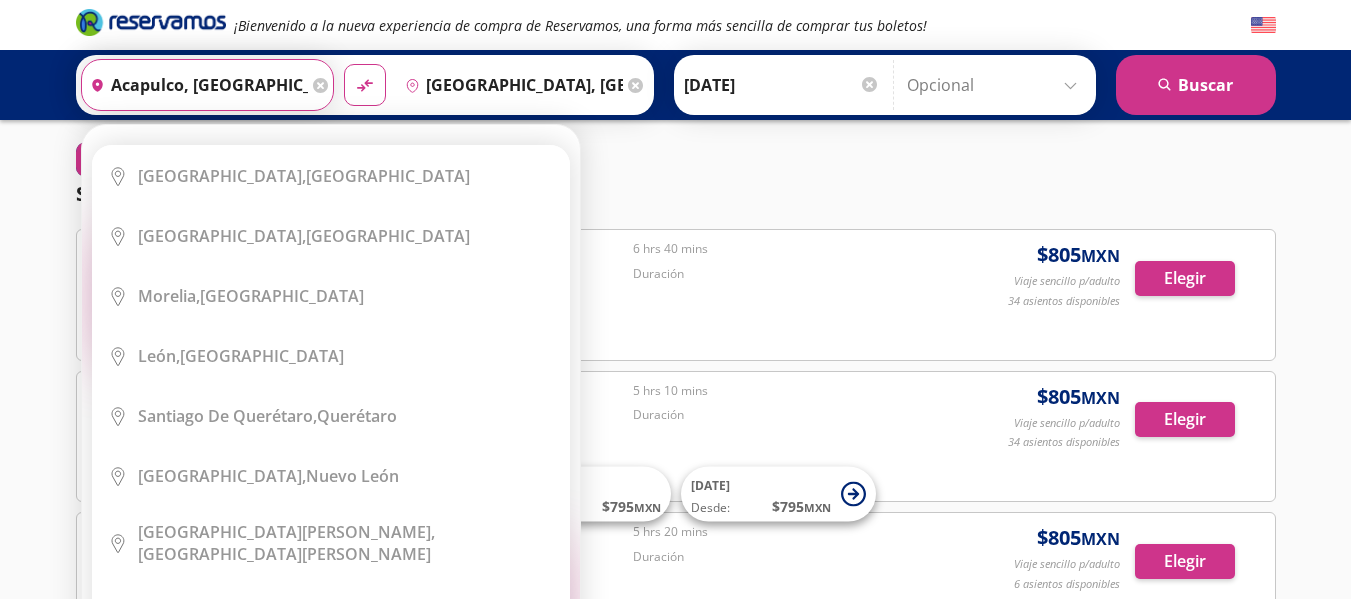 click on "Acapulco, [GEOGRAPHIC_DATA]" at bounding box center [195, 85] 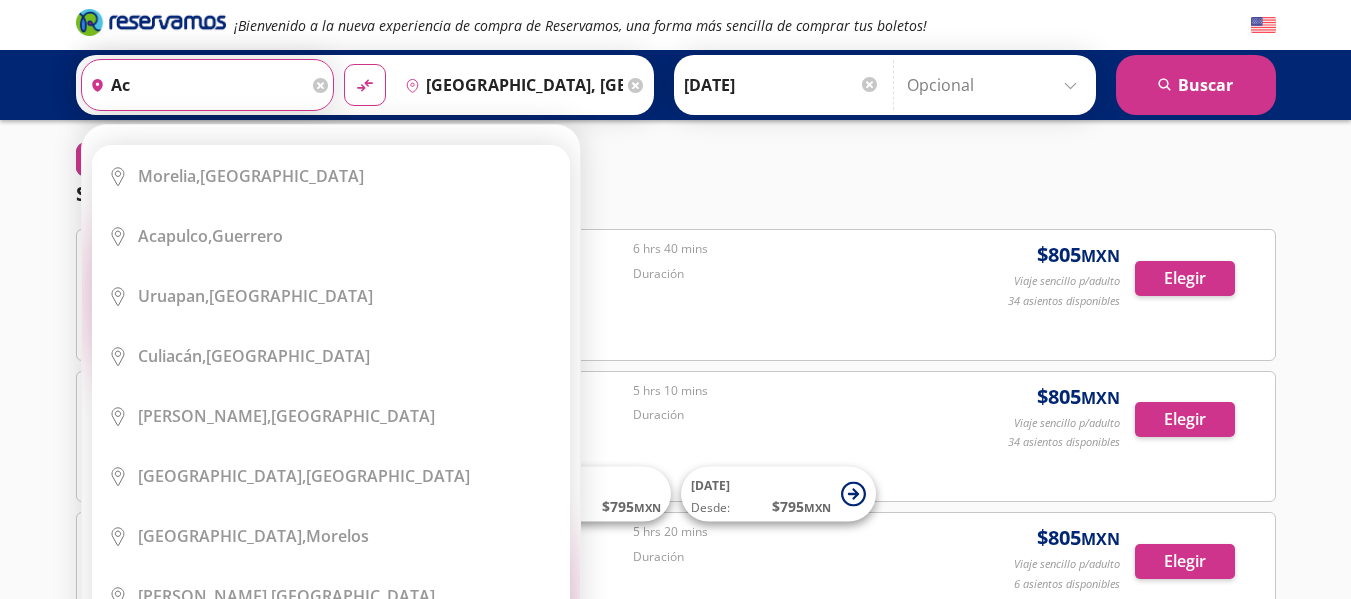 type on "a" 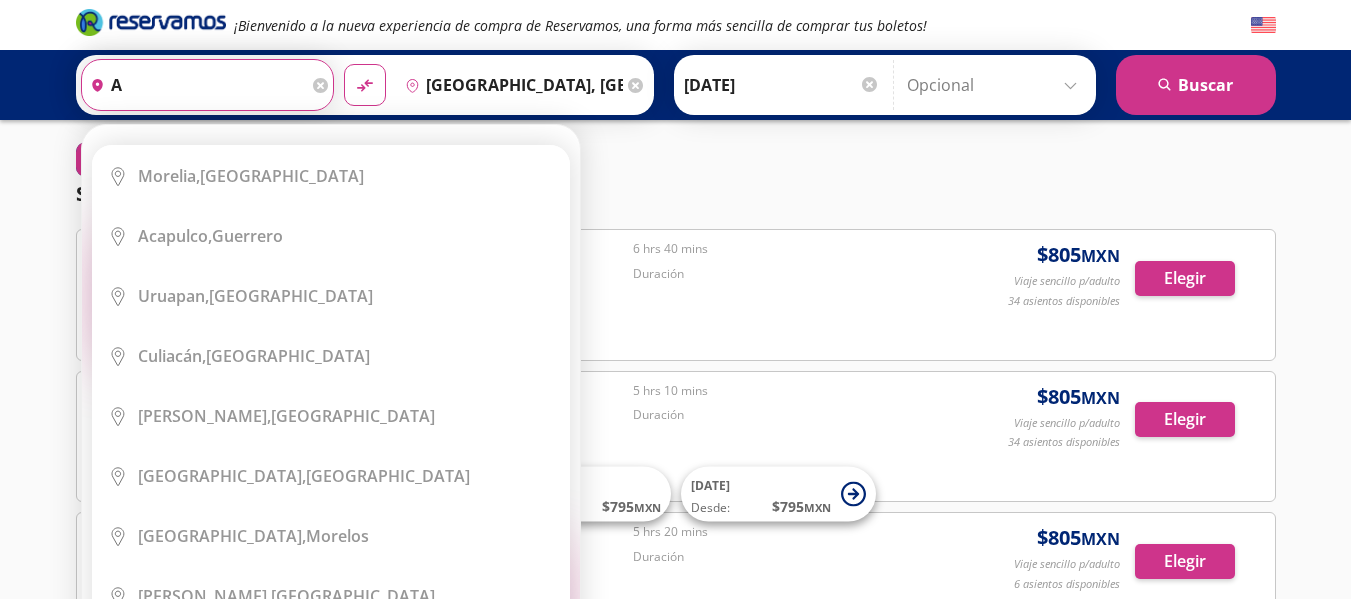 type 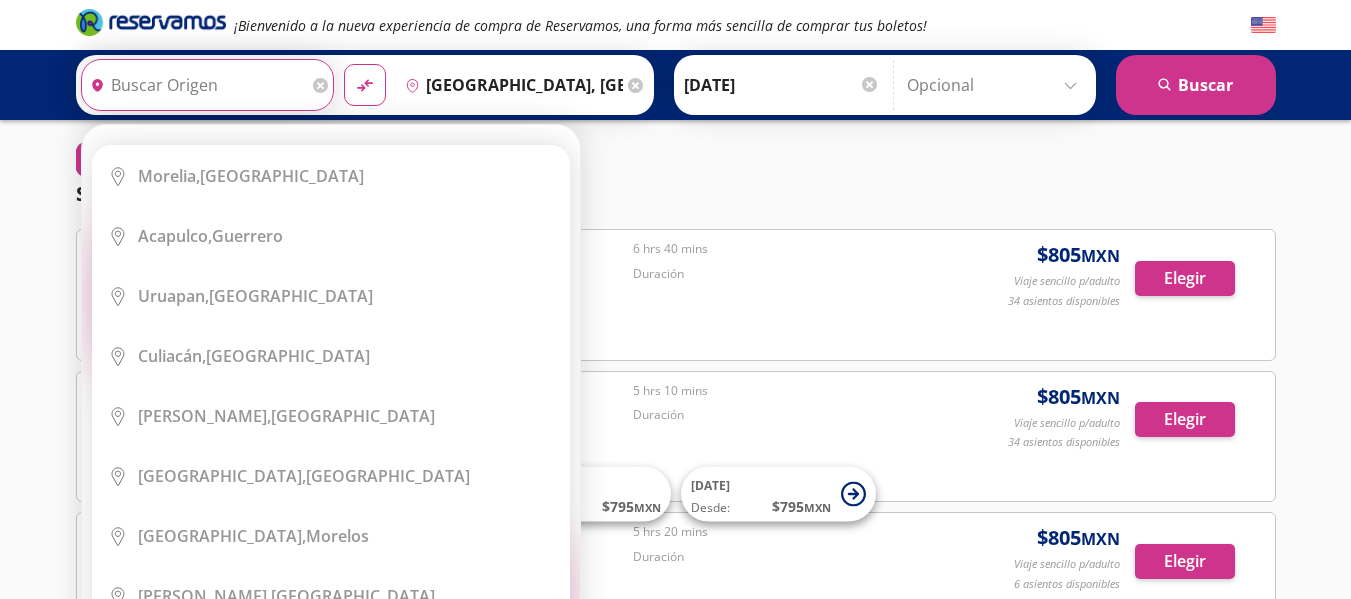type 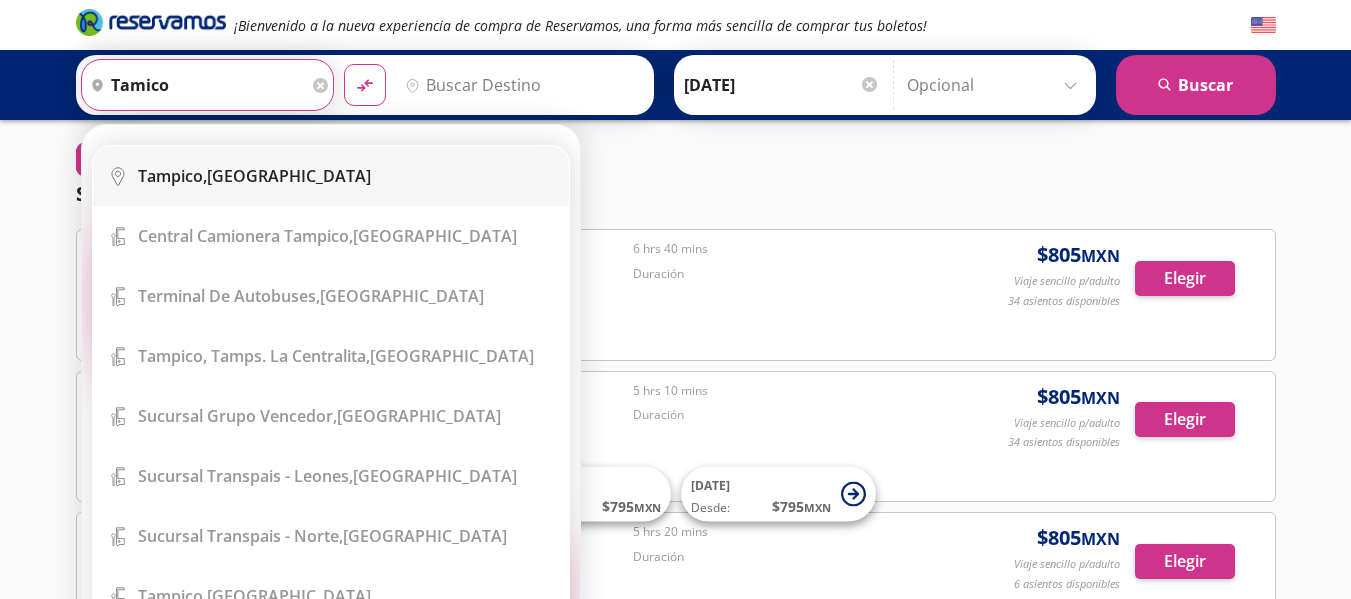click on "[GEOGRAPHIC_DATA],  [GEOGRAPHIC_DATA]" at bounding box center (254, 176) 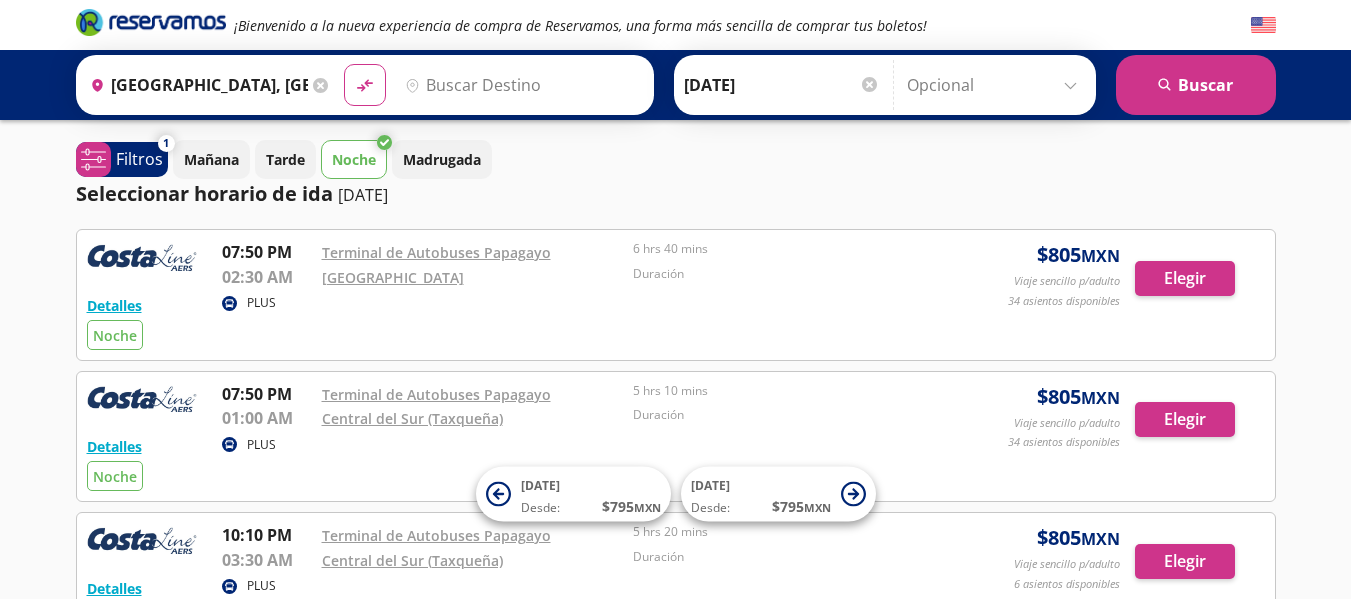 click on "Destino" at bounding box center [520, 85] 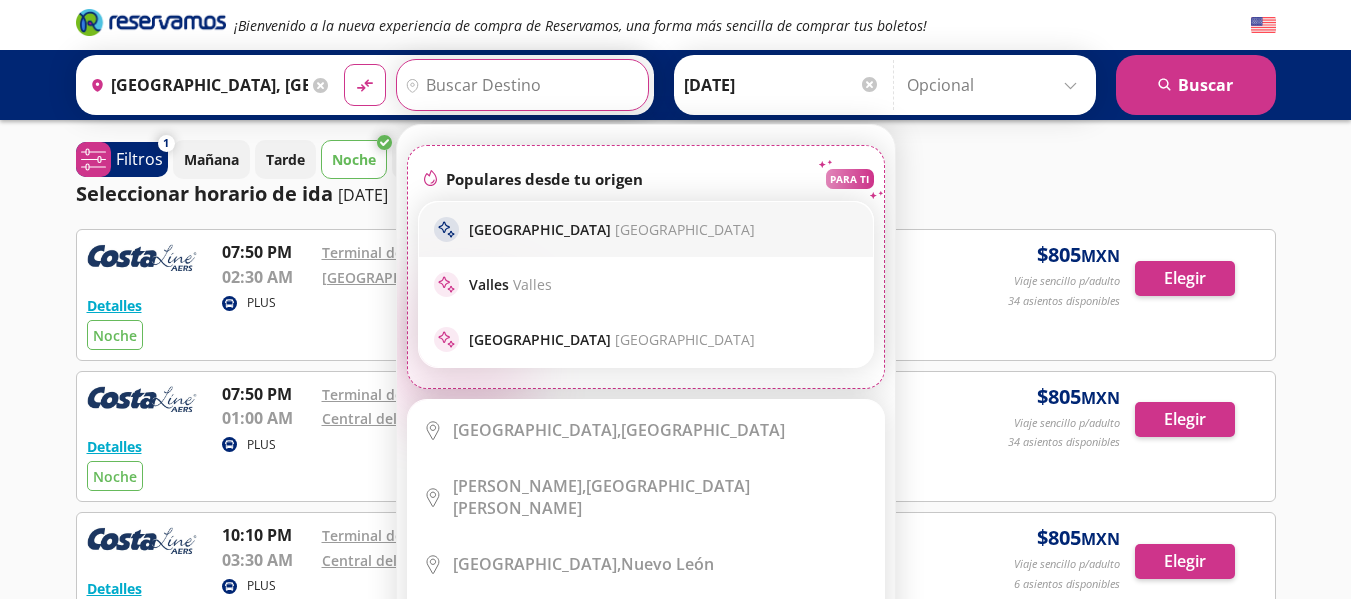 click on "[GEOGRAPHIC_DATA]   [GEOGRAPHIC_DATA]" at bounding box center [612, 229] 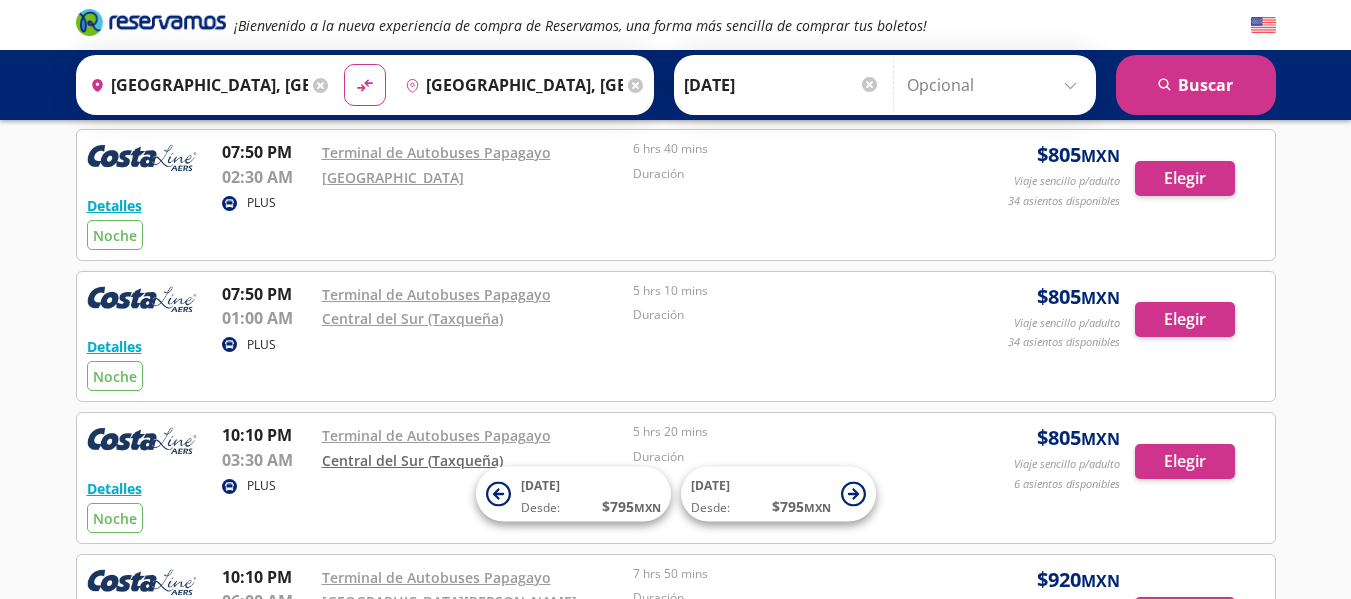 scroll, scrollTop: 200, scrollLeft: 0, axis: vertical 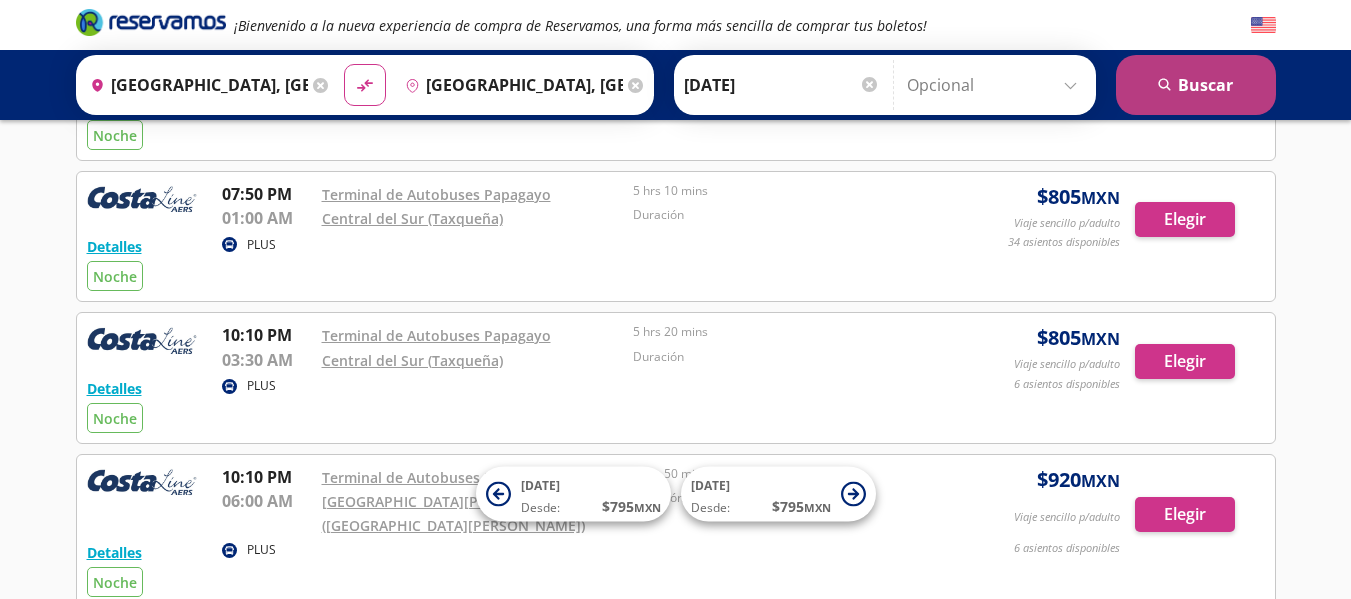 click on "search
[GEOGRAPHIC_DATA]" at bounding box center [1196, 85] 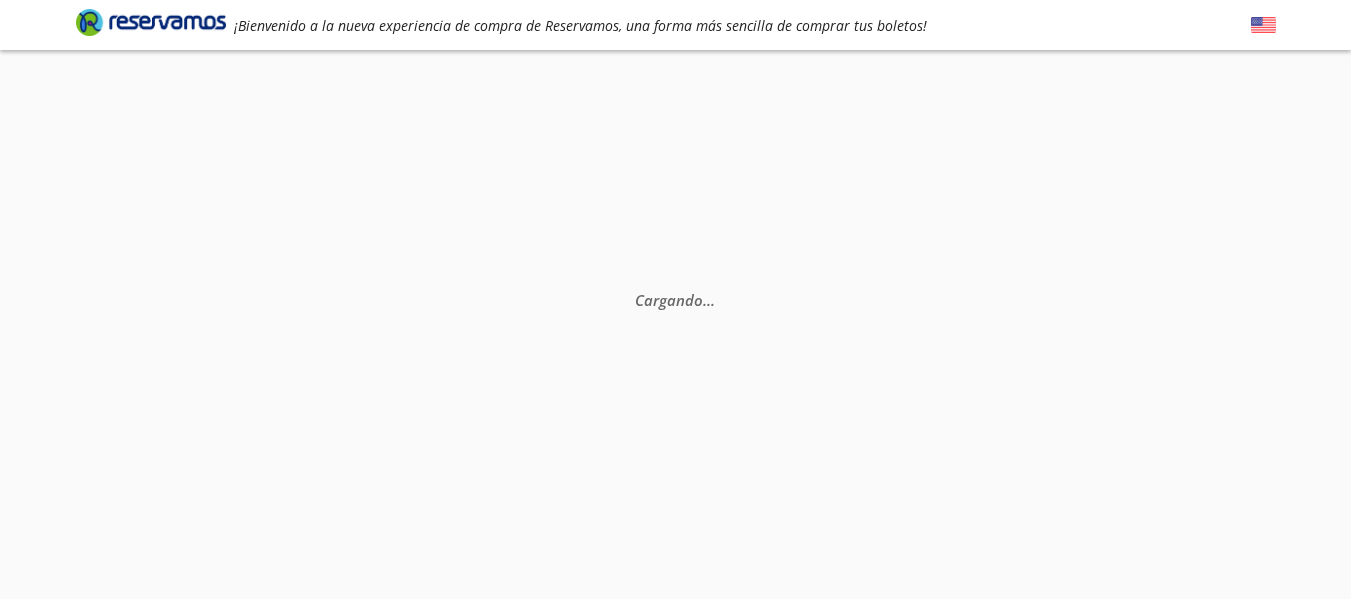scroll, scrollTop: 0, scrollLeft: 0, axis: both 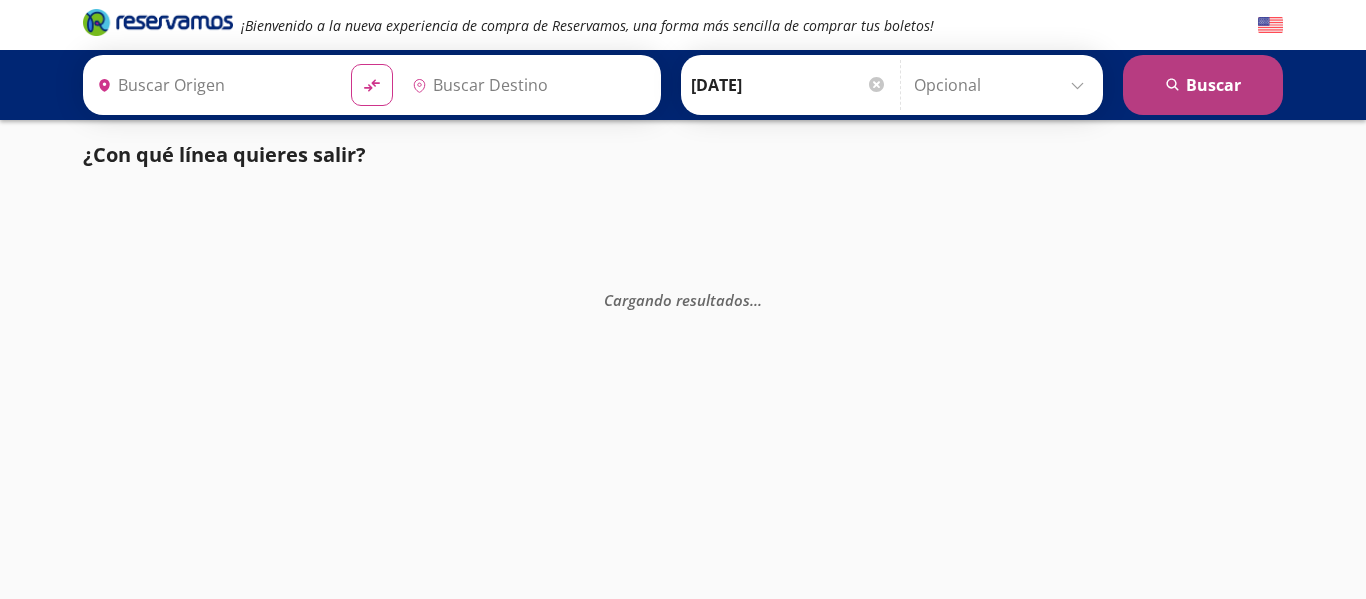 type on "[GEOGRAPHIC_DATA], [GEOGRAPHIC_DATA]" 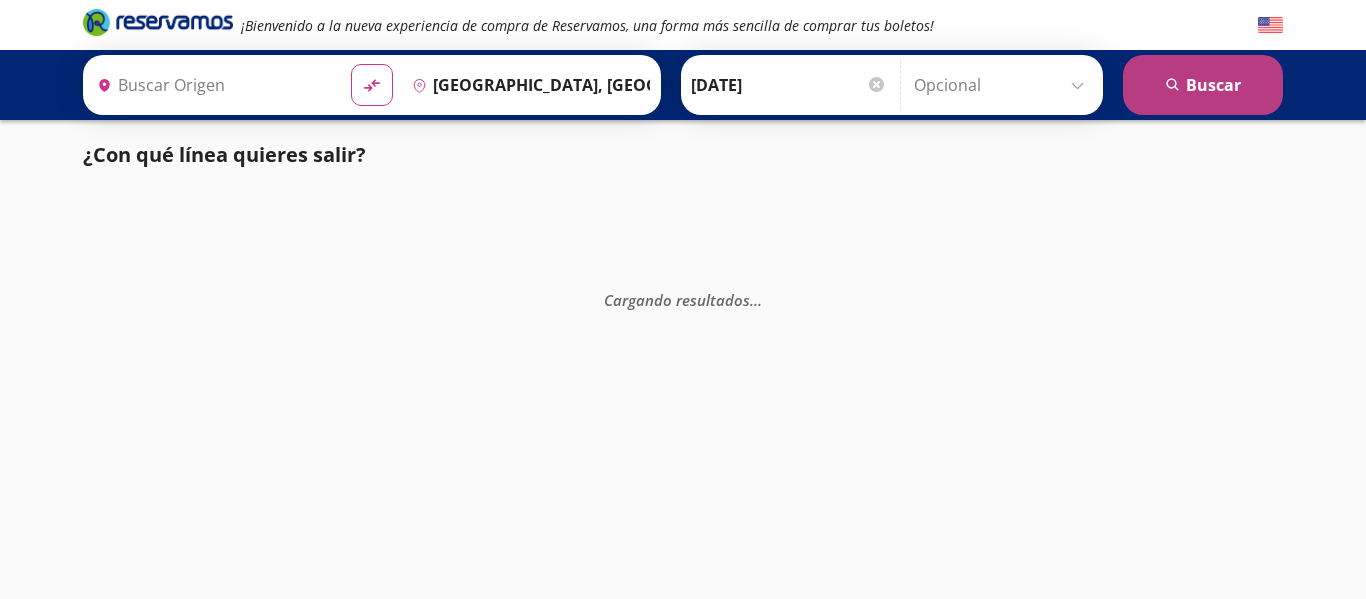 type on "[GEOGRAPHIC_DATA], [GEOGRAPHIC_DATA]" 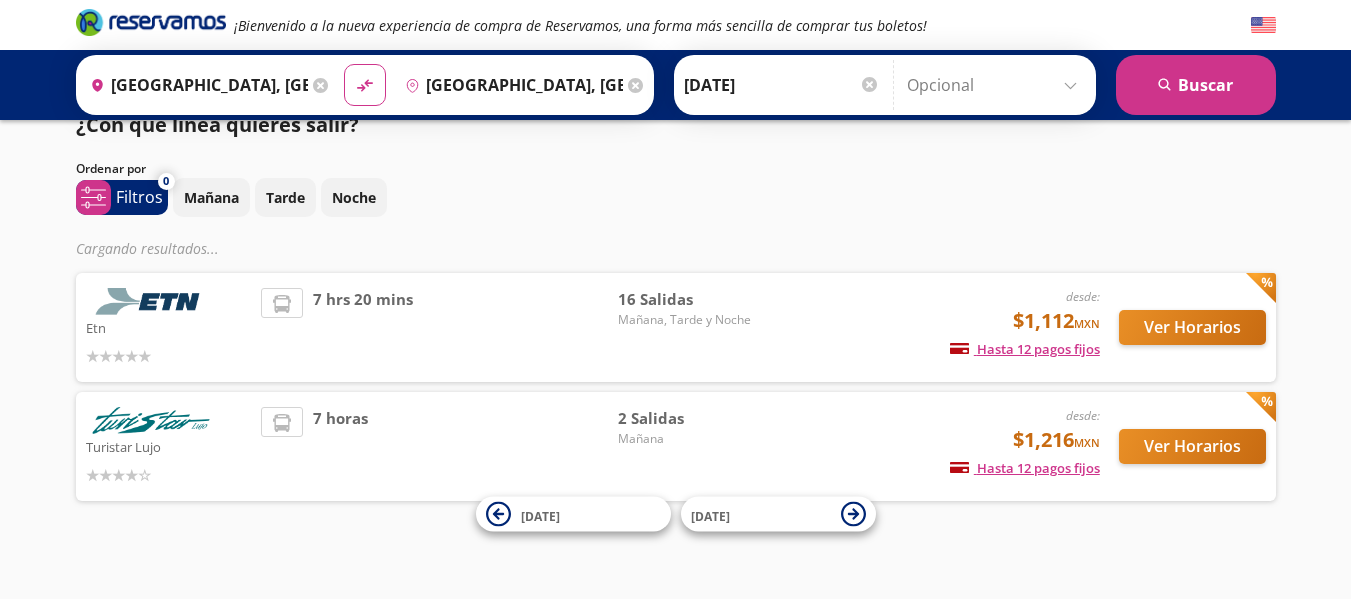 scroll, scrollTop: 47, scrollLeft: 0, axis: vertical 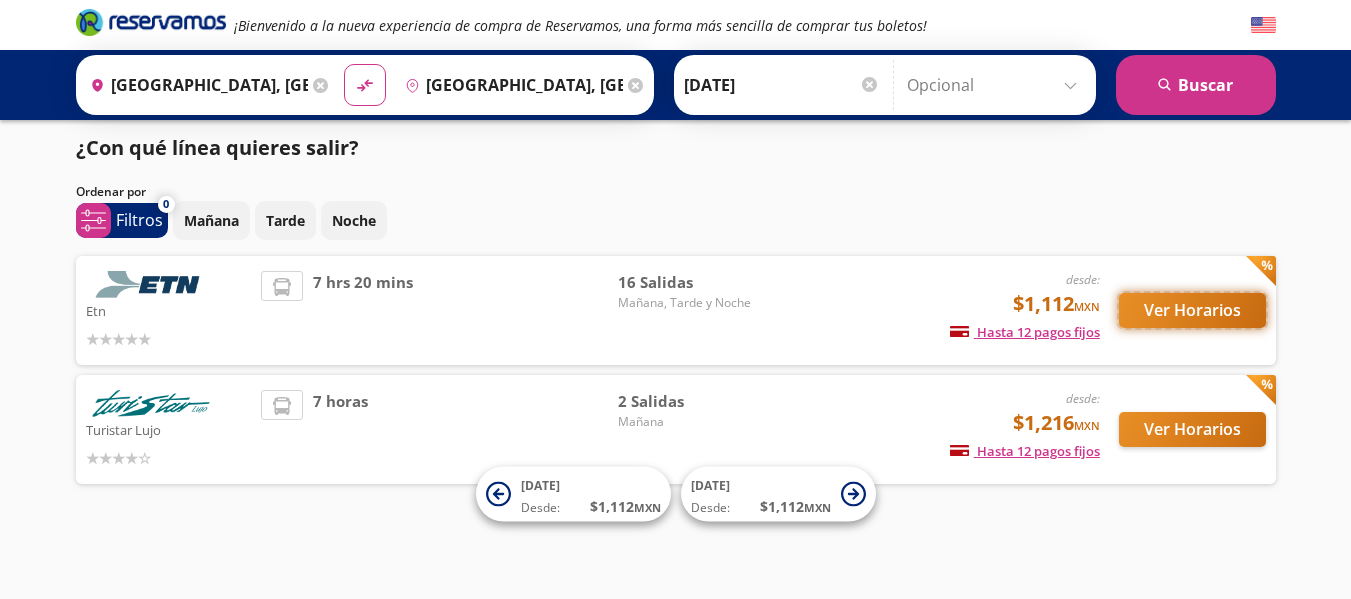 click on "Ver Horarios" at bounding box center (1192, 310) 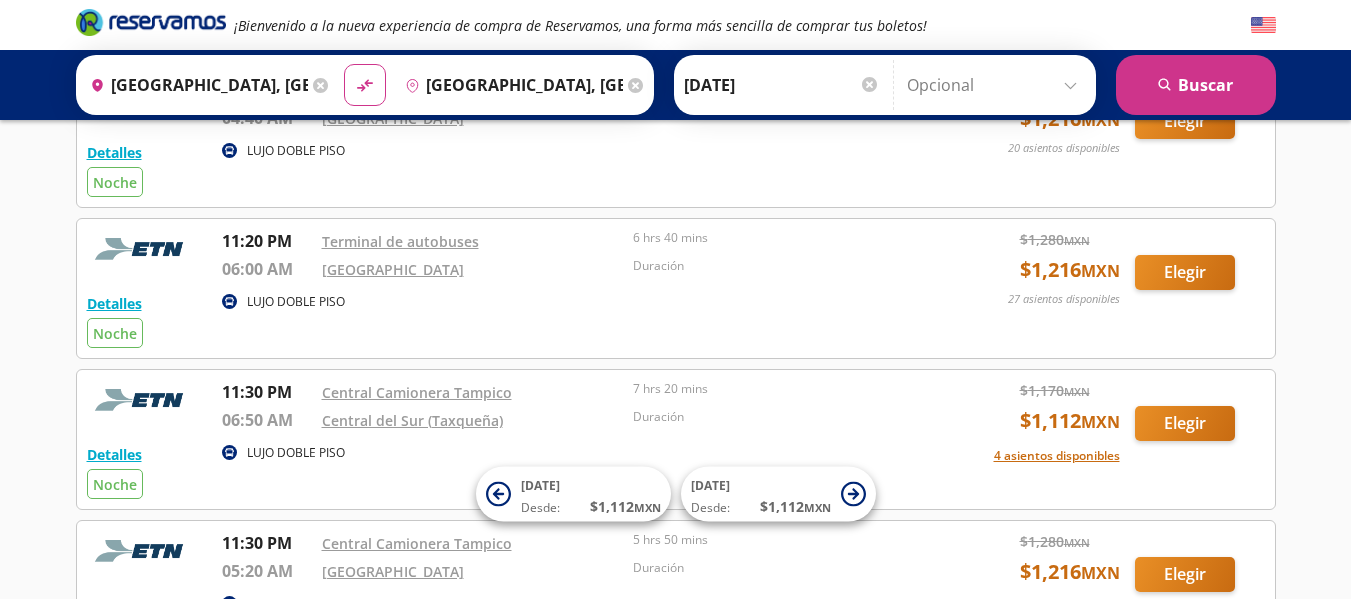 scroll, scrollTop: 500, scrollLeft: 0, axis: vertical 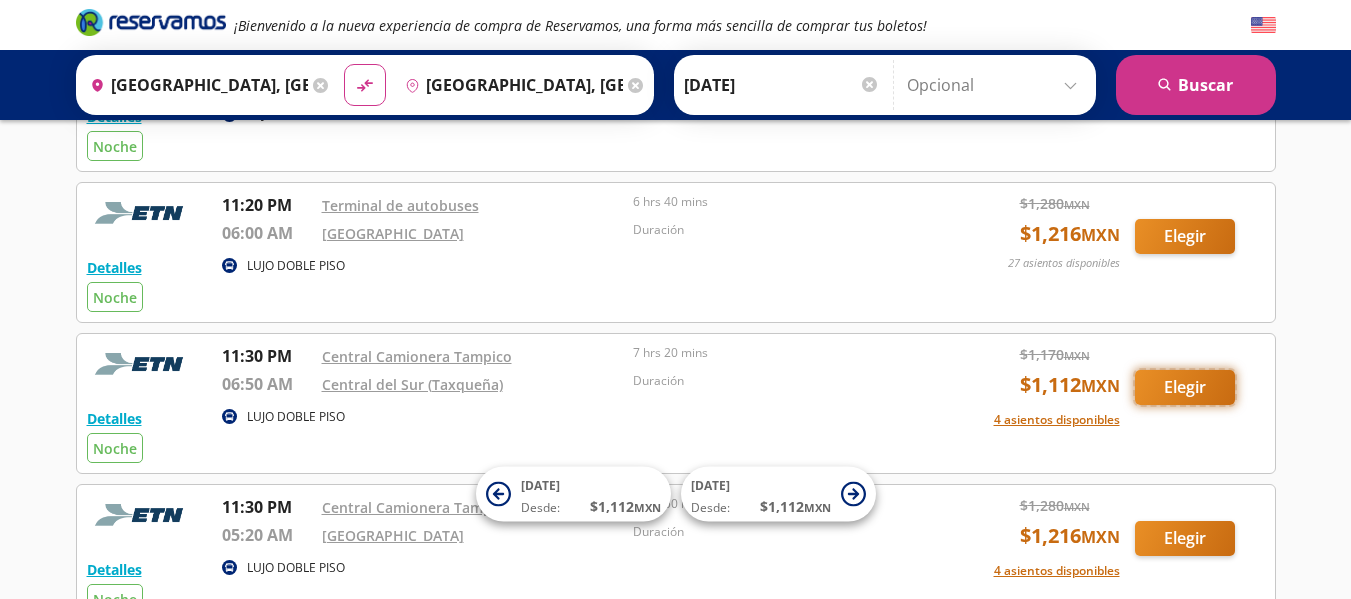 click on "Elegir" at bounding box center (1185, 387) 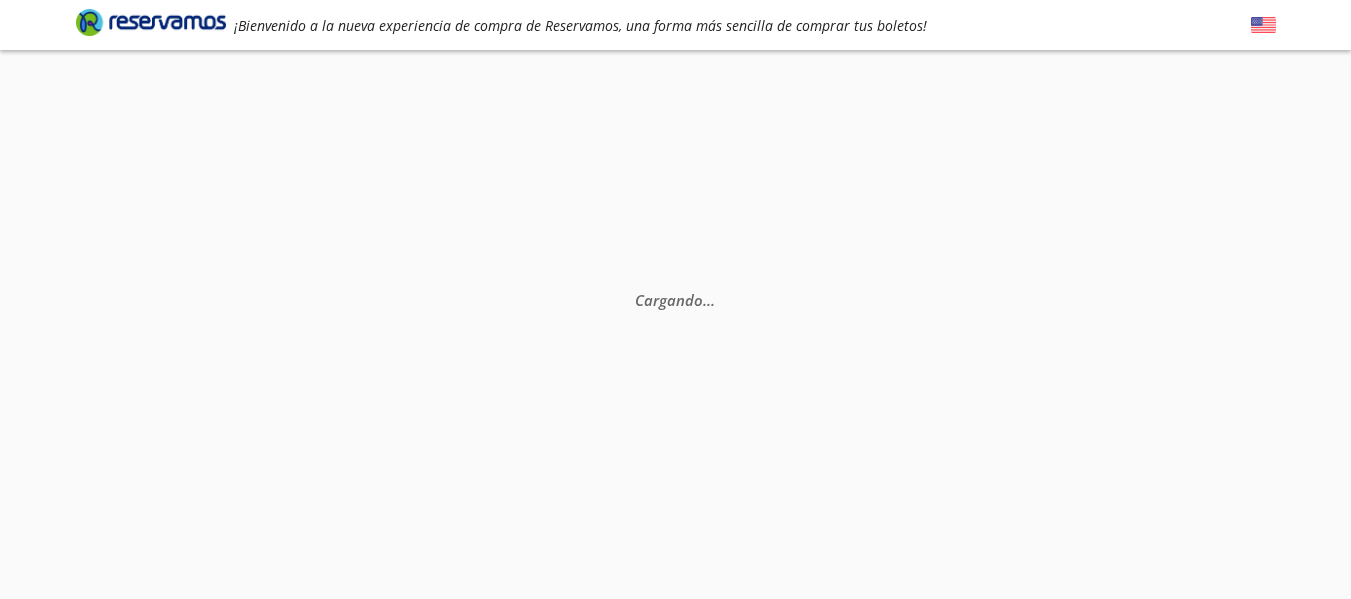 scroll, scrollTop: 0, scrollLeft: 0, axis: both 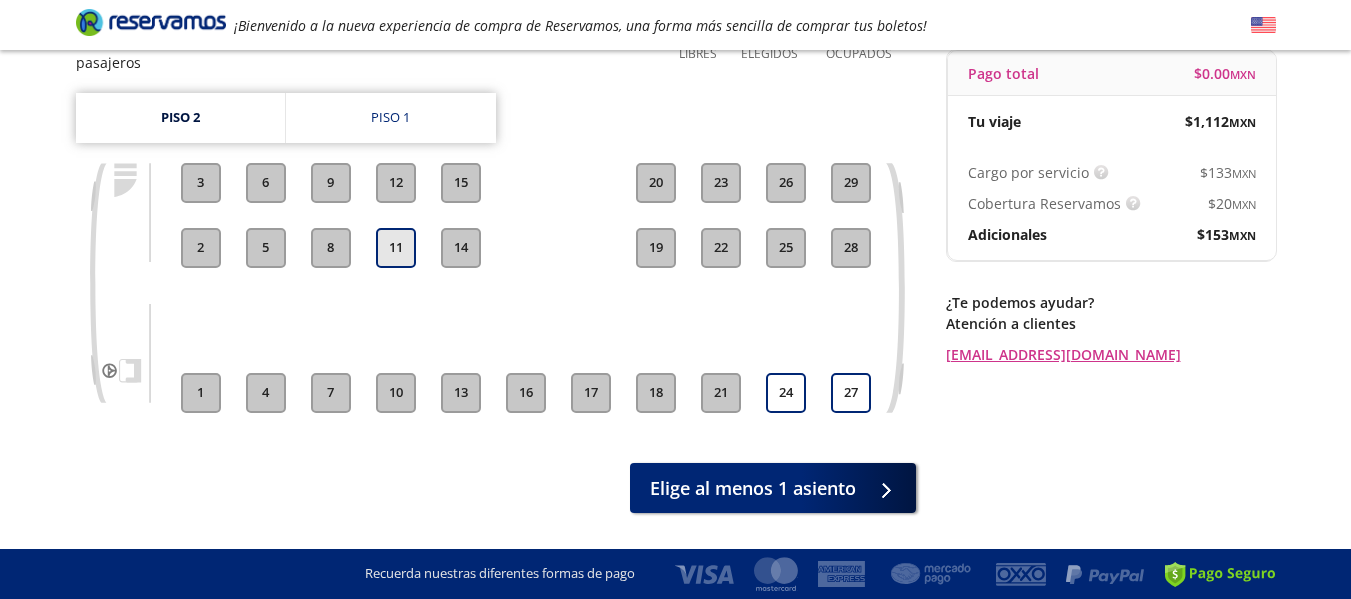 click on "11" at bounding box center (396, 248) 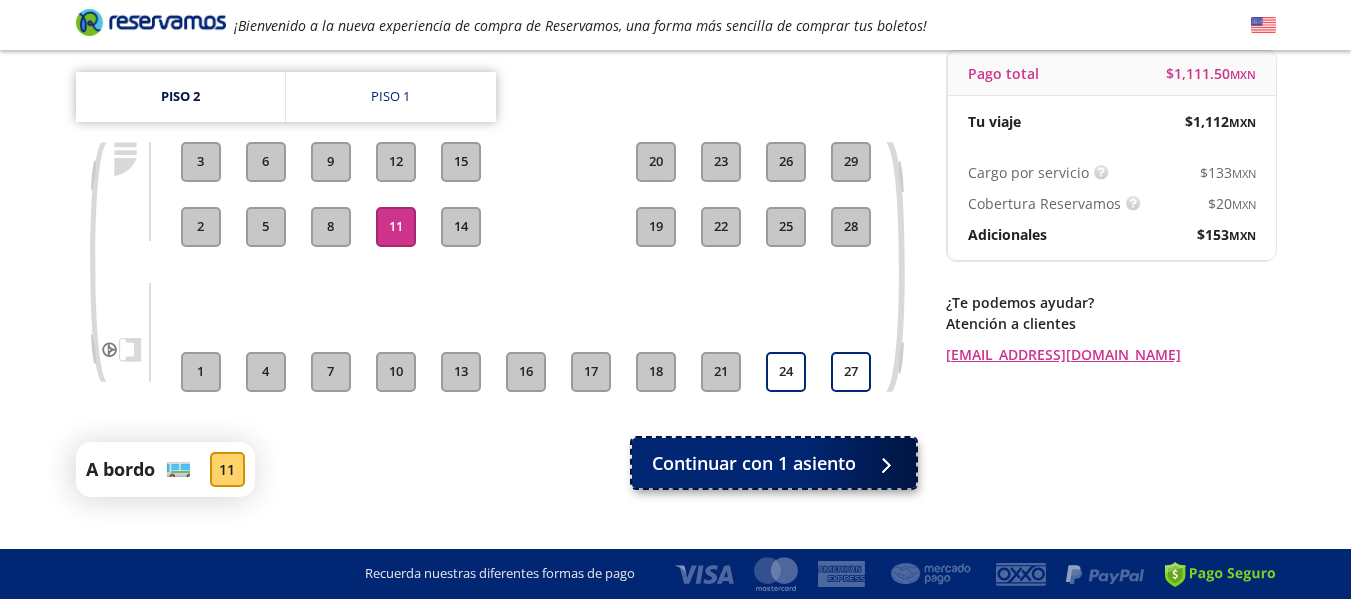 click on "Continuar con 1 asiento" at bounding box center [754, 463] 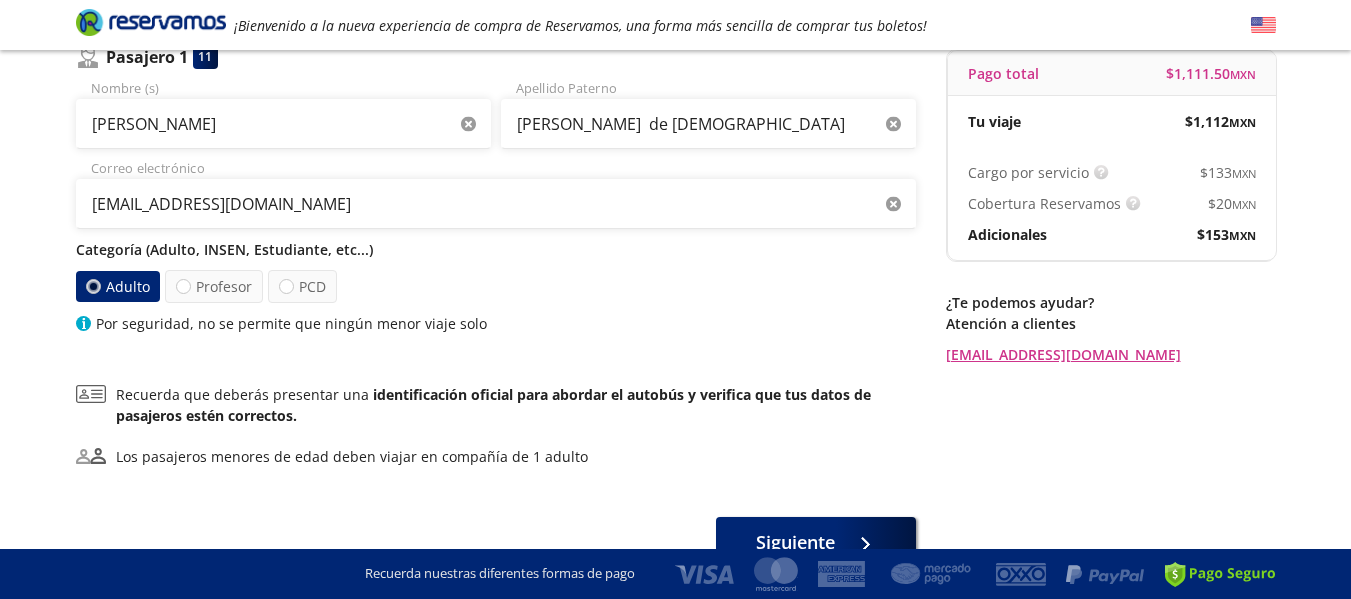 scroll, scrollTop: 0, scrollLeft: 0, axis: both 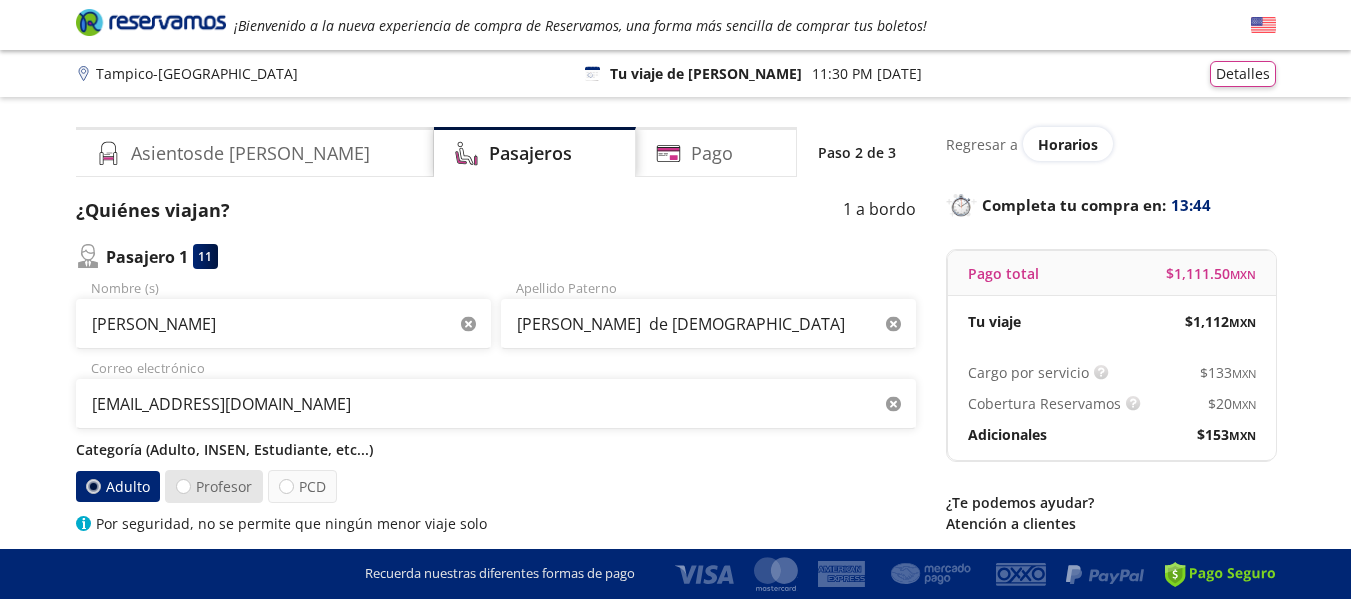 click on "Profesor" at bounding box center (214, 486) 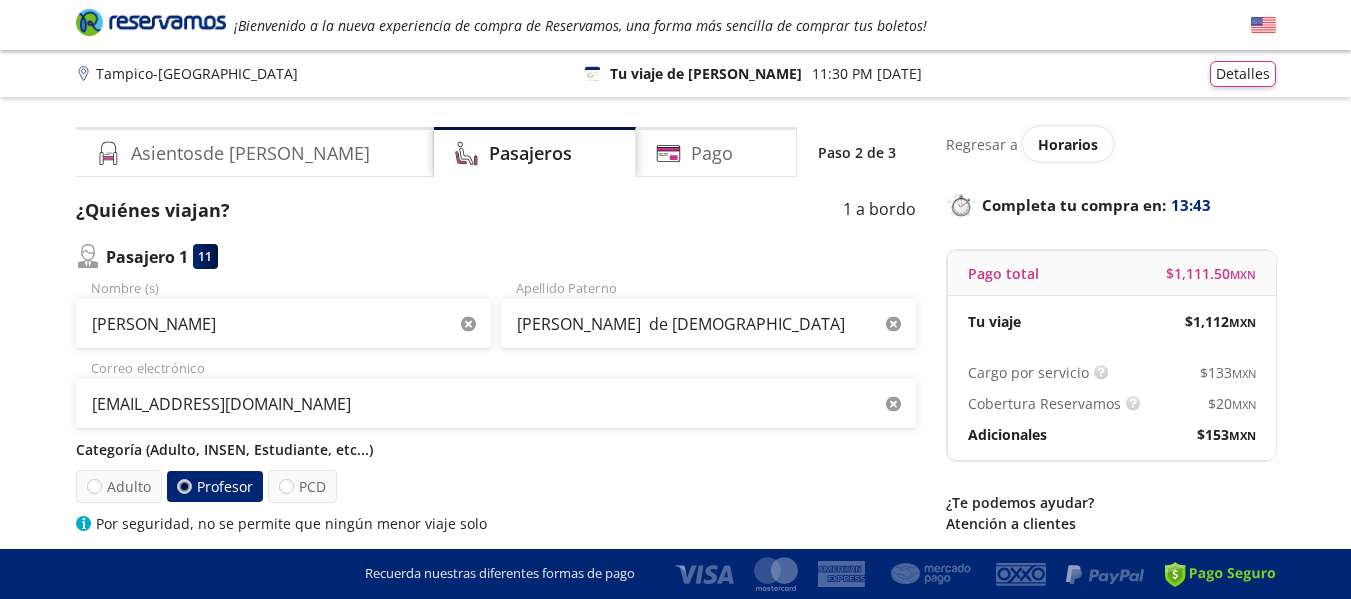 scroll, scrollTop: 100, scrollLeft: 0, axis: vertical 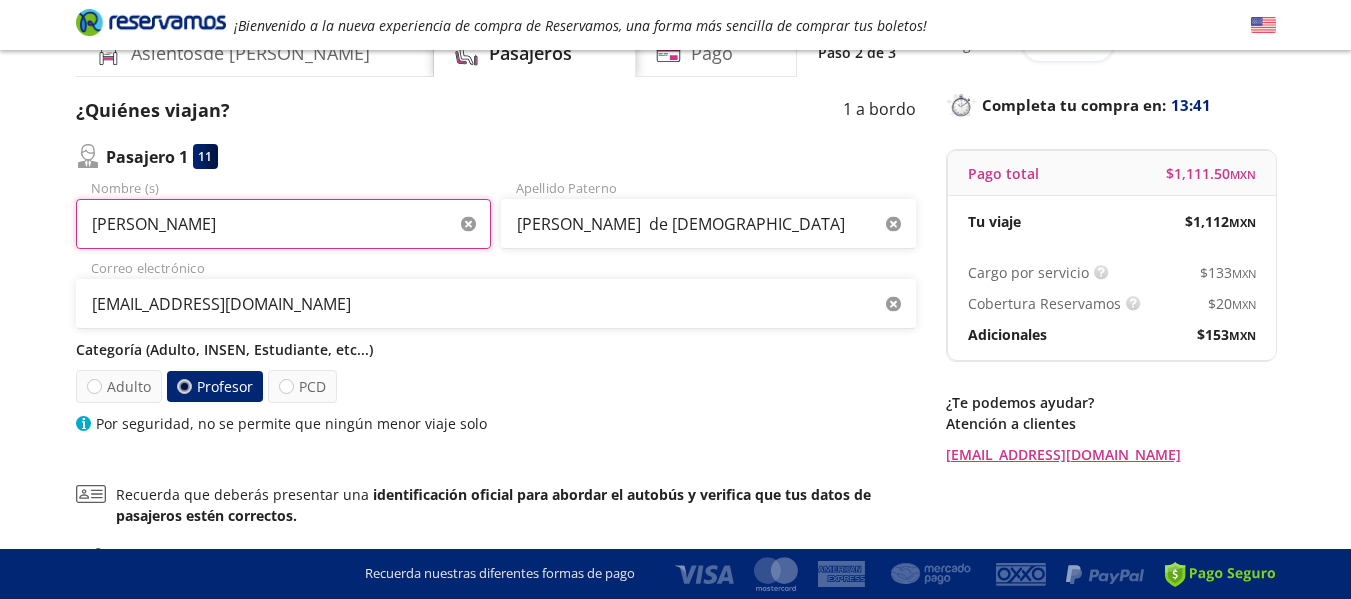 drag, startPoint x: 192, startPoint y: 214, endPoint x: 48, endPoint y: 225, distance: 144.41953 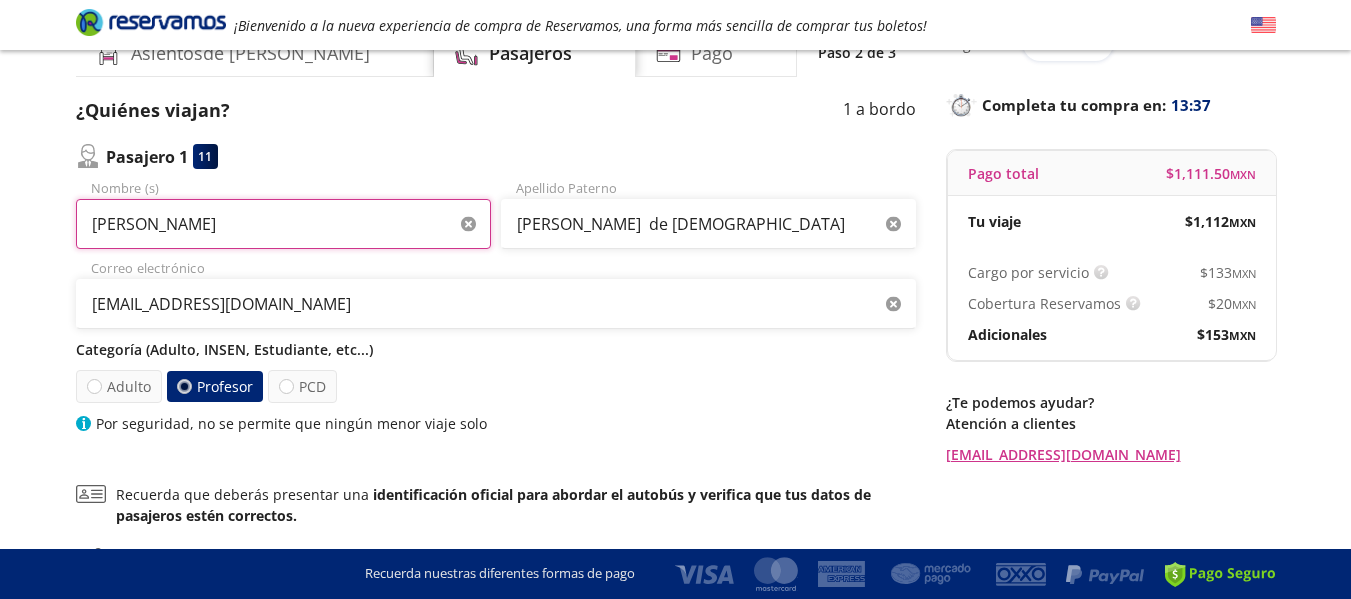 type on "[PERSON_NAME]" 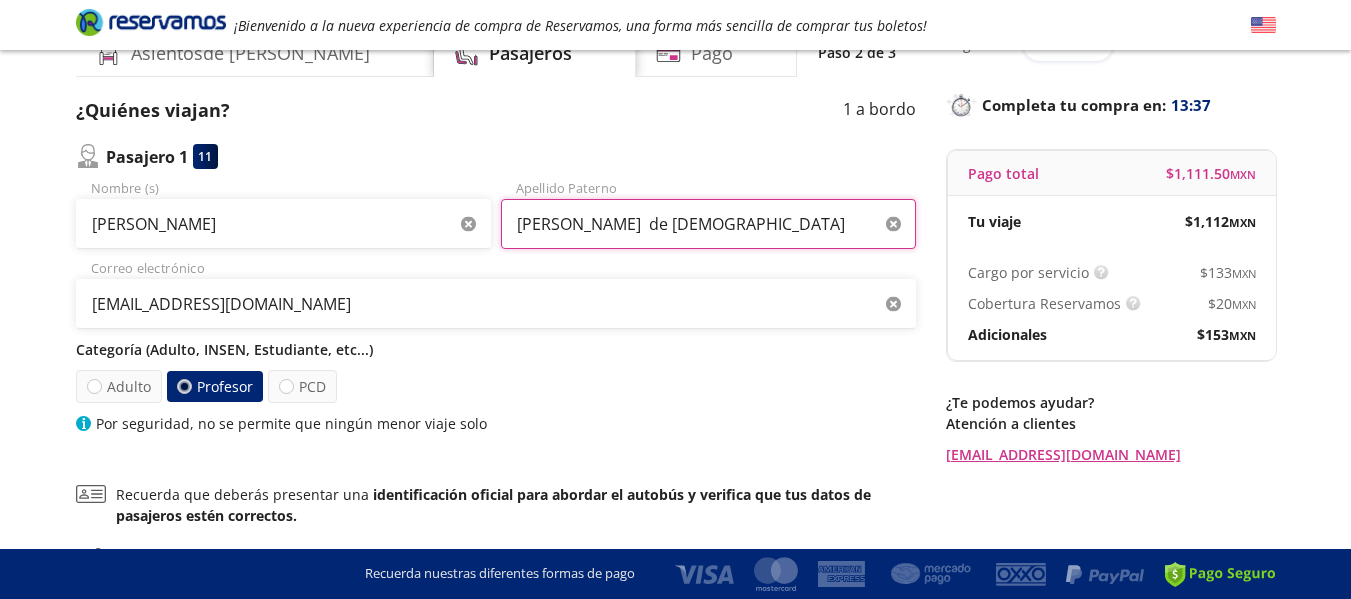 click on "[PERSON_NAME]  de [DEMOGRAPHIC_DATA]" at bounding box center (708, 224) 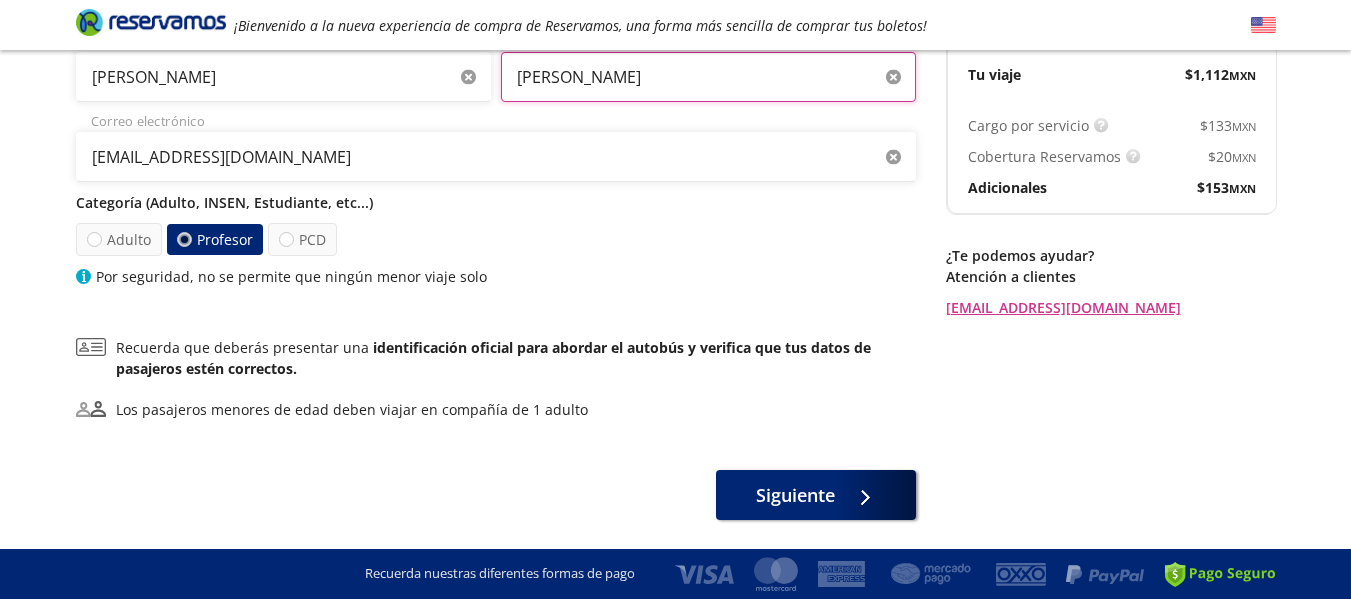 scroll, scrollTop: 300, scrollLeft: 0, axis: vertical 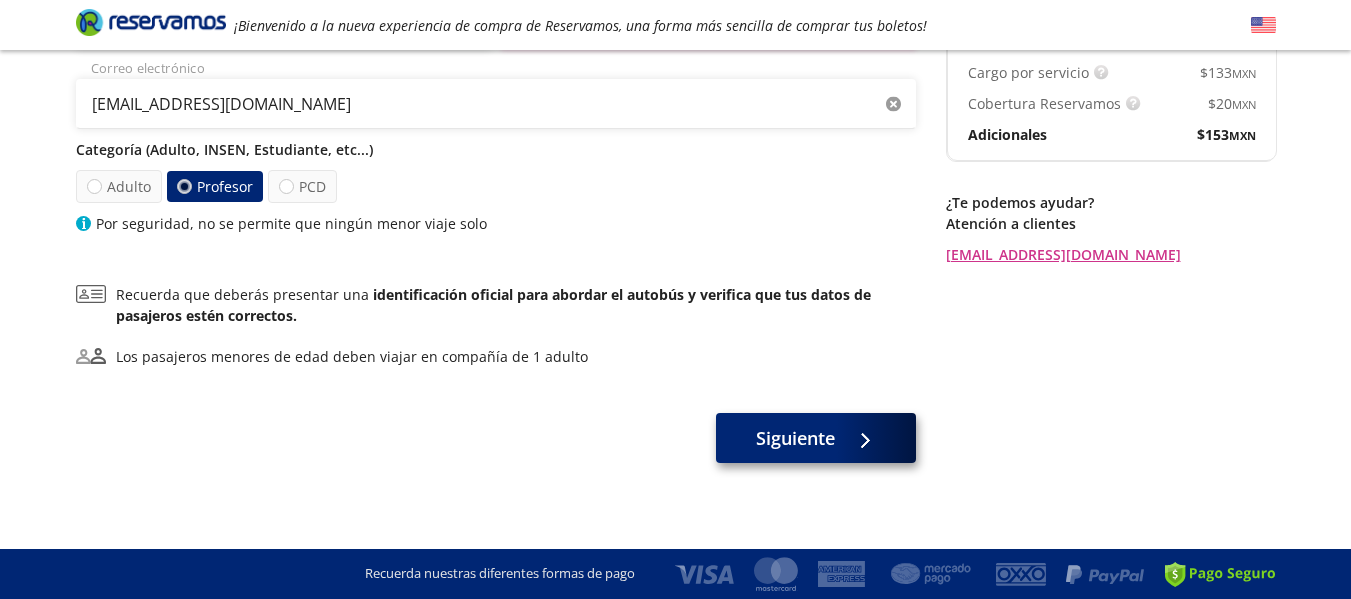 type on "[PERSON_NAME]" 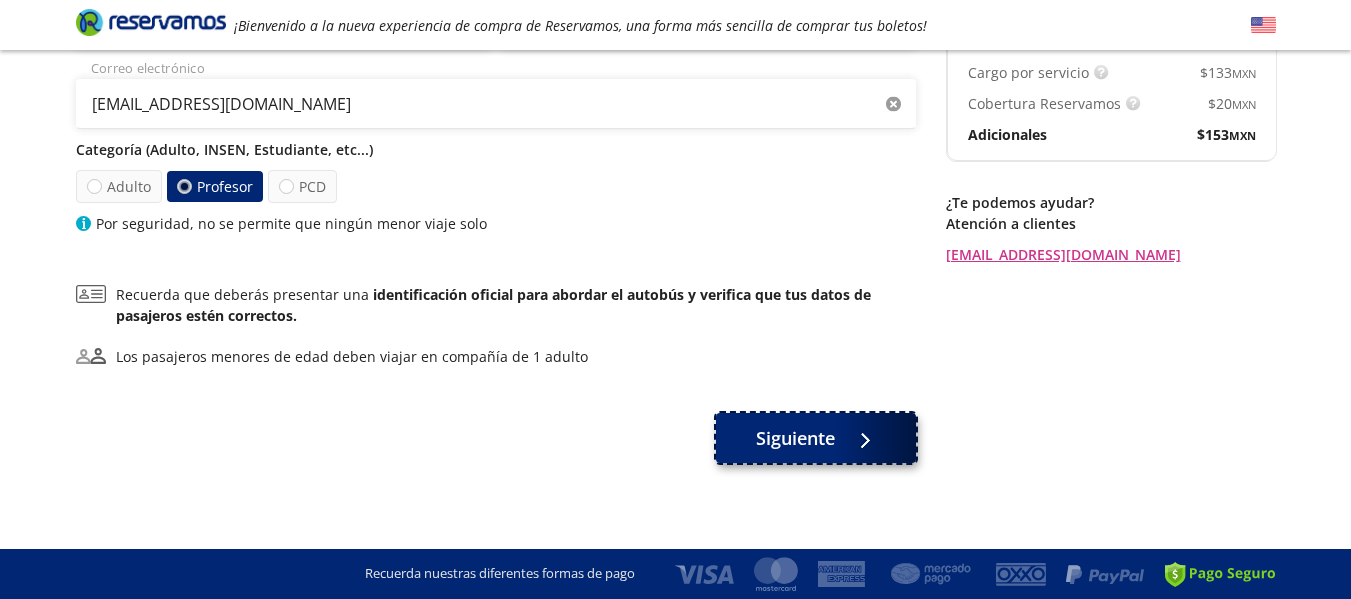 click on "Siguiente" at bounding box center (795, 438) 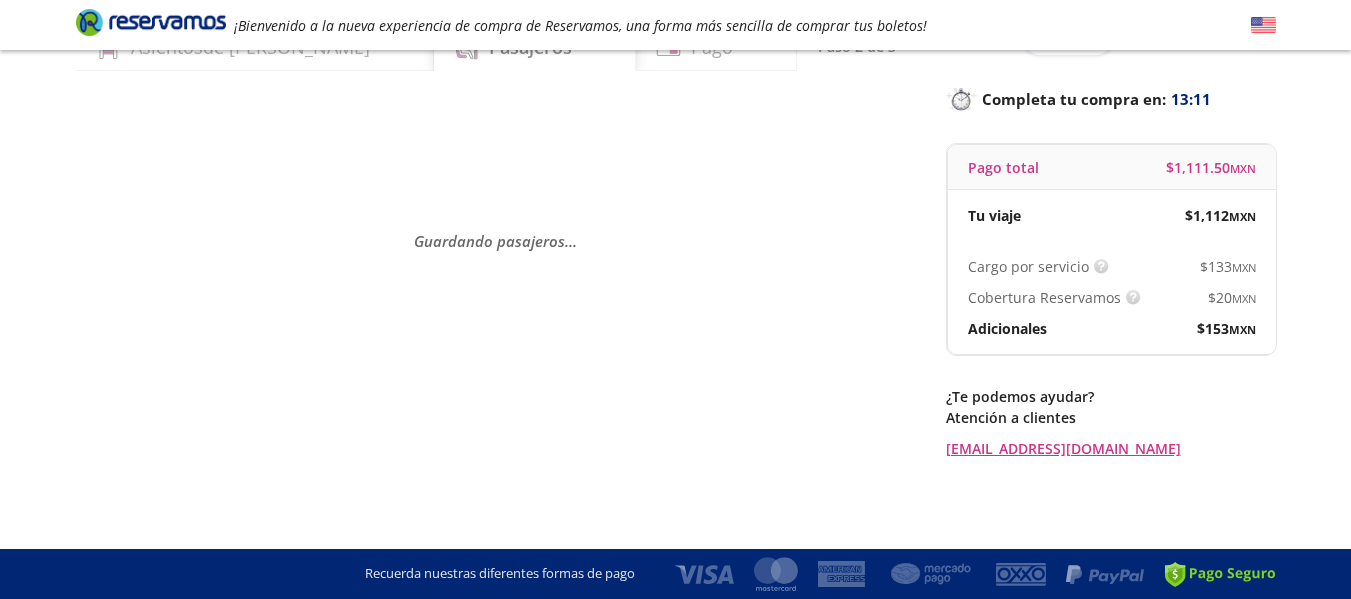 scroll, scrollTop: 0, scrollLeft: 0, axis: both 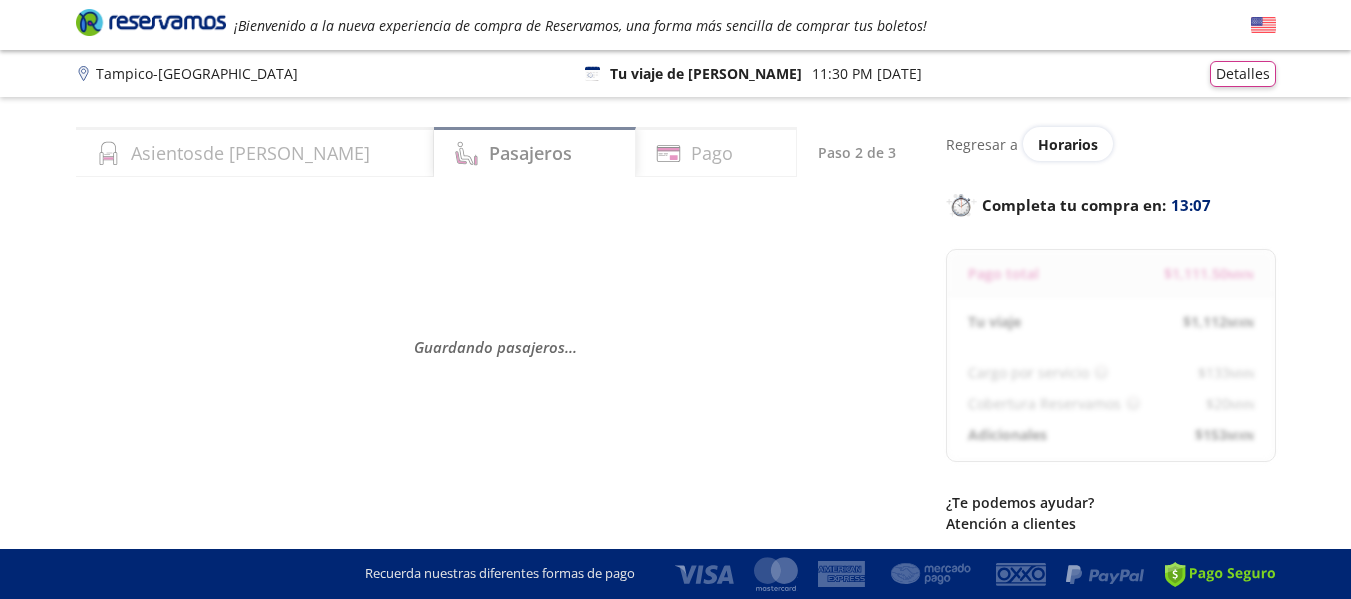 select on "MX" 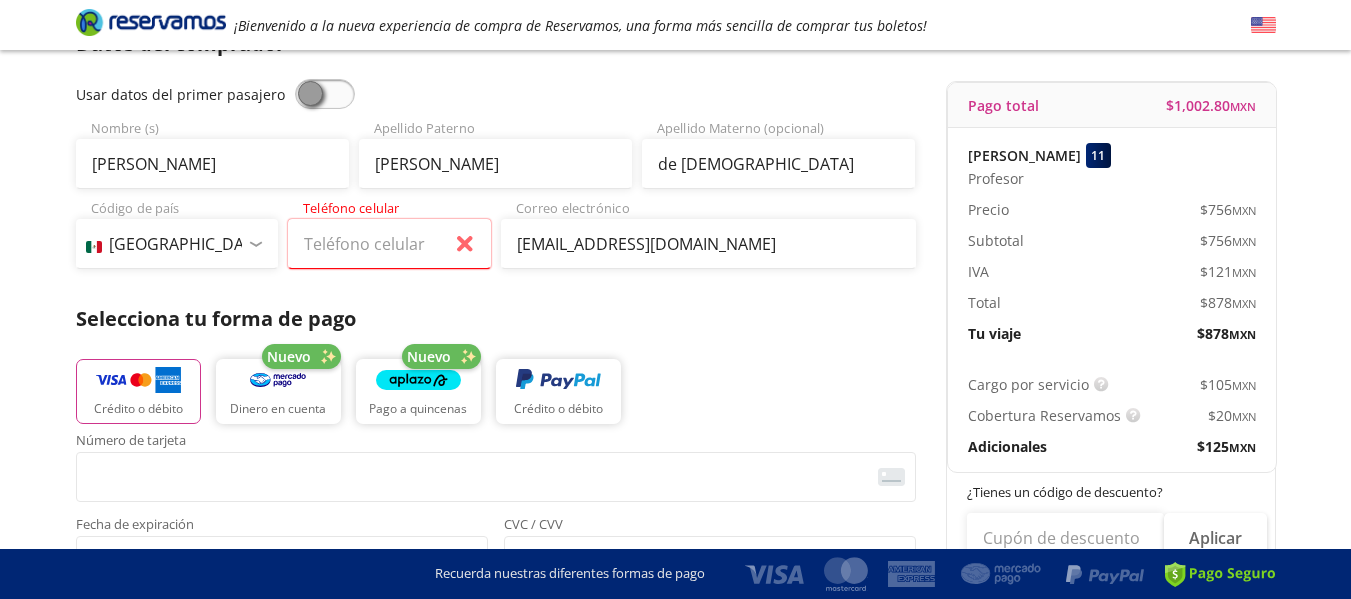 scroll, scrollTop: 200, scrollLeft: 0, axis: vertical 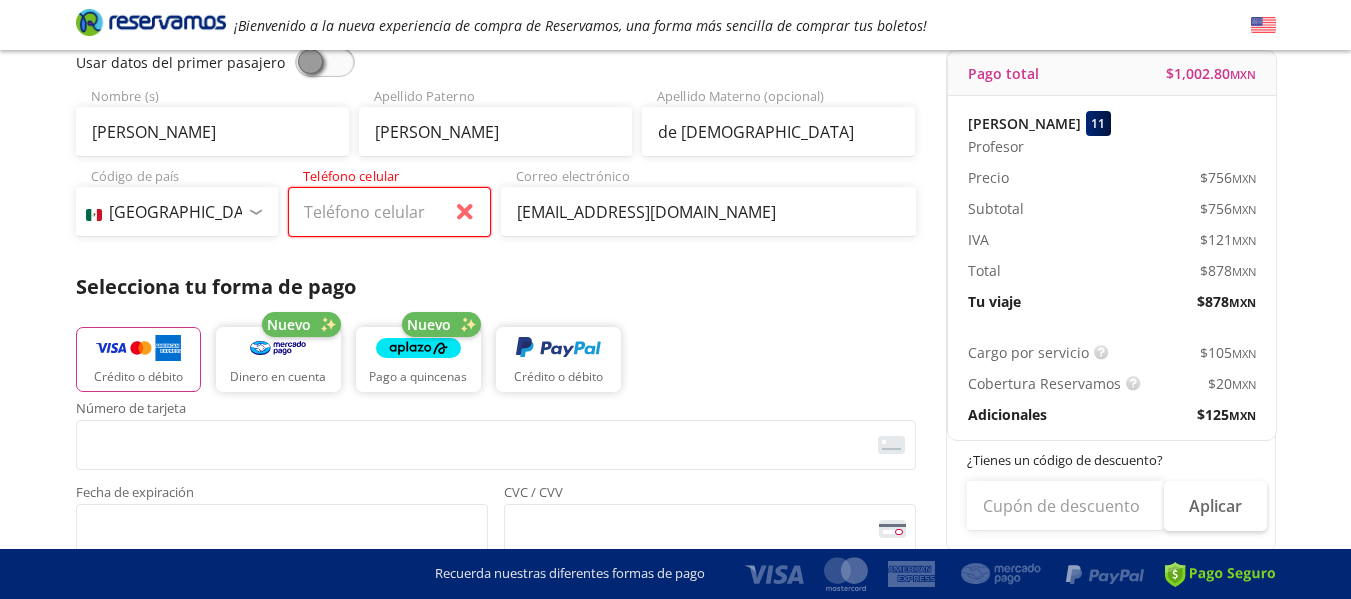 click on "Teléfono celular" at bounding box center (389, 212) 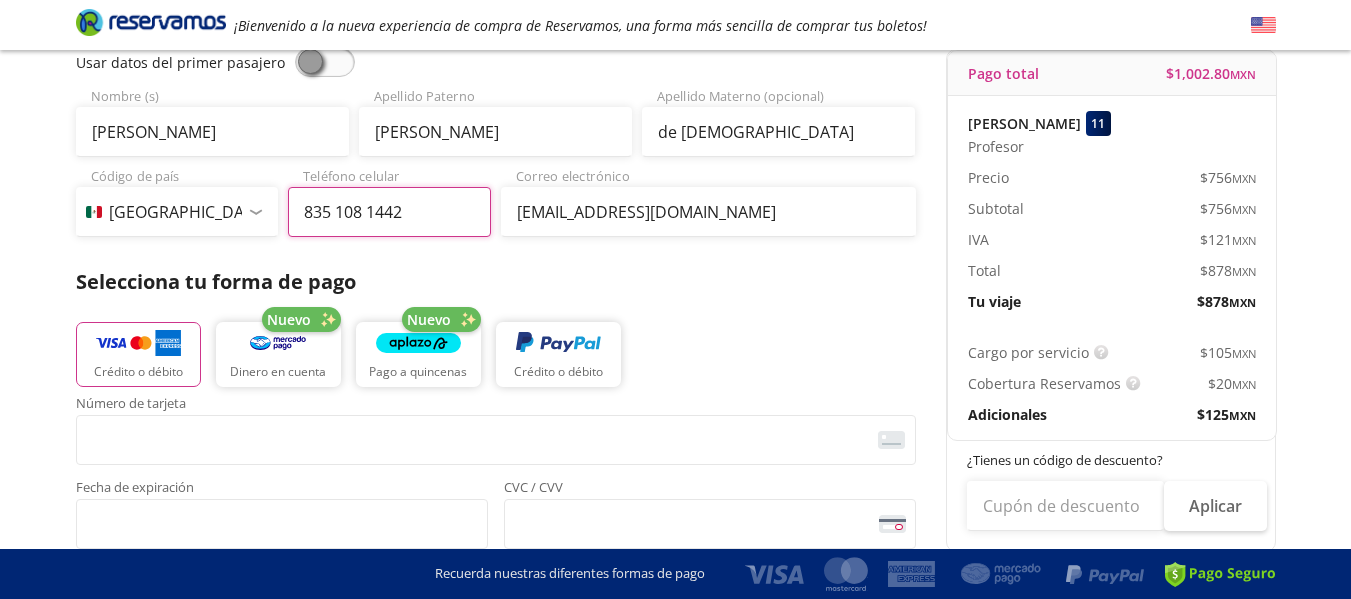 type on "835 108 1442" 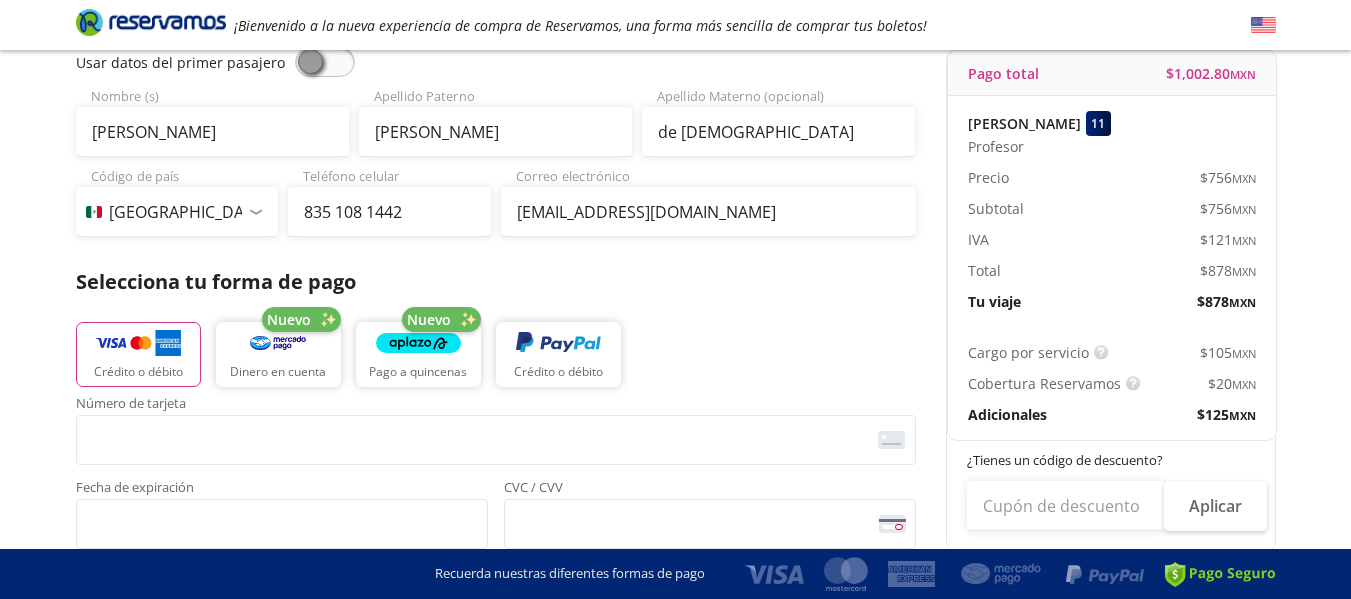 click on "Datos del comprador Usar datos del primer pasajero [PERSON_NAME] Nombre (s) [PERSON_NAME] Apellido Paterno de [PERSON_NAME] Materno (opcional) Código de país [GEOGRAPHIC_DATA] +1 [GEOGRAPHIC_DATA] +52 [GEOGRAPHIC_DATA] +57 [GEOGRAPHIC_DATA] +55 [GEOGRAPHIC_DATA] +93 [GEOGRAPHIC_DATA] +355 [GEOGRAPHIC_DATA] +49 [GEOGRAPHIC_DATA] +376 [GEOGRAPHIC_DATA] +244 [GEOGRAPHIC_DATA] +1 [GEOGRAPHIC_DATA] +1 [GEOGRAPHIC_DATA] +966 [GEOGRAPHIC_DATA] +213 [GEOGRAPHIC_DATA] +54 [GEOGRAPHIC_DATA] +374 [GEOGRAPHIC_DATA] +297 [GEOGRAPHIC_DATA] +61 [GEOGRAPHIC_DATA] +43 [GEOGRAPHIC_DATA] +994 [GEOGRAPHIC_DATA] +1 [GEOGRAPHIC_DATA] +880 [GEOGRAPHIC_DATA] +1 [GEOGRAPHIC_DATA] +973 [GEOGRAPHIC_DATA] +32 [GEOGRAPHIC_DATA] +501 [GEOGRAPHIC_DATA] +229 [GEOGRAPHIC_DATA] +1 [GEOGRAPHIC_DATA] +375 [GEOGRAPHIC_DATA] +95 [GEOGRAPHIC_DATA] +591 [GEOGRAPHIC_DATA] +387 Botsuana +267 [GEOGRAPHIC_DATA] +673 [GEOGRAPHIC_DATA] +359 [GEOGRAPHIC_DATA] +226 [GEOGRAPHIC_DATA] +257 [GEOGRAPHIC_DATA] +975 [GEOGRAPHIC_DATA] +238 [GEOGRAPHIC_DATA] +855 [GEOGRAPHIC_DATA] +237 [GEOGRAPHIC_DATA] +1 [GEOGRAPHIC_DATA] [GEOGRAPHIC_DATA] +599 [GEOGRAPHIC_DATA] +235 [GEOGRAPHIC_DATA] +56 [GEOGRAPHIC_DATA] +86 [GEOGRAPHIC_DATA] +357 [GEOGRAPHIC_DATA] +269 [GEOGRAPHIC_DATA] +243 [GEOGRAPHIC_DATA] +242 [PERSON_NAME][GEOGRAPHIC_DATA] +850 [PERSON_NAME][GEOGRAPHIC_DATA] +82 [PERSON_NAME] +225 [PERSON_NAME][GEOGRAPHIC_DATA] +506 [GEOGRAPHIC_DATA] +385 [GEOGRAPHIC_DATA] +53 [GEOGRAPHIC_DATA] +599 [GEOGRAPHIC_DATA] +45 [GEOGRAPHIC_DATA] +1 [GEOGRAPHIC_DATA] +593 [GEOGRAPHIC_DATA] +20 [GEOGRAPHIC_DATA][PERSON_NAME] +503 [GEOGRAPHIC_DATA] +291 [US_STATE] +1" at bounding box center (496, 429) 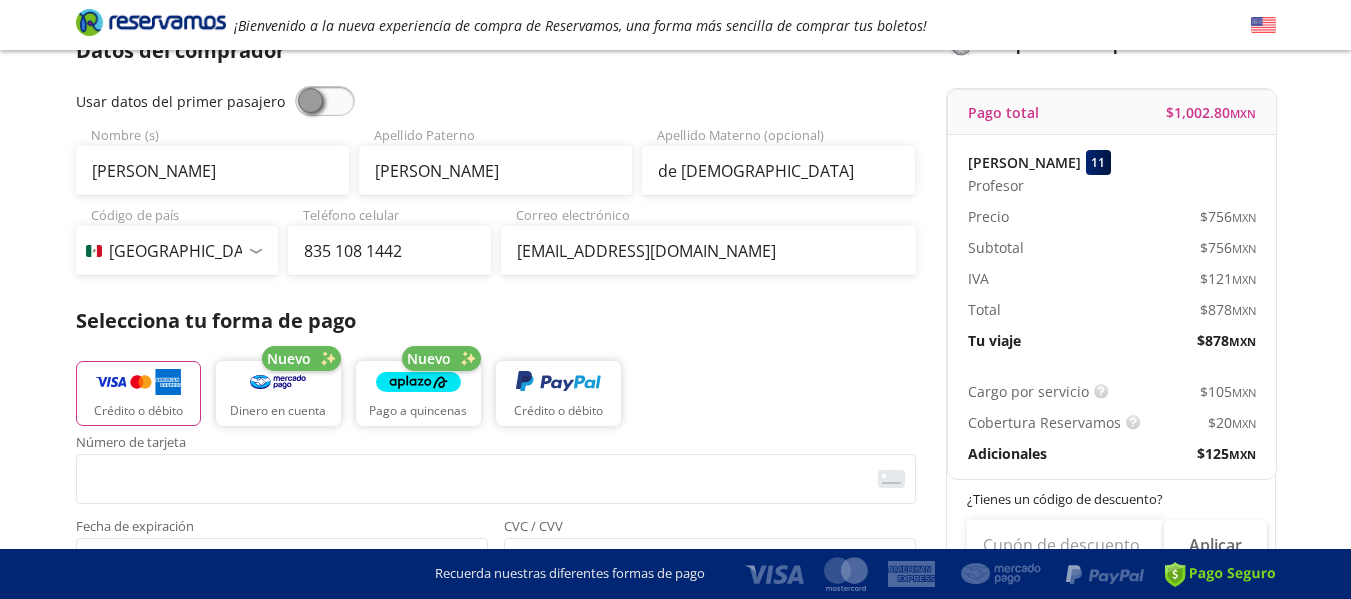 scroll, scrollTop: 100, scrollLeft: 0, axis: vertical 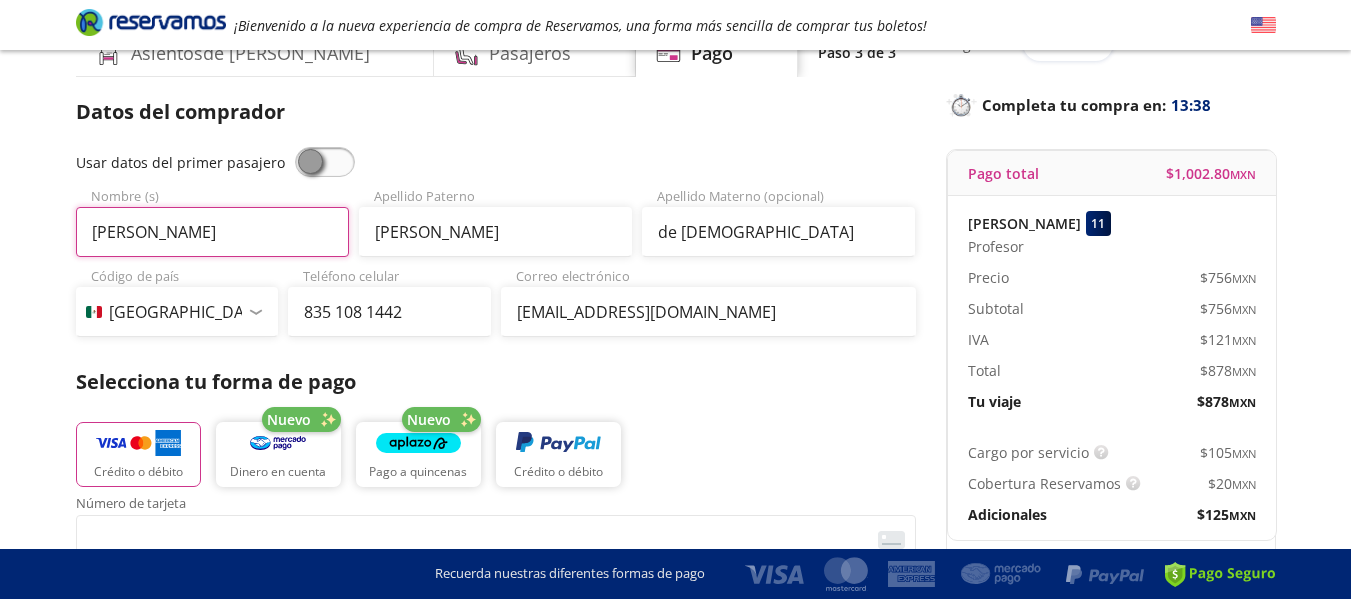 click on "[PERSON_NAME]" at bounding box center (212, 232) 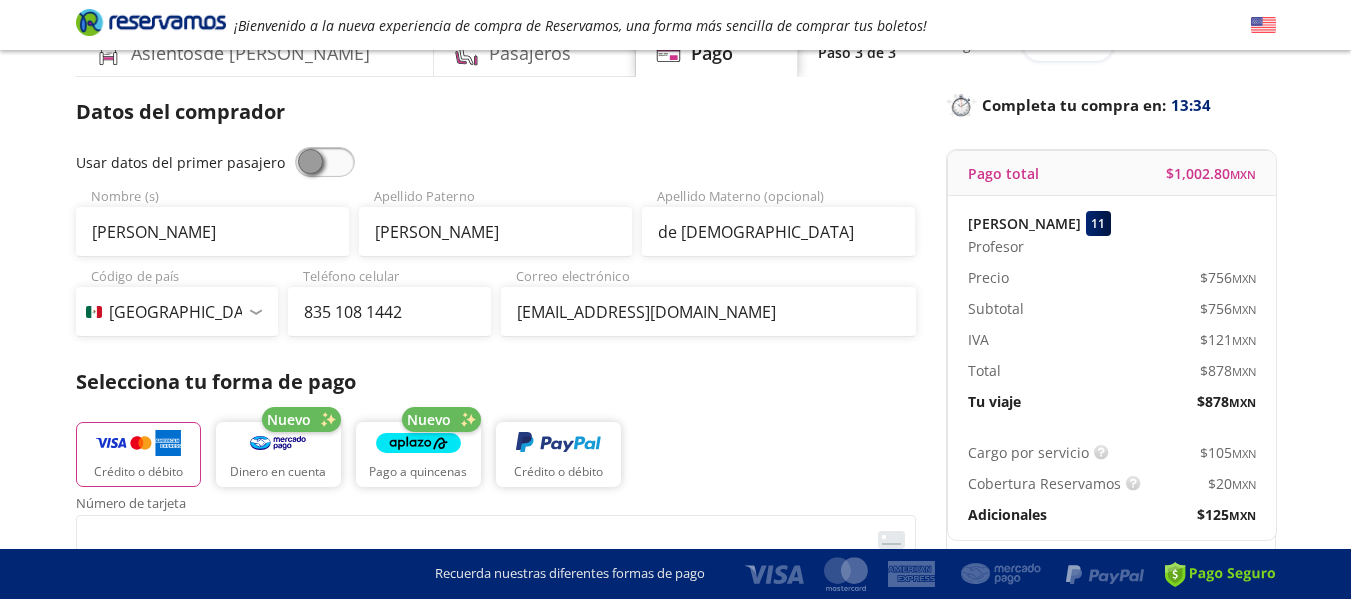 click at bounding box center (325, 162) 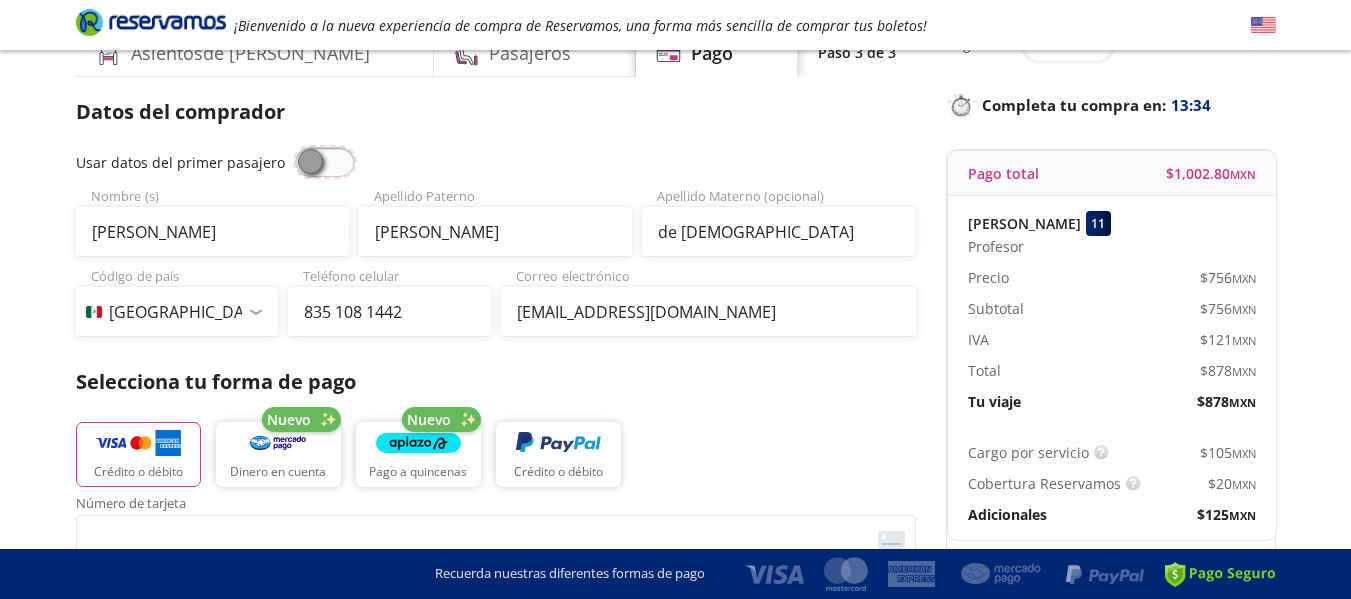 click at bounding box center (295, 147) 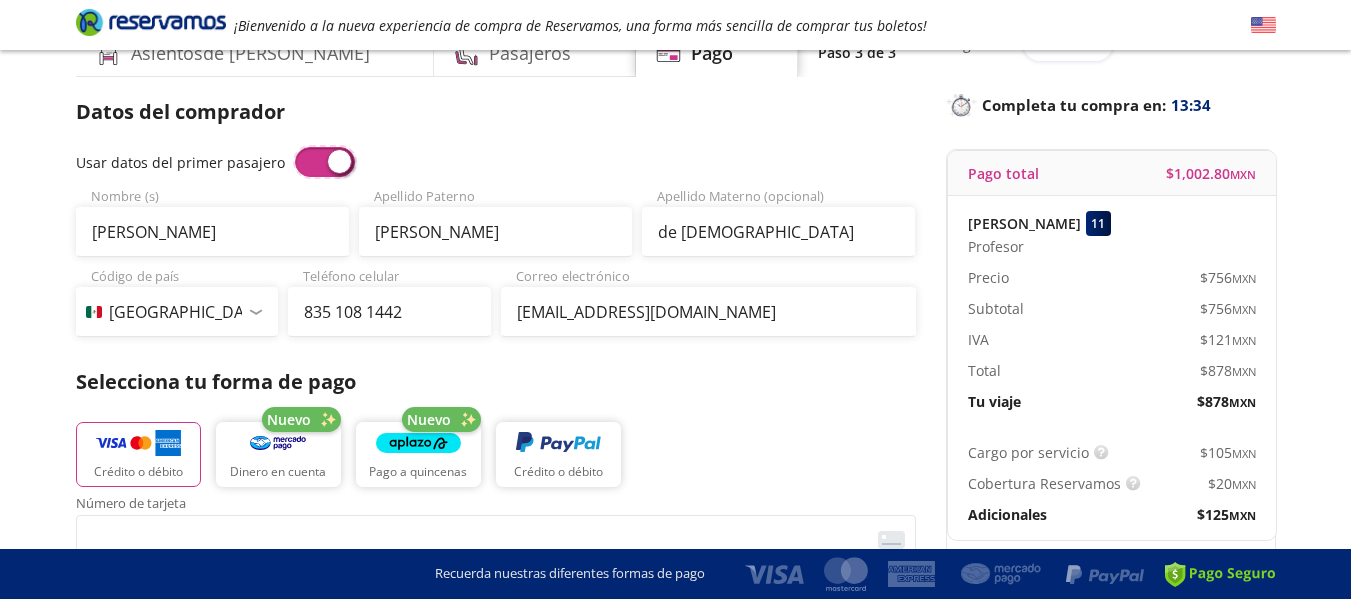 type on "[PERSON_NAME]" 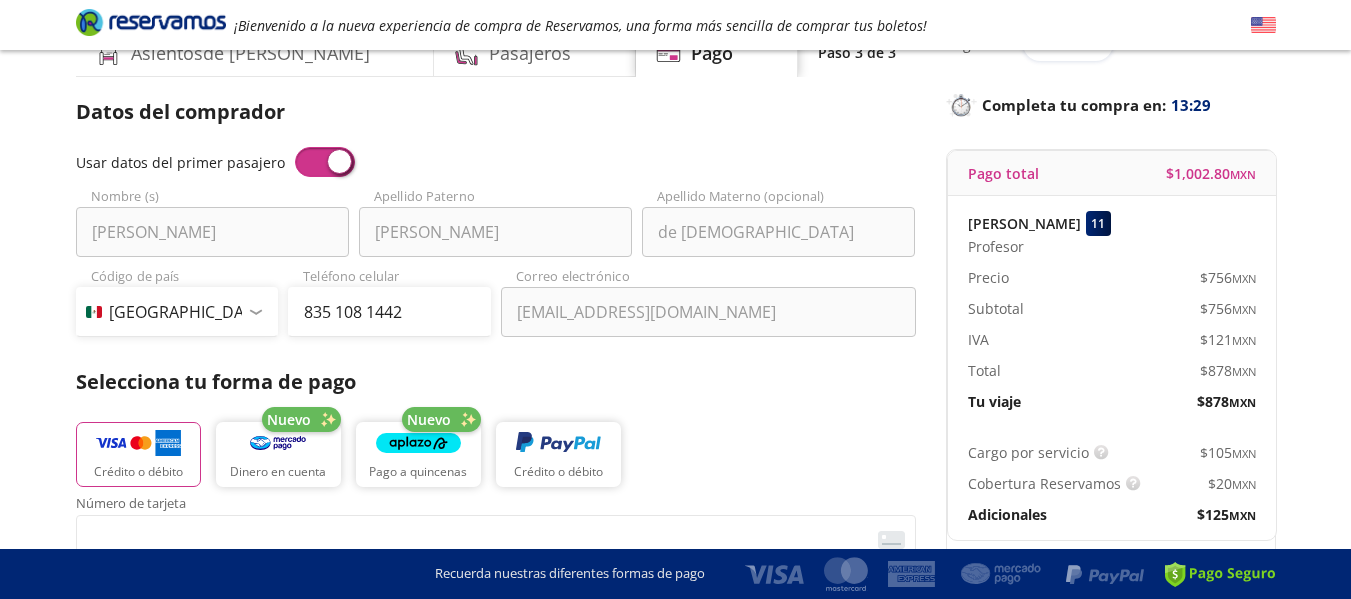 click at bounding box center (325, 162) 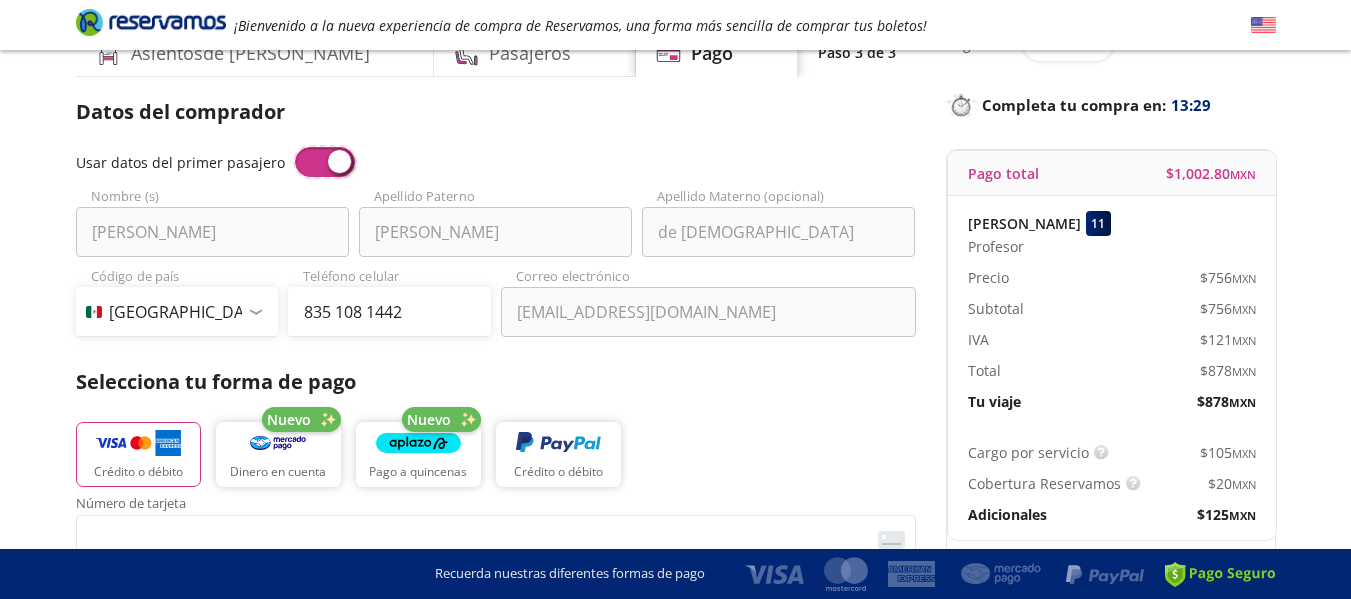 click at bounding box center (295, 147) 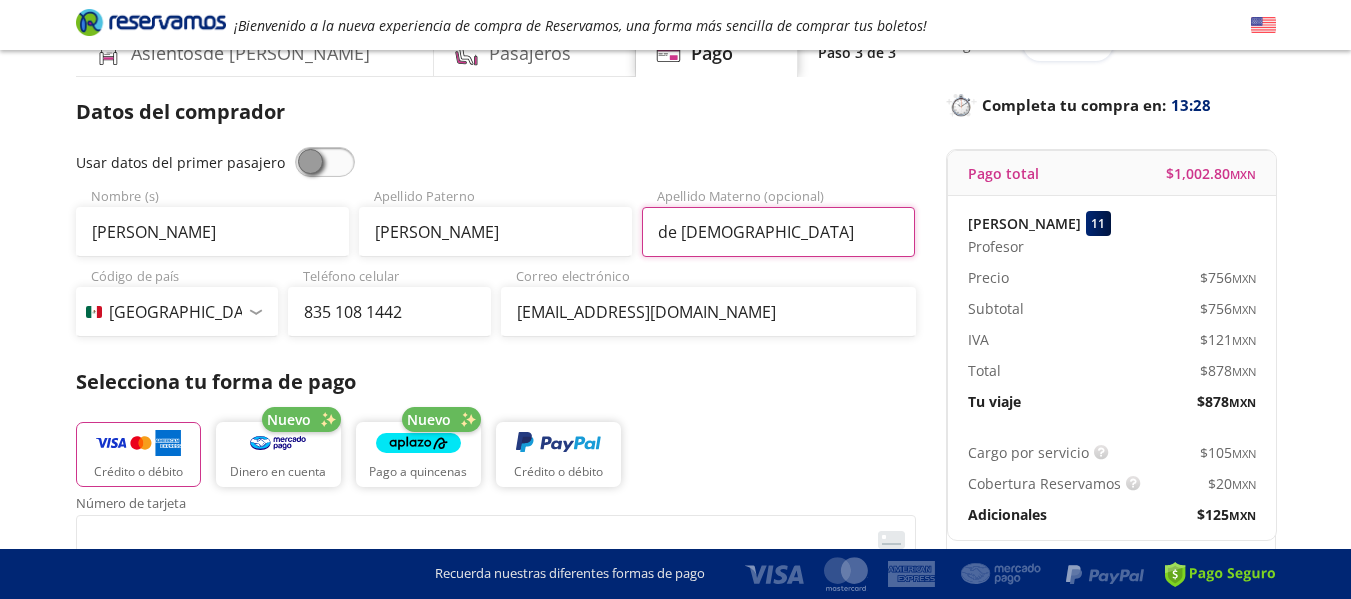 click on "de [DEMOGRAPHIC_DATA]" at bounding box center (778, 232) 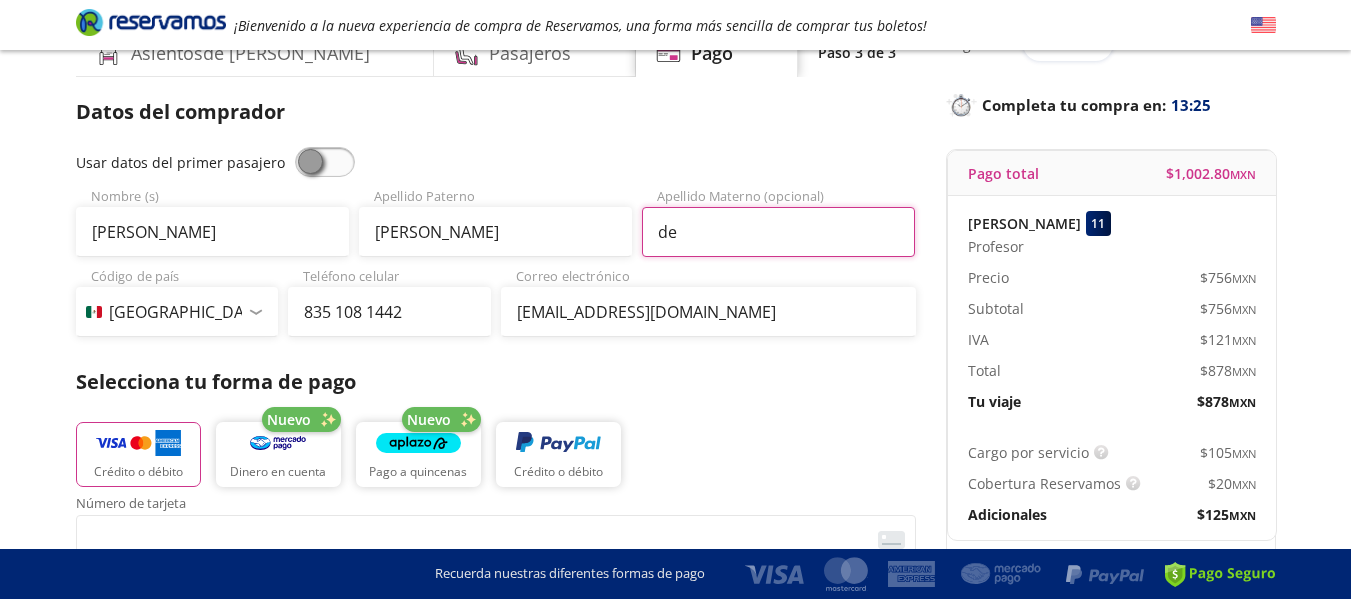 type on "d" 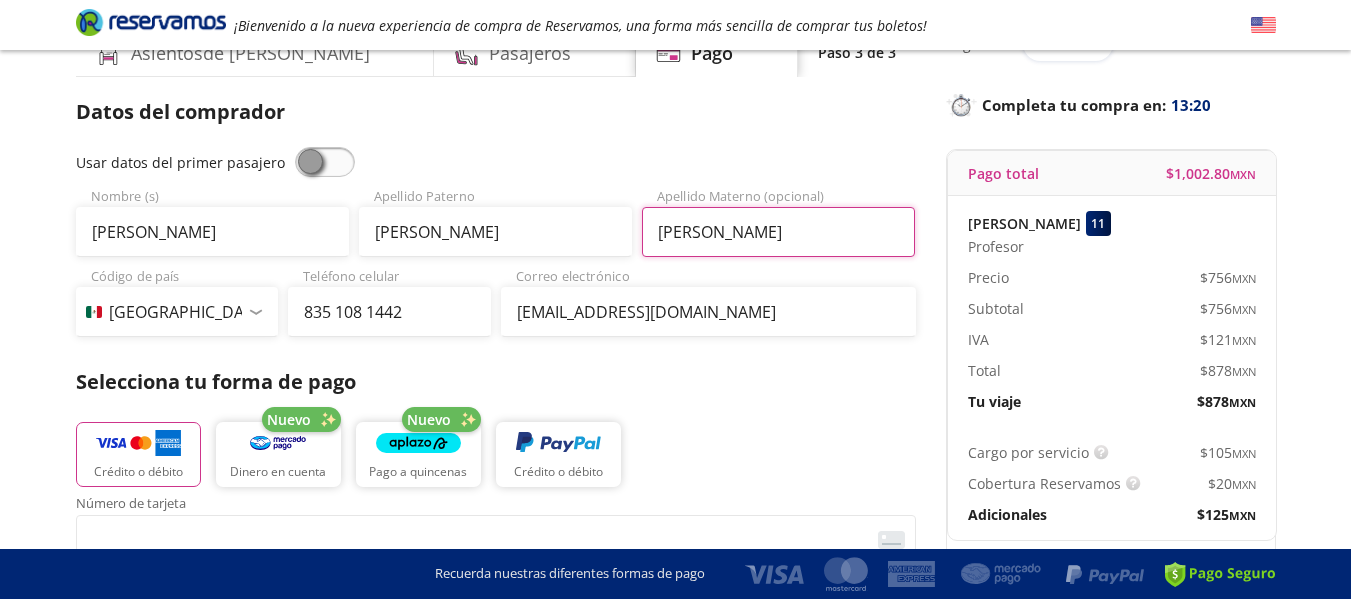 type on "[PERSON_NAME]" 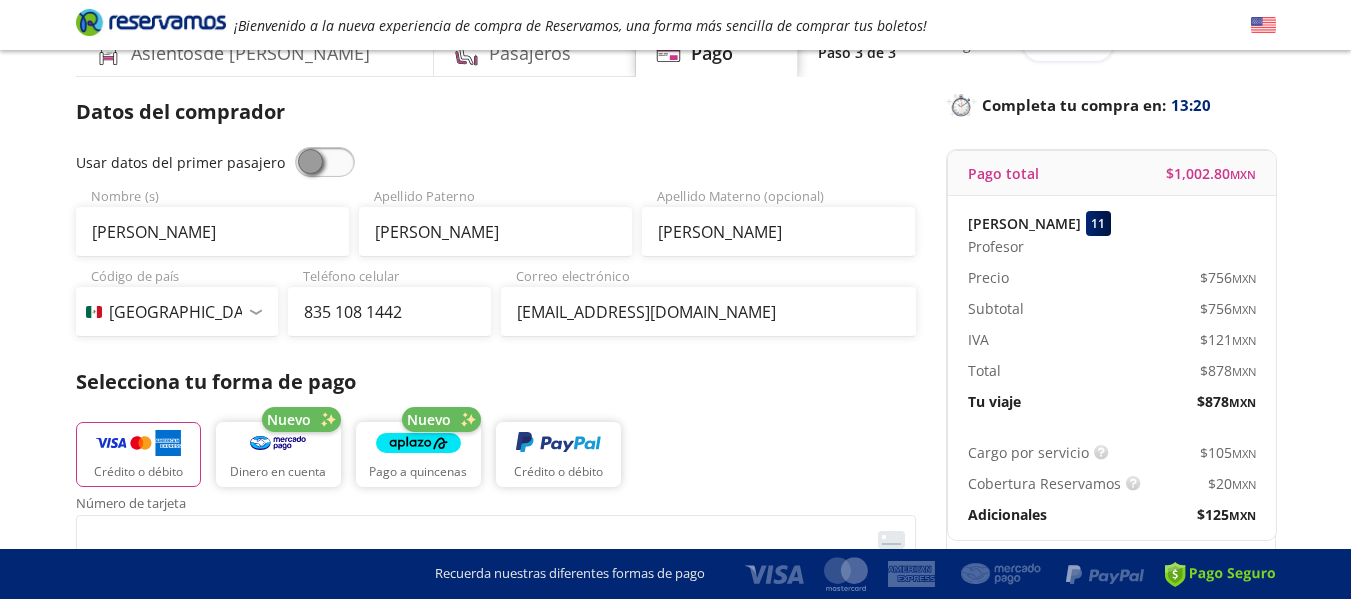 click on "Datos del comprador Usar datos del primer pasajero [PERSON_NAME] Nombre (s) [PERSON_NAME] Apellido [PERSON_NAME] Apellido Materno (opcional) Código de país [GEOGRAPHIC_DATA] +1 [GEOGRAPHIC_DATA] +52 [GEOGRAPHIC_DATA] +57 [GEOGRAPHIC_DATA] +55 [GEOGRAPHIC_DATA] +93 [GEOGRAPHIC_DATA] +355 [GEOGRAPHIC_DATA] +49 [GEOGRAPHIC_DATA] +376 [GEOGRAPHIC_DATA] +244 [GEOGRAPHIC_DATA] +1 [GEOGRAPHIC_DATA] +1 [GEOGRAPHIC_DATA] +966 [GEOGRAPHIC_DATA] +213 [GEOGRAPHIC_DATA] +54 [GEOGRAPHIC_DATA] +374 [GEOGRAPHIC_DATA] +297 [GEOGRAPHIC_DATA] +61 [GEOGRAPHIC_DATA] +43 [GEOGRAPHIC_DATA] +994 [GEOGRAPHIC_DATA] +1 [GEOGRAPHIC_DATA] +880 [GEOGRAPHIC_DATA] +1 [GEOGRAPHIC_DATA] +973 [GEOGRAPHIC_DATA] +32 [GEOGRAPHIC_DATA] +501 [GEOGRAPHIC_DATA] +229 [GEOGRAPHIC_DATA] +1 [GEOGRAPHIC_DATA] +375 [GEOGRAPHIC_DATA] +95 [GEOGRAPHIC_DATA] +591 [GEOGRAPHIC_DATA] +387 Botsuana +267 [GEOGRAPHIC_DATA] +673 [GEOGRAPHIC_DATA] +359 [GEOGRAPHIC_DATA] +226 [GEOGRAPHIC_DATA] +257 [GEOGRAPHIC_DATA] +975 [GEOGRAPHIC_DATA] +238 [GEOGRAPHIC_DATA] +855 [GEOGRAPHIC_DATA] +237 [GEOGRAPHIC_DATA] +1 [GEOGRAPHIC_DATA] [GEOGRAPHIC_DATA] +599 [GEOGRAPHIC_DATA] +235 [GEOGRAPHIC_DATA] +56 [GEOGRAPHIC_DATA] +86 [GEOGRAPHIC_DATA] +357 [GEOGRAPHIC_DATA] +269 [GEOGRAPHIC_DATA] +243 [GEOGRAPHIC_DATA] +242 [PERSON_NAME][GEOGRAPHIC_DATA] +850 [PERSON_NAME][GEOGRAPHIC_DATA] +82 [PERSON_NAME] +225 [PERSON_NAME][GEOGRAPHIC_DATA] +506 [GEOGRAPHIC_DATA] +385 [GEOGRAPHIC_DATA] +53 [GEOGRAPHIC_DATA] +599 [GEOGRAPHIC_DATA] +45 [GEOGRAPHIC_DATA] +1 [GEOGRAPHIC_DATA] +593 [GEOGRAPHIC_DATA] +20 [GEOGRAPHIC_DATA][PERSON_NAME] +503 [GEOGRAPHIC_DATA] +291 [GEOGRAPHIC_DATA] +34" at bounding box center (496, 529) 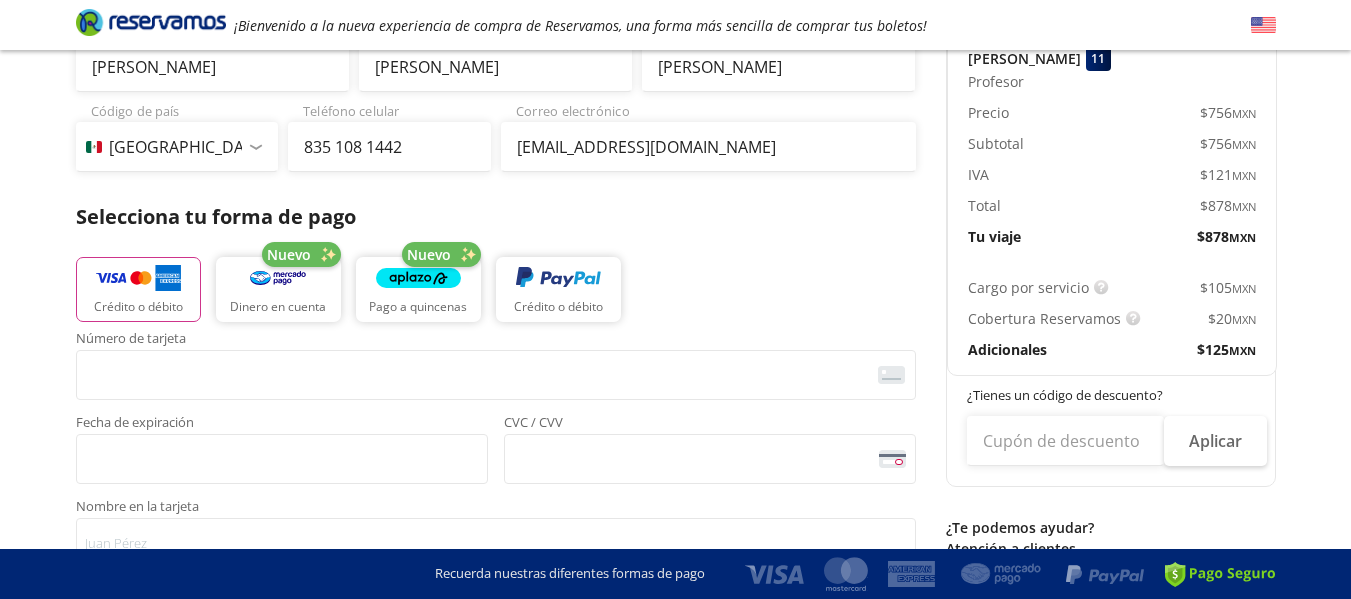 scroll, scrollTop: 300, scrollLeft: 0, axis: vertical 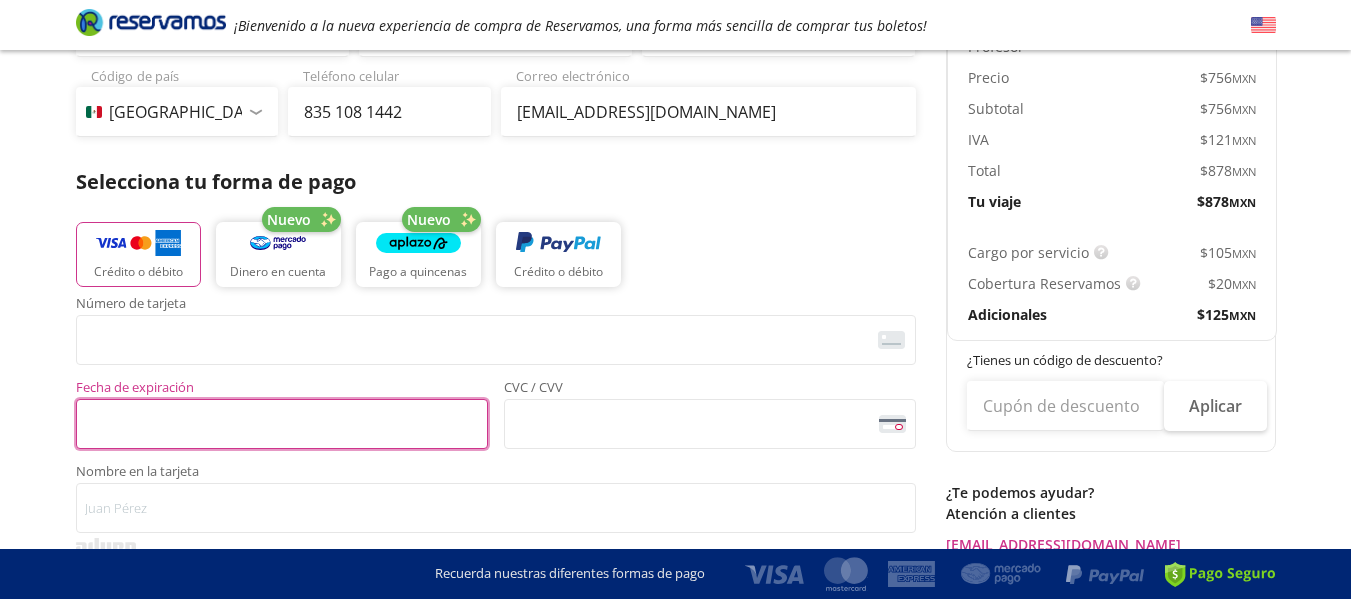 click on "Selecciona tu forma de pago" at bounding box center [496, 182] 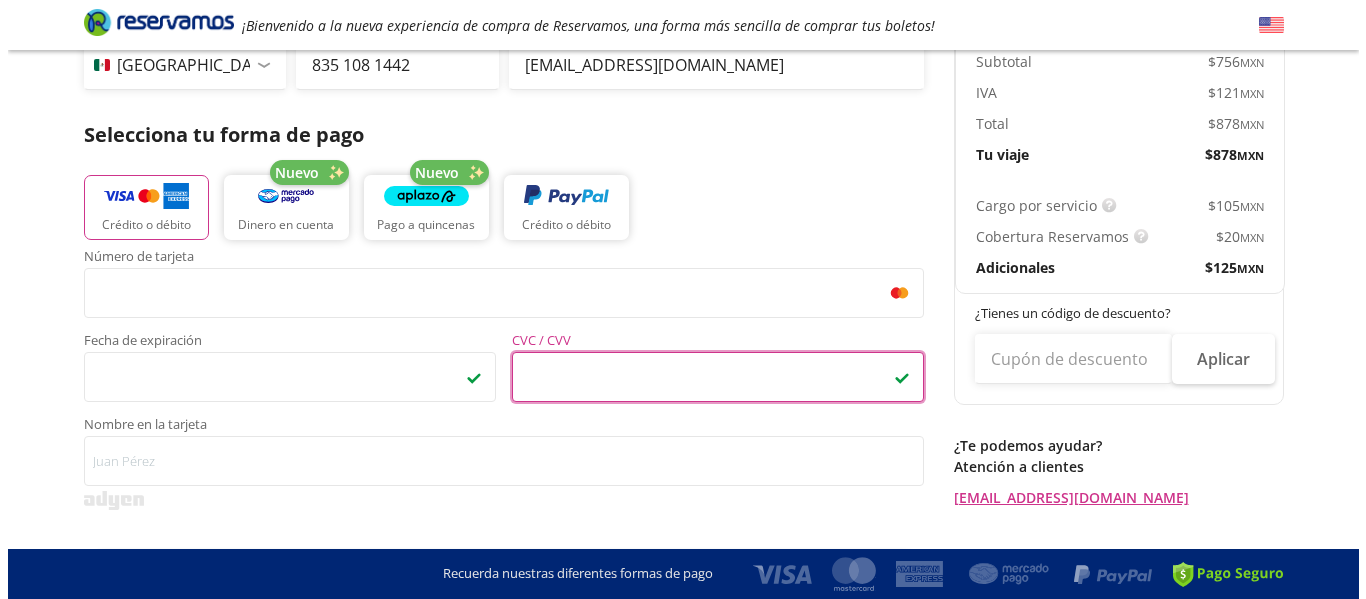 scroll, scrollTop: 400, scrollLeft: 0, axis: vertical 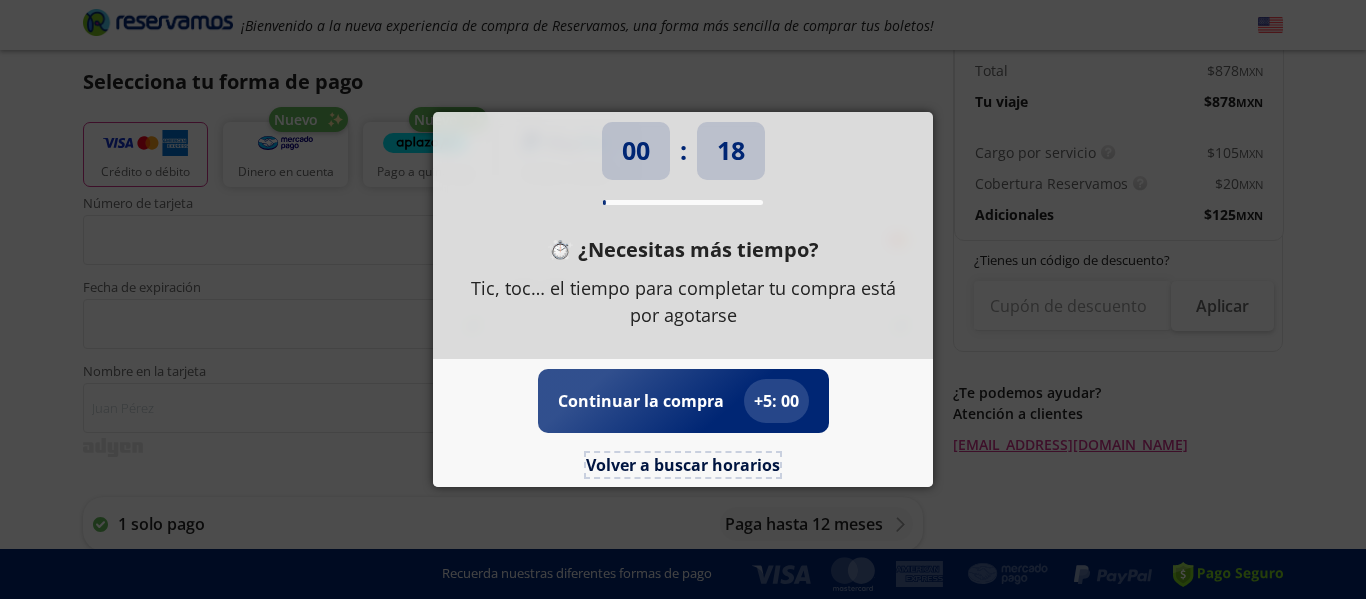 click on "Volver a buscar horarios" at bounding box center (683, 465) 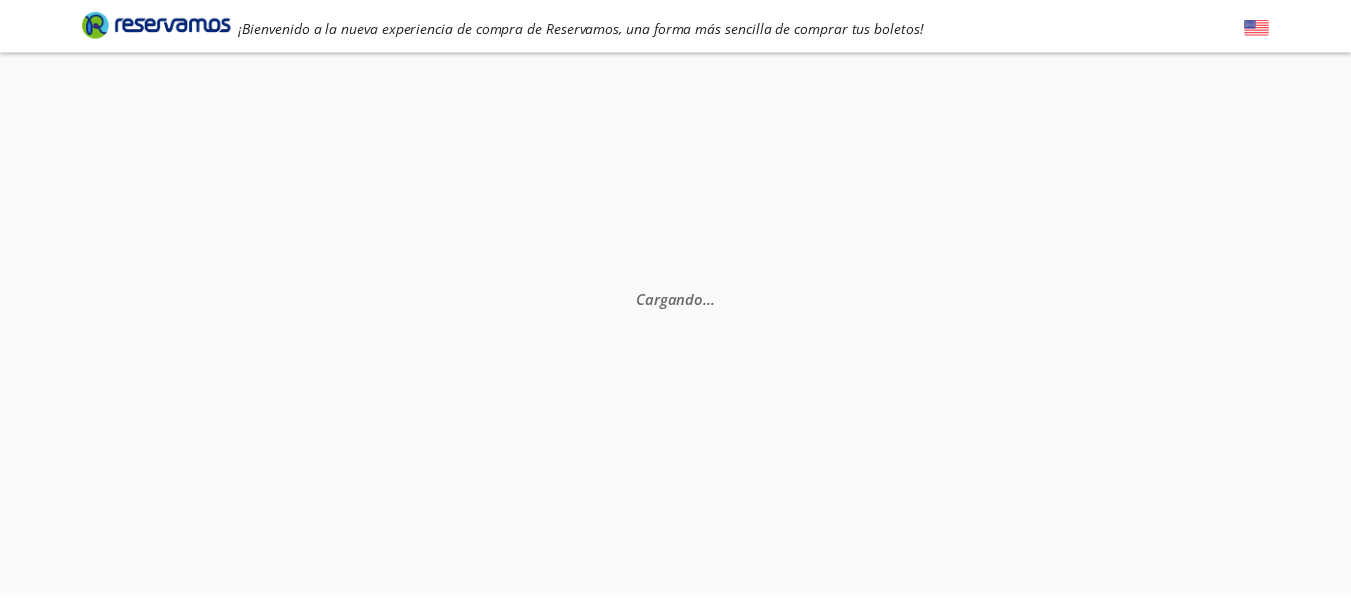 scroll, scrollTop: 0, scrollLeft: 0, axis: both 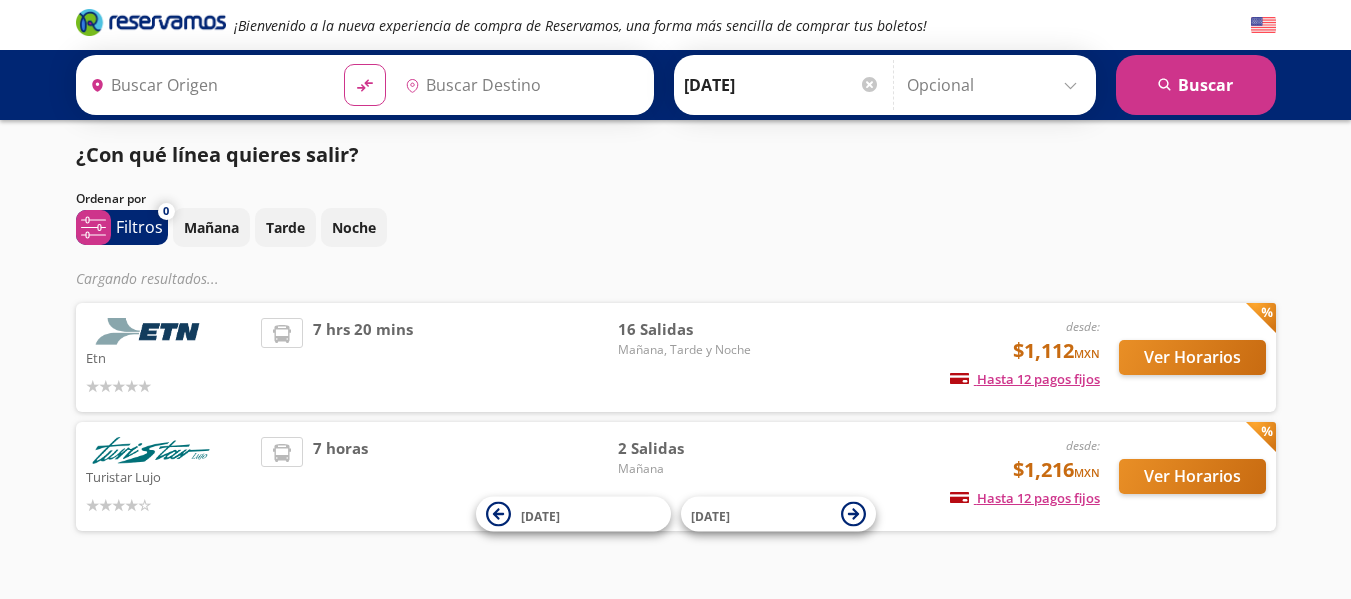 type on "[GEOGRAPHIC_DATA], [GEOGRAPHIC_DATA]" 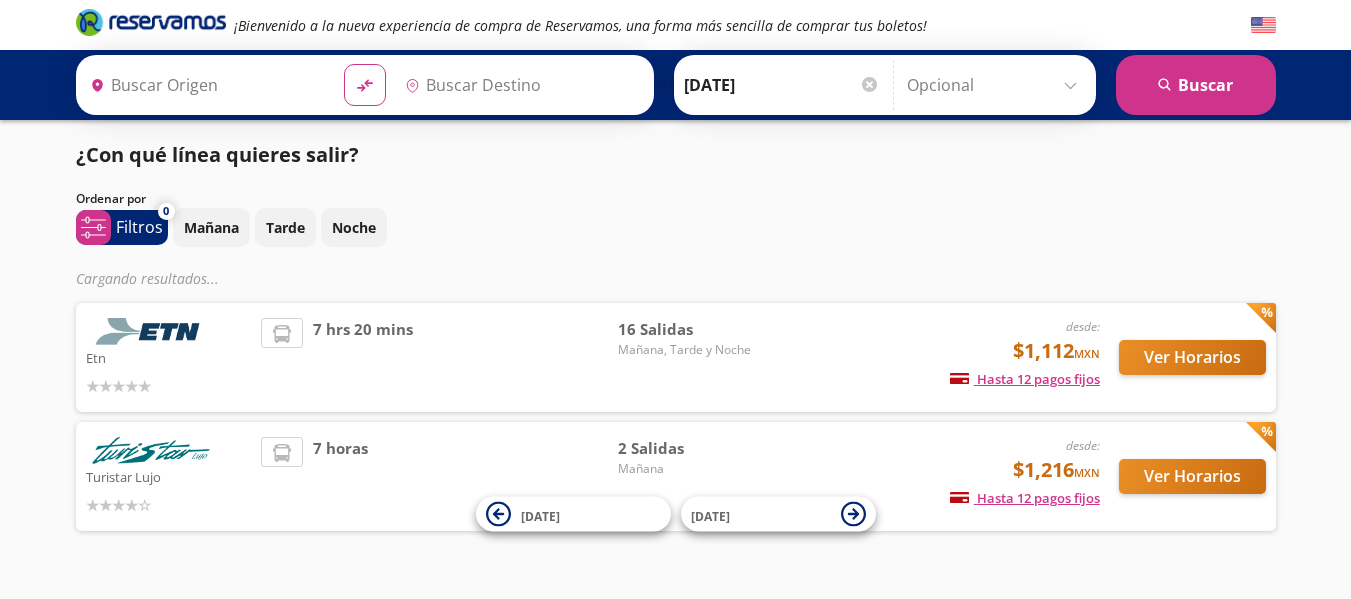 type on "[GEOGRAPHIC_DATA], [GEOGRAPHIC_DATA]" 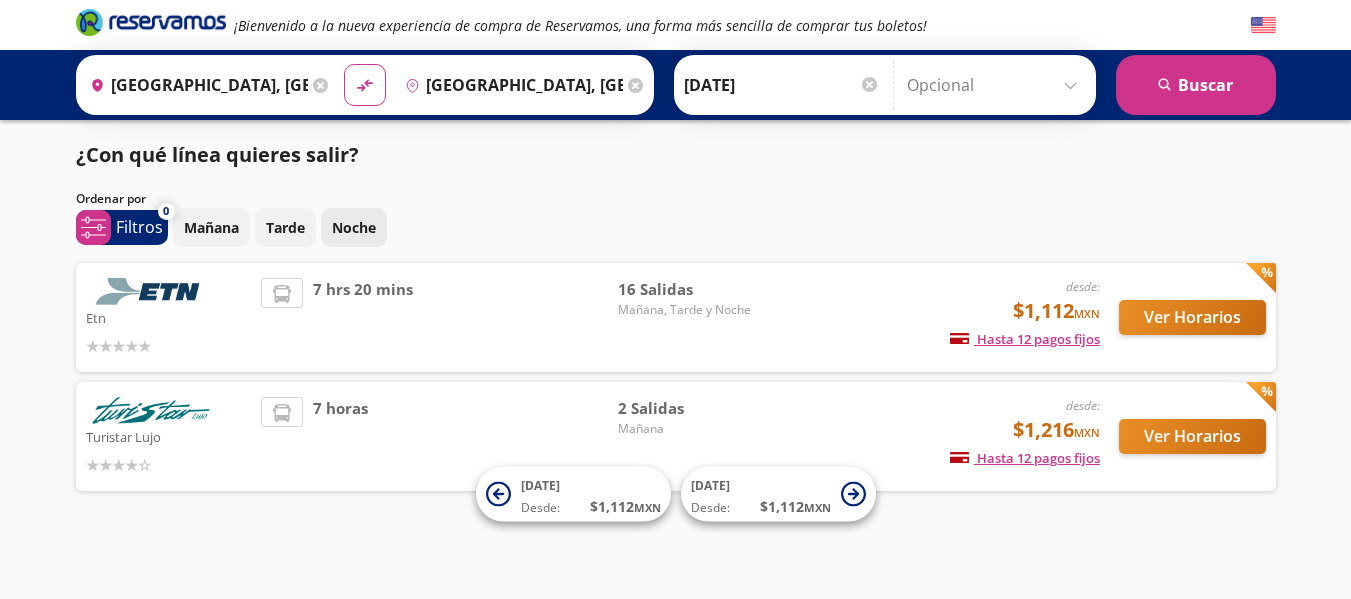 click on "Noche" at bounding box center [354, 227] 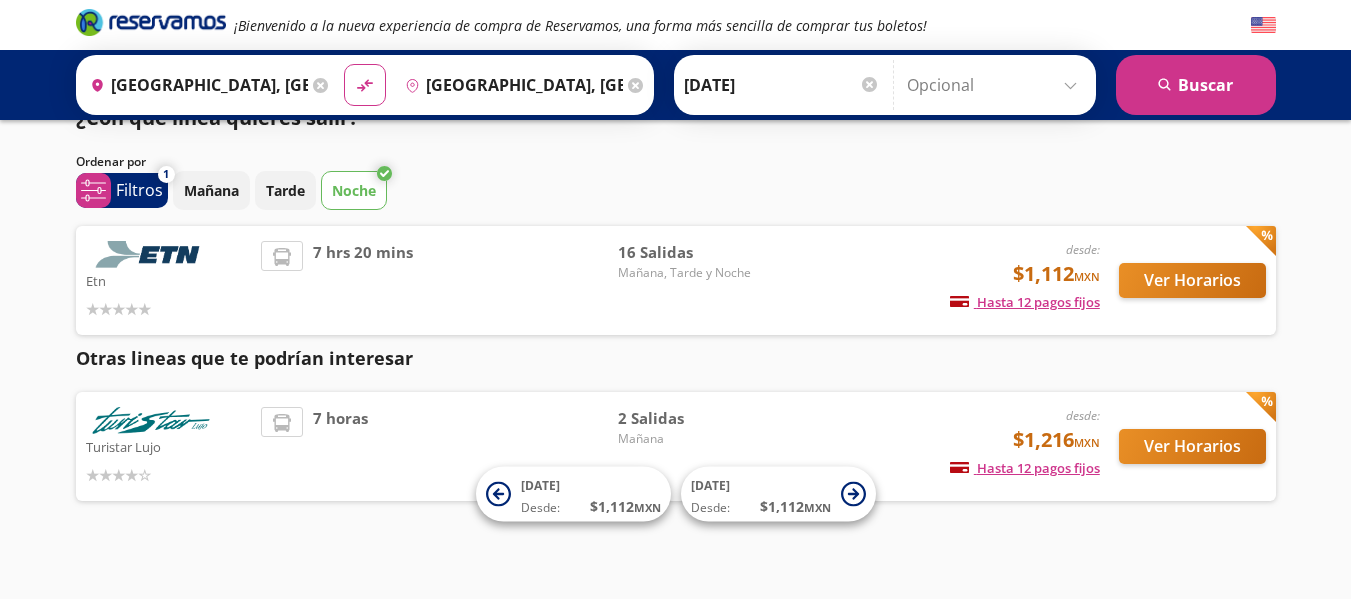 scroll, scrollTop: 54, scrollLeft: 0, axis: vertical 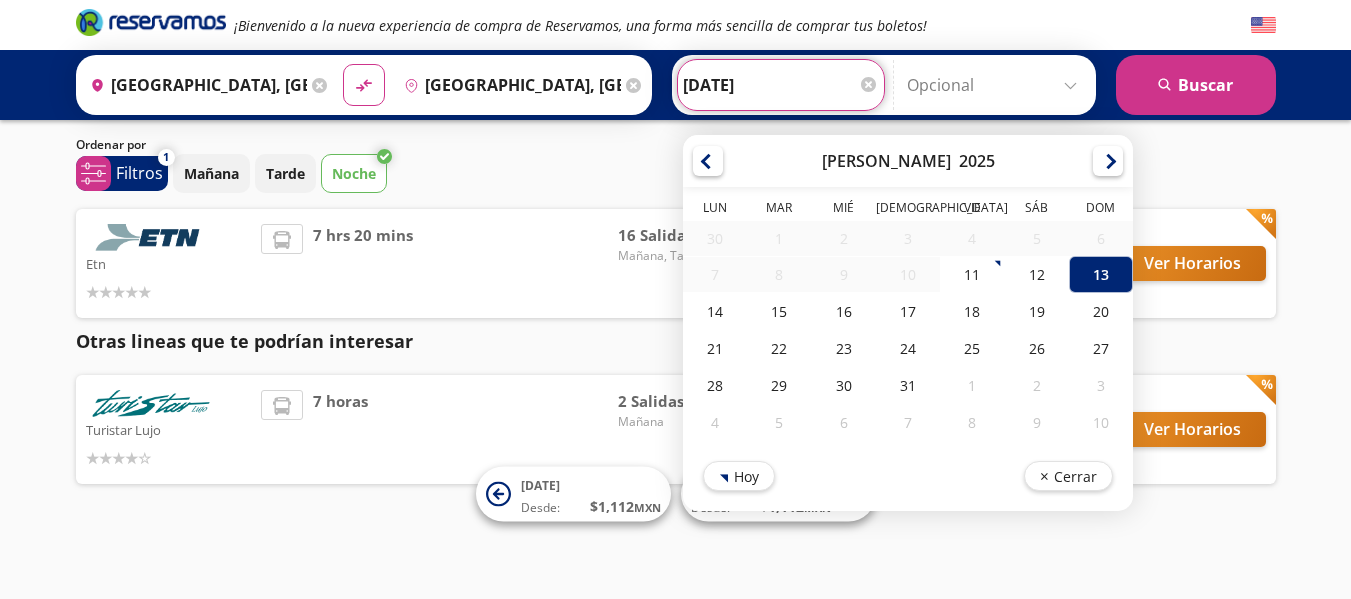drag, startPoint x: 792, startPoint y: 100, endPoint x: 780, endPoint y: 76, distance: 26.832815 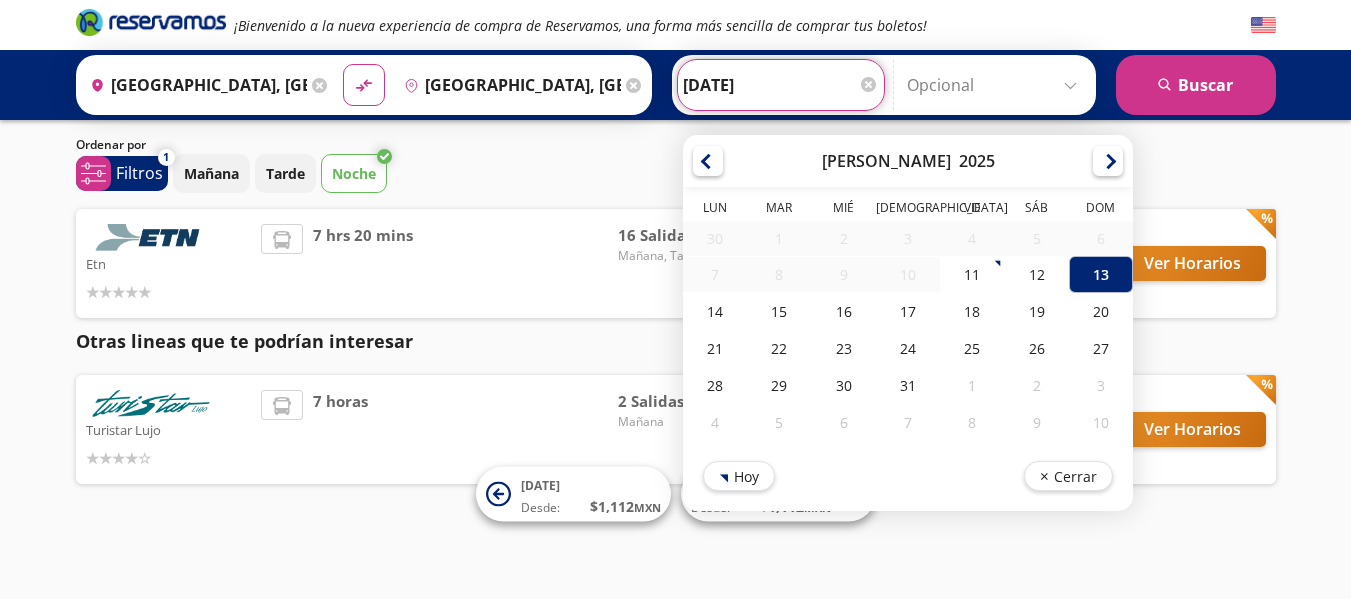 click on "[DATE]" at bounding box center (781, 85) 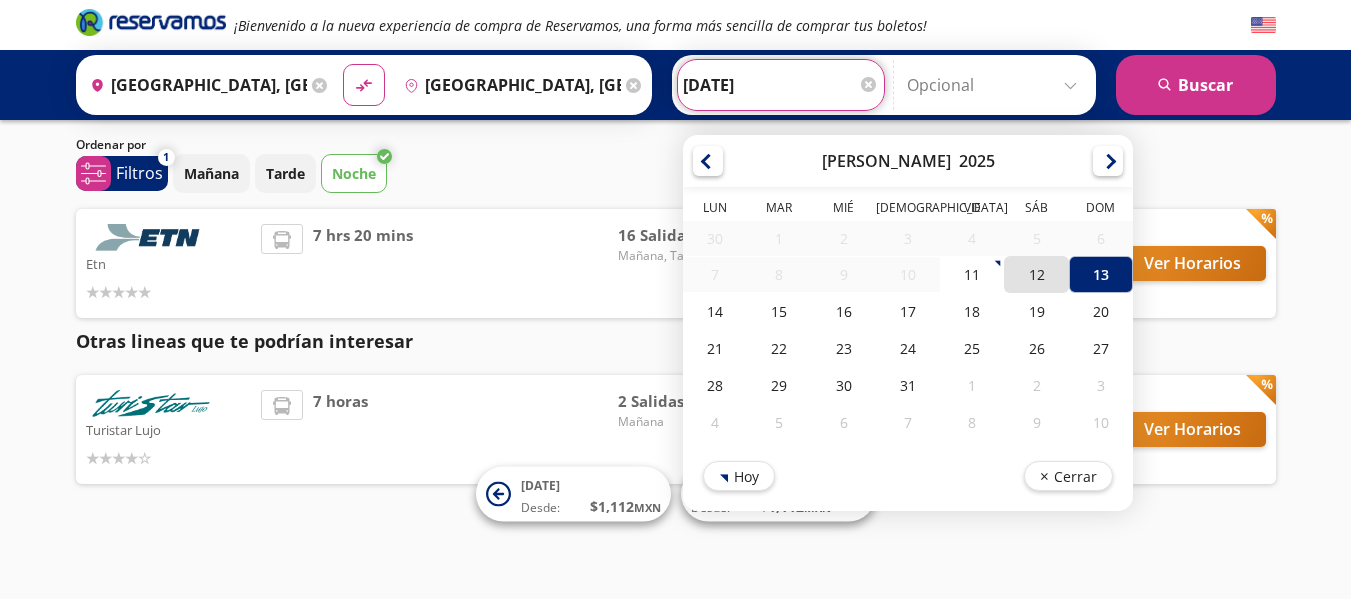 click on "12" at bounding box center (1036, 274) 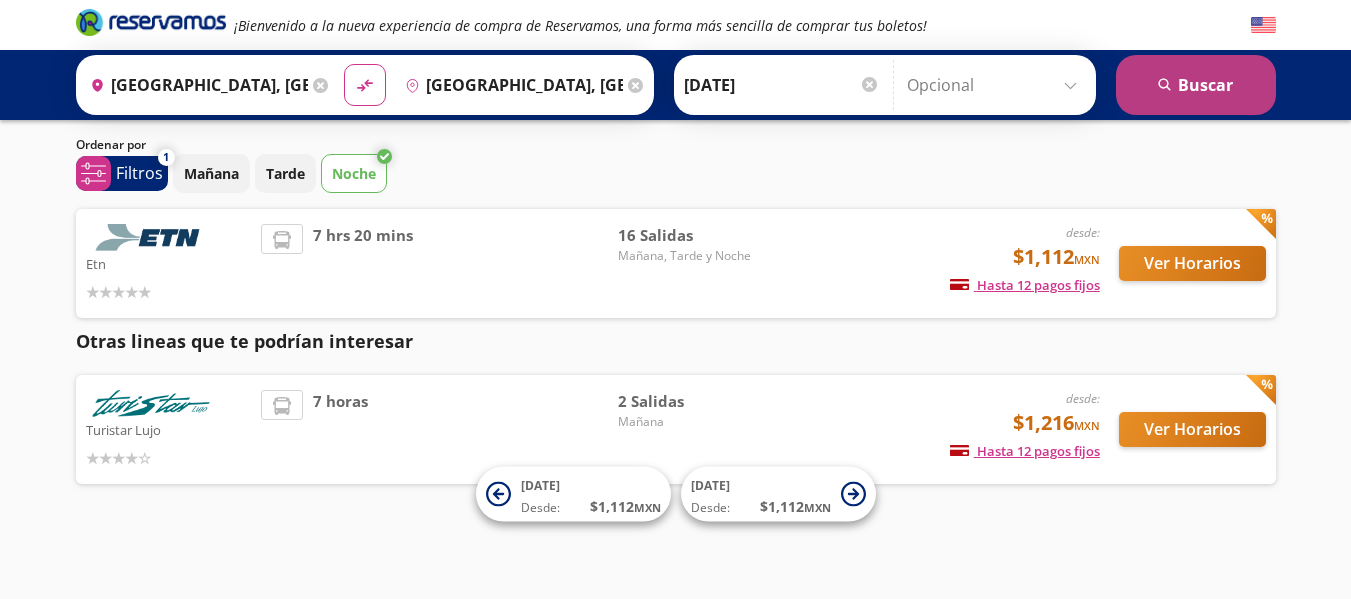 click on "search
[GEOGRAPHIC_DATA]" at bounding box center [1196, 85] 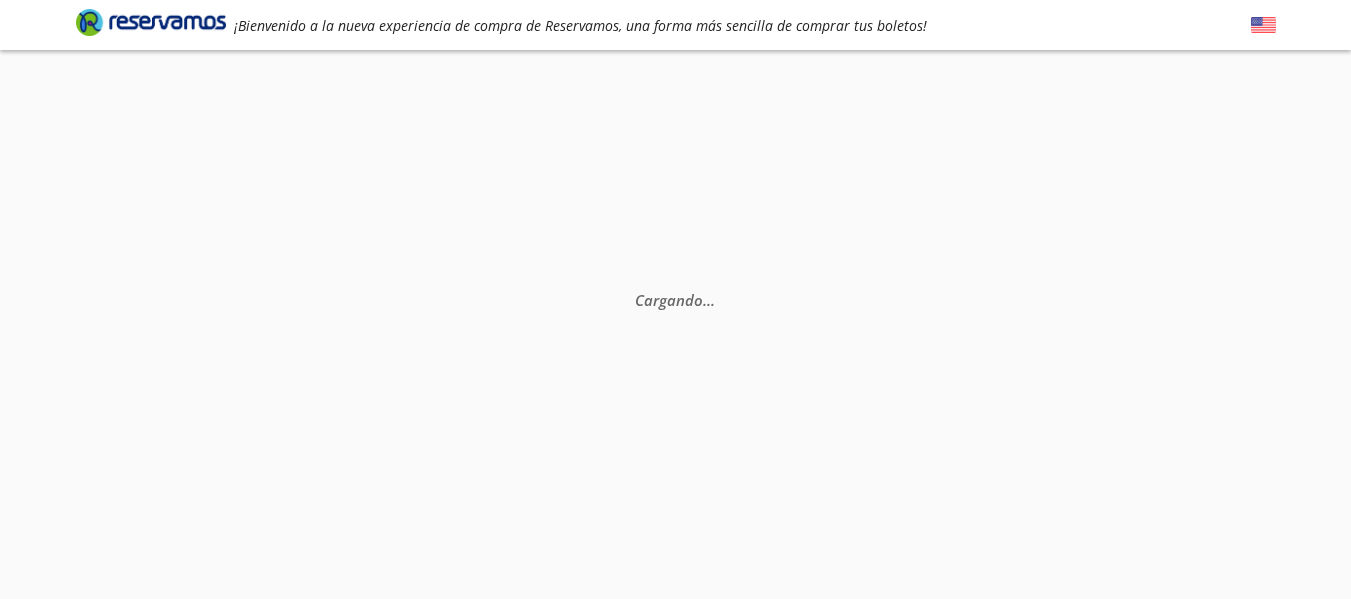 scroll, scrollTop: 0, scrollLeft: 0, axis: both 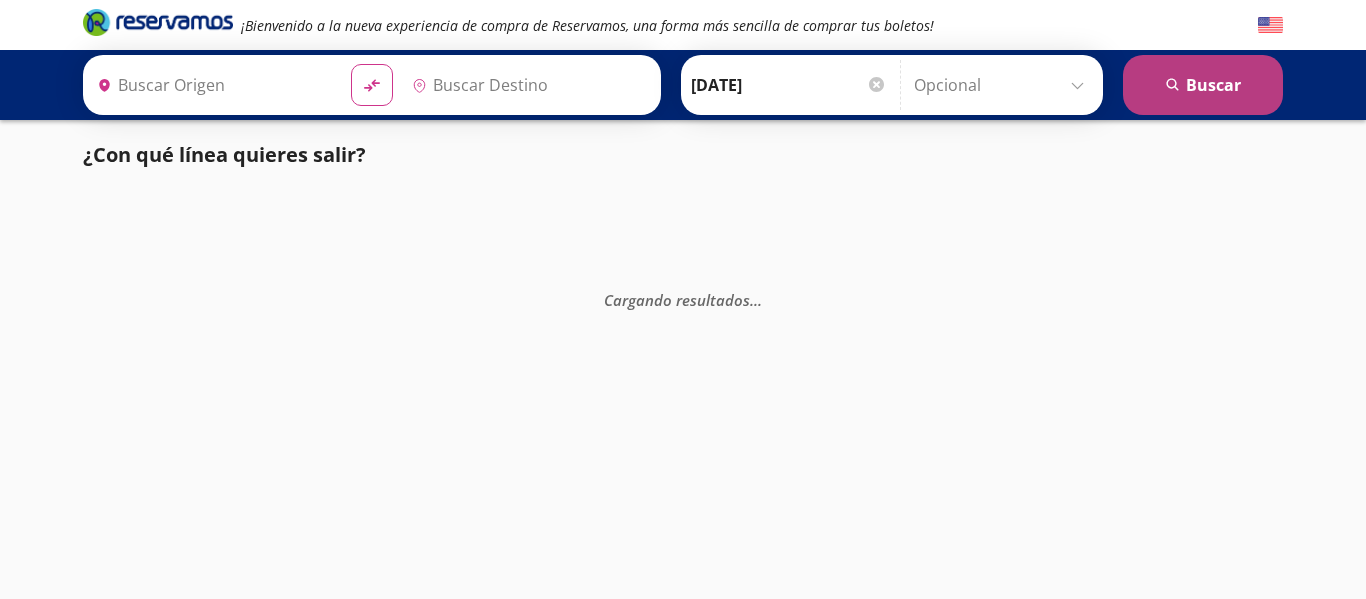 type on "[GEOGRAPHIC_DATA], [GEOGRAPHIC_DATA]" 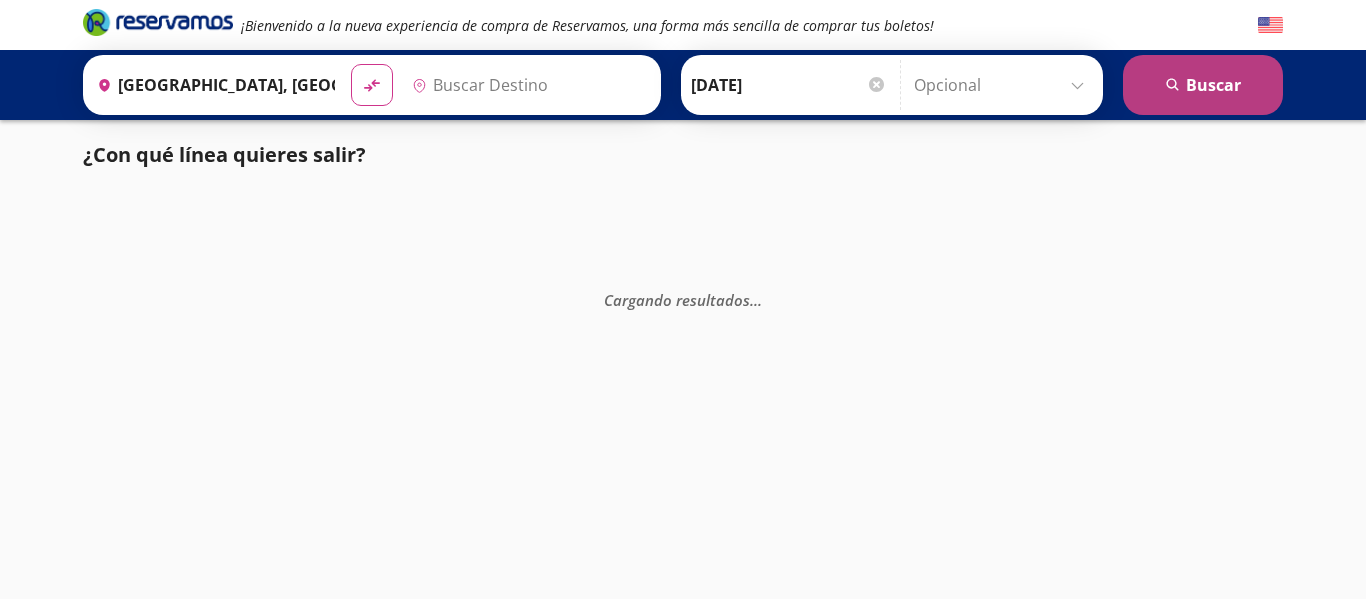 type on "[GEOGRAPHIC_DATA], [GEOGRAPHIC_DATA]" 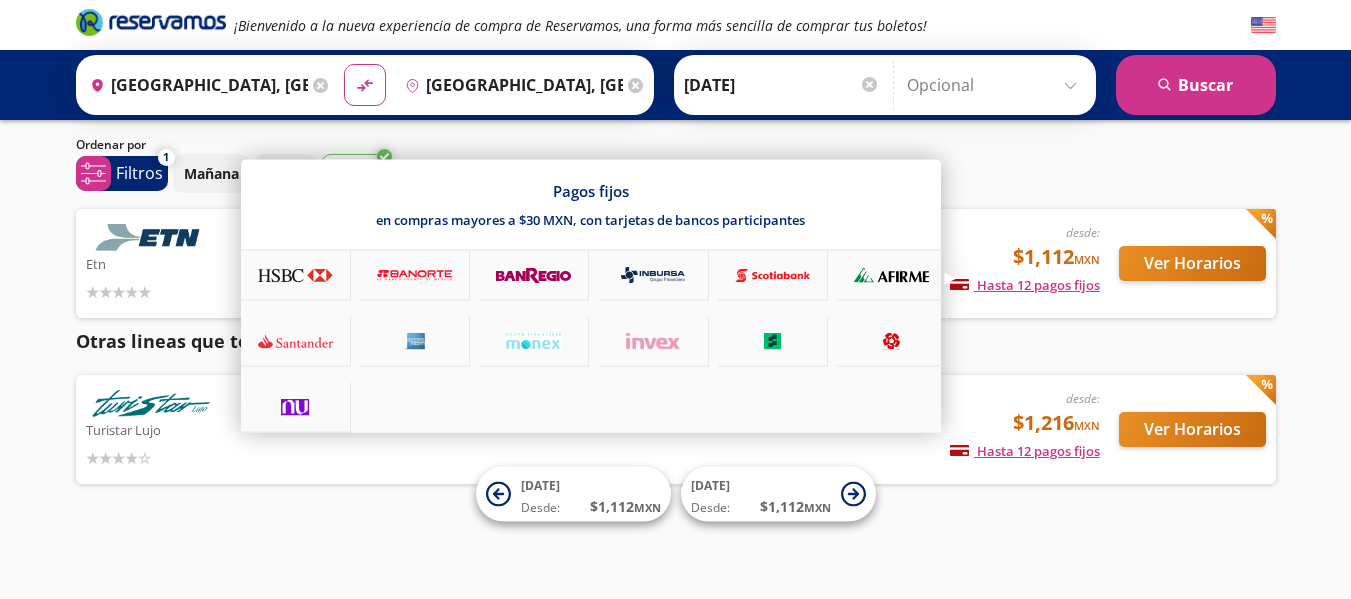 scroll, scrollTop: 54, scrollLeft: 0, axis: vertical 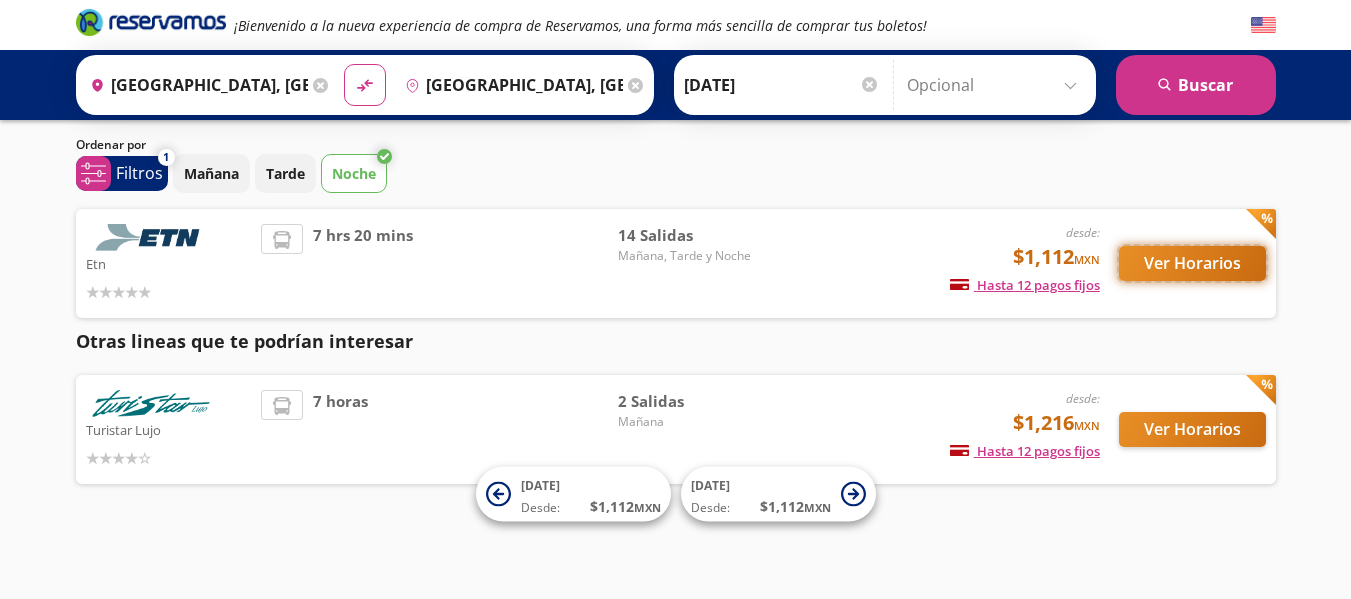 click on "Ver Horarios" at bounding box center (1192, 263) 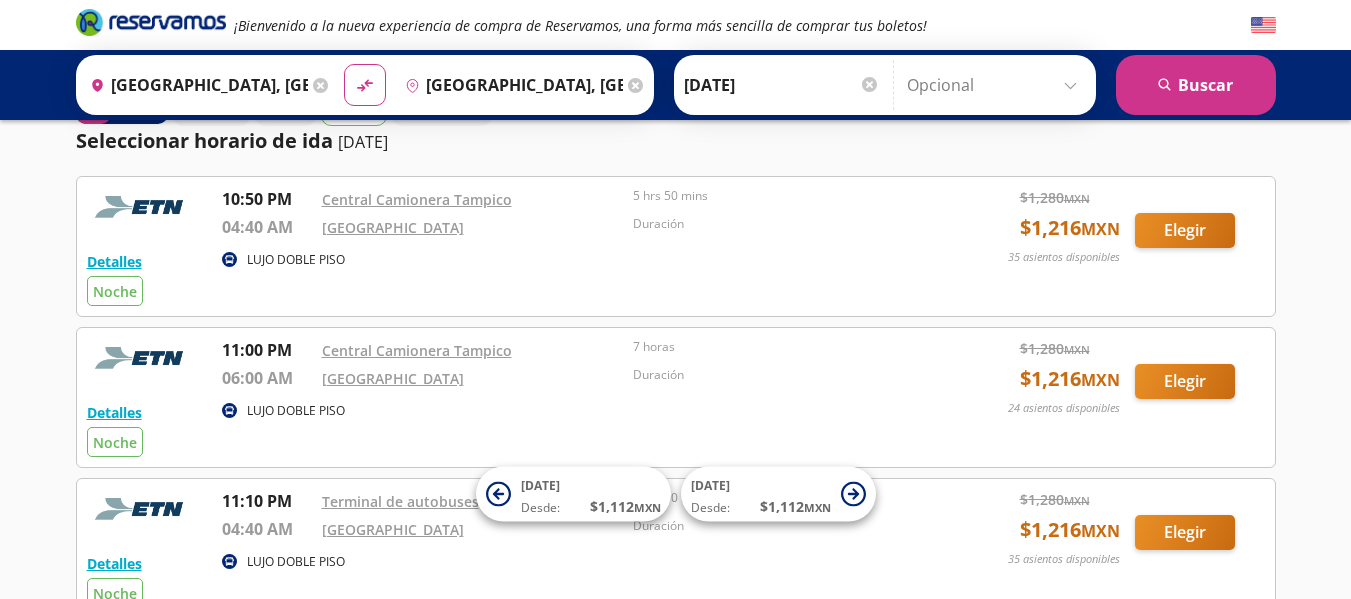 scroll, scrollTop: 100, scrollLeft: 0, axis: vertical 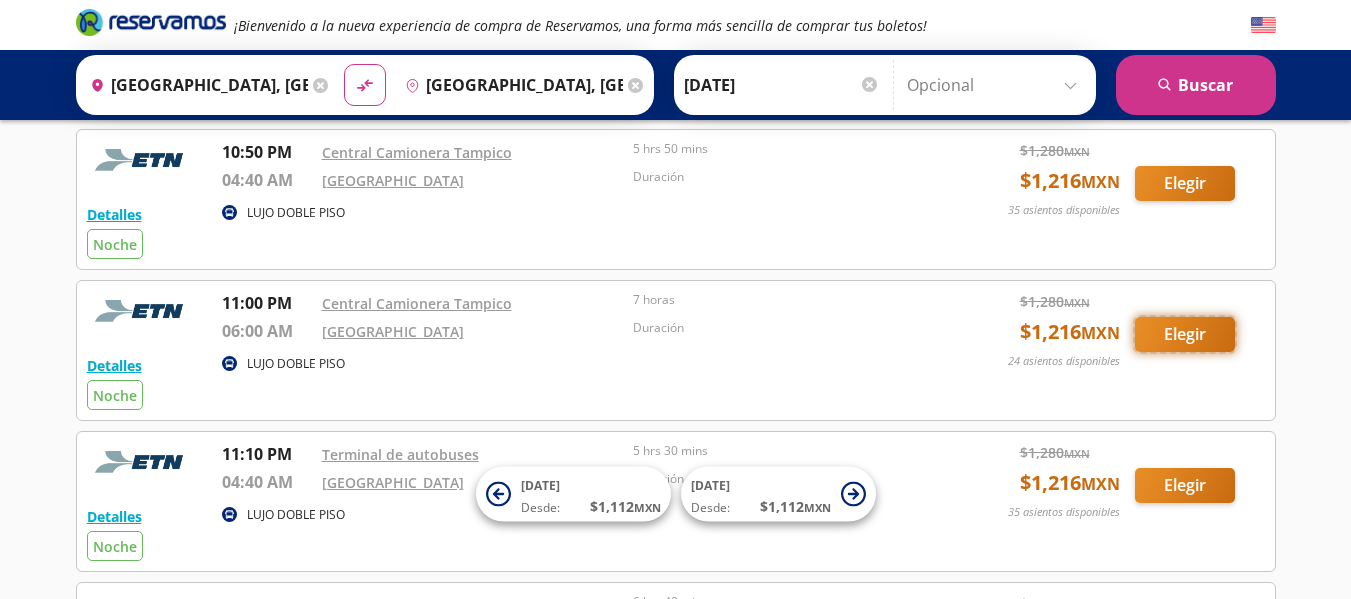 click on "Elegir" at bounding box center (1185, 334) 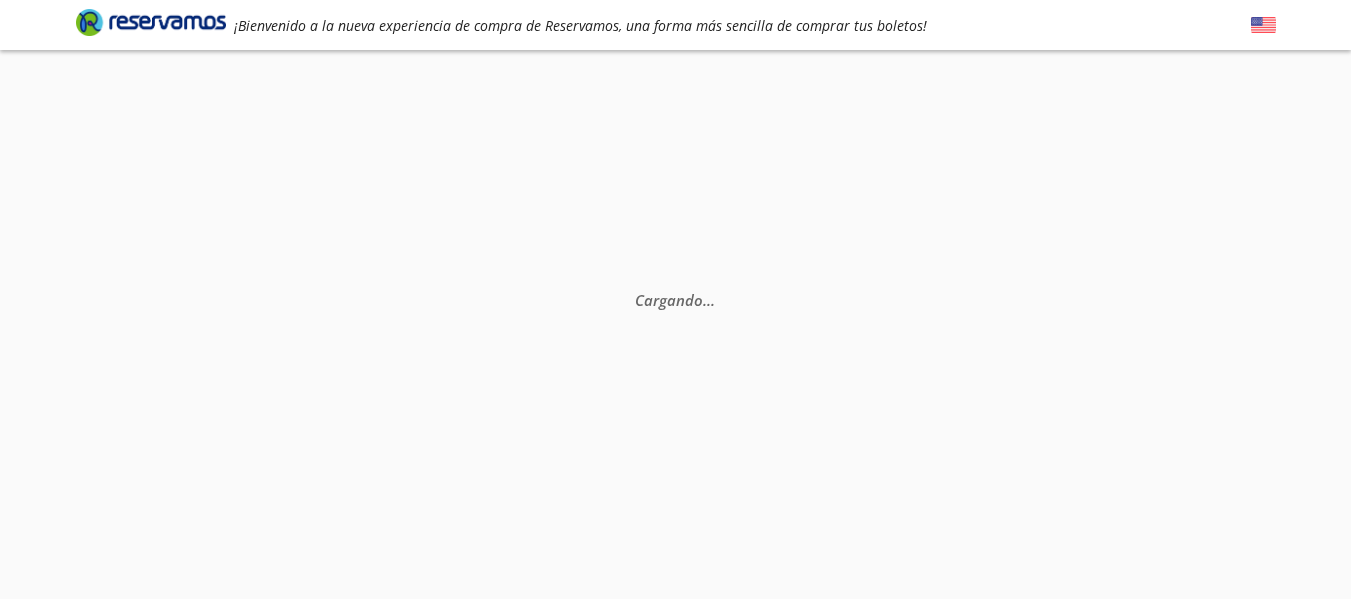 scroll, scrollTop: 0, scrollLeft: 0, axis: both 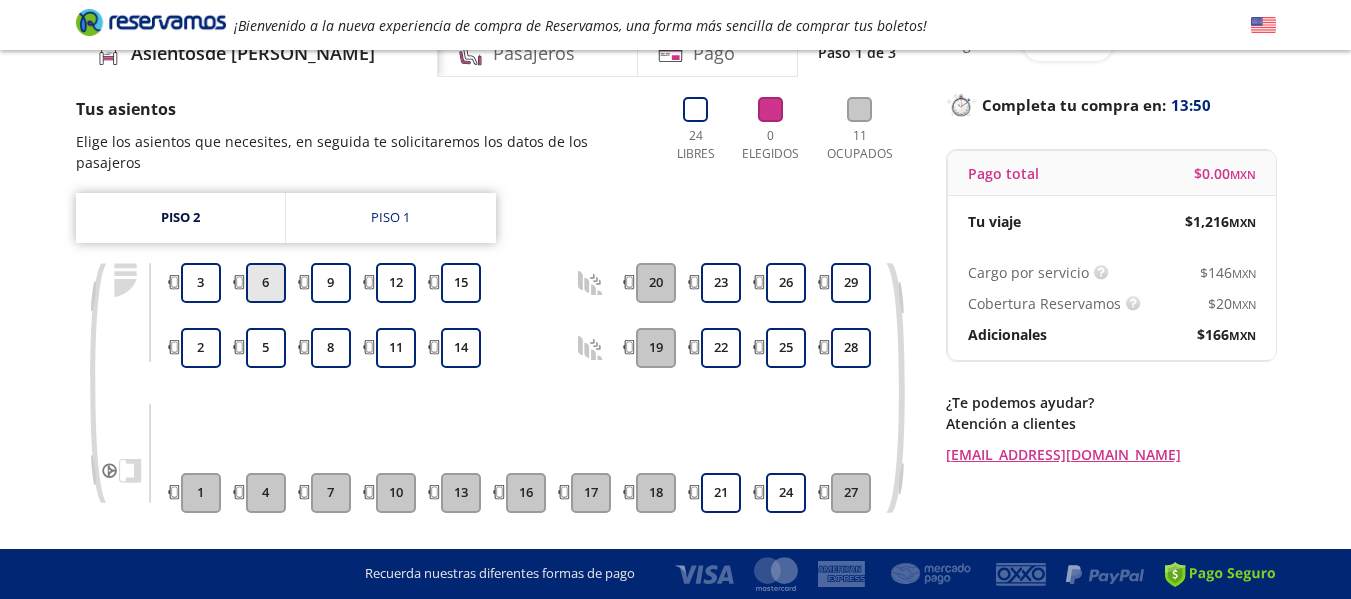 click on "6" at bounding box center (266, 283) 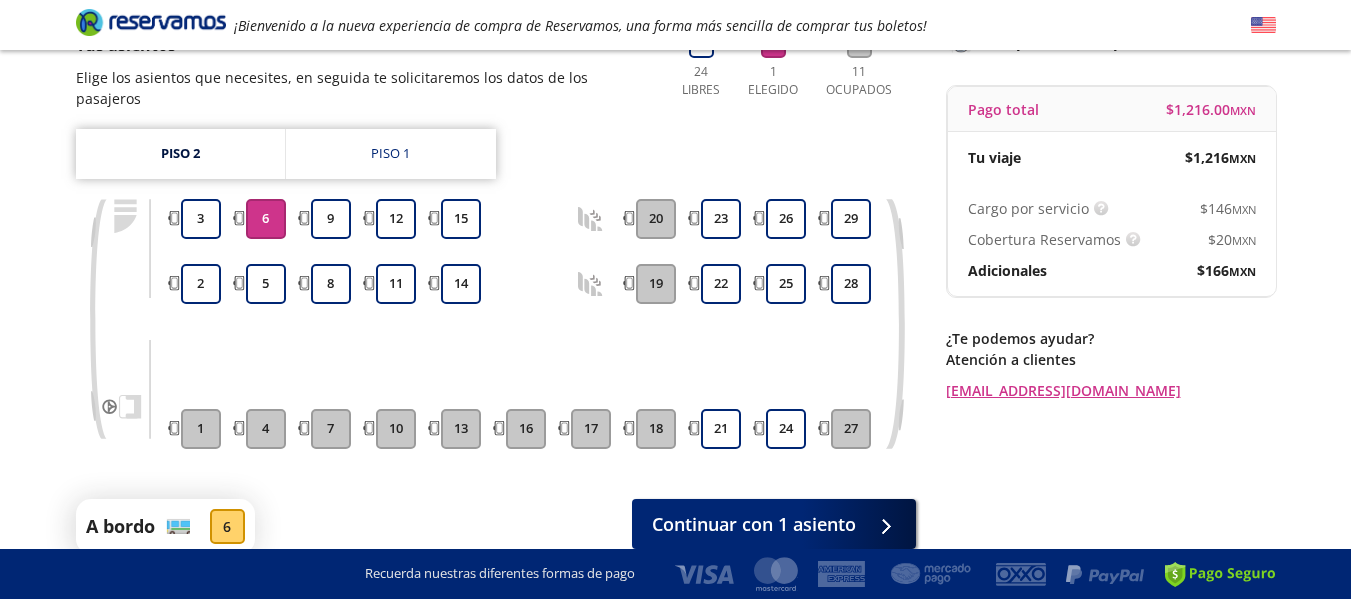 scroll, scrollTop: 238, scrollLeft: 0, axis: vertical 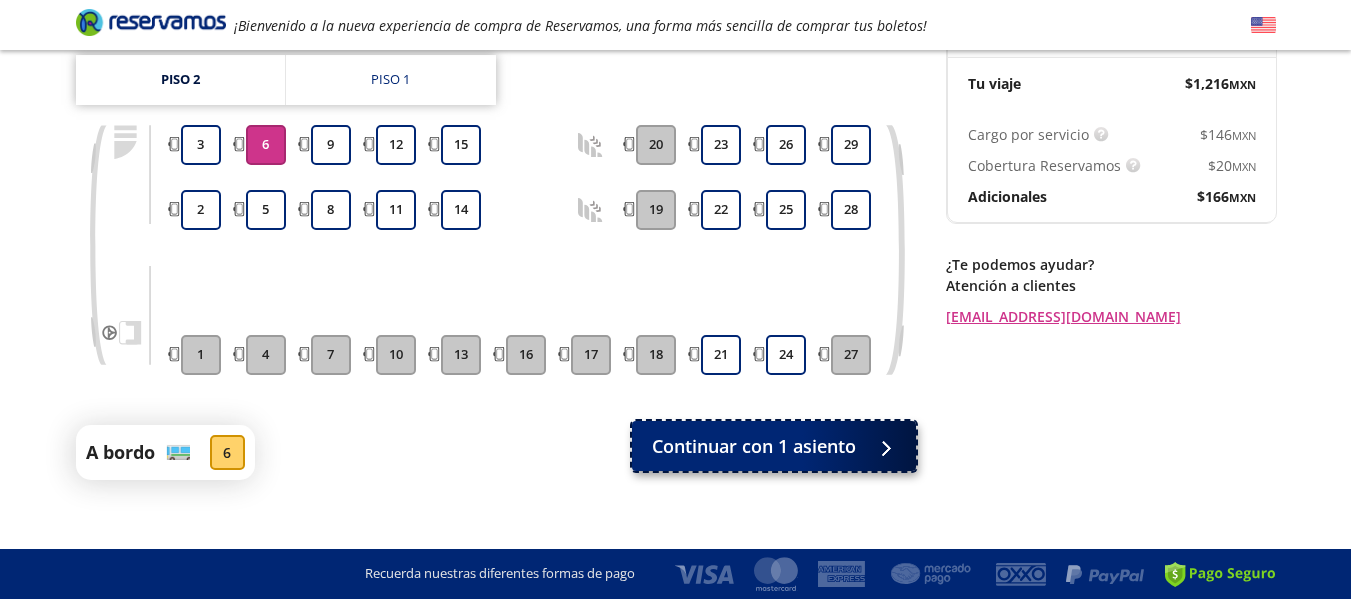click on "Continuar con 1 asiento" at bounding box center (774, 446) 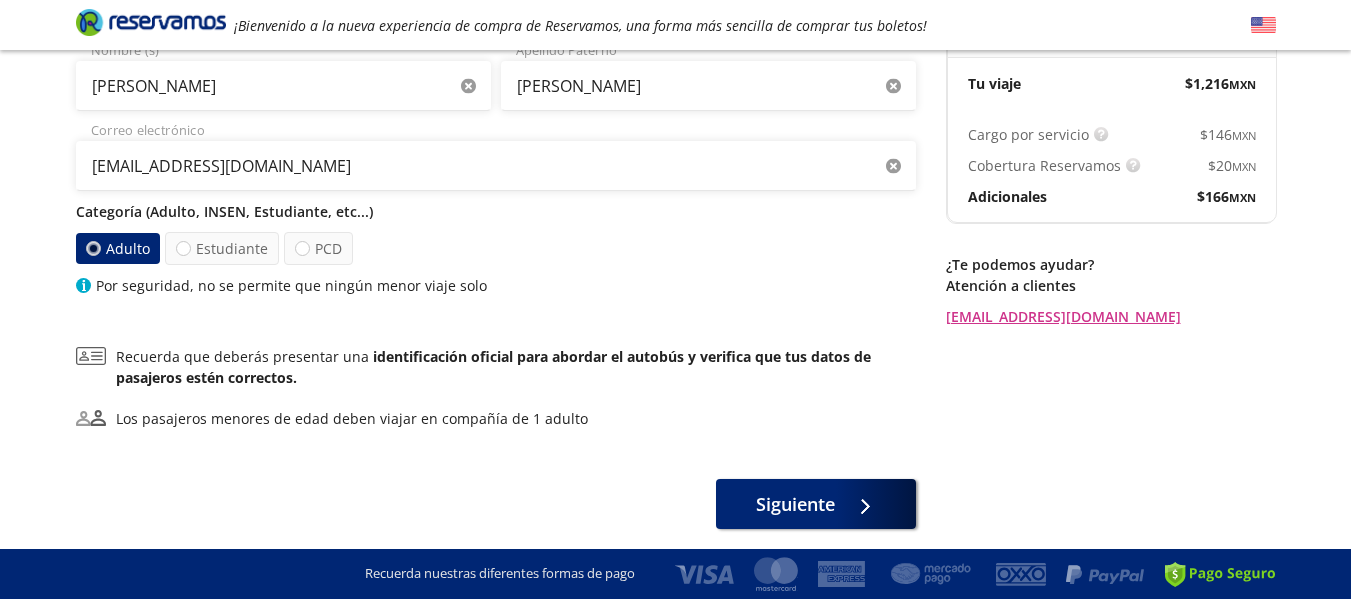 scroll, scrollTop: 0, scrollLeft: 0, axis: both 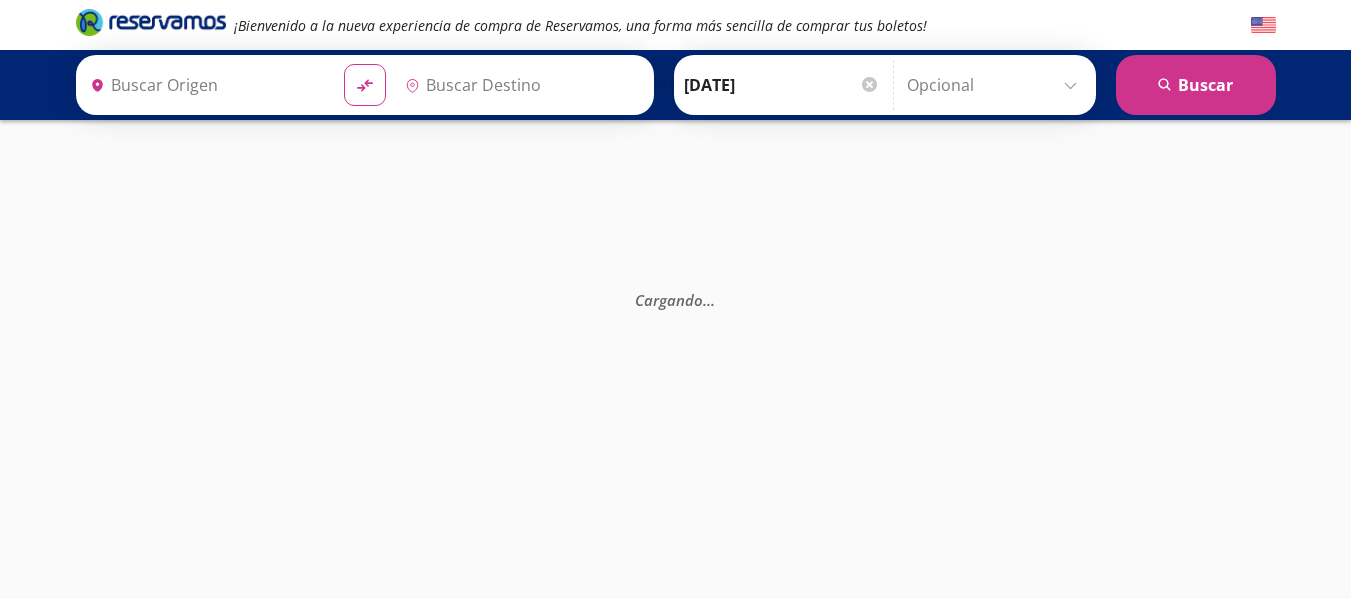 type on "[GEOGRAPHIC_DATA], [GEOGRAPHIC_DATA]" 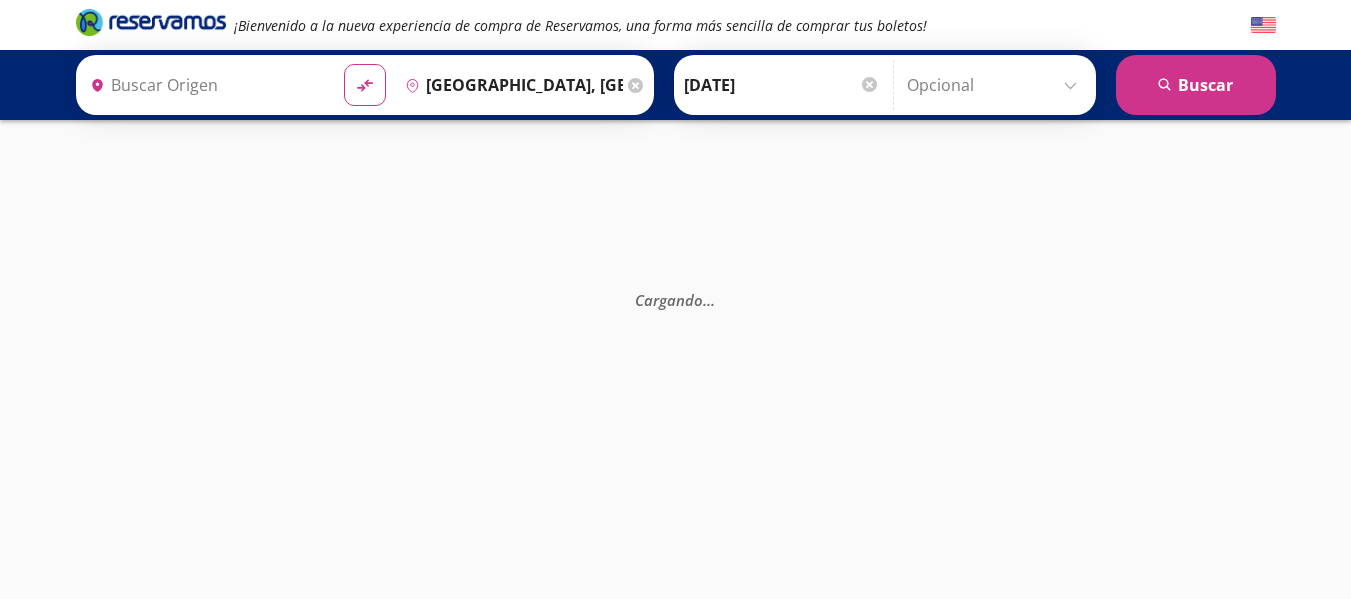 type on "[GEOGRAPHIC_DATA], [GEOGRAPHIC_DATA]" 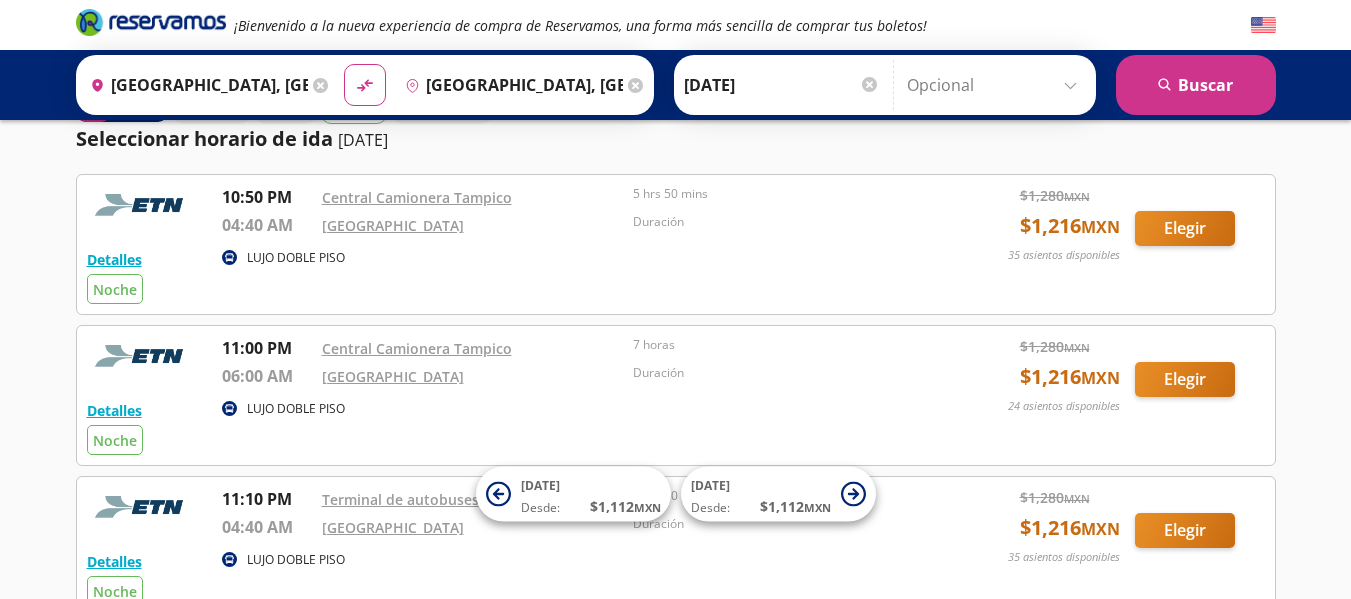 scroll, scrollTop: 100, scrollLeft: 0, axis: vertical 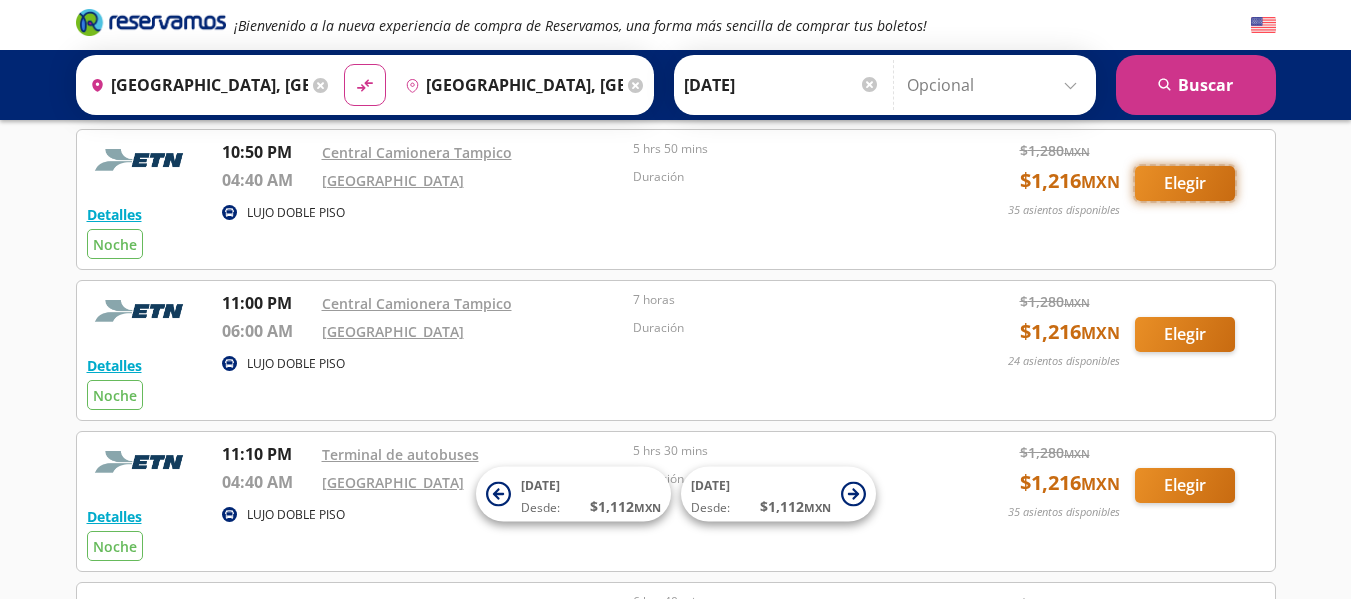 click on "Elegir" at bounding box center [1185, 183] 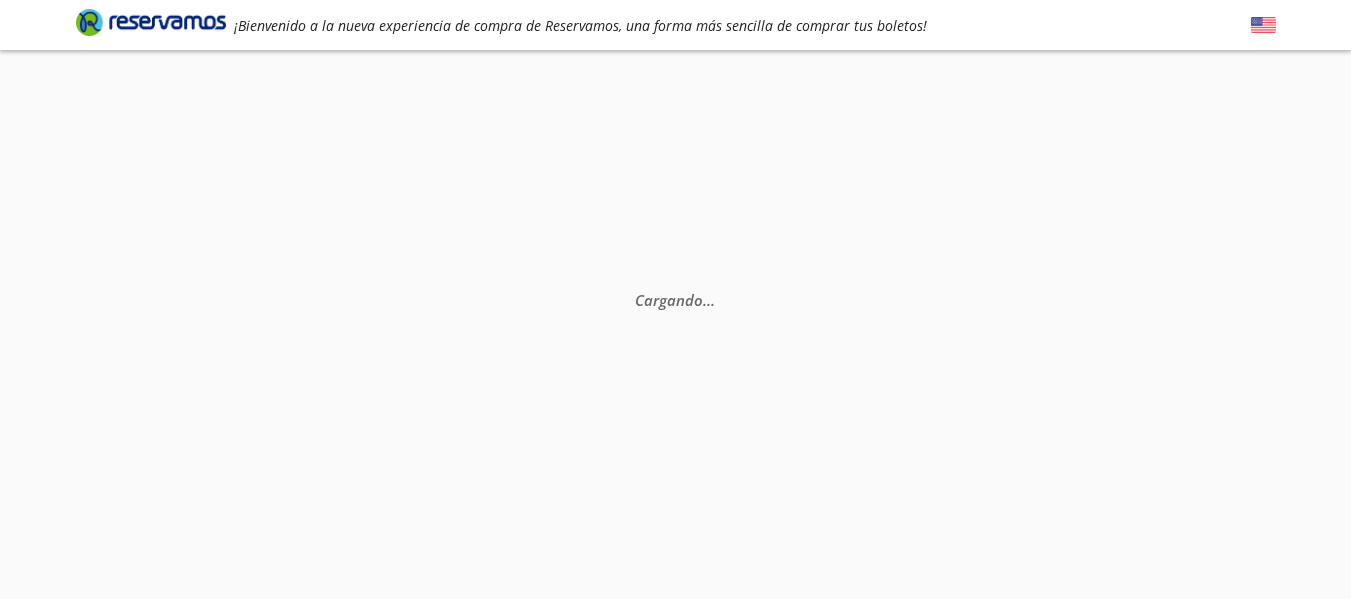 scroll, scrollTop: 0, scrollLeft: 0, axis: both 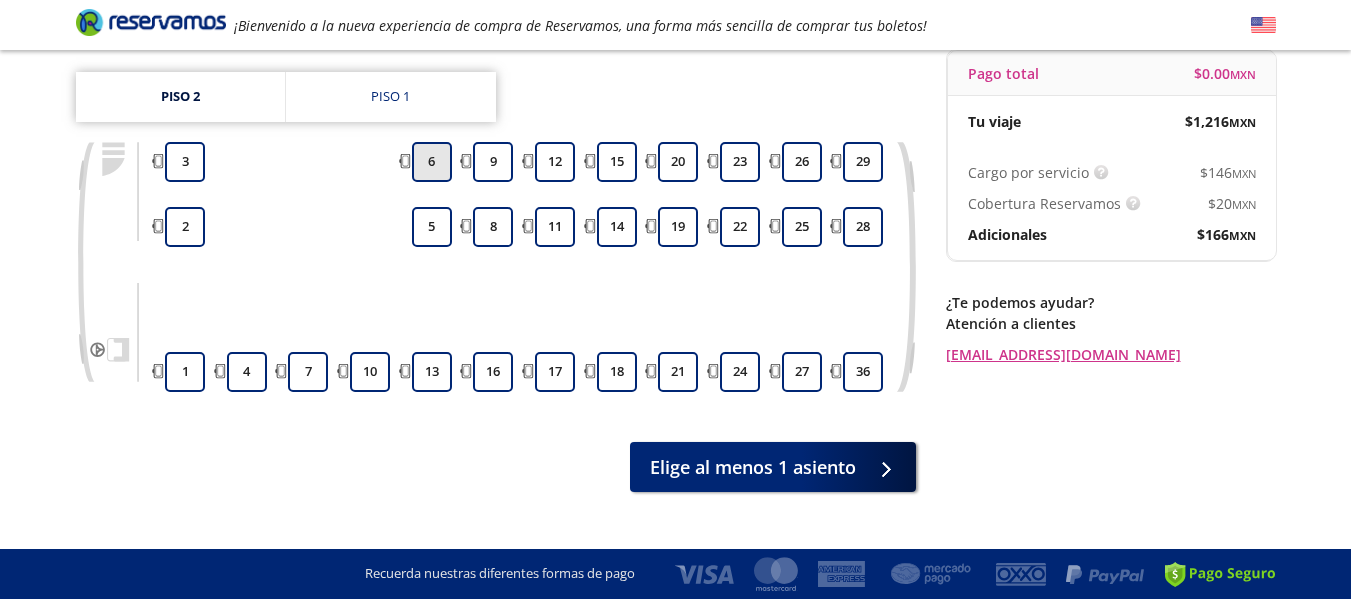 click on "6" at bounding box center [432, 162] 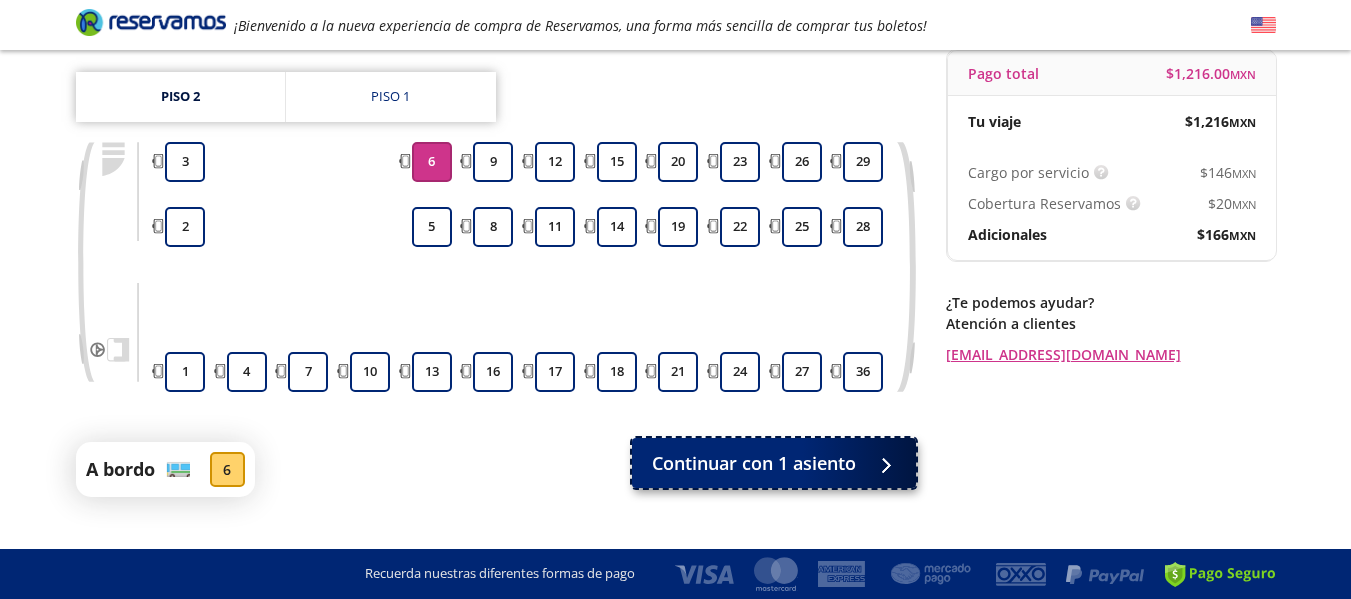 click on "Continuar con 1 asiento" at bounding box center (754, 463) 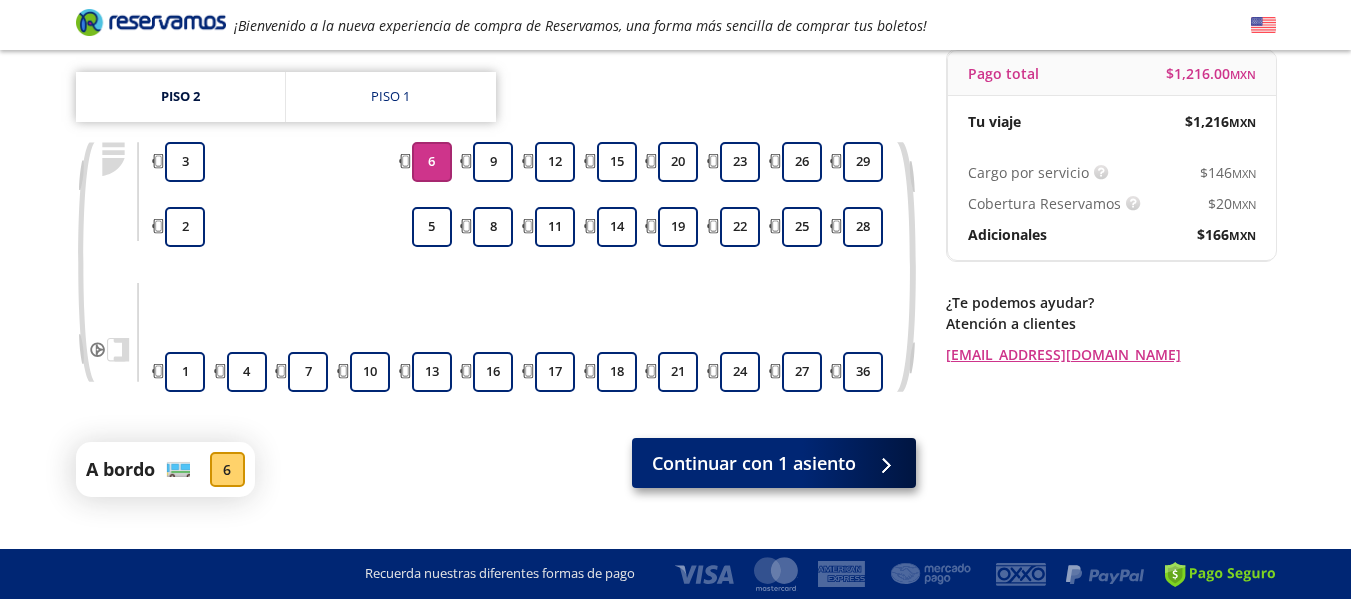 scroll, scrollTop: 0, scrollLeft: 0, axis: both 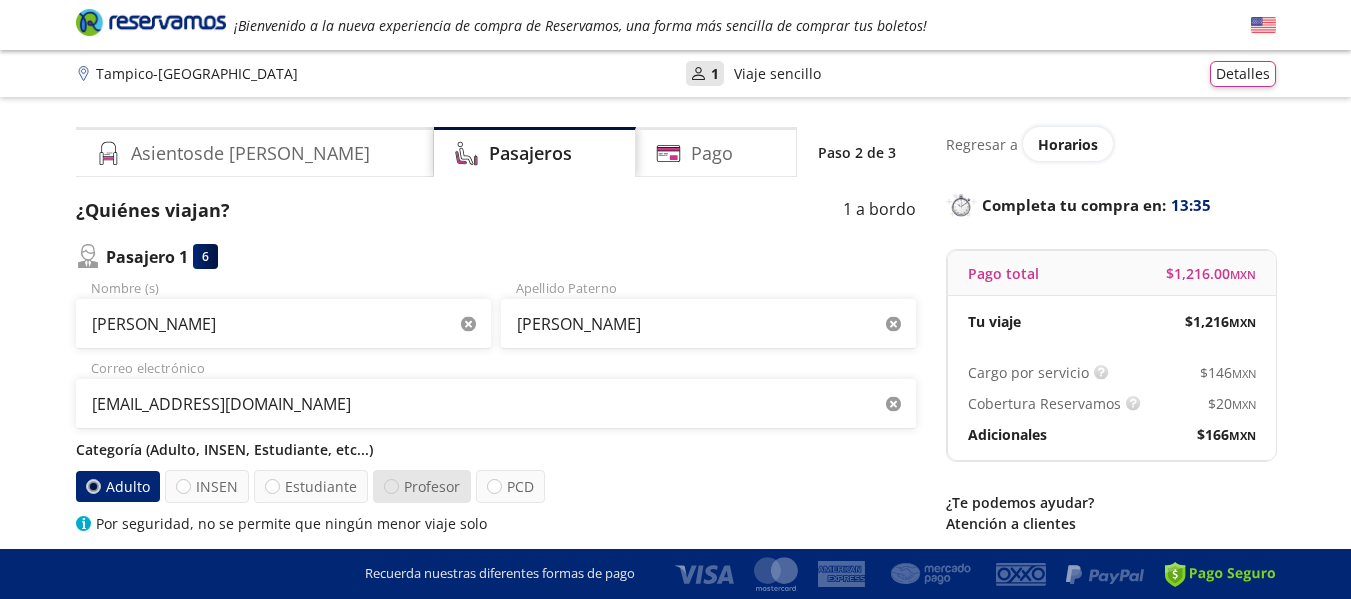click at bounding box center (391, 486) 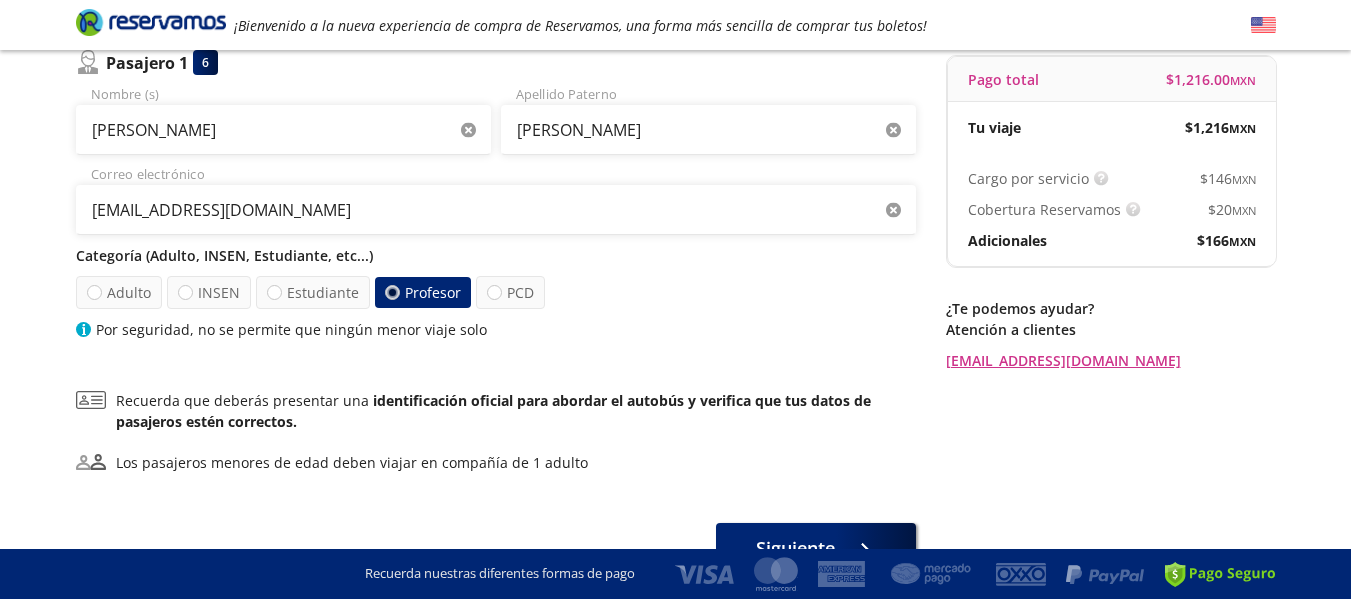 scroll, scrollTop: 300, scrollLeft: 0, axis: vertical 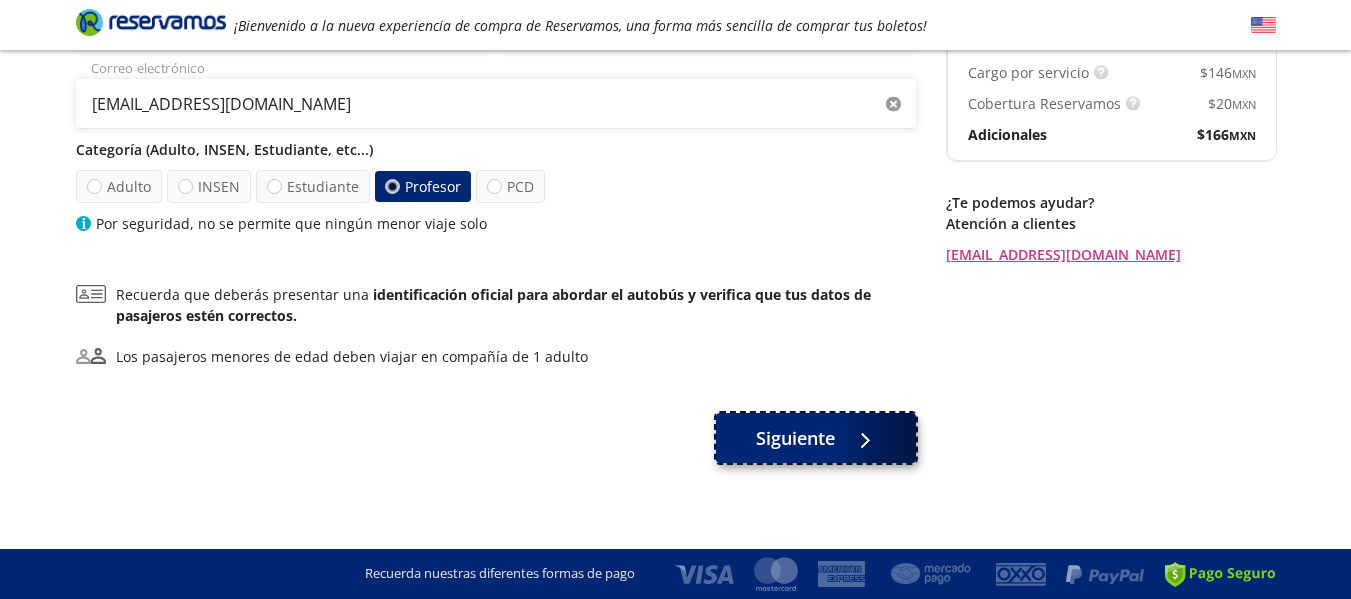 click on "Siguiente" at bounding box center (795, 438) 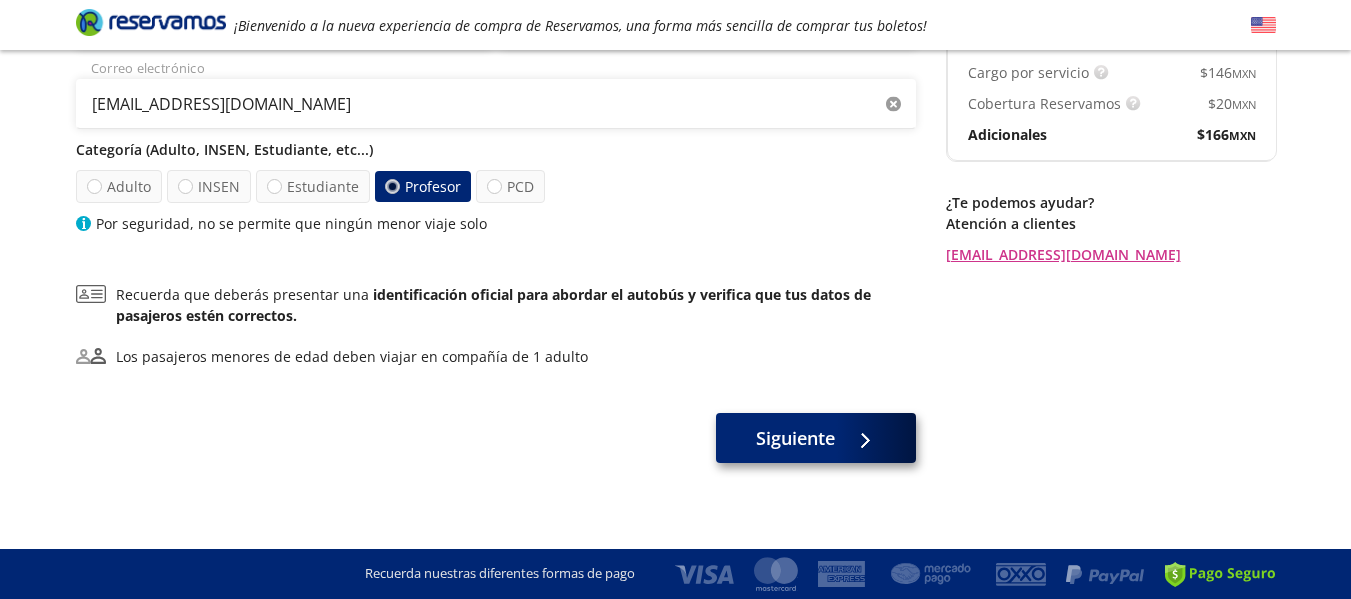 scroll, scrollTop: 0, scrollLeft: 0, axis: both 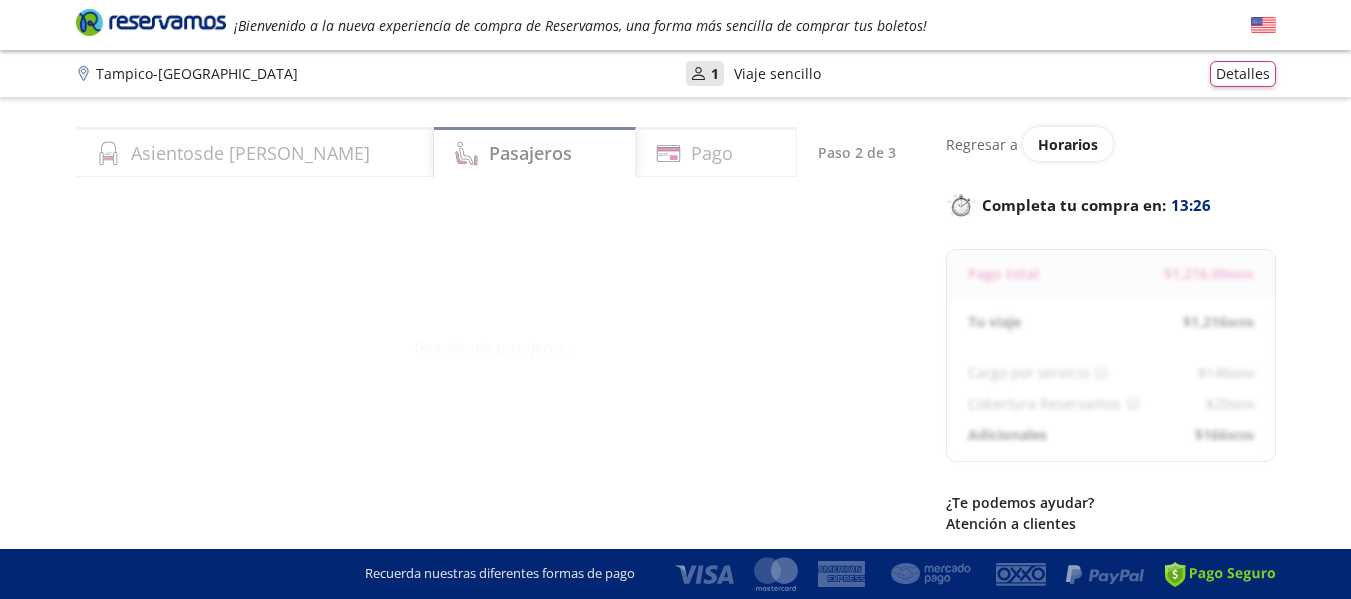 select on "MX" 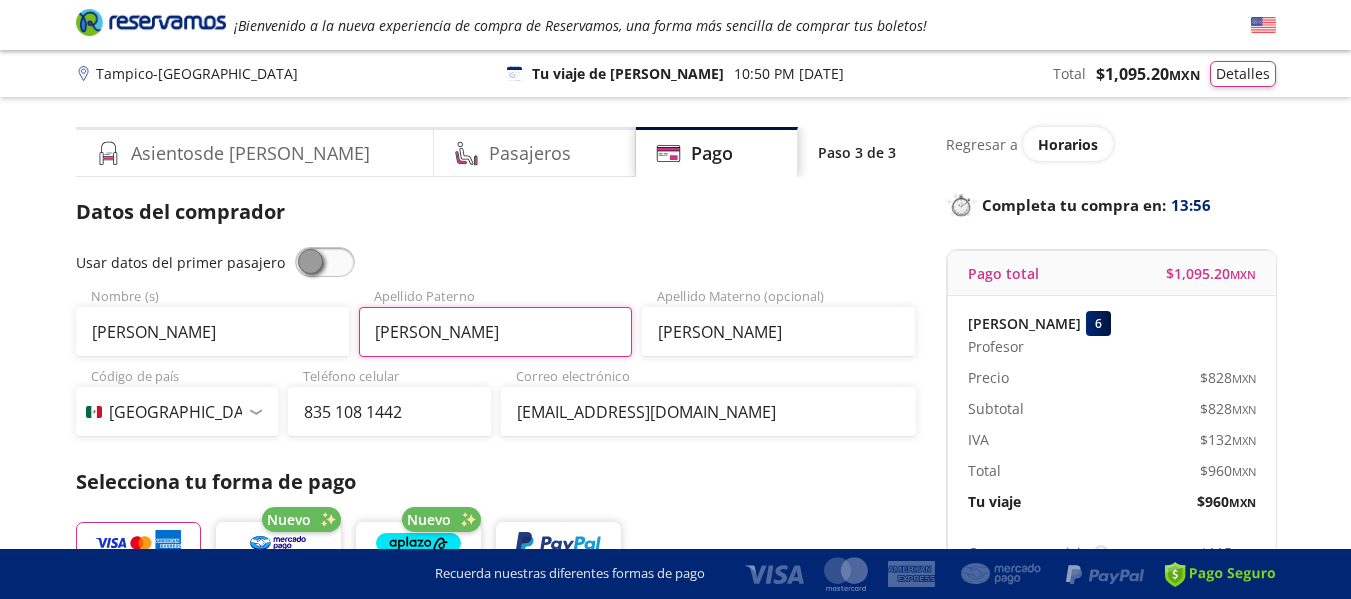 drag, startPoint x: 444, startPoint y: 335, endPoint x: 368, endPoint y: 342, distance: 76.321686 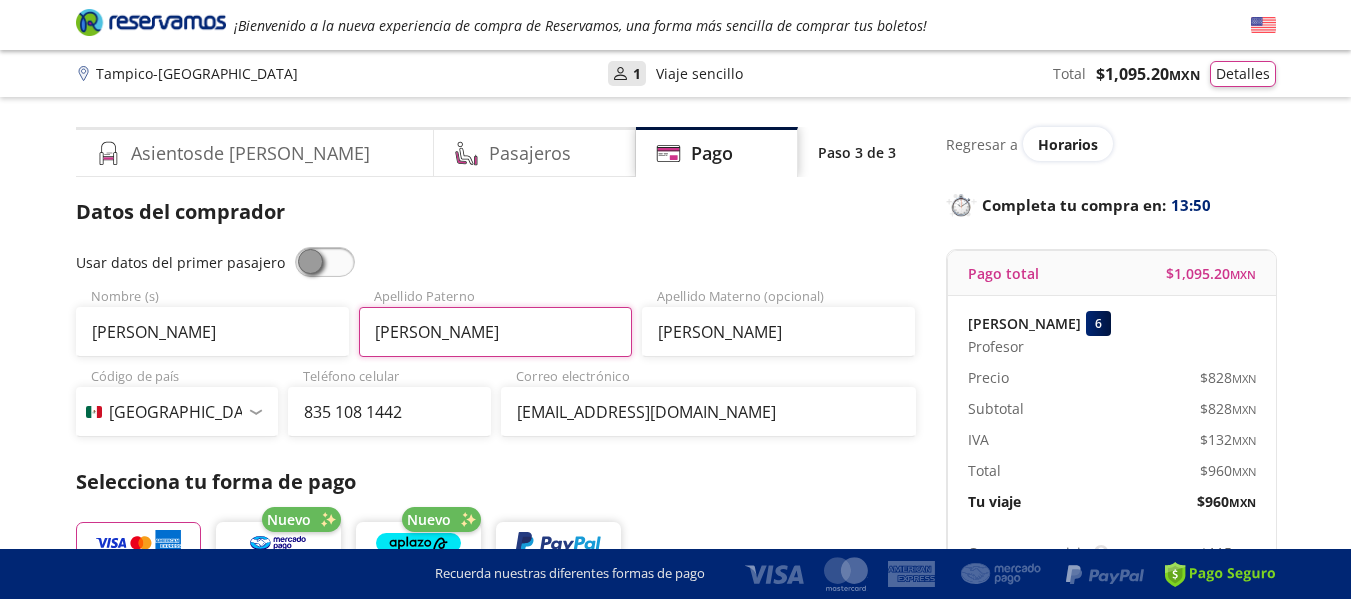 type on "[PERSON_NAME]" 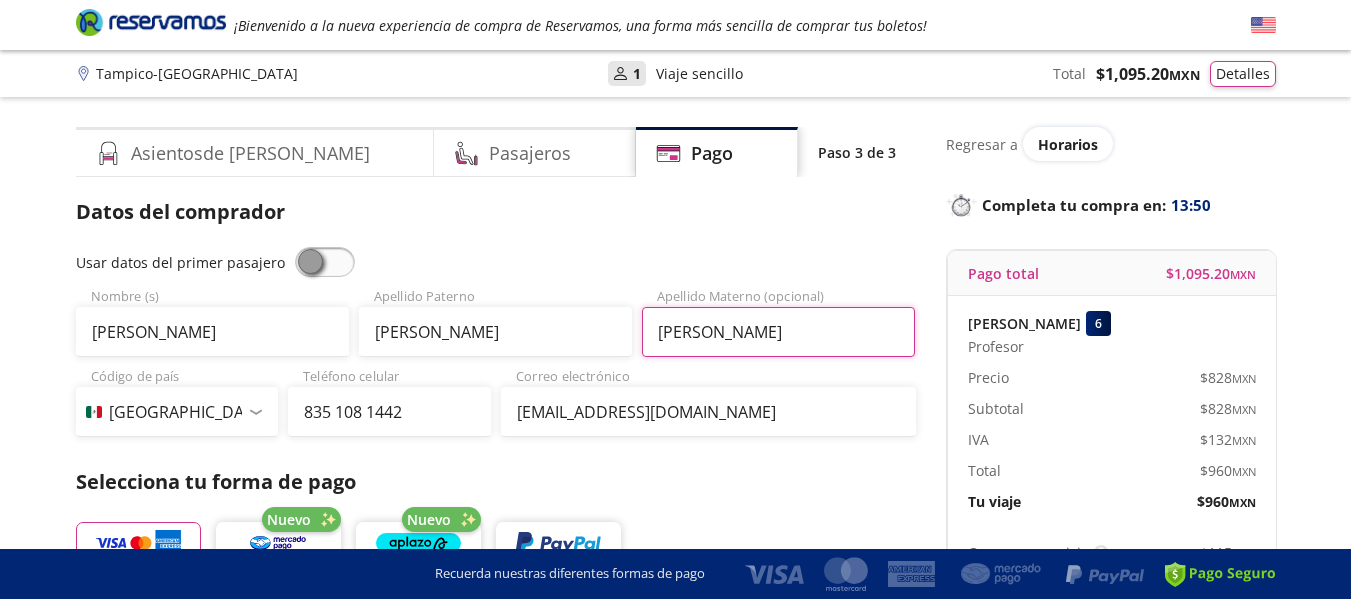 click on "[PERSON_NAME]" at bounding box center [778, 332] 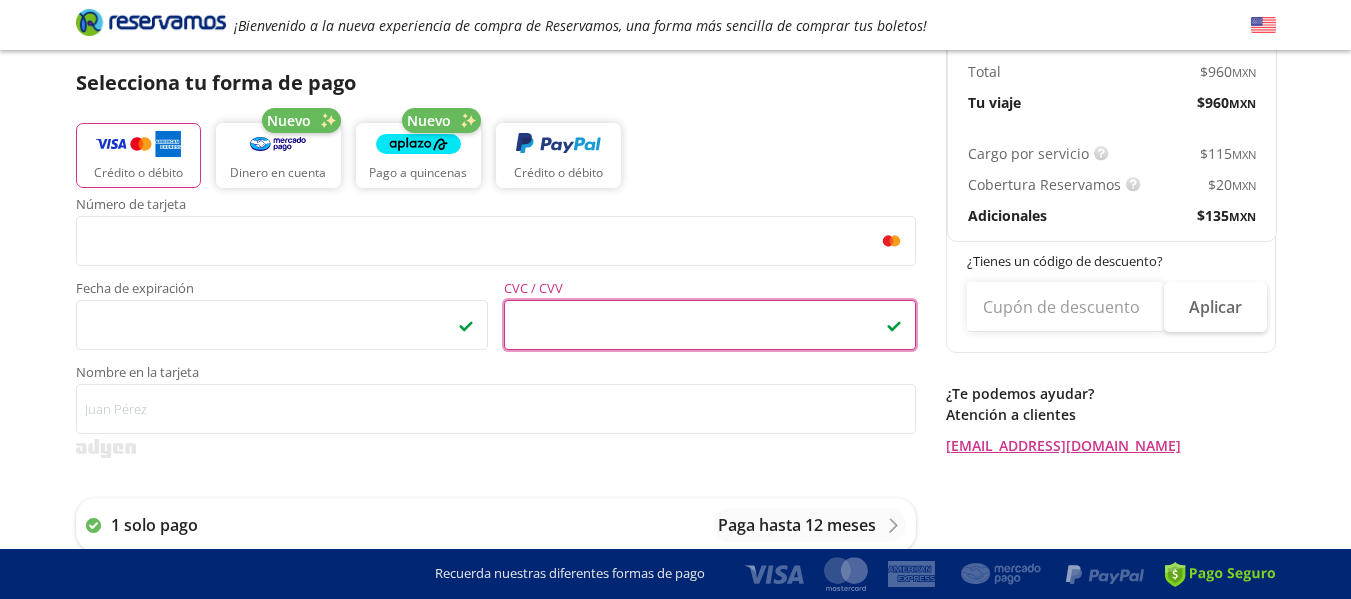 scroll, scrollTop: 400, scrollLeft: 0, axis: vertical 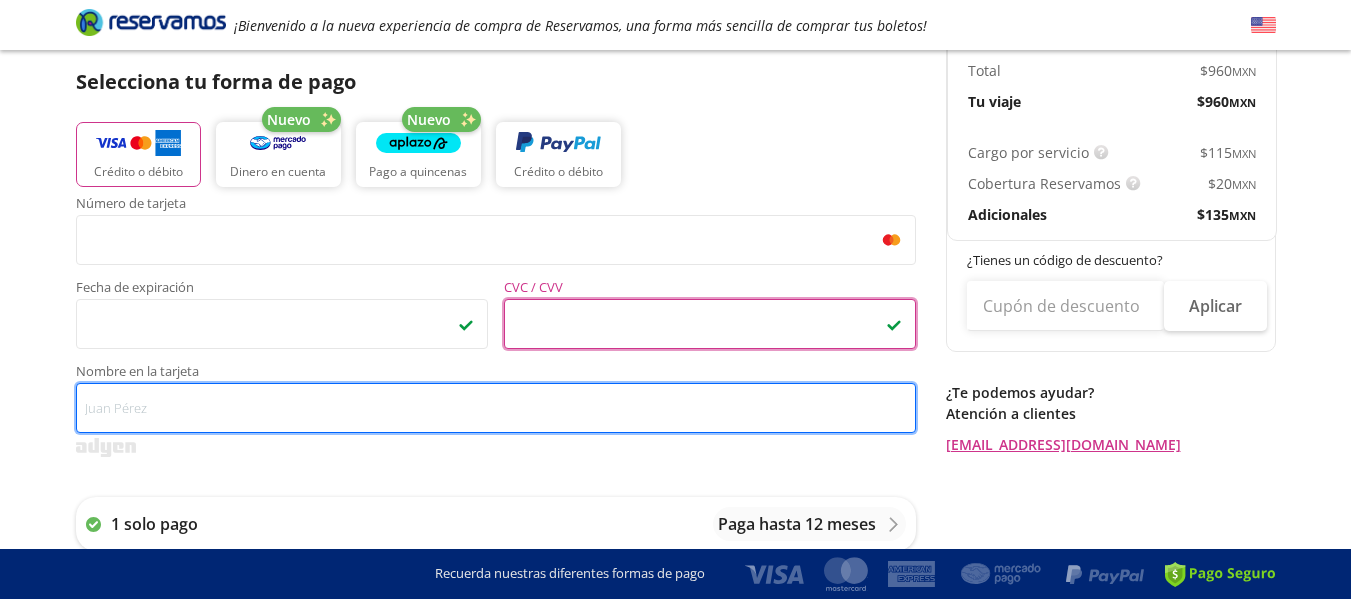 click on "Nombre en la tarjeta" at bounding box center [496, 408] 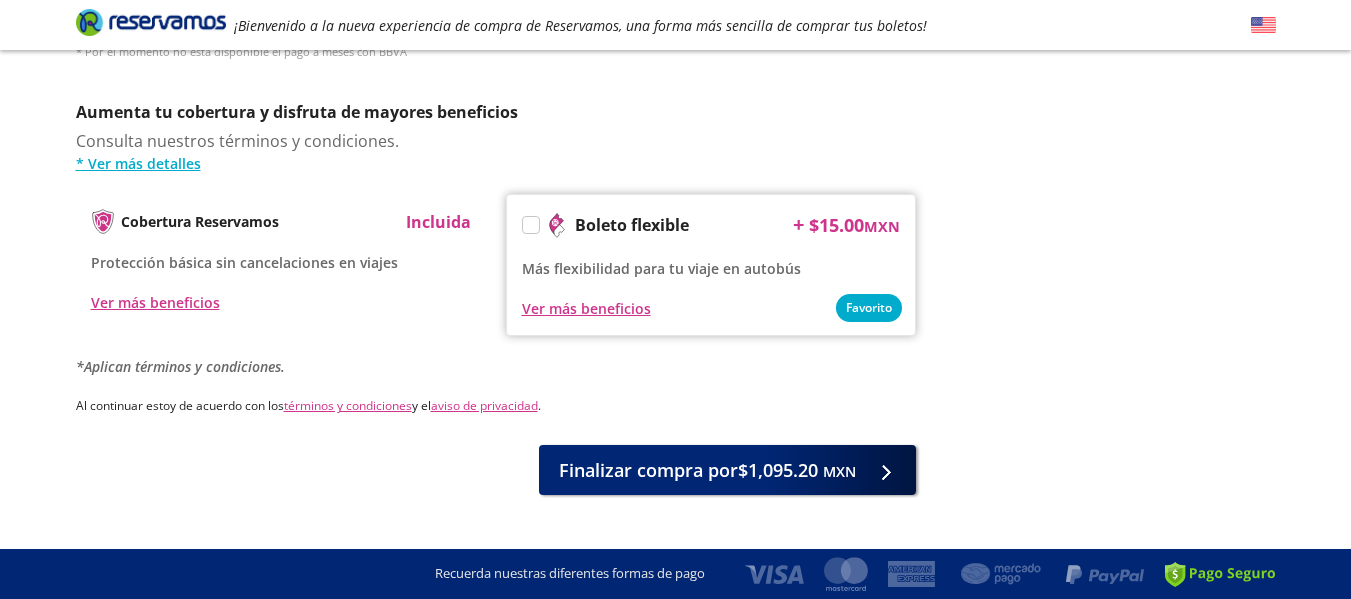 scroll, scrollTop: 1000, scrollLeft: 0, axis: vertical 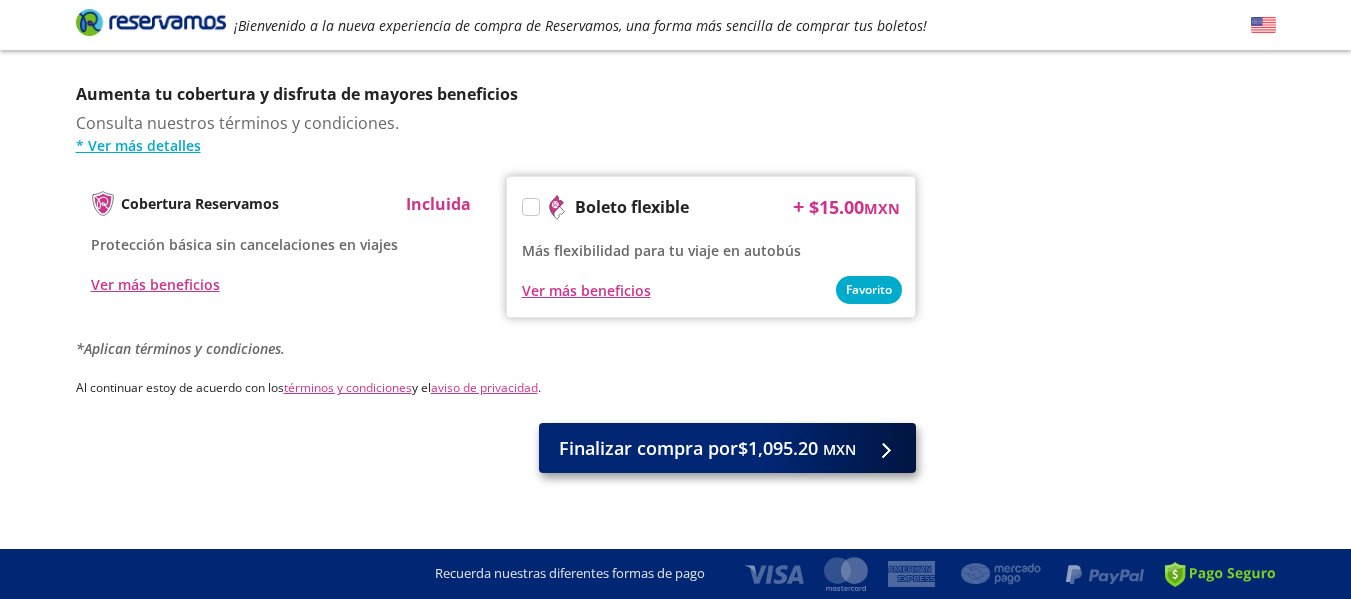 type on "[PERSON_NAME]" 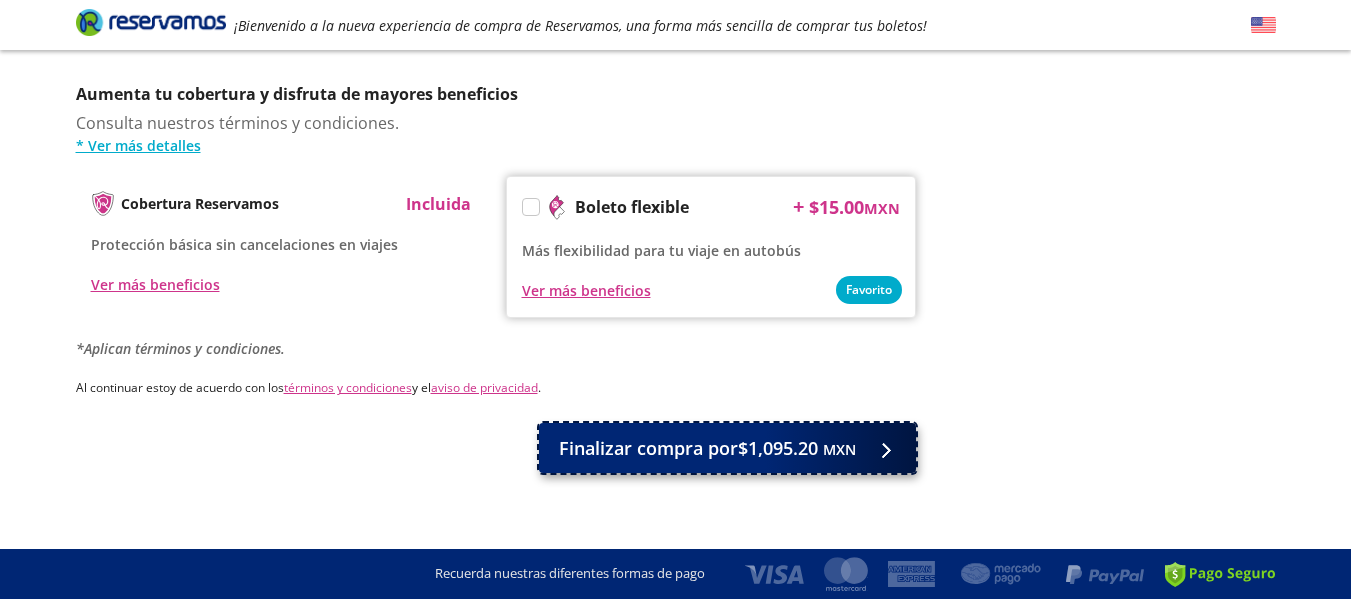 click on "Finalizar compra por  $1,095.20   MXN" at bounding box center (707, 448) 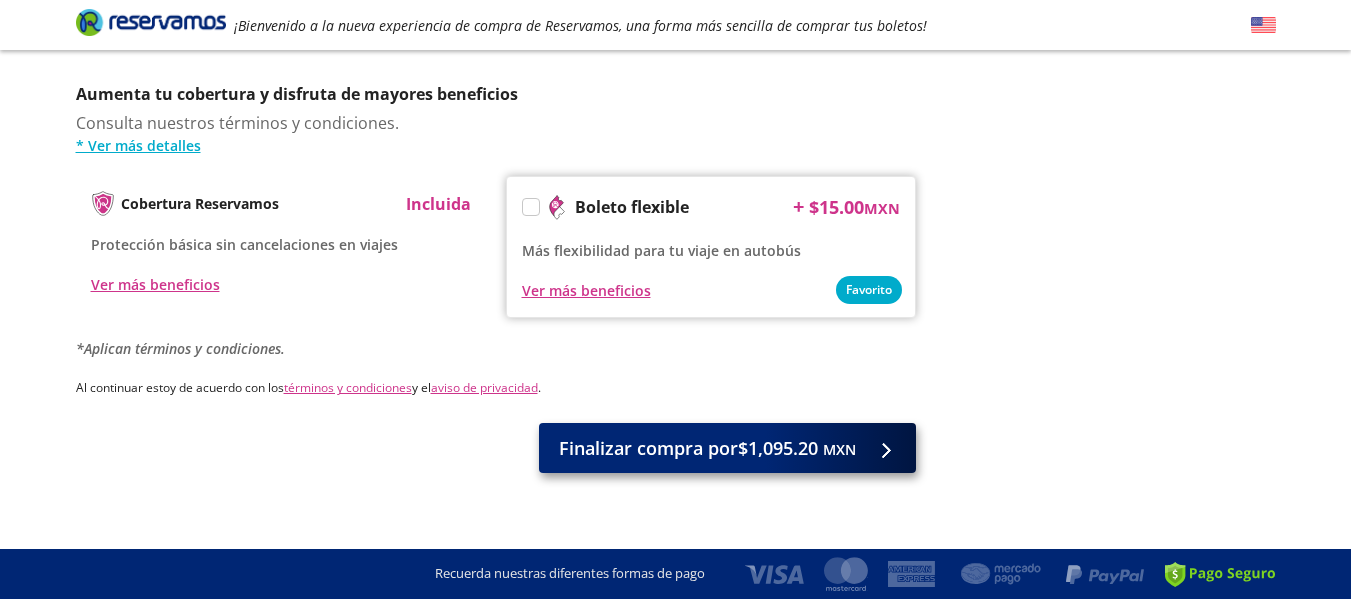 scroll, scrollTop: 0, scrollLeft: 0, axis: both 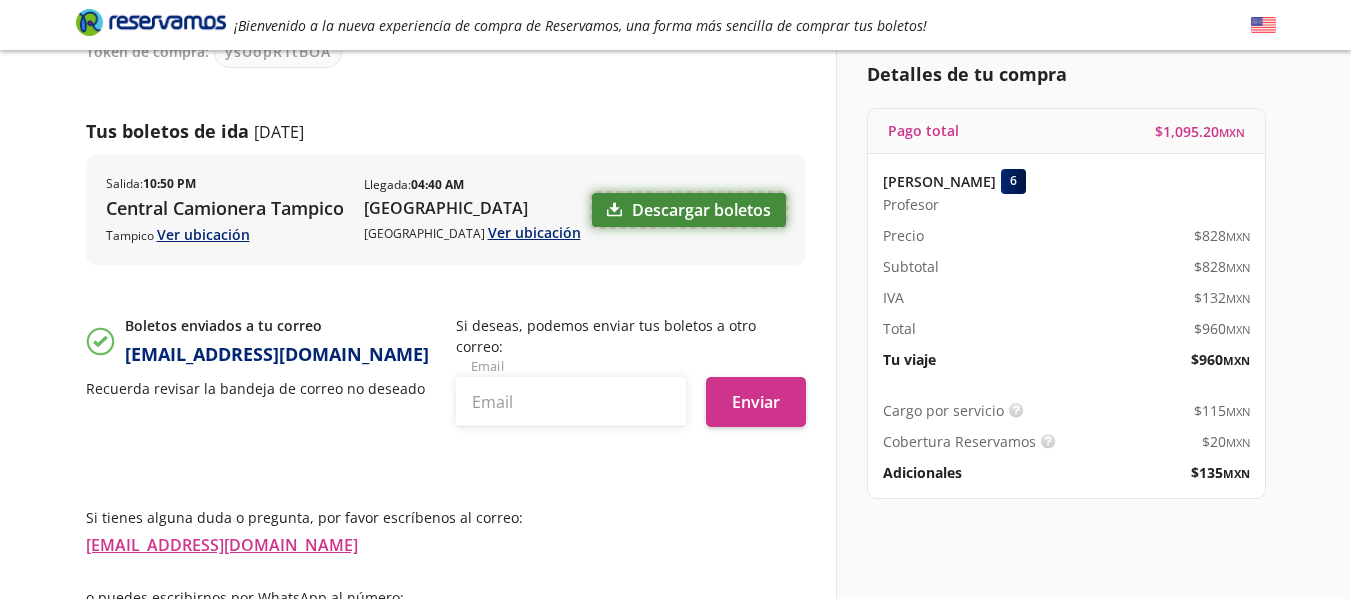 click on "Descargar boletos" at bounding box center (689, 210) 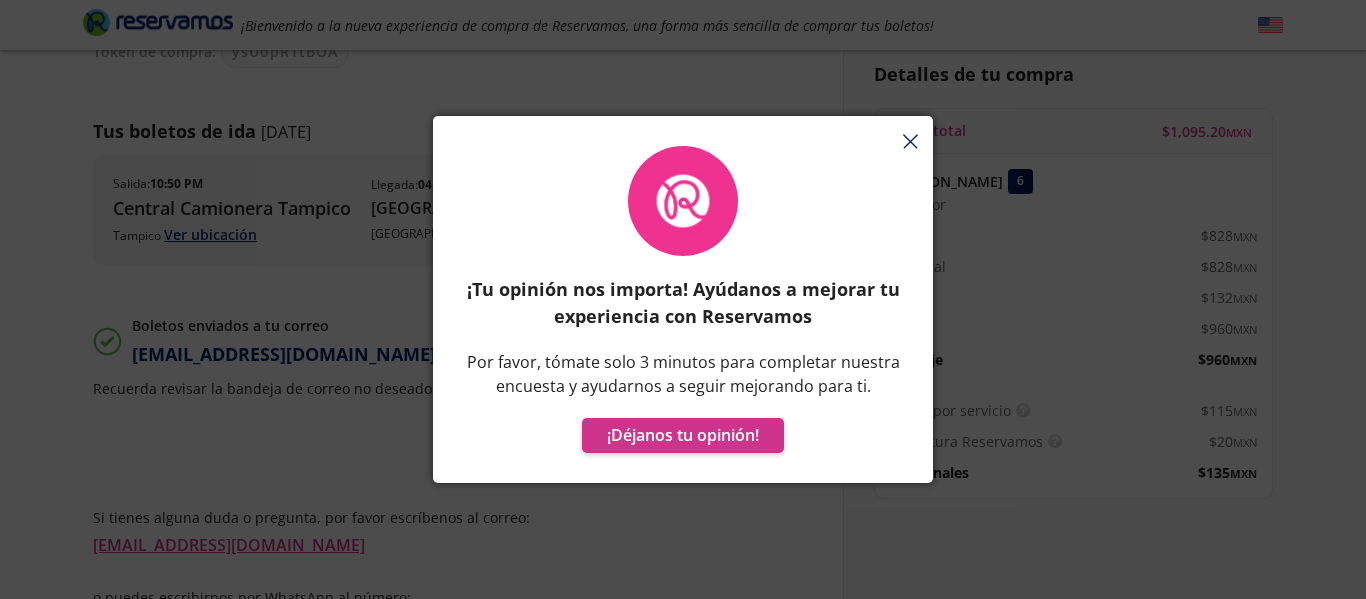 click on "¡Tu opinión nos importa! Ayúdanos a mejorar tu experiencia con Reservamos Por favor, tómate solo 3 minutos para completar nuestra encuesta y ayudarnos a seguir mejorando para ti. ¡Déjanos tu opinión!" at bounding box center (683, 309) 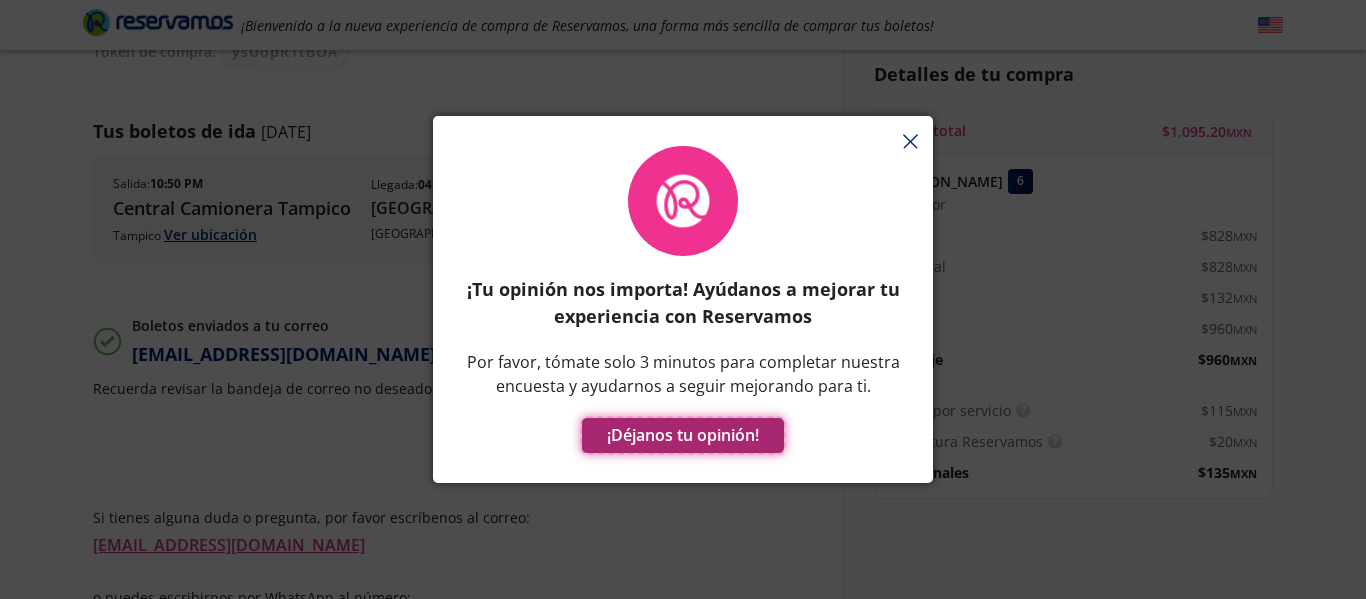 click on "¡Déjanos tu opinión!" at bounding box center (683, 435) 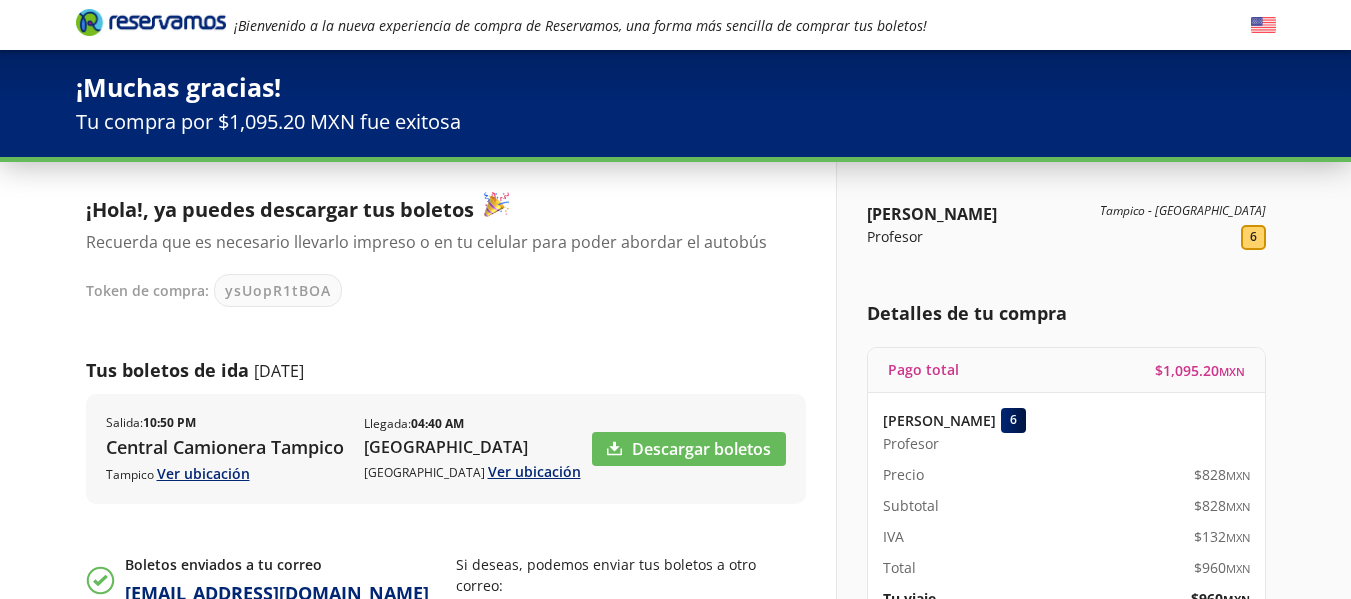 scroll, scrollTop: 0, scrollLeft: 0, axis: both 